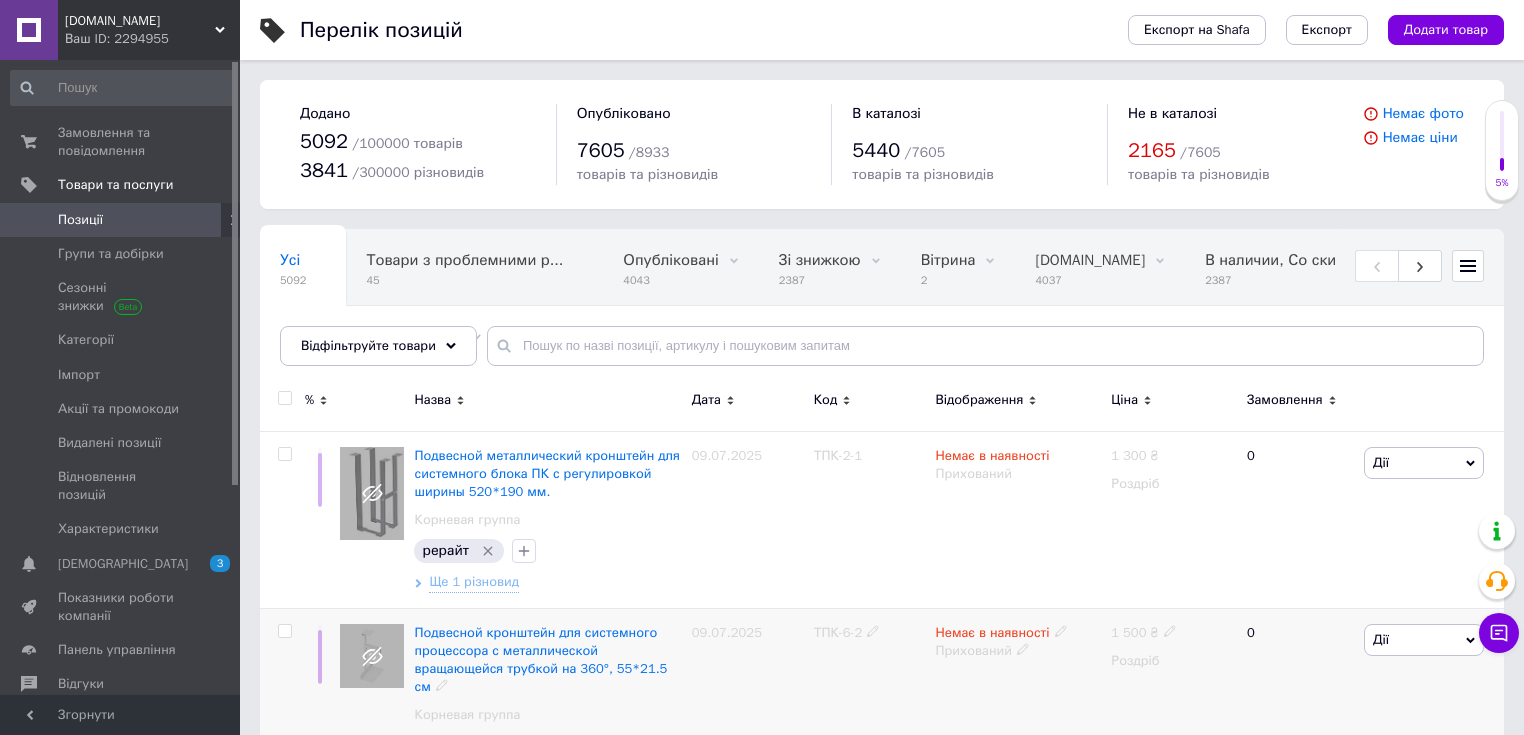 scroll, scrollTop: 160, scrollLeft: 0, axis: vertical 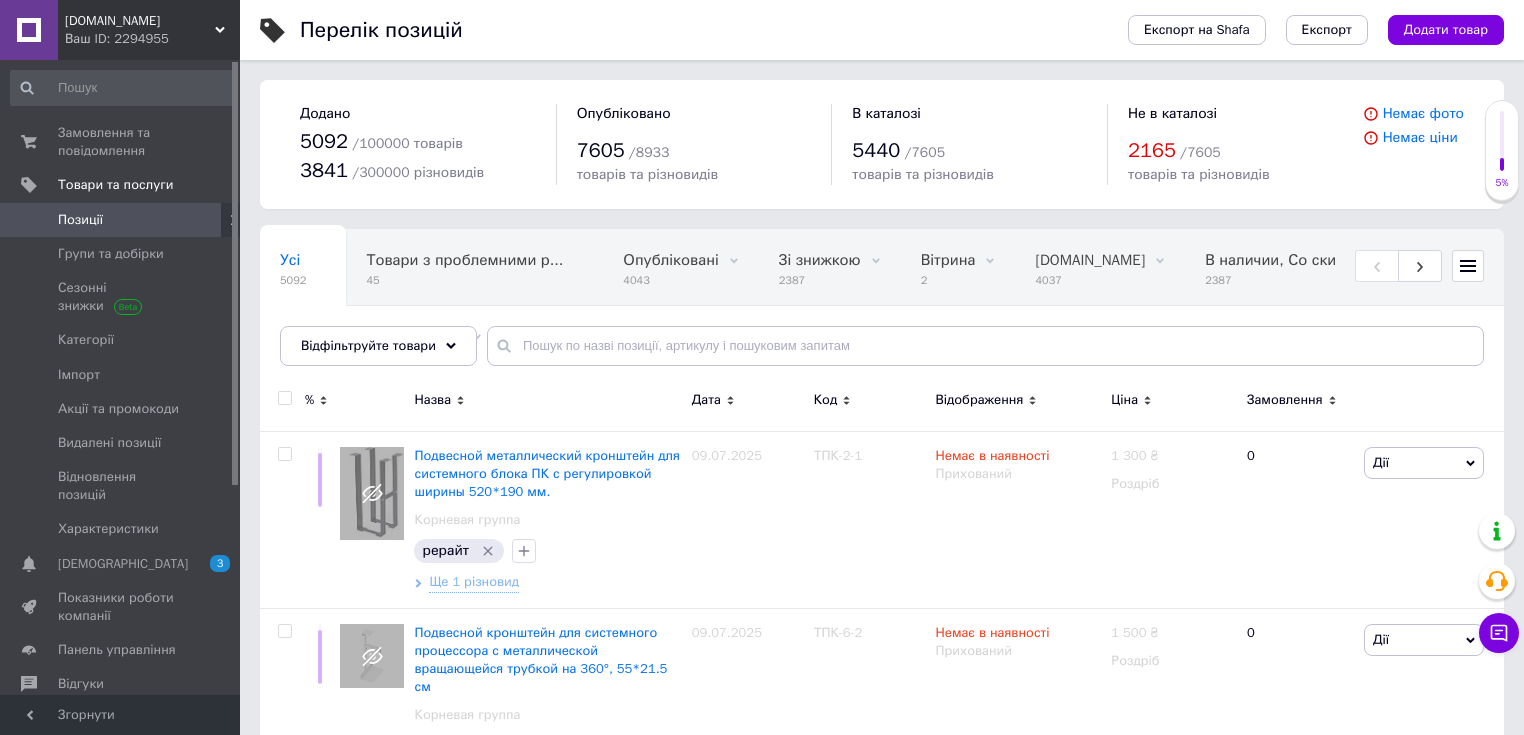 click 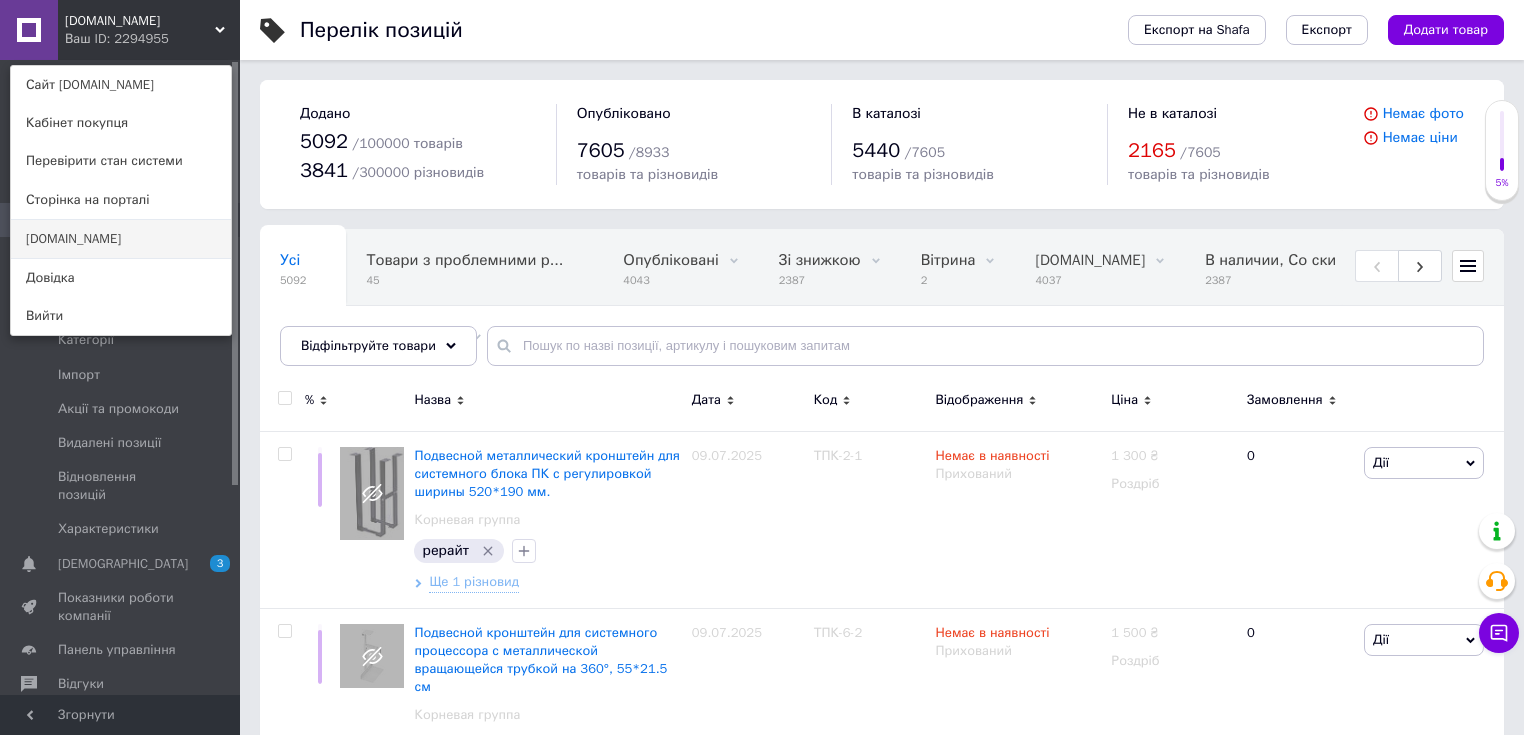 click on "[DOMAIN_NAME]" at bounding box center [121, 239] 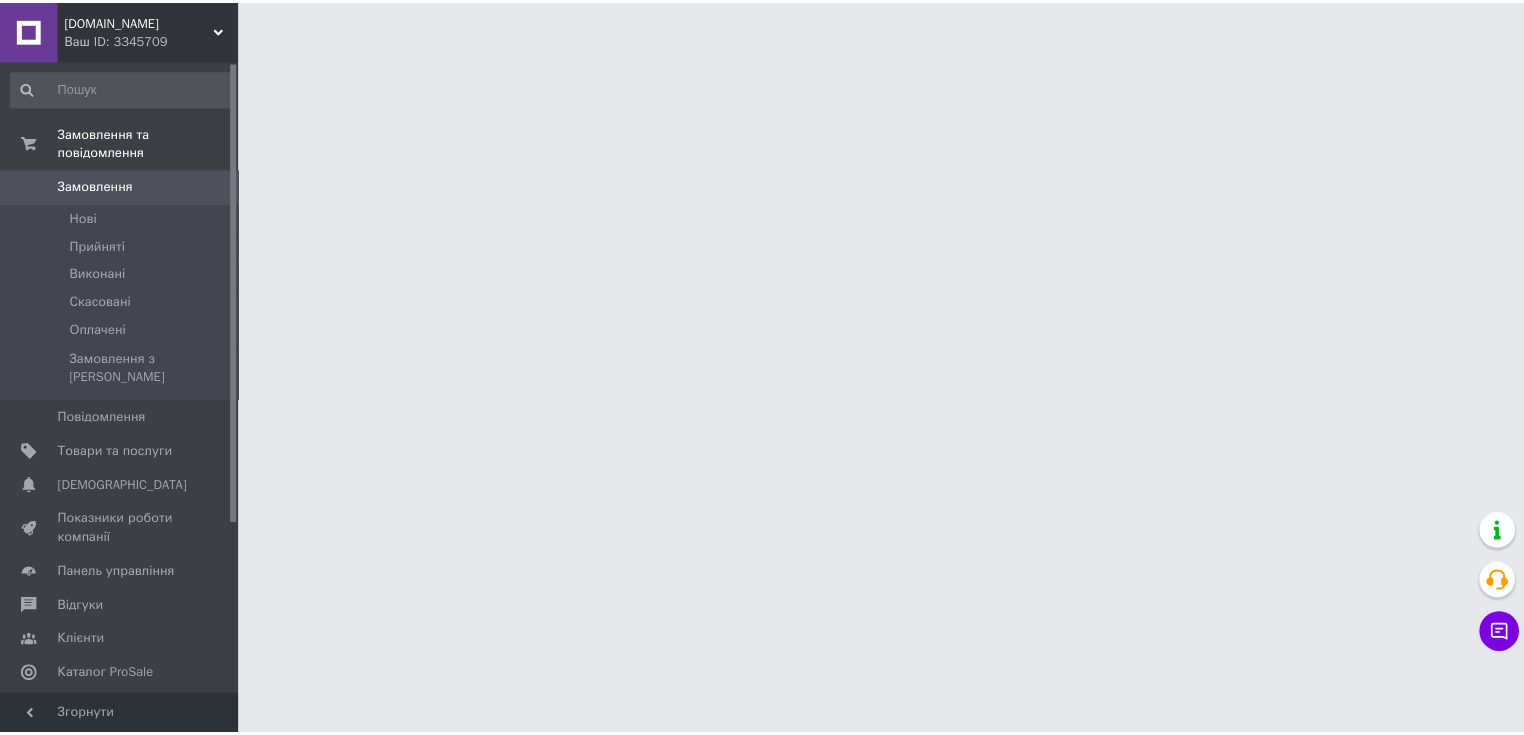 scroll, scrollTop: 0, scrollLeft: 0, axis: both 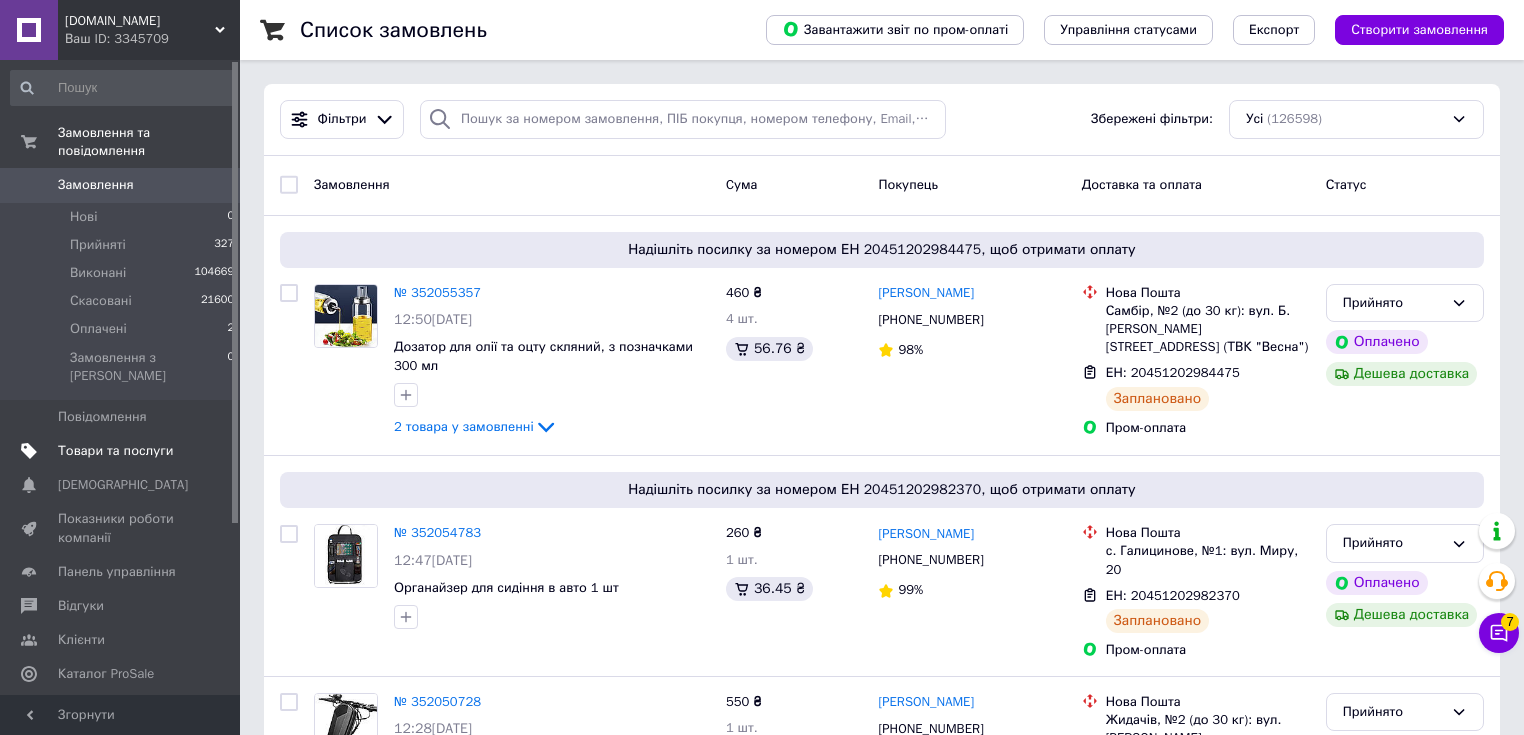click on "Товари та послуги" at bounding box center [115, 451] 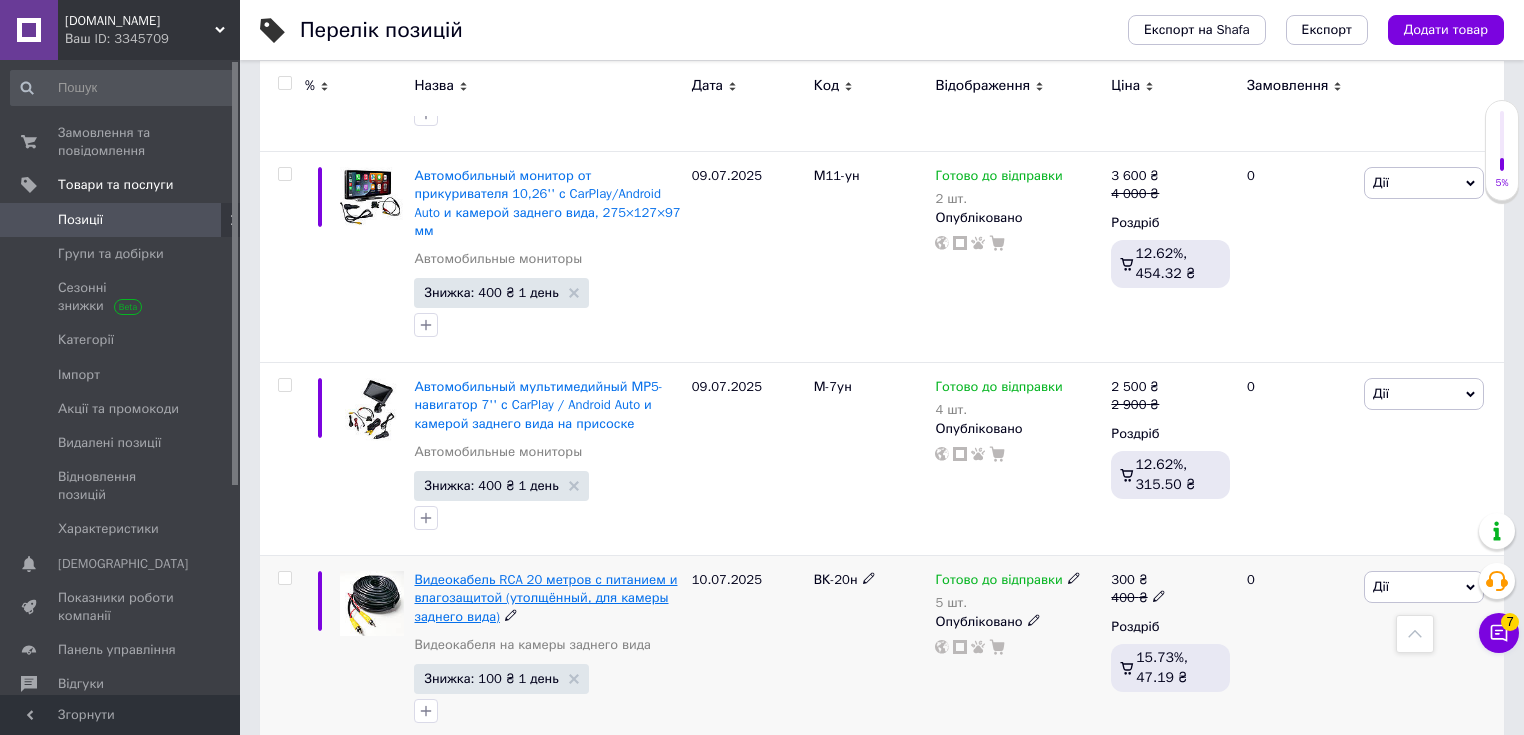 scroll, scrollTop: 640, scrollLeft: 0, axis: vertical 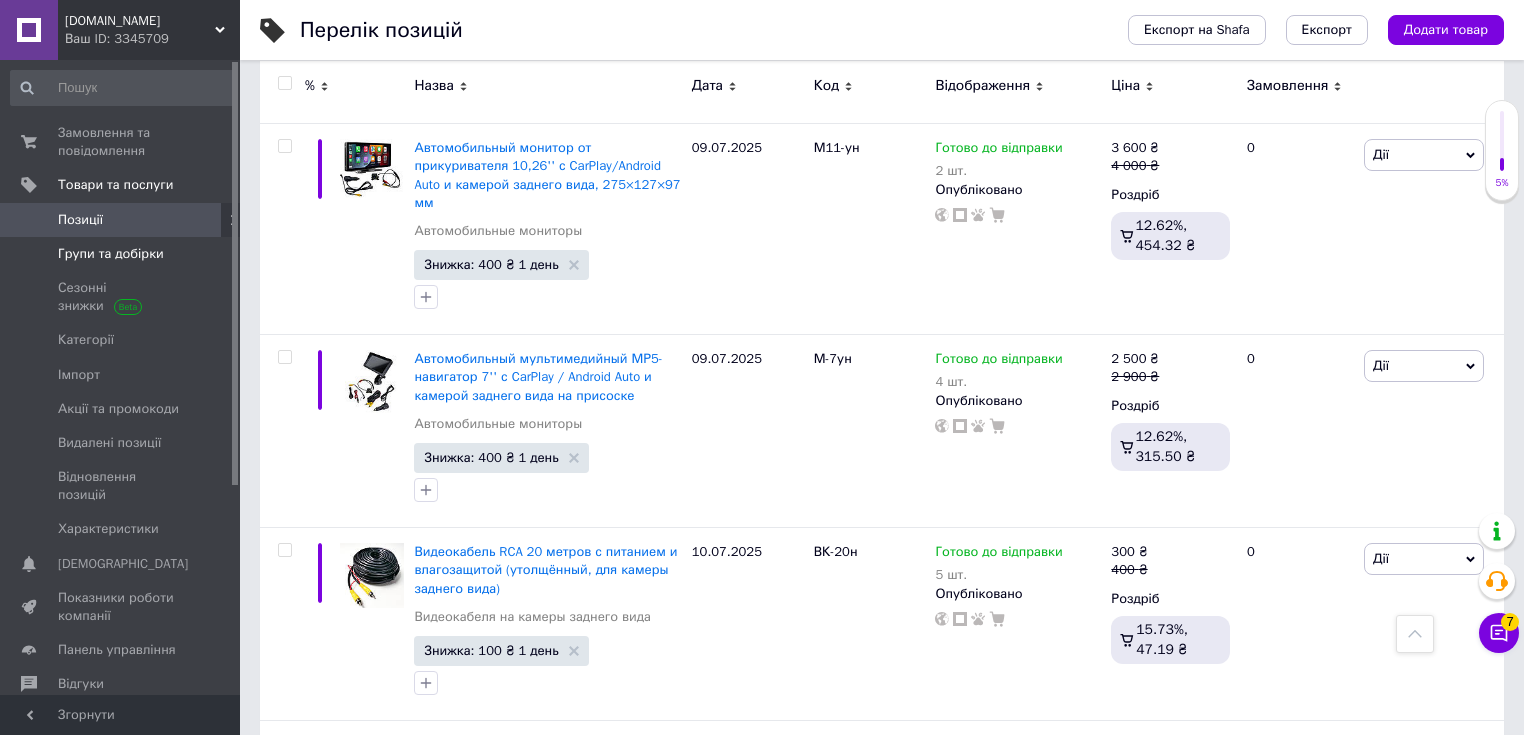 click on "Групи та добірки" at bounding box center (111, 254) 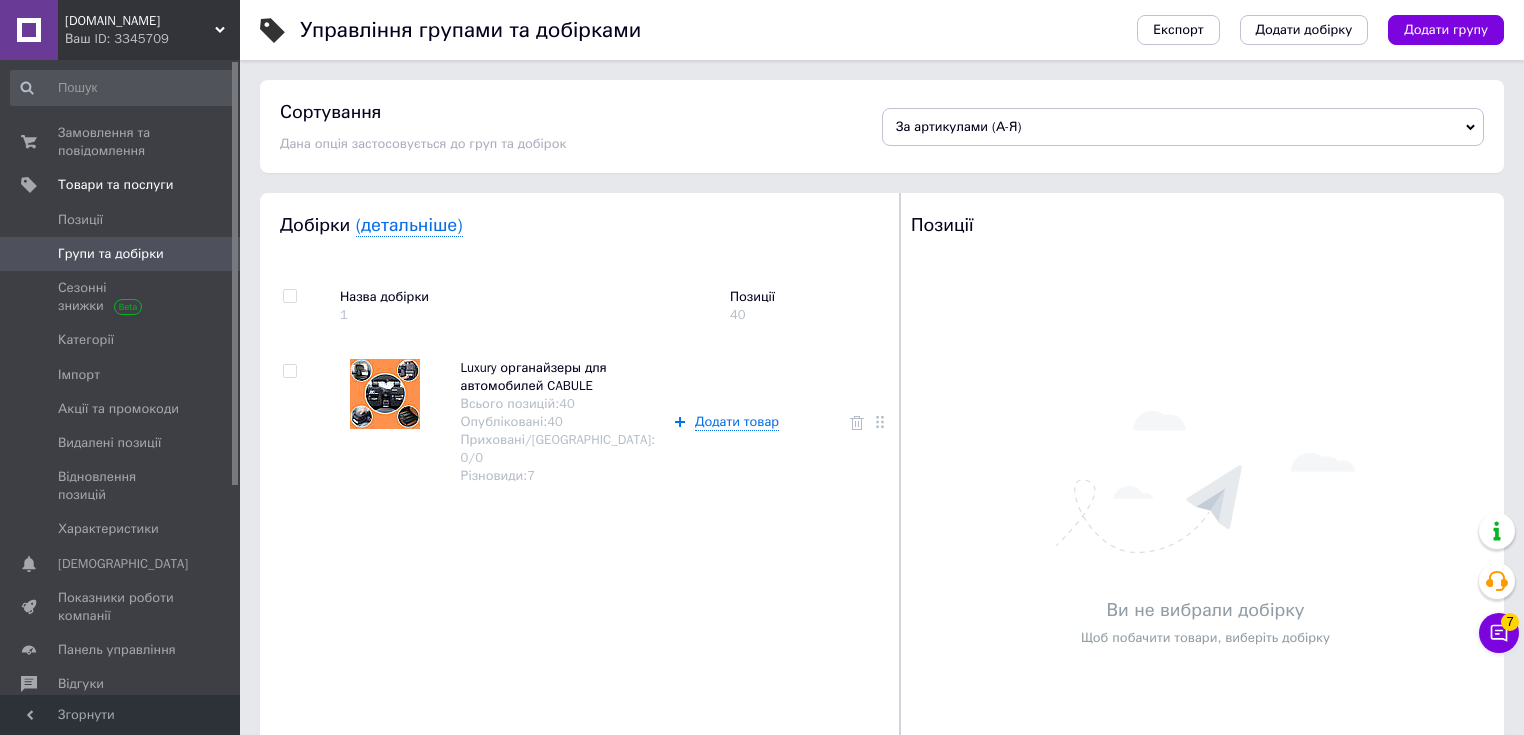 scroll, scrollTop: 80, scrollLeft: 0, axis: vertical 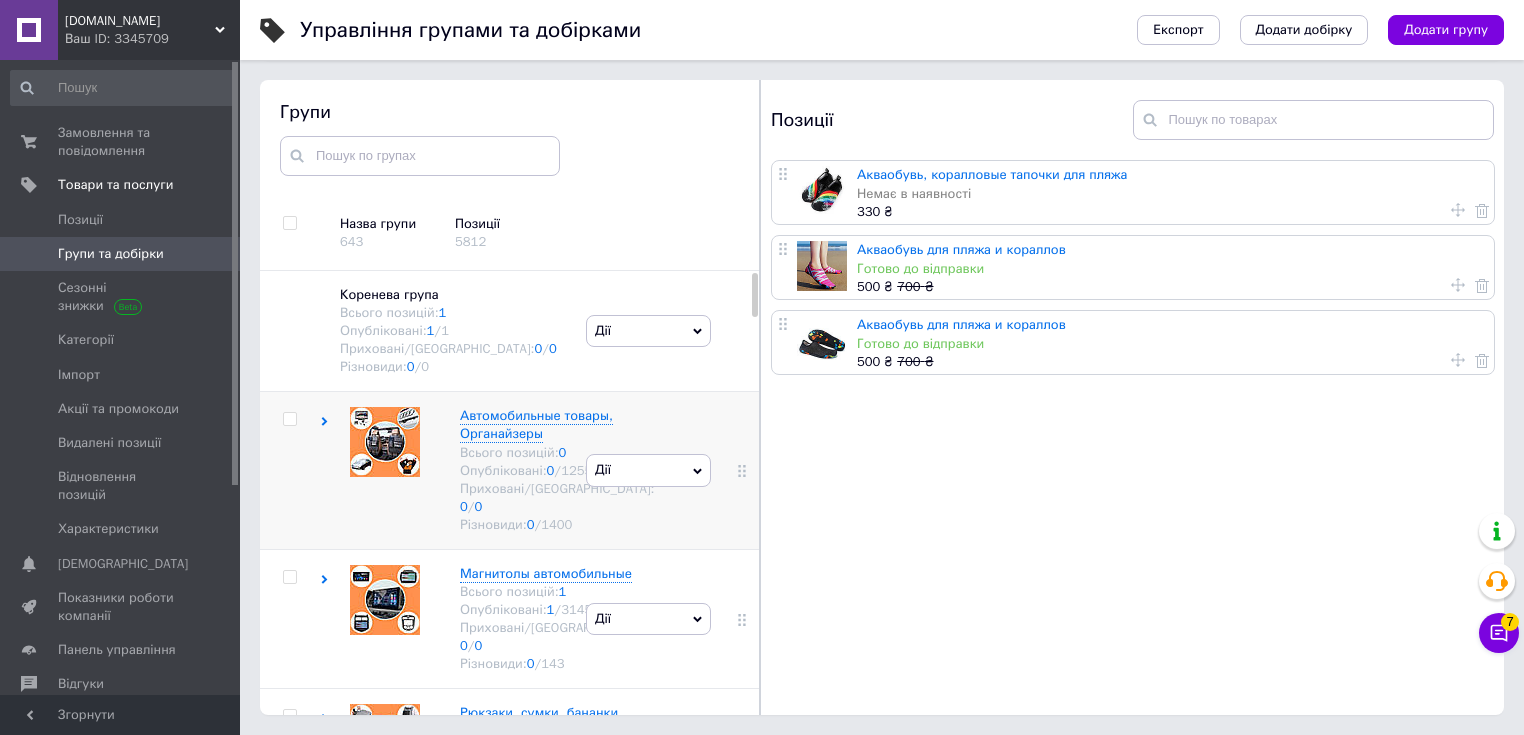 click 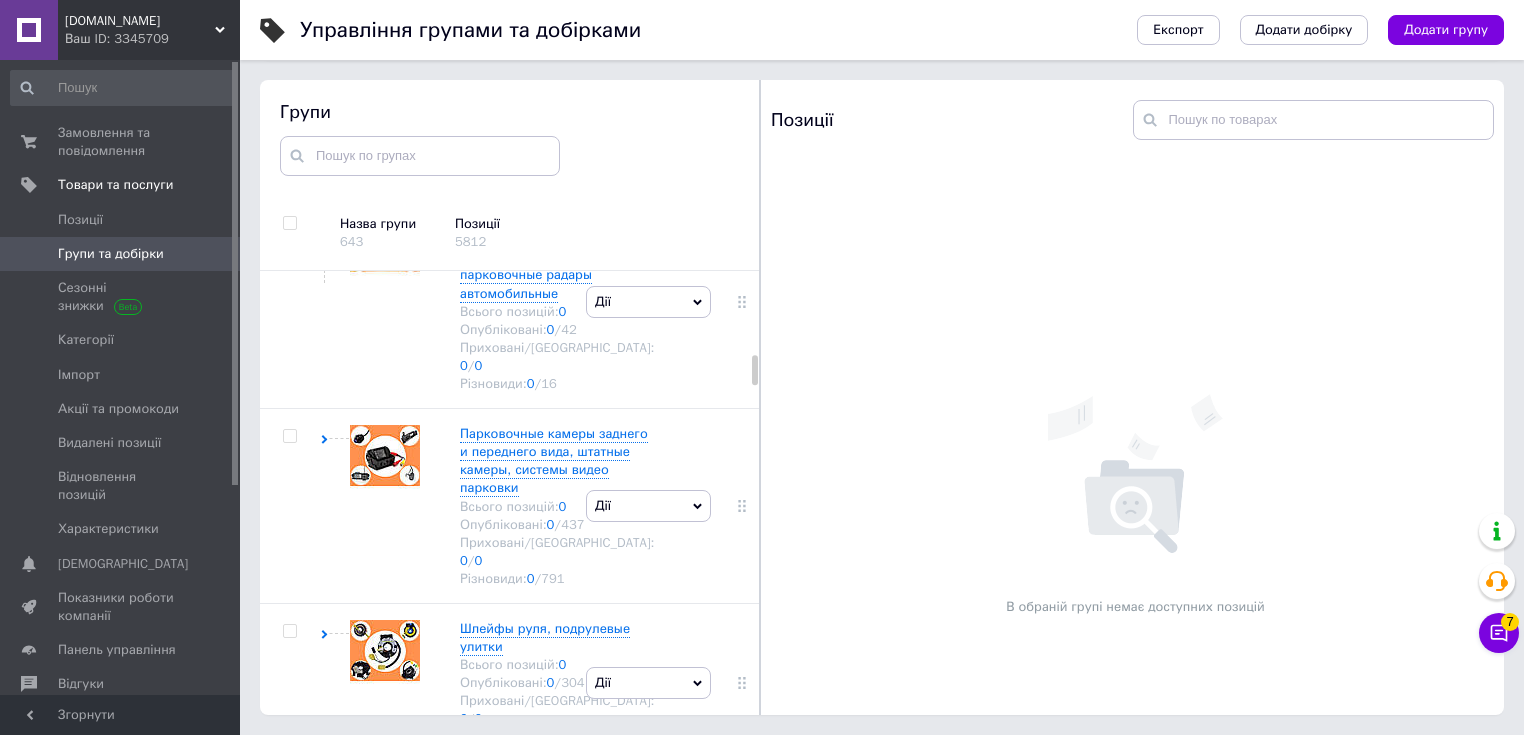 scroll, scrollTop: 1280, scrollLeft: 0, axis: vertical 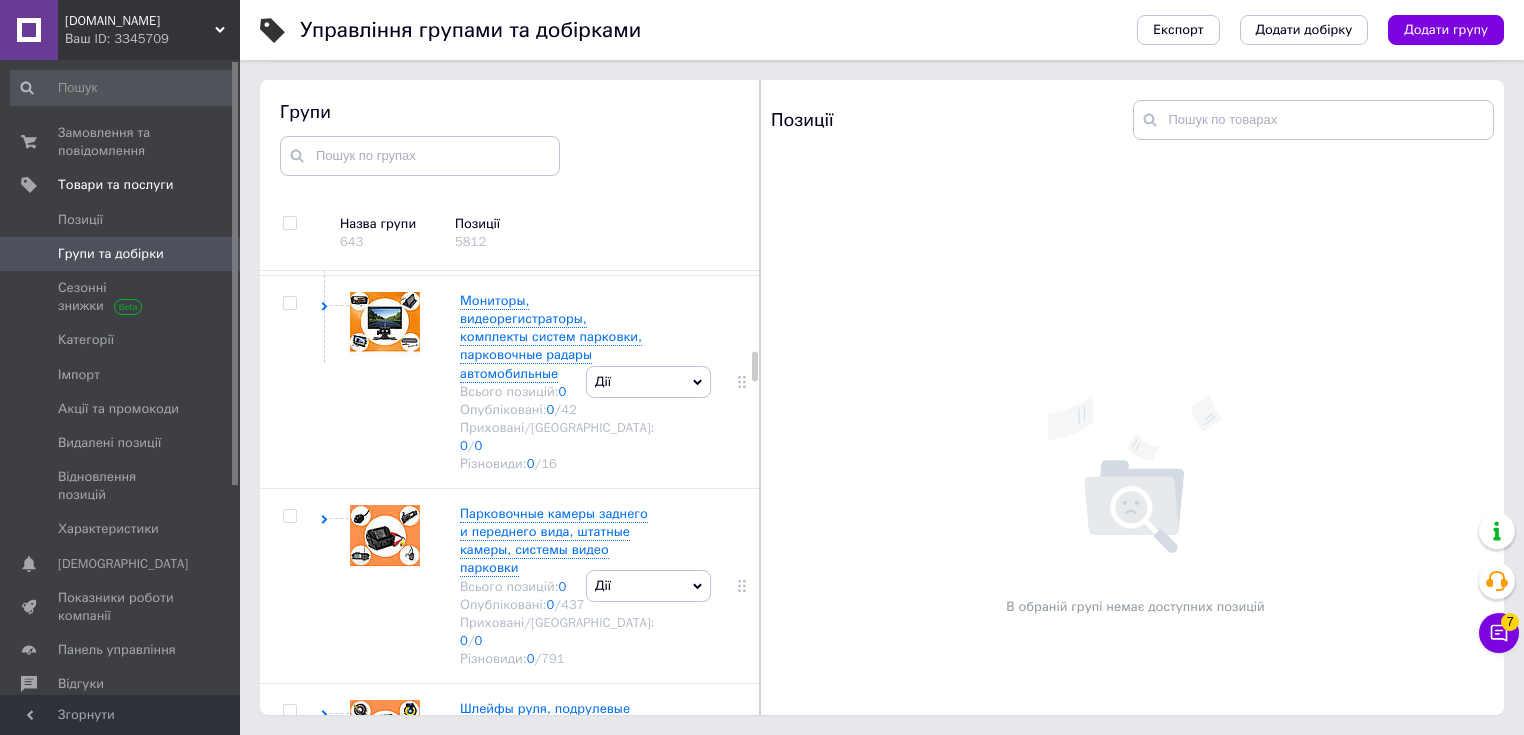 click 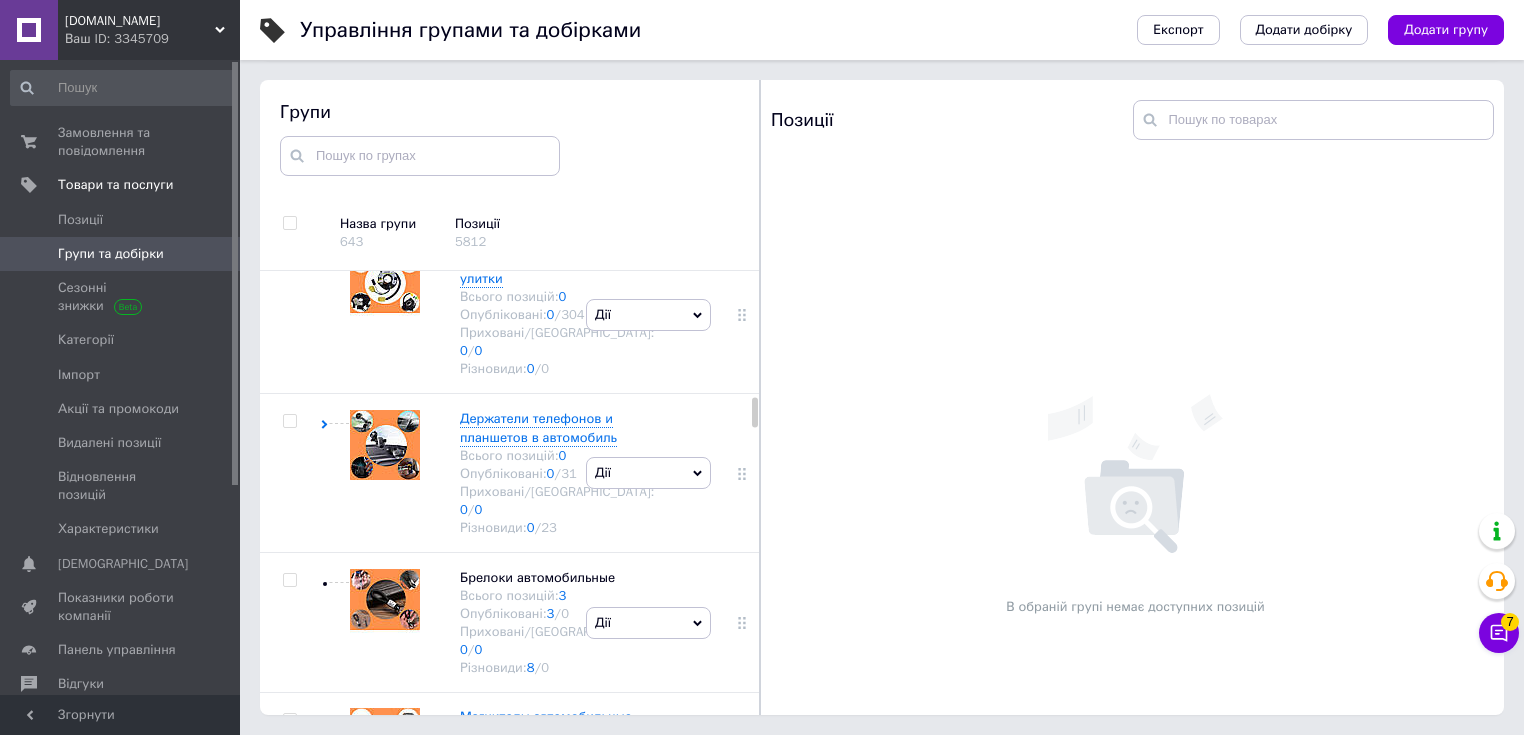 scroll, scrollTop: 2320, scrollLeft: 0, axis: vertical 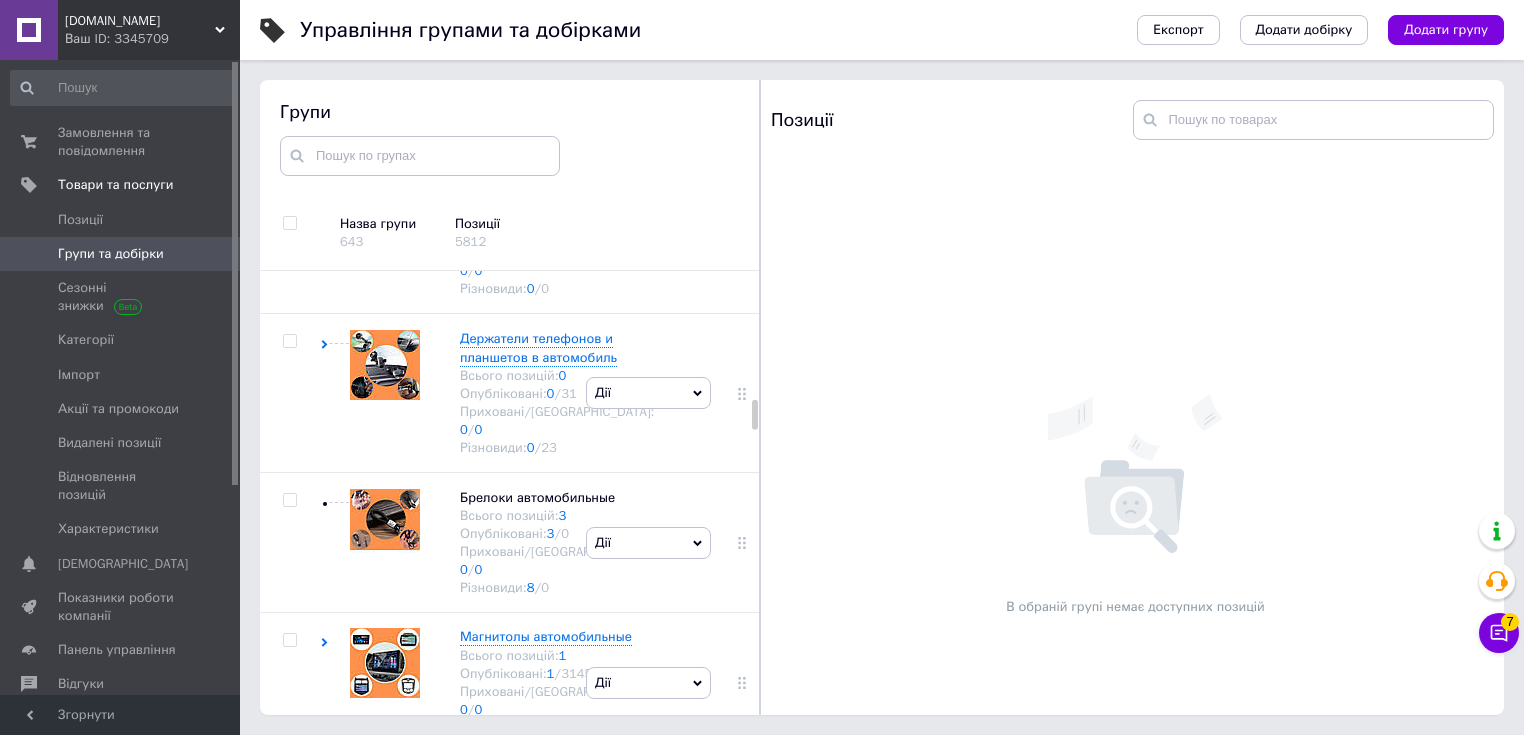 click 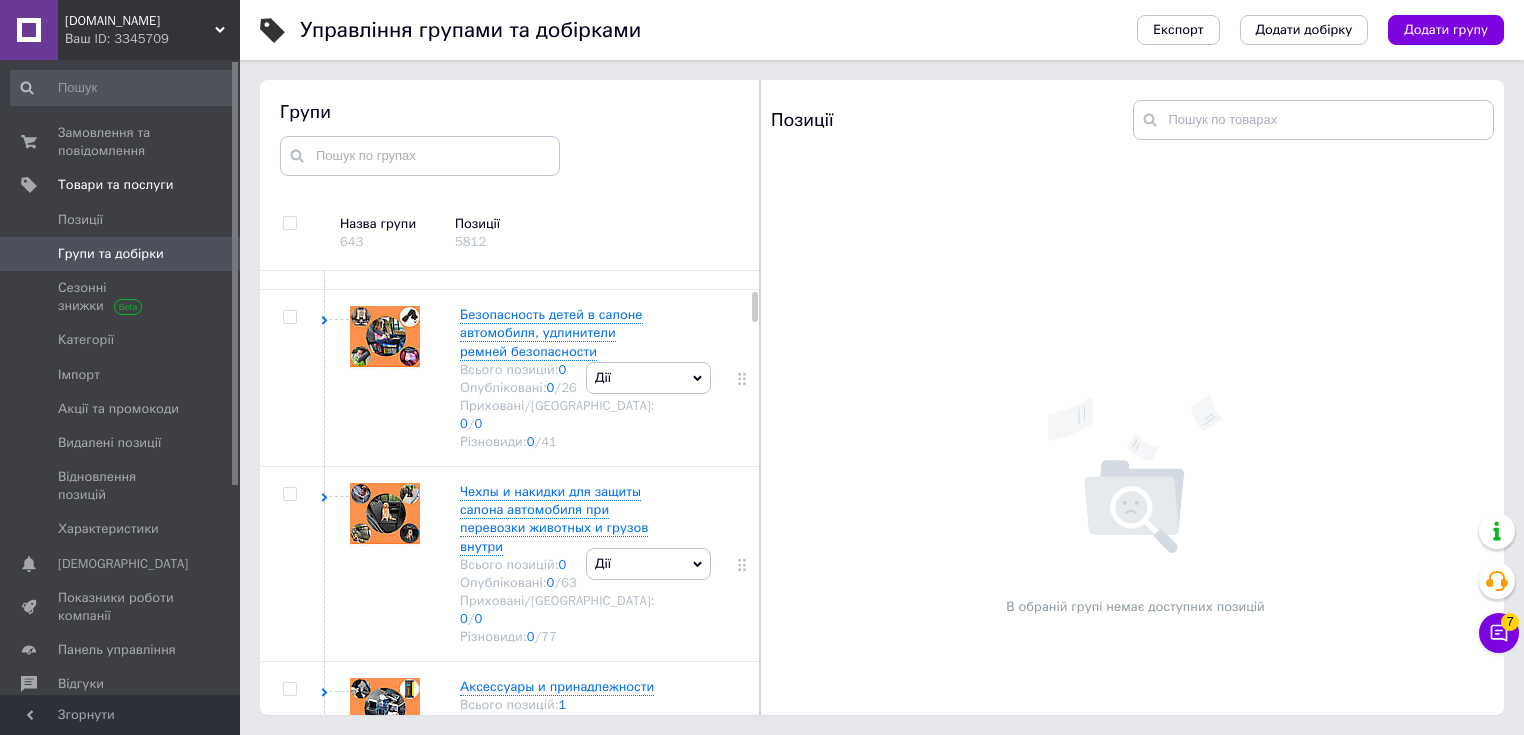scroll, scrollTop: 320, scrollLeft: 0, axis: vertical 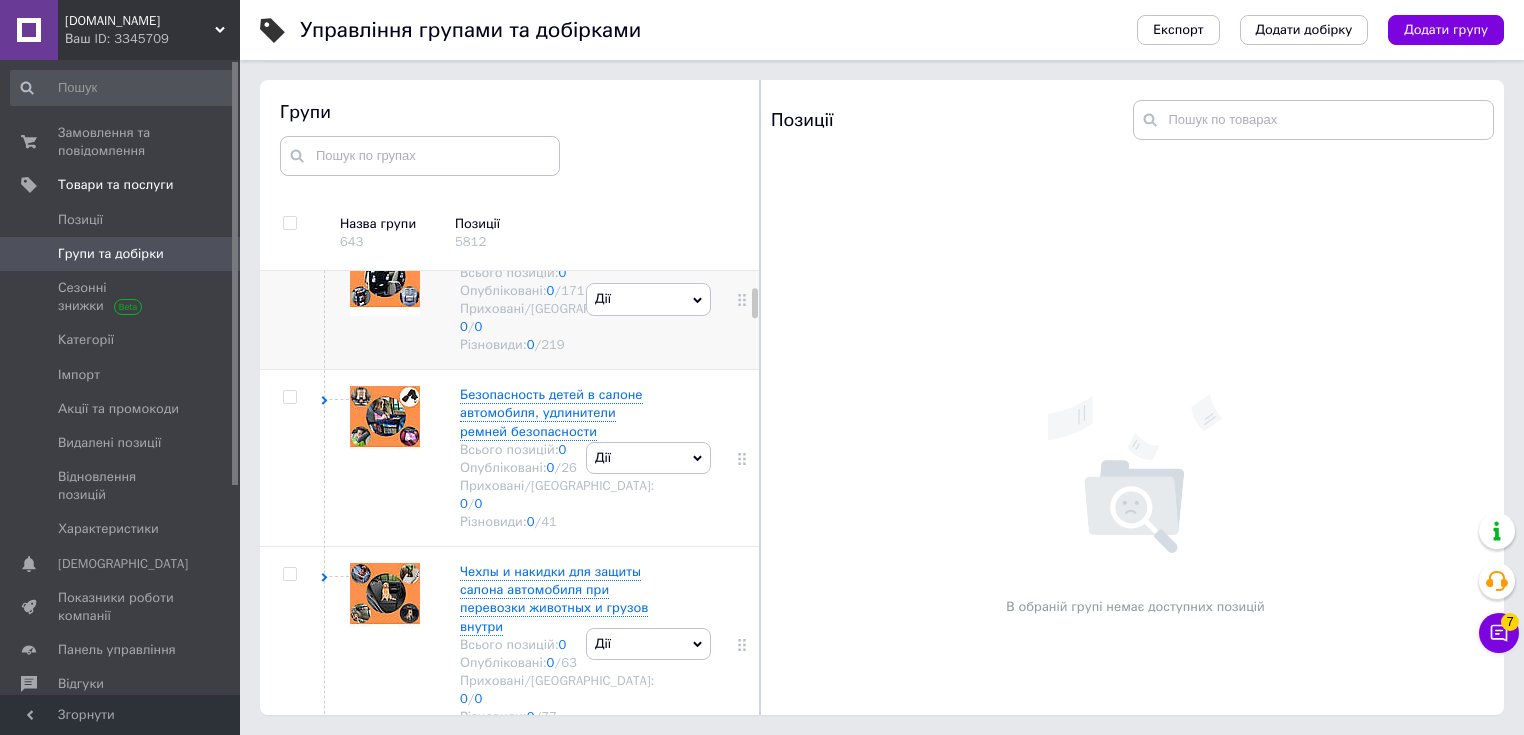 click 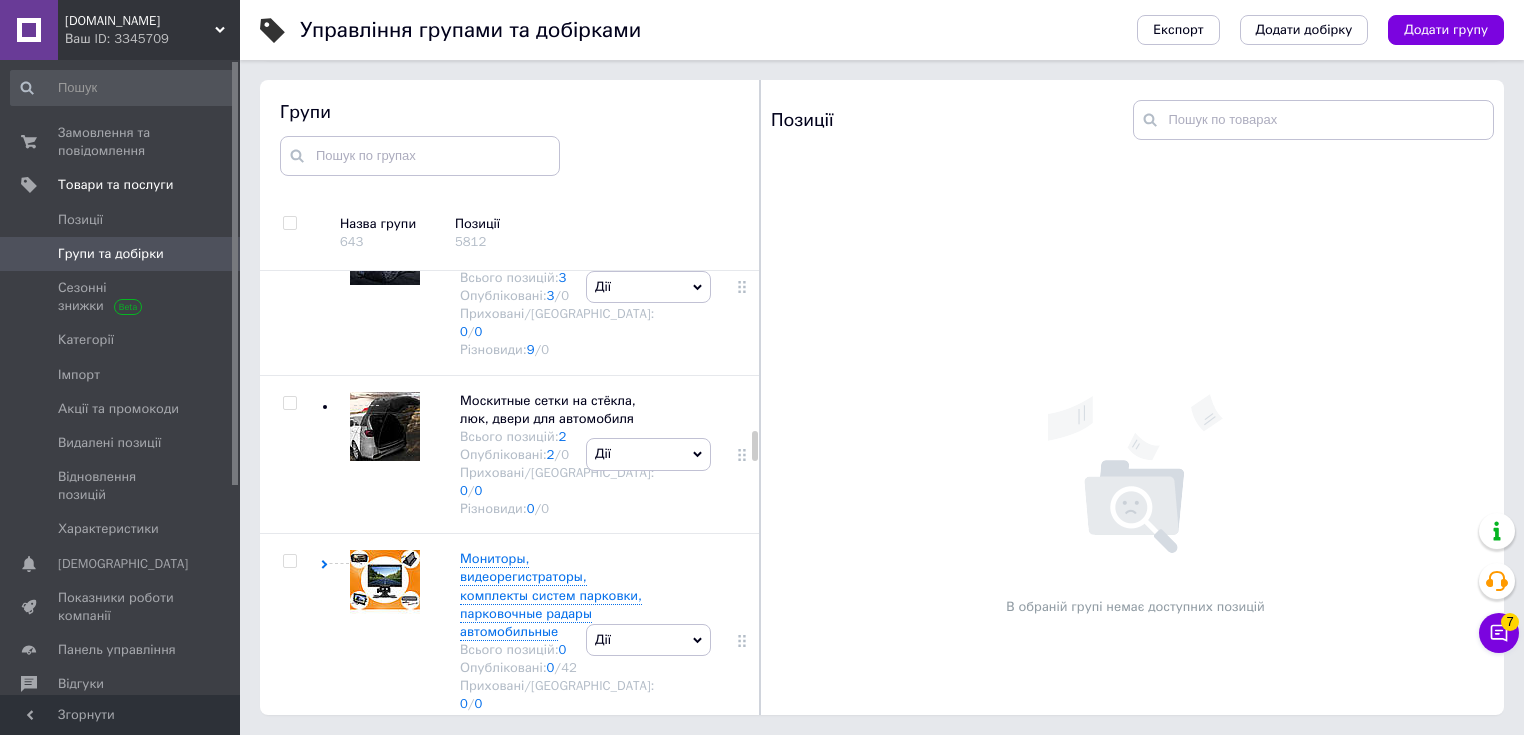 scroll, scrollTop: 4720, scrollLeft: 0, axis: vertical 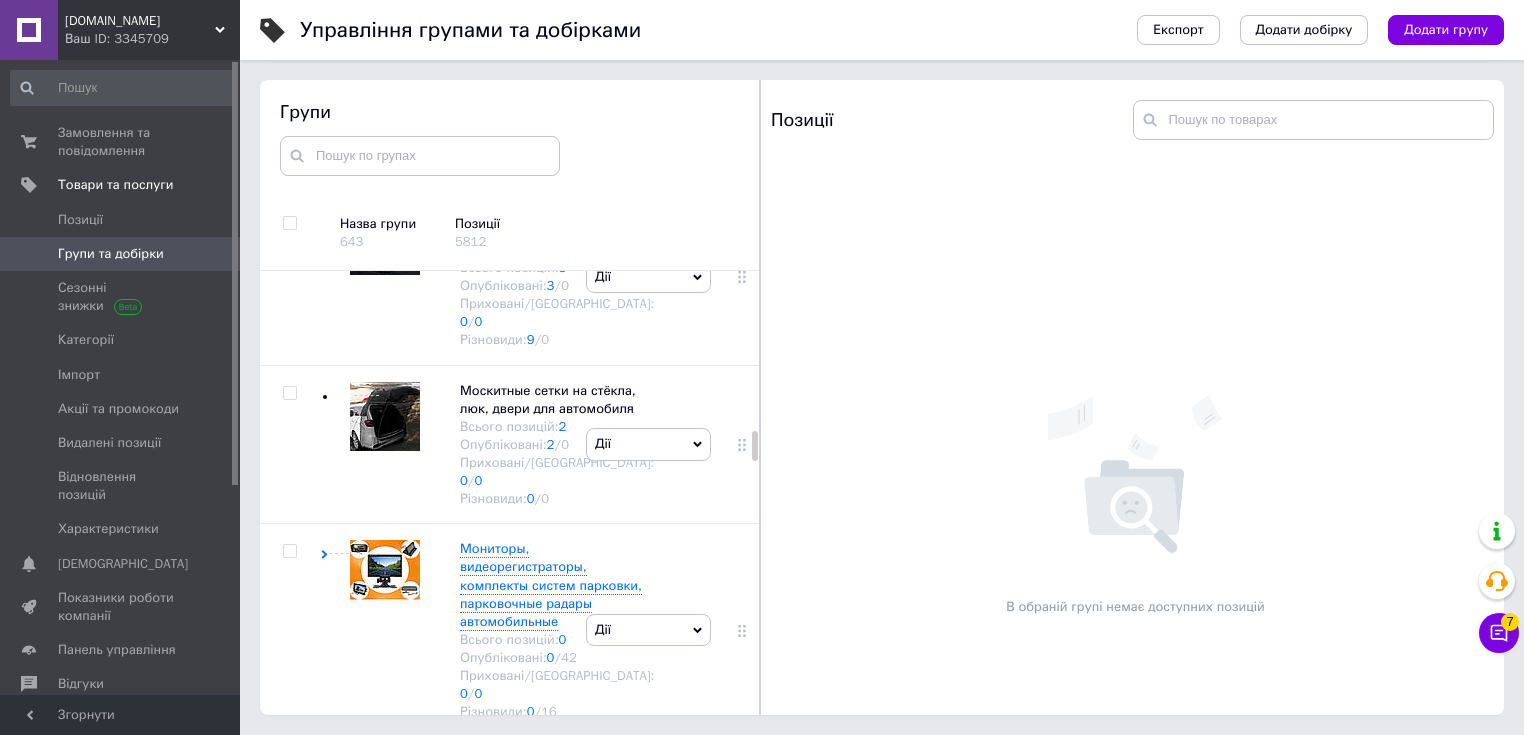 click 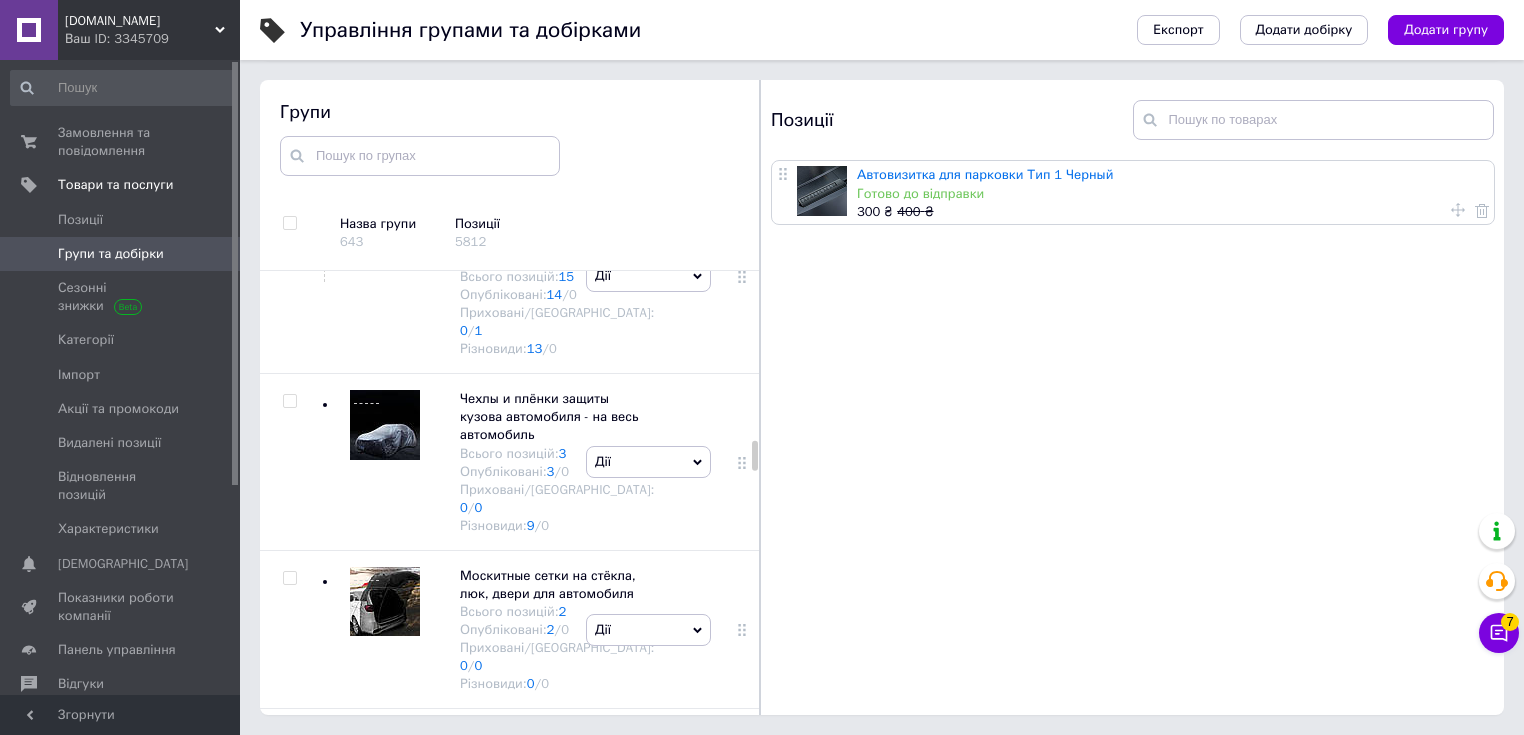 scroll, scrollTop: 5600, scrollLeft: 0, axis: vertical 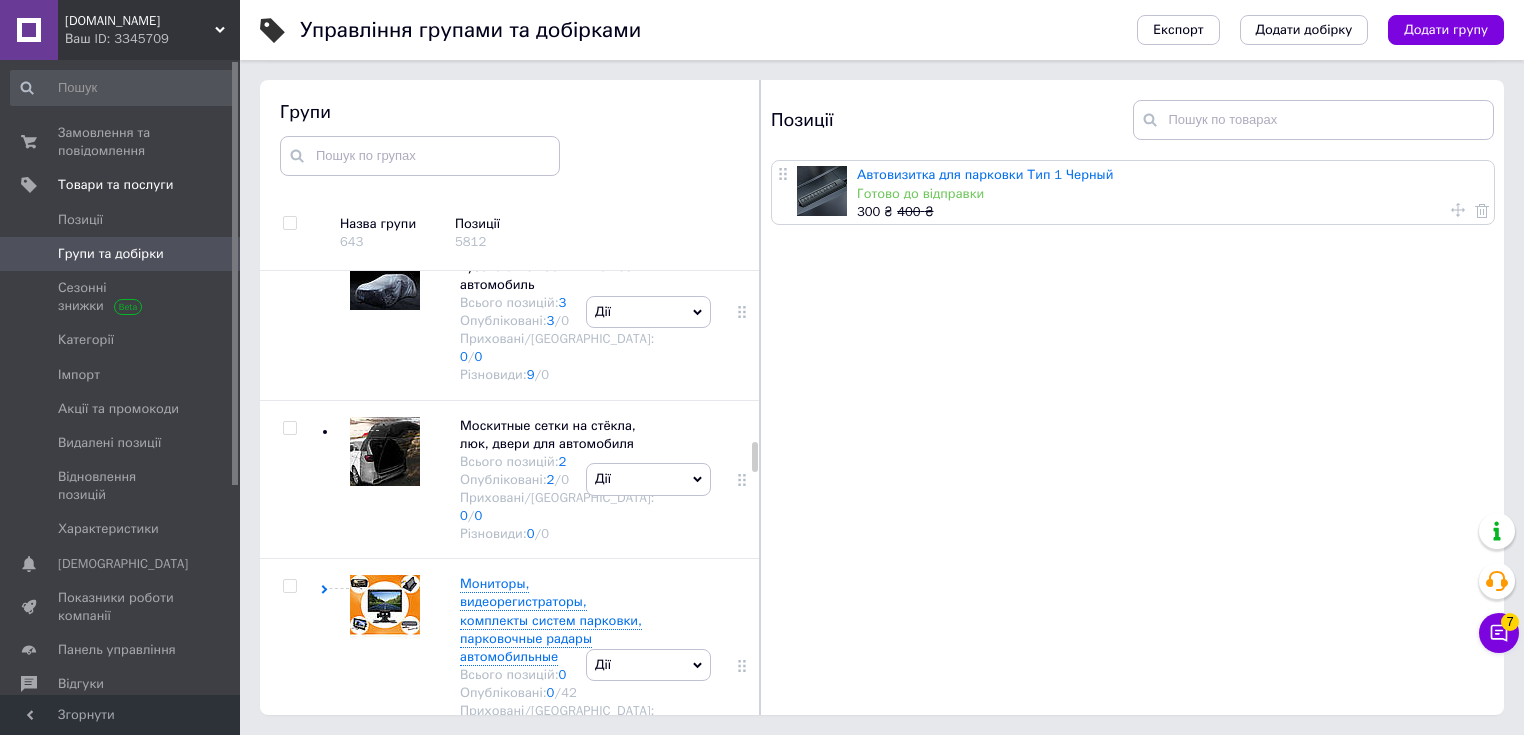 click on "Дії" at bounding box center (648, -1374) 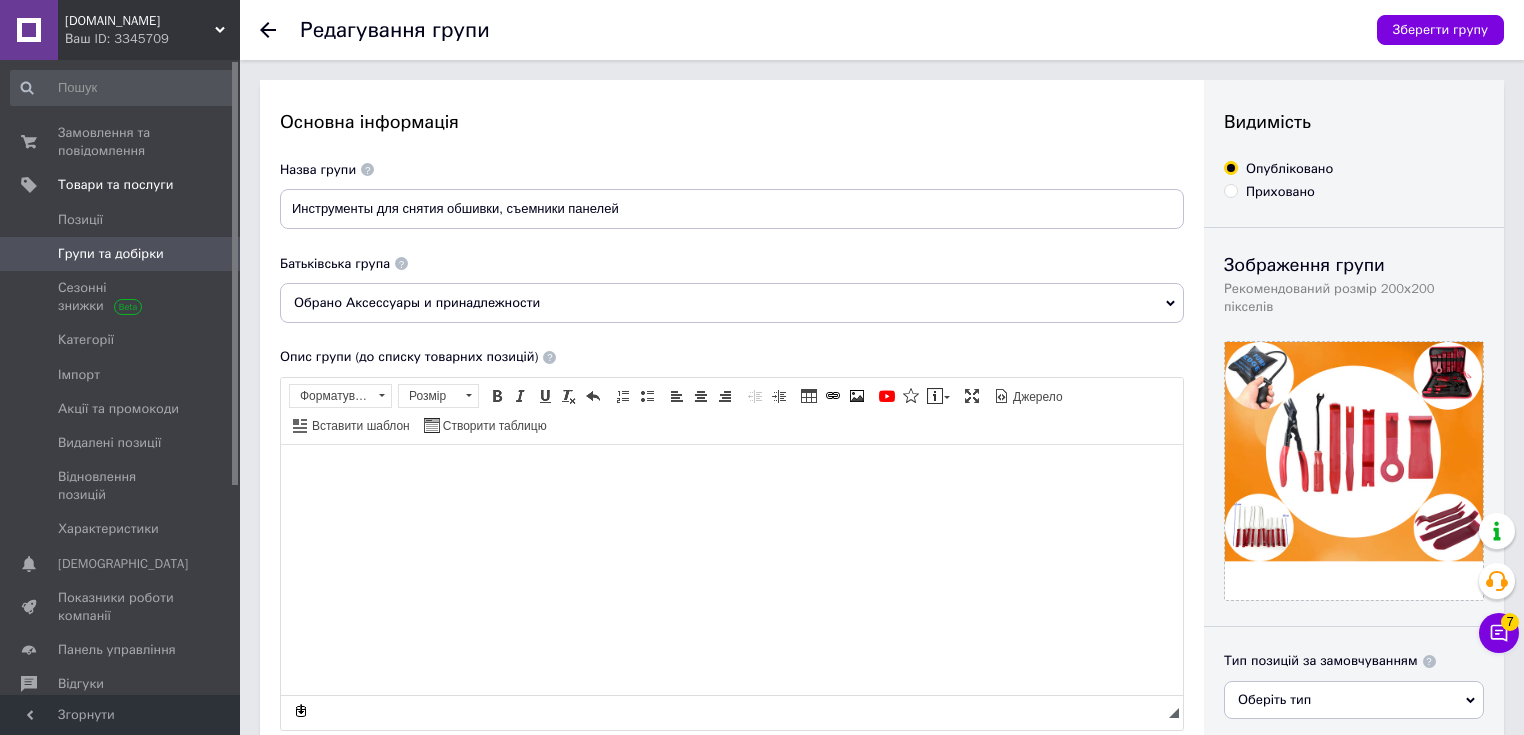 scroll, scrollTop: 0, scrollLeft: 0, axis: both 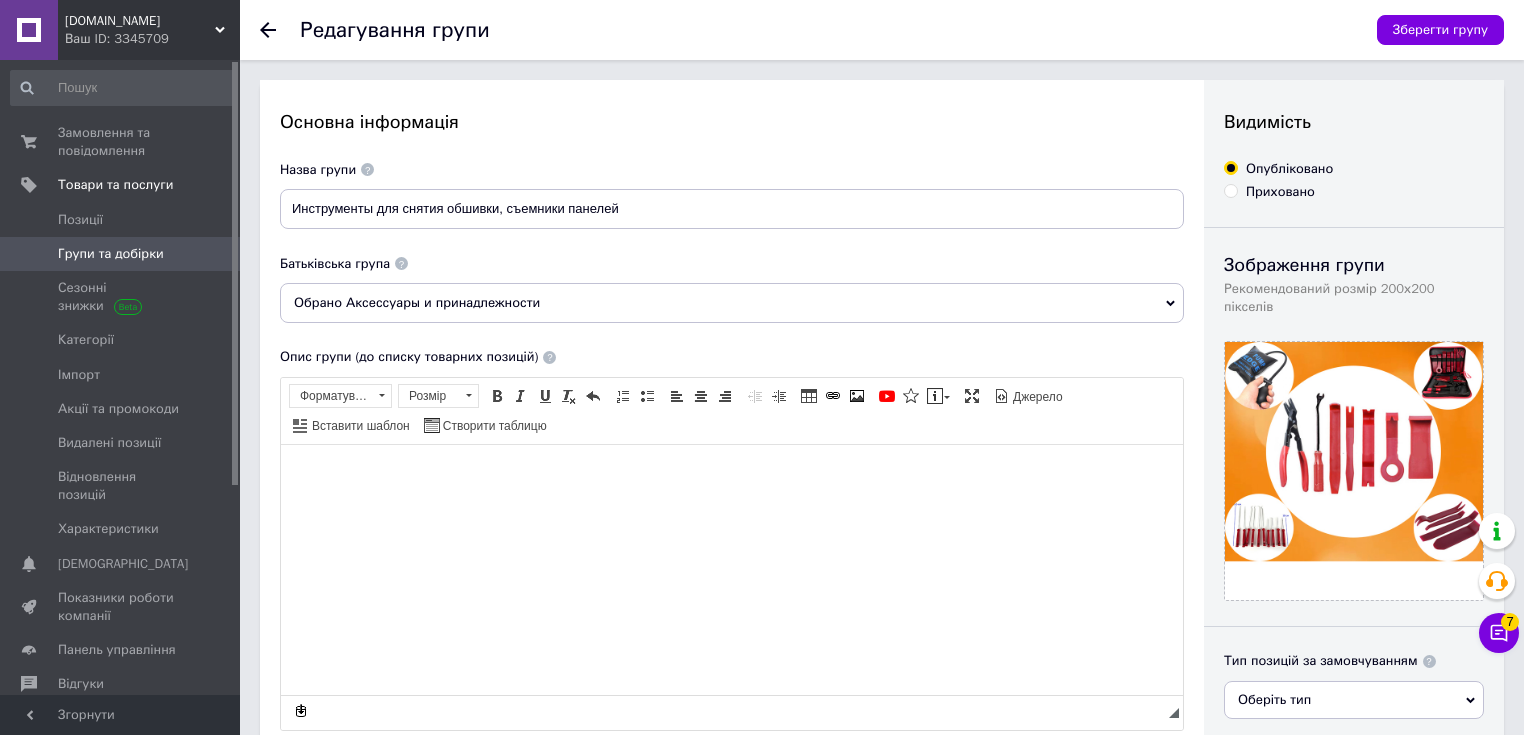 click at bounding box center (732, 474) 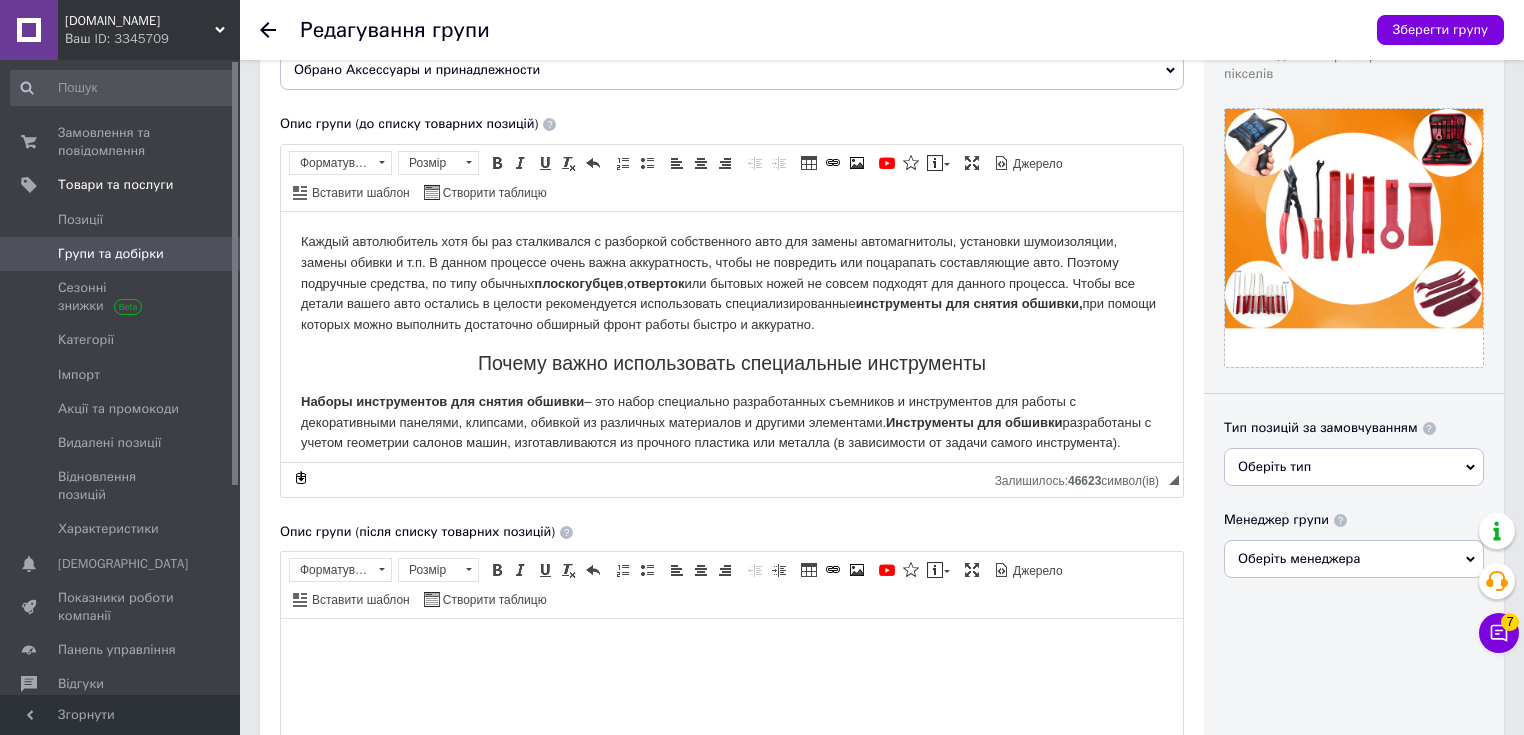 scroll, scrollTop: 240, scrollLeft: 0, axis: vertical 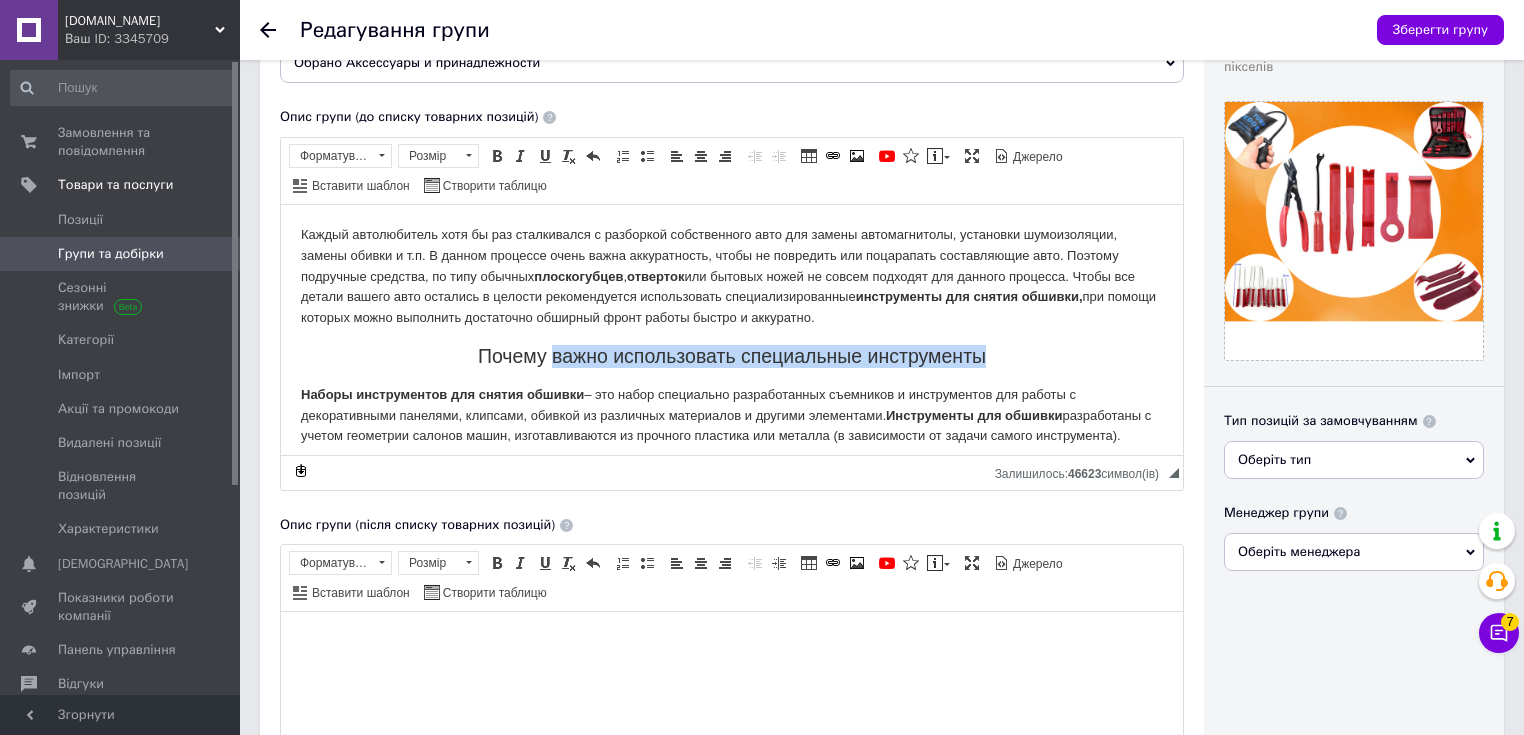 drag, startPoint x: 997, startPoint y: 361, endPoint x: 545, endPoint y: 353, distance: 452.0708 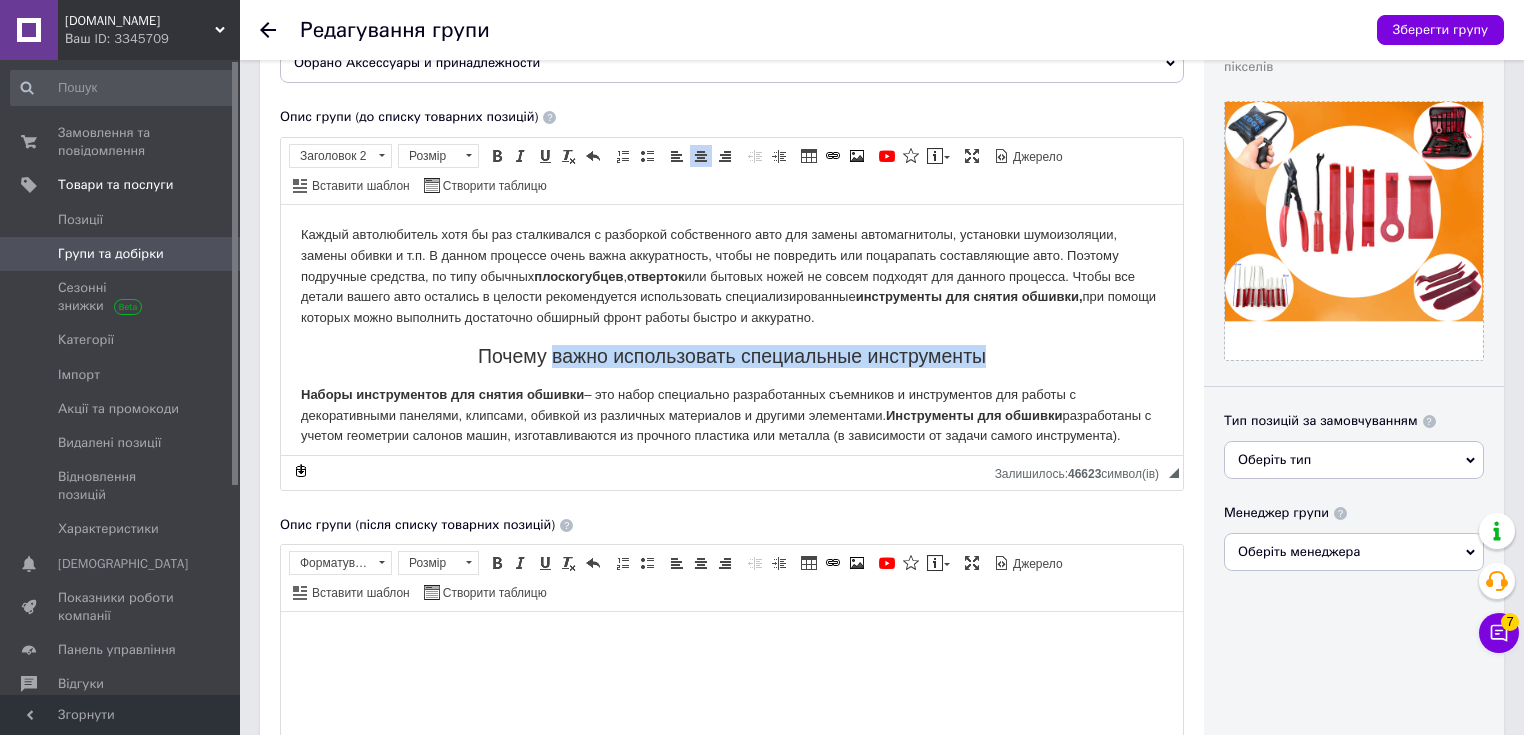 click on "Почему важно использовать специальные инструменты" at bounding box center (732, 355) 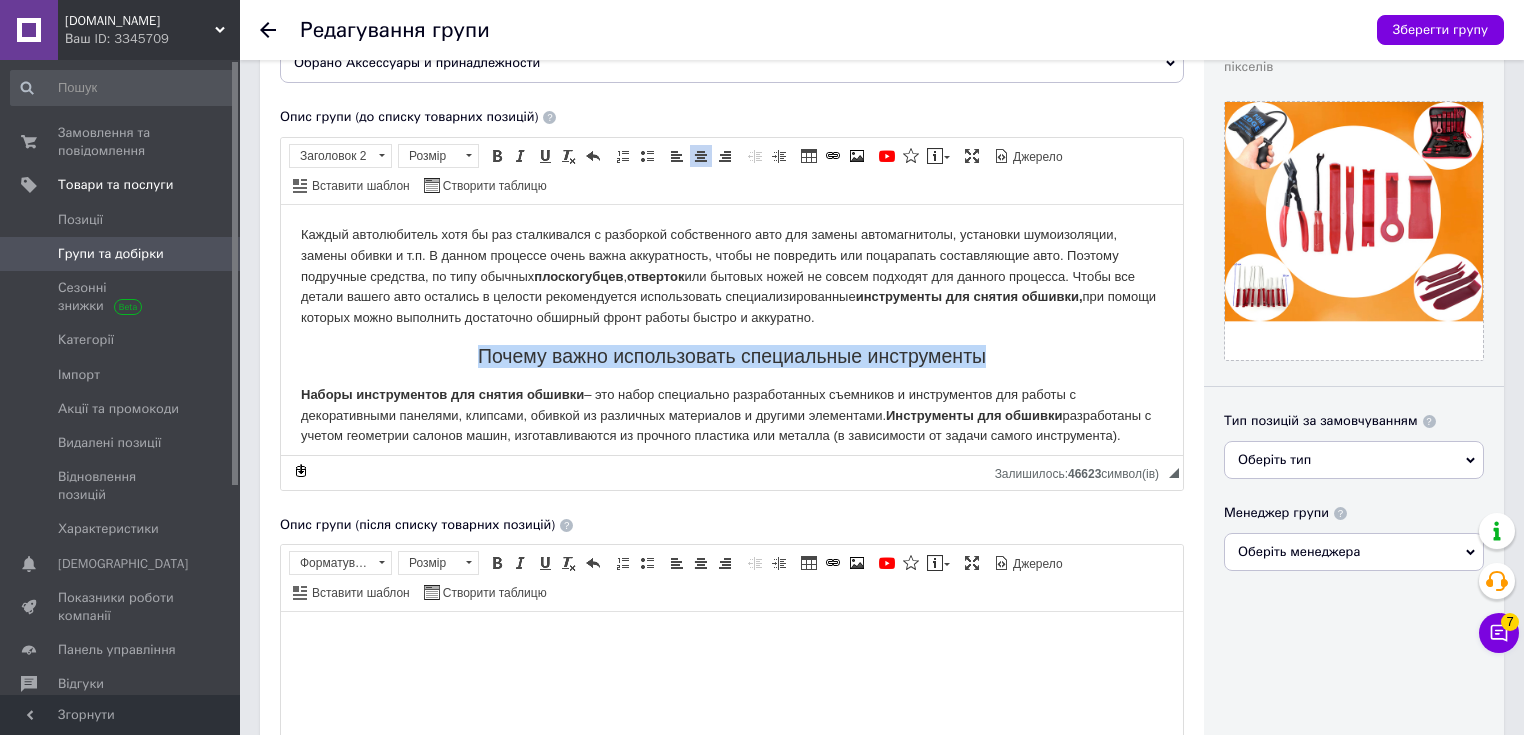 drag, startPoint x: 985, startPoint y: 358, endPoint x: 441, endPoint y: 349, distance: 544.07446 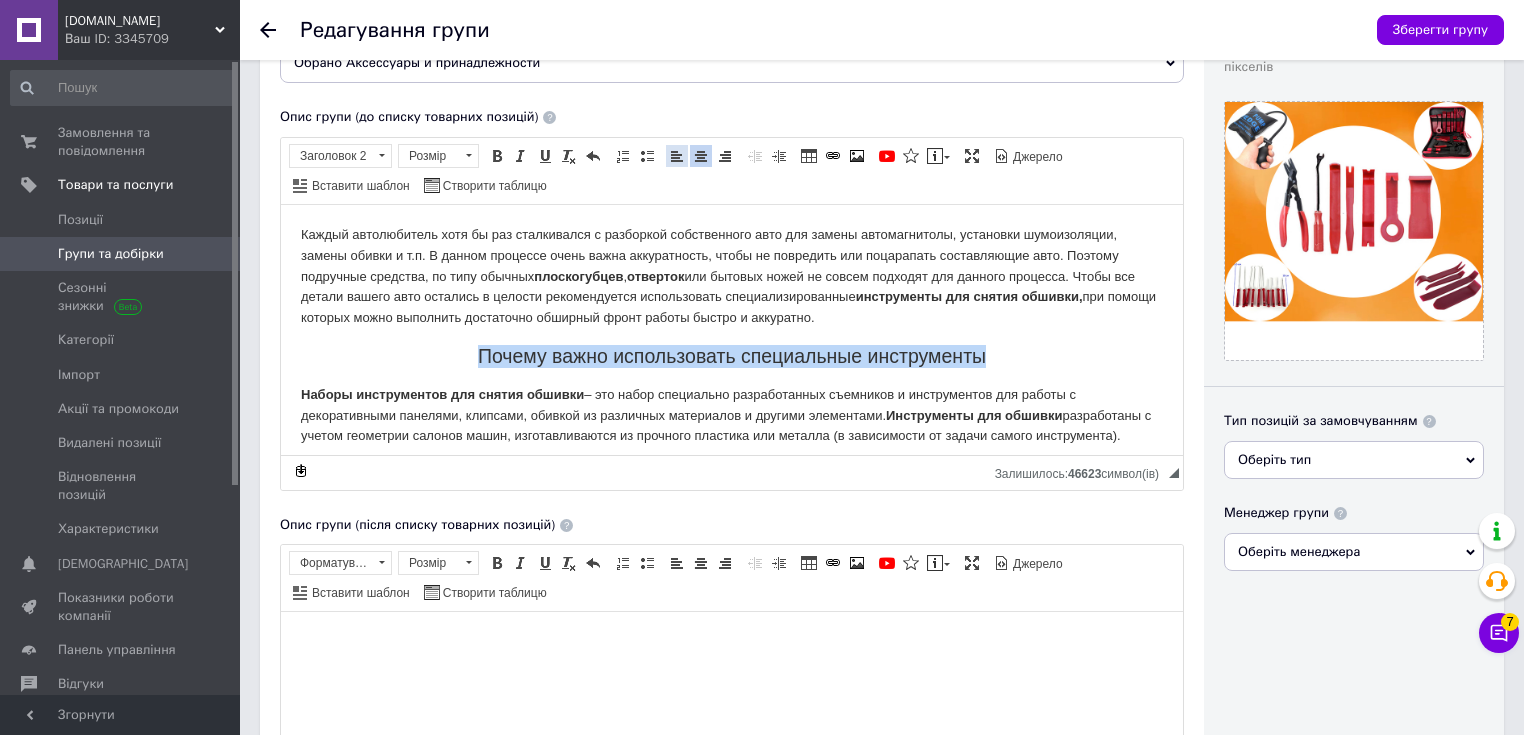 click at bounding box center (677, 156) 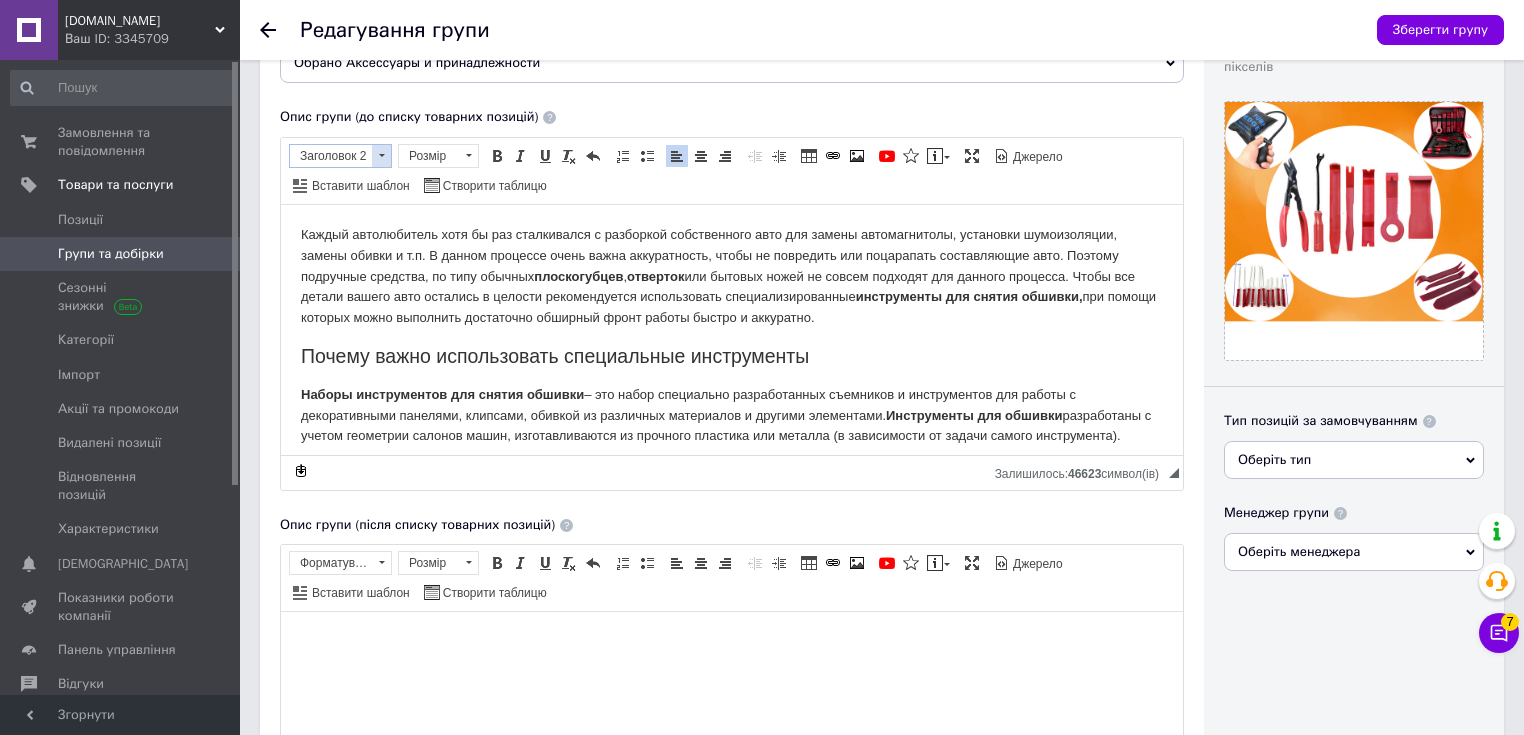 click at bounding box center [381, 156] 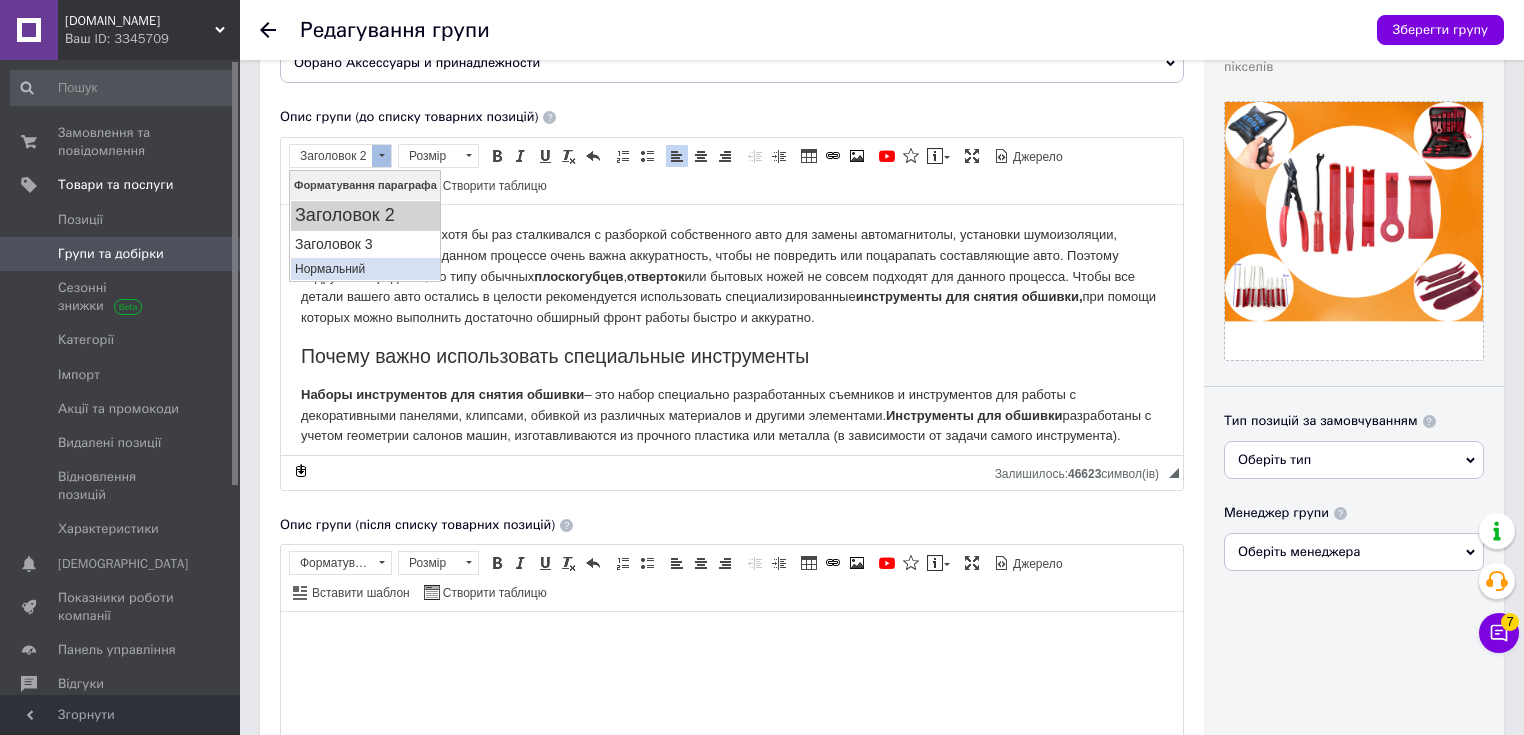 scroll, scrollTop: 0, scrollLeft: 0, axis: both 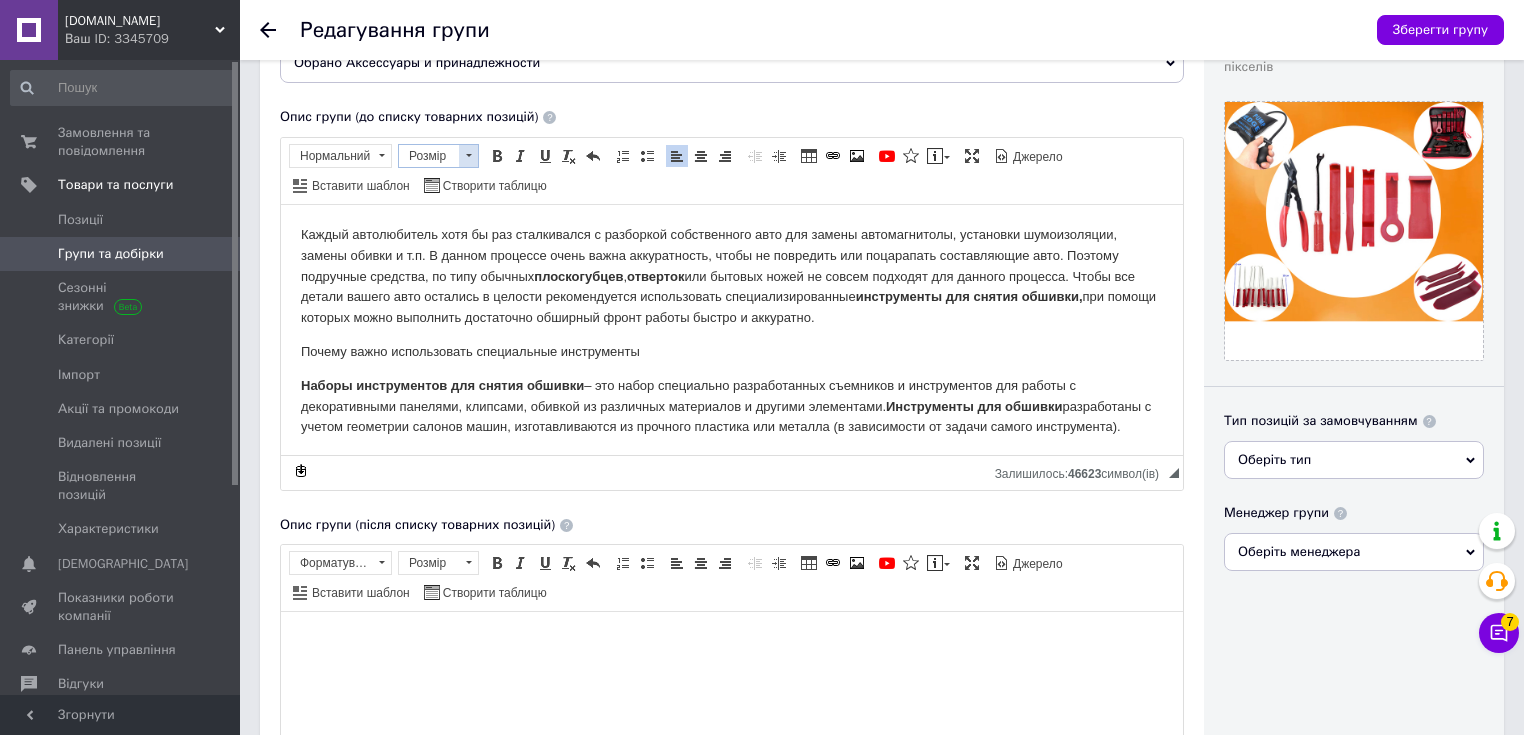 click at bounding box center [469, 155] 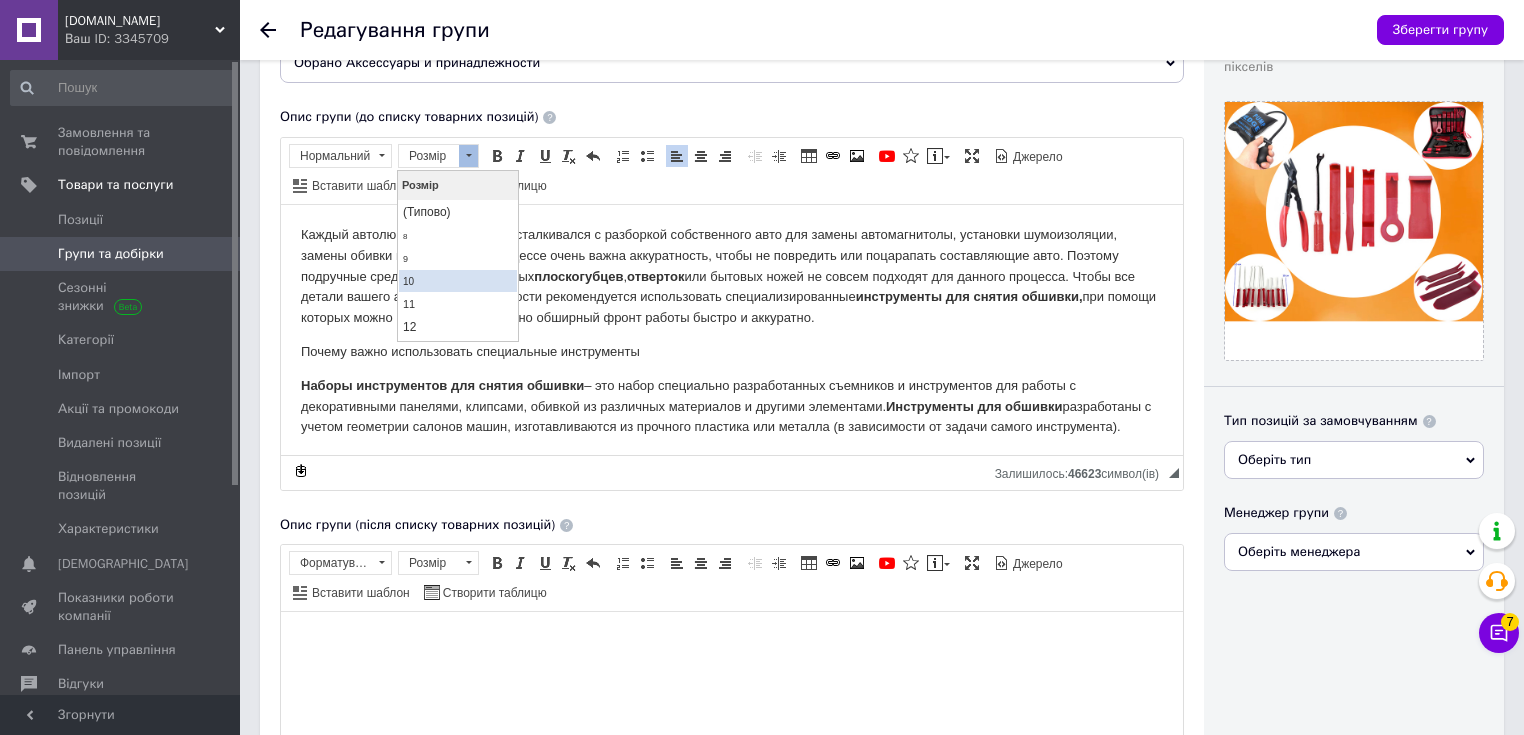 scroll, scrollTop: 80, scrollLeft: 0, axis: vertical 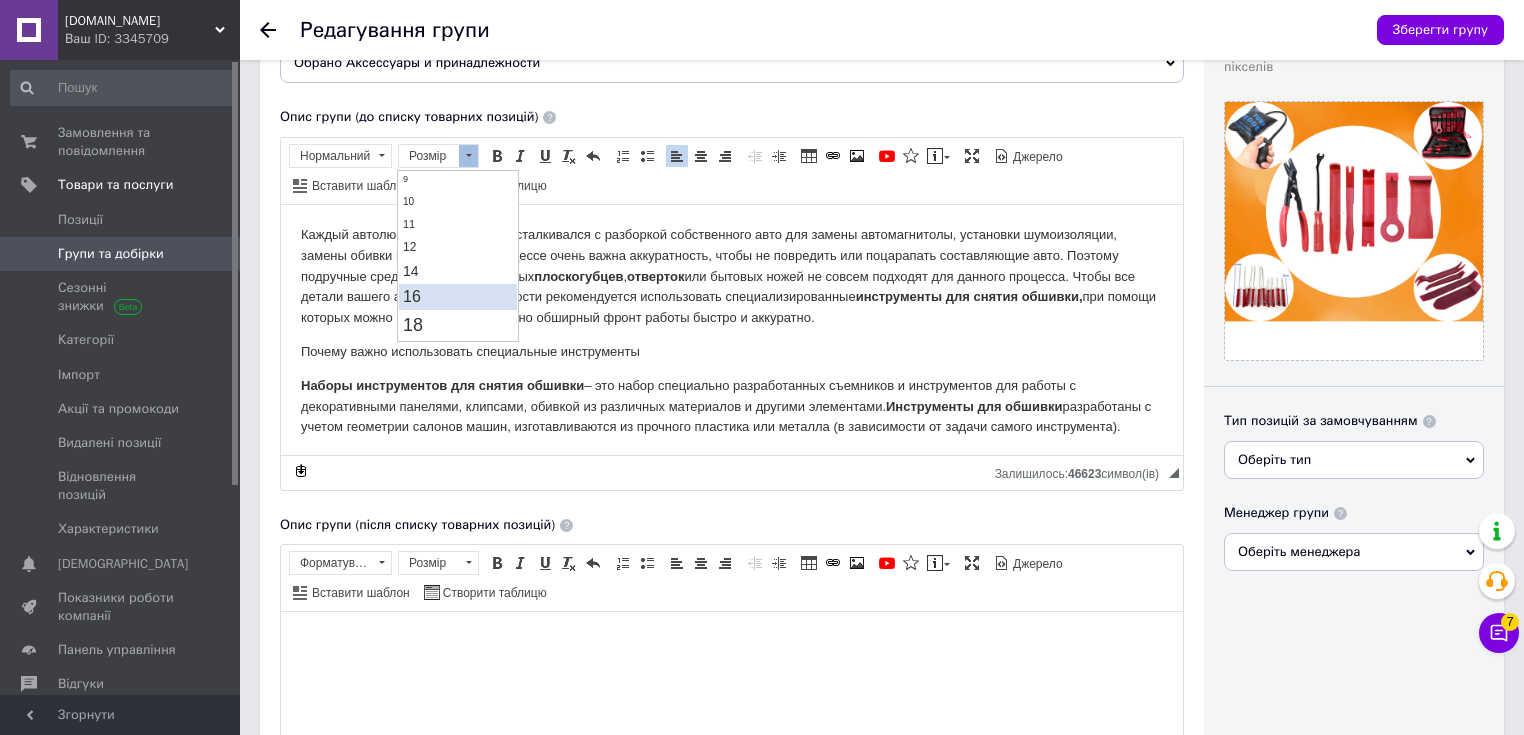 click on "16" at bounding box center [412, 295] 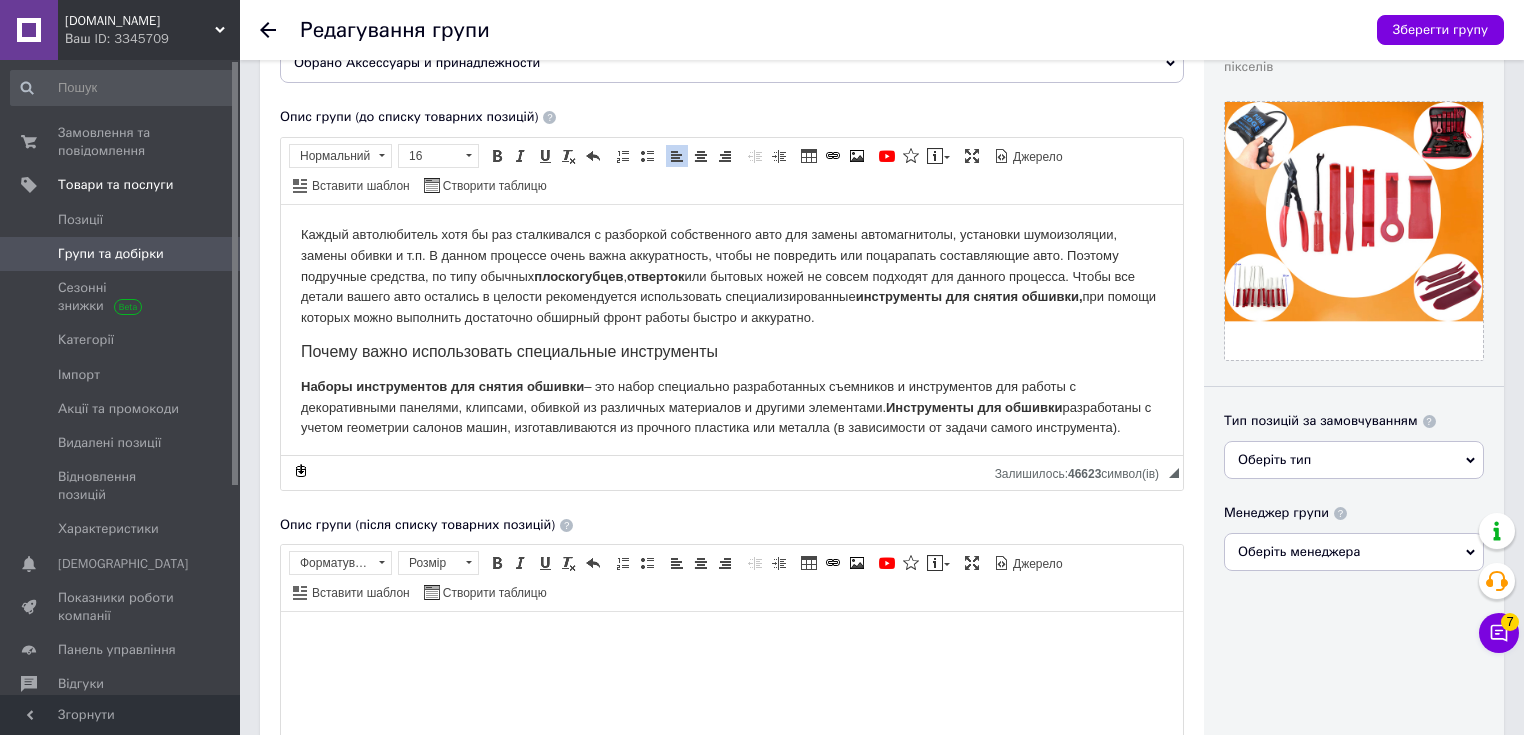 click on "Наборы инструментов для снятия обшивки" at bounding box center [442, 385] 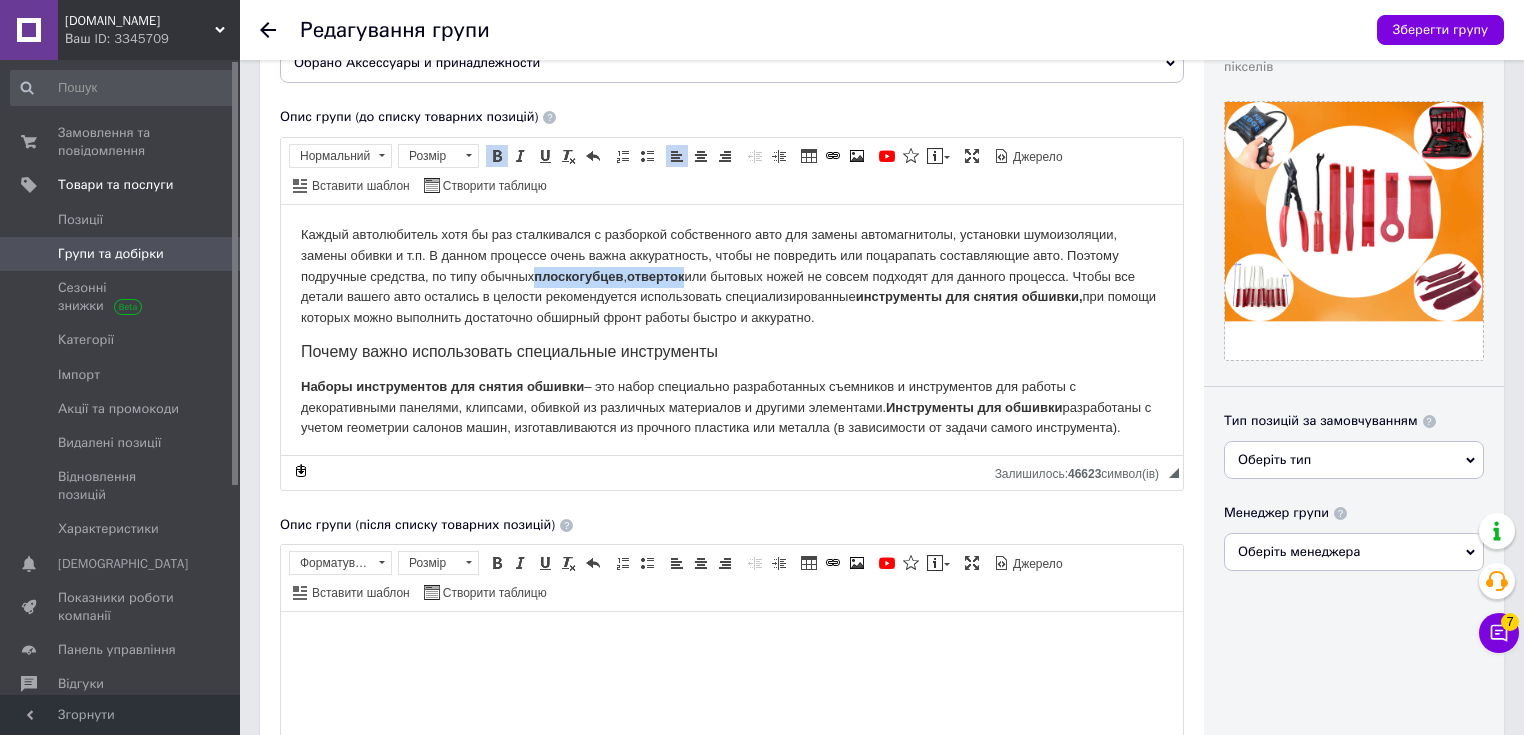 drag, startPoint x: 535, startPoint y: 275, endPoint x: 692, endPoint y: 277, distance: 157.01274 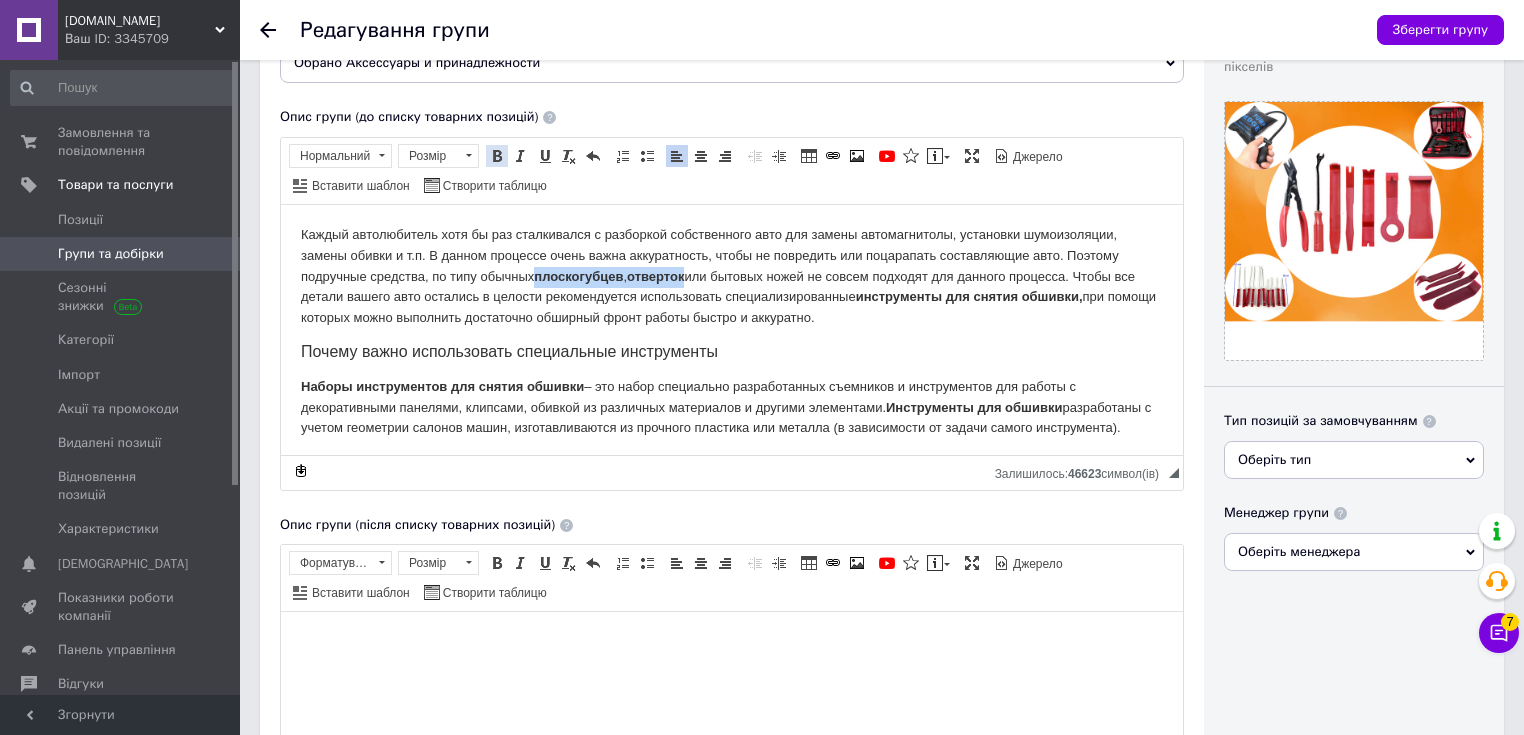 click at bounding box center (497, 156) 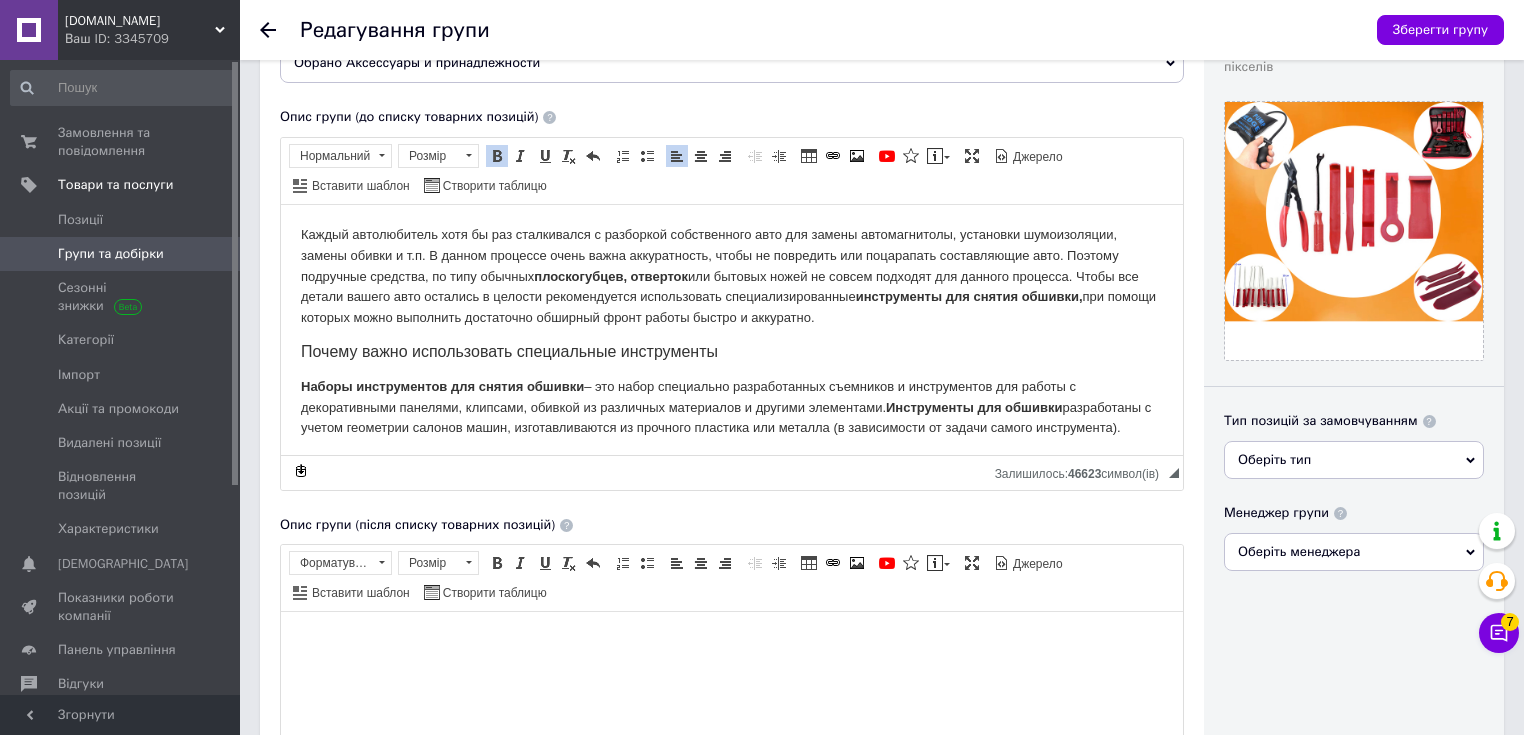 click on "Каждый автолюбитель хотя бы раз сталкивался с разборкой собственного авто для замены автомагнитолы, установки шумоизоляции, замены обивки и т.п. В данном процессе очень важна аккуратность, чтобы не повредить или поцарапать составляющие авто. Поэтому подручные средства, по типу обычных  плоскогубцев, отверток  или бытовых ножей не совсем подходят для данного процесса. Чтобы все детали вашего авто остались в целости рекомендуется использовать специализированные  инструменты для снятия обшивки," at bounding box center [732, 276] 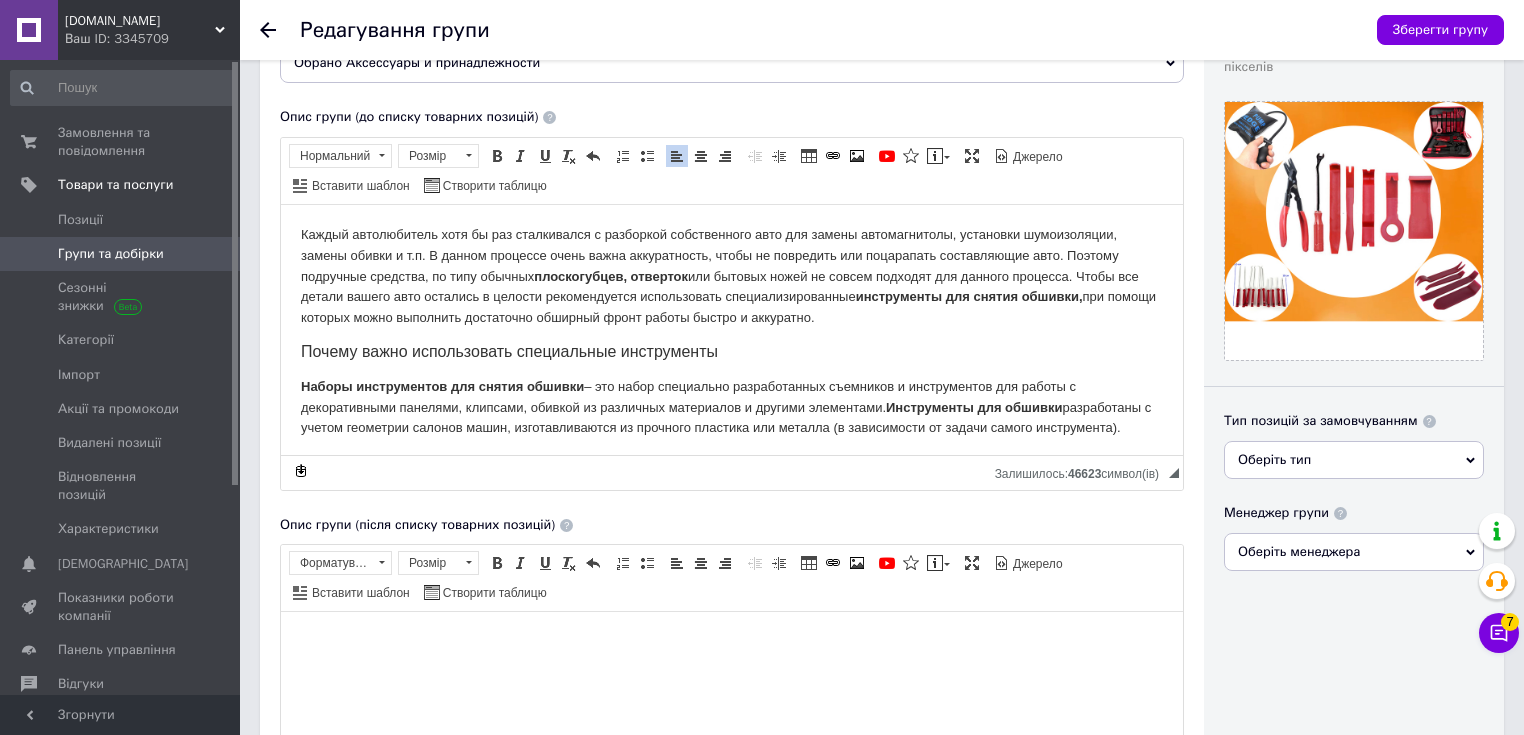 scroll, scrollTop: 160, scrollLeft: 0, axis: vertical 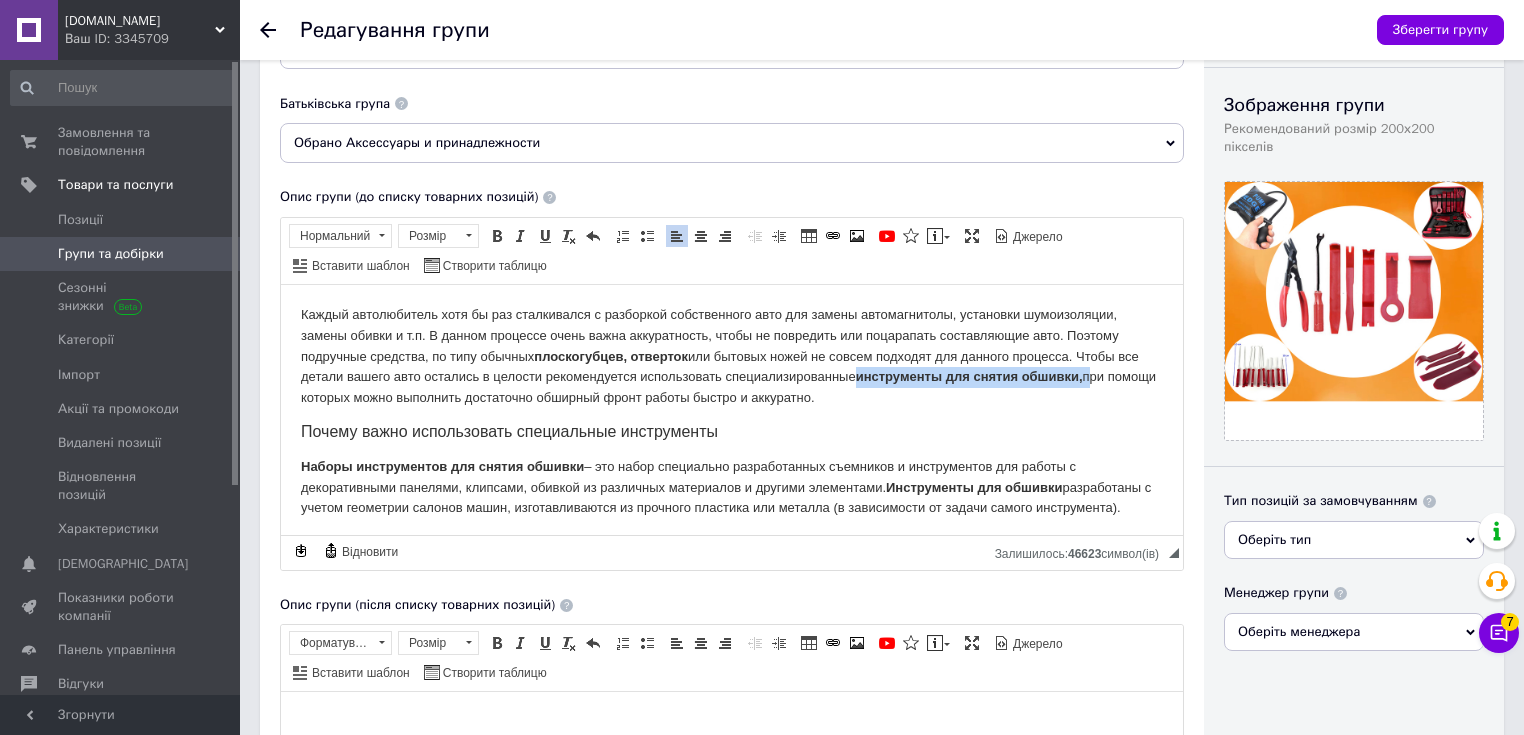 drag, startPoint x: 859, startPoint y: 377, endPoint x: 1093, endPoint y: 373, distance: 234.03418 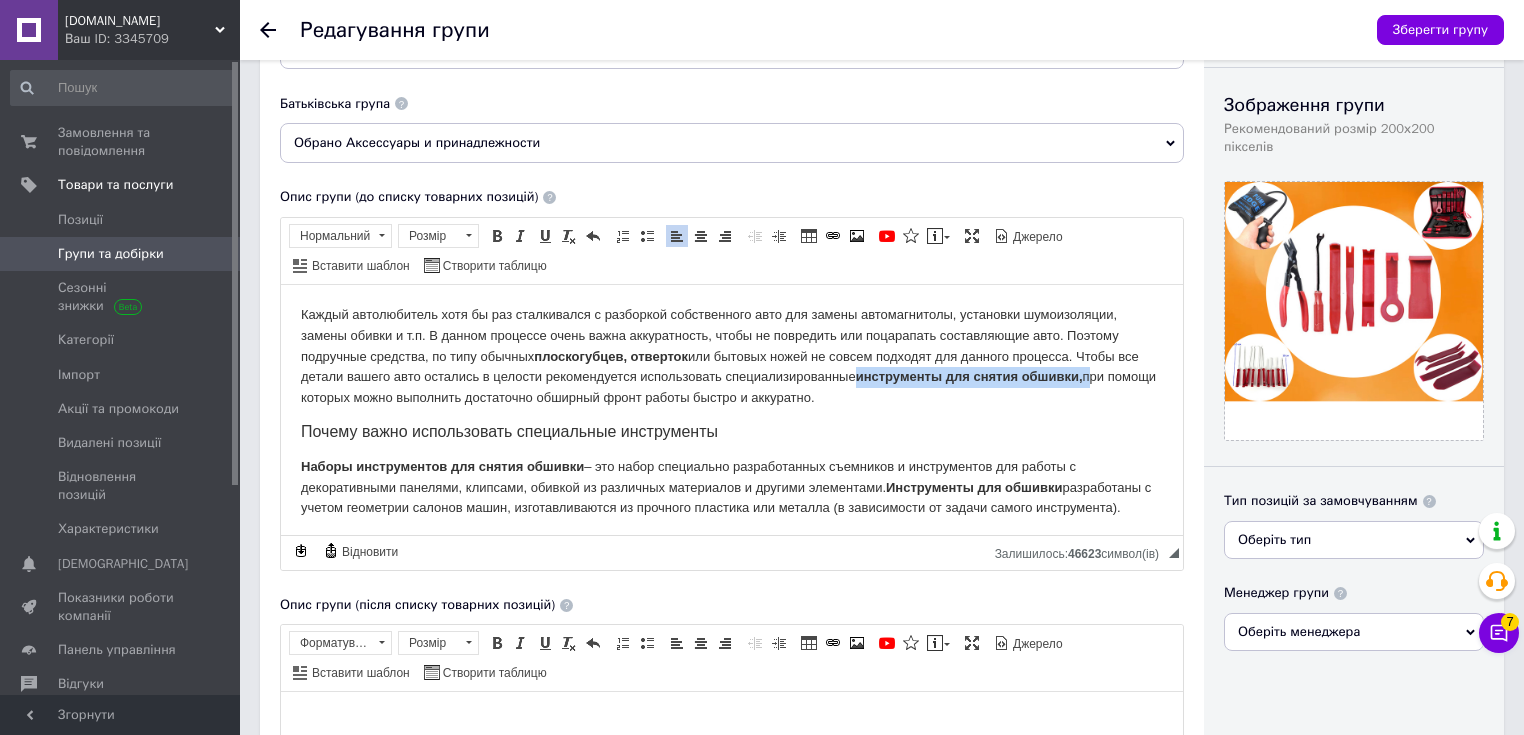 click on "Каждый автолюбитель хотя бы раз сталкивался с разборкой собственного авто для замены автомагнитолы, установки шумоизоляции, замены обивки и т.п. В данном процессе очень важна аккуратность, чтобы не повредить или поцарапать составляющие авто. Поэтому подручные средства, по типу обычных  плоскогубцев, отверток  или бытовых ножей не совсем подходят для данного процесса. Чтобы все детали вашего авто остались в целости рекомендуется использовать специализированные  инструменты для снятия обшивки," at bounding box center (732, 356) 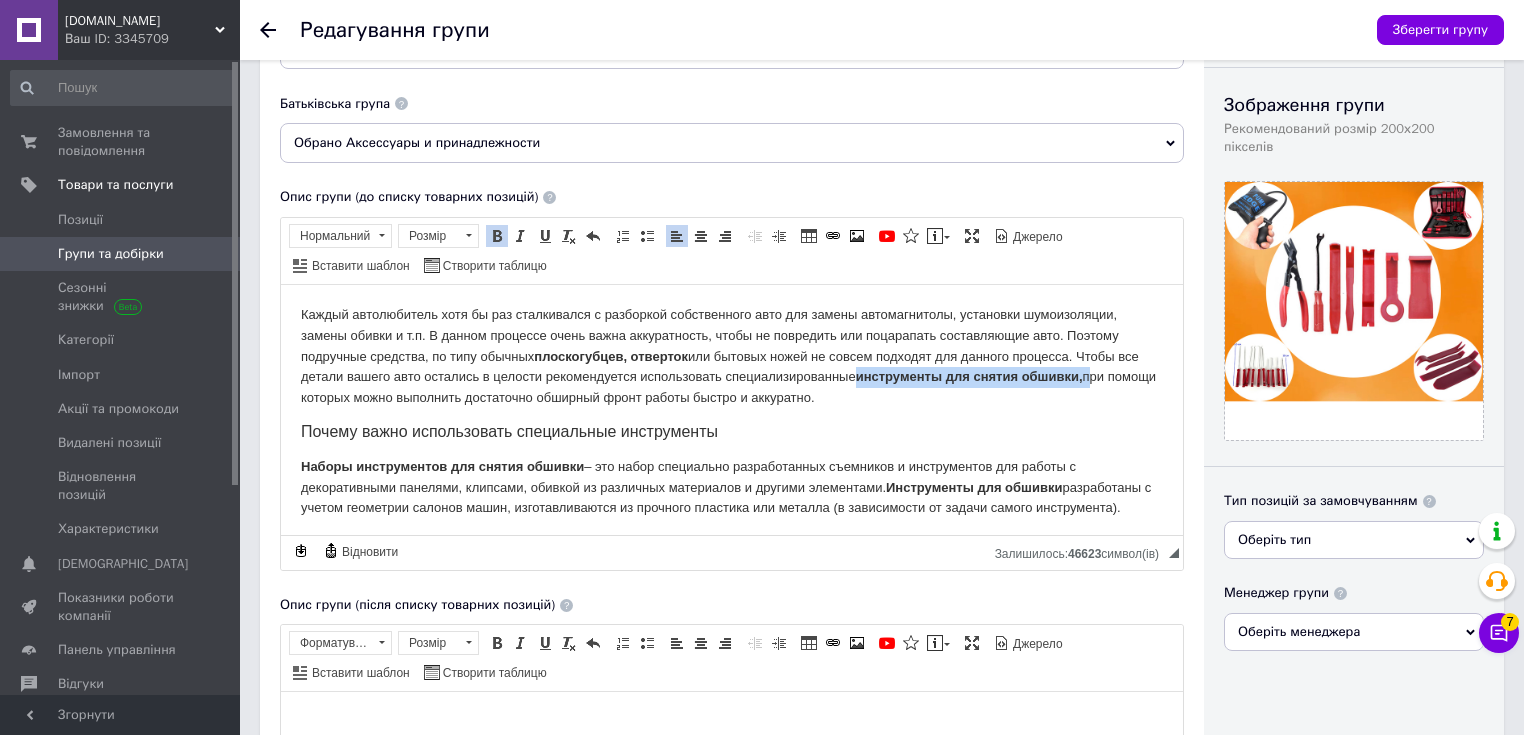 click at bounding box center [497, 236] 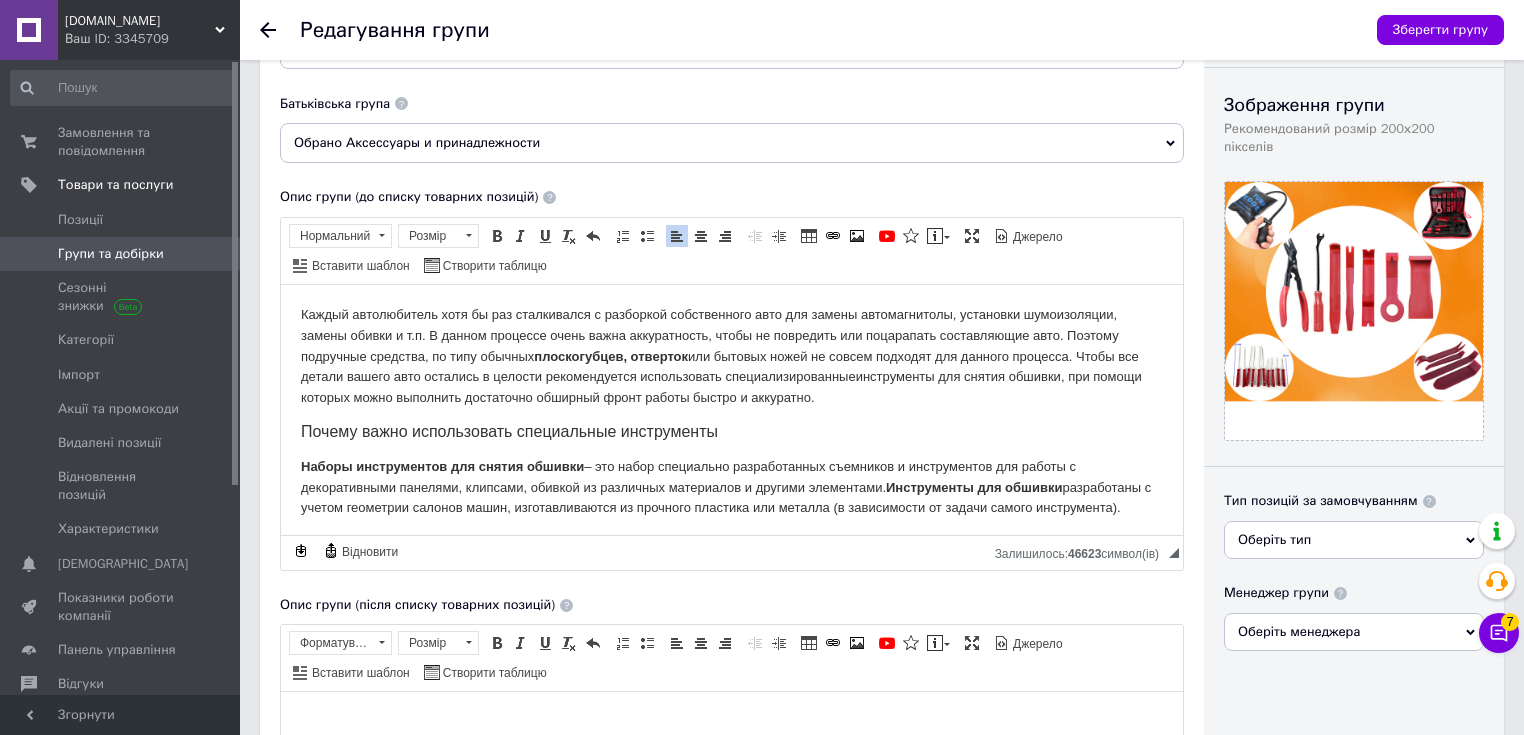 click on "Почему важно использовать специальные инструменты" at bounding box center (509, 430) 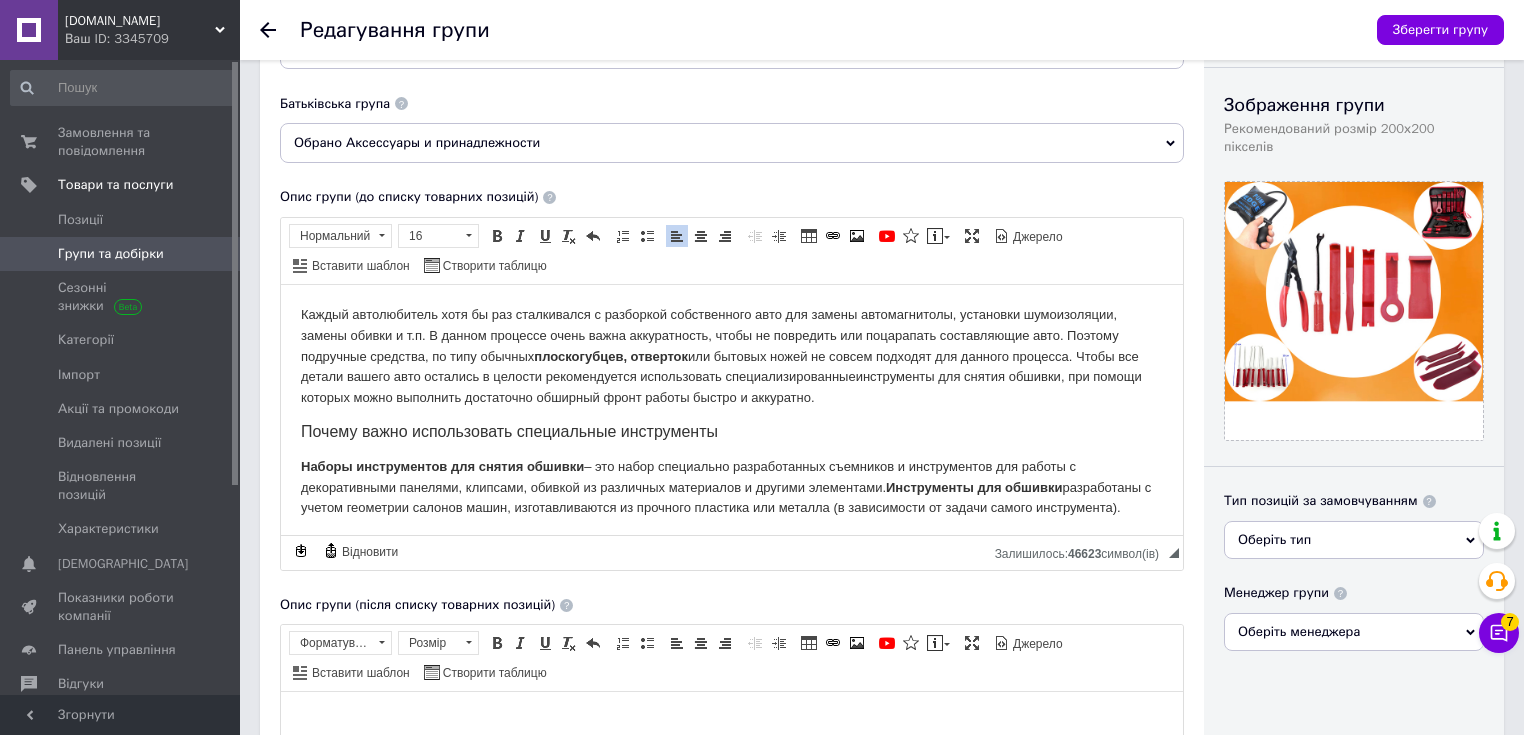 drag, startPoint x: 540, startPoint y: 354, endPoint x: 689, endPoint y: 356, distance: 149.01343 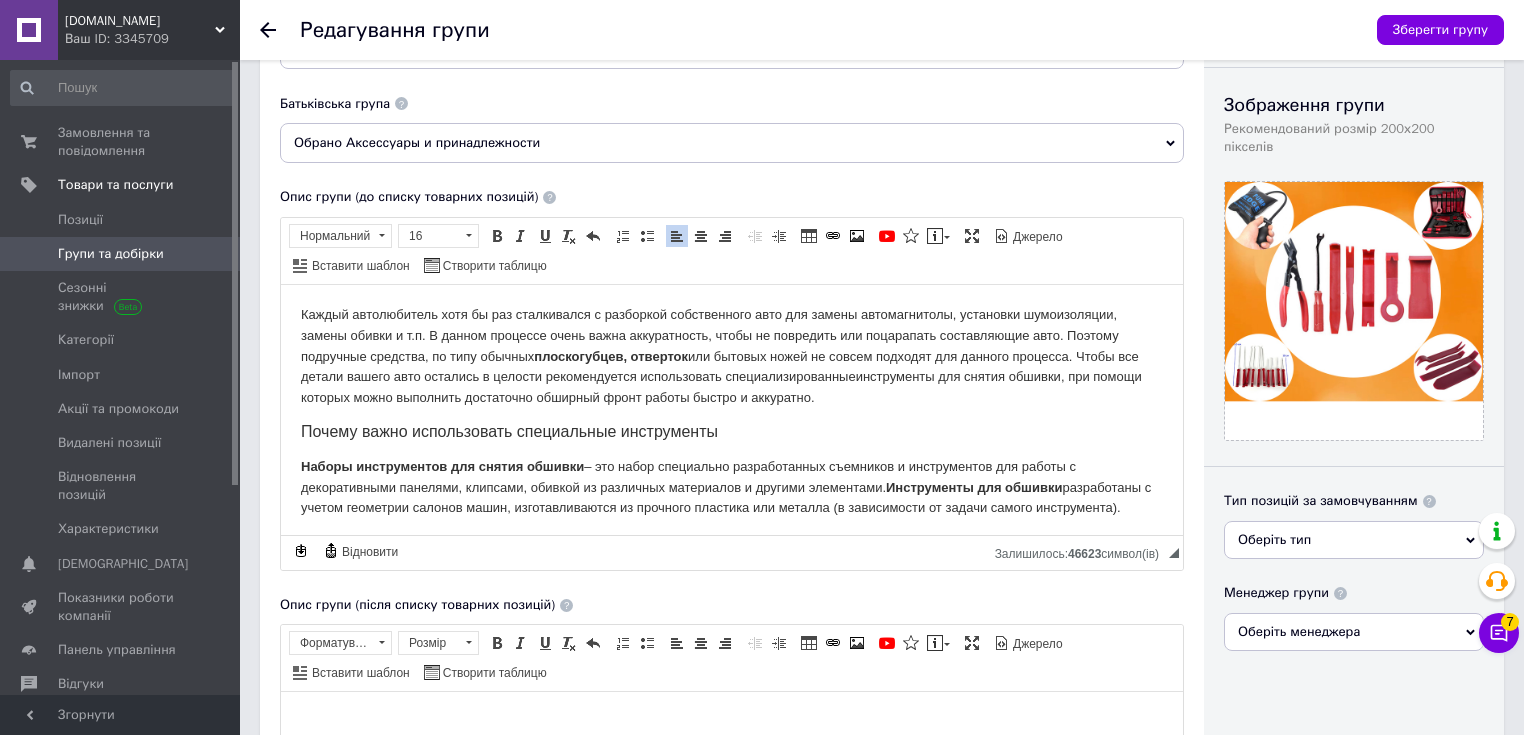 click on "плоскогубцев, отверток" at bounding box center (611, 355) 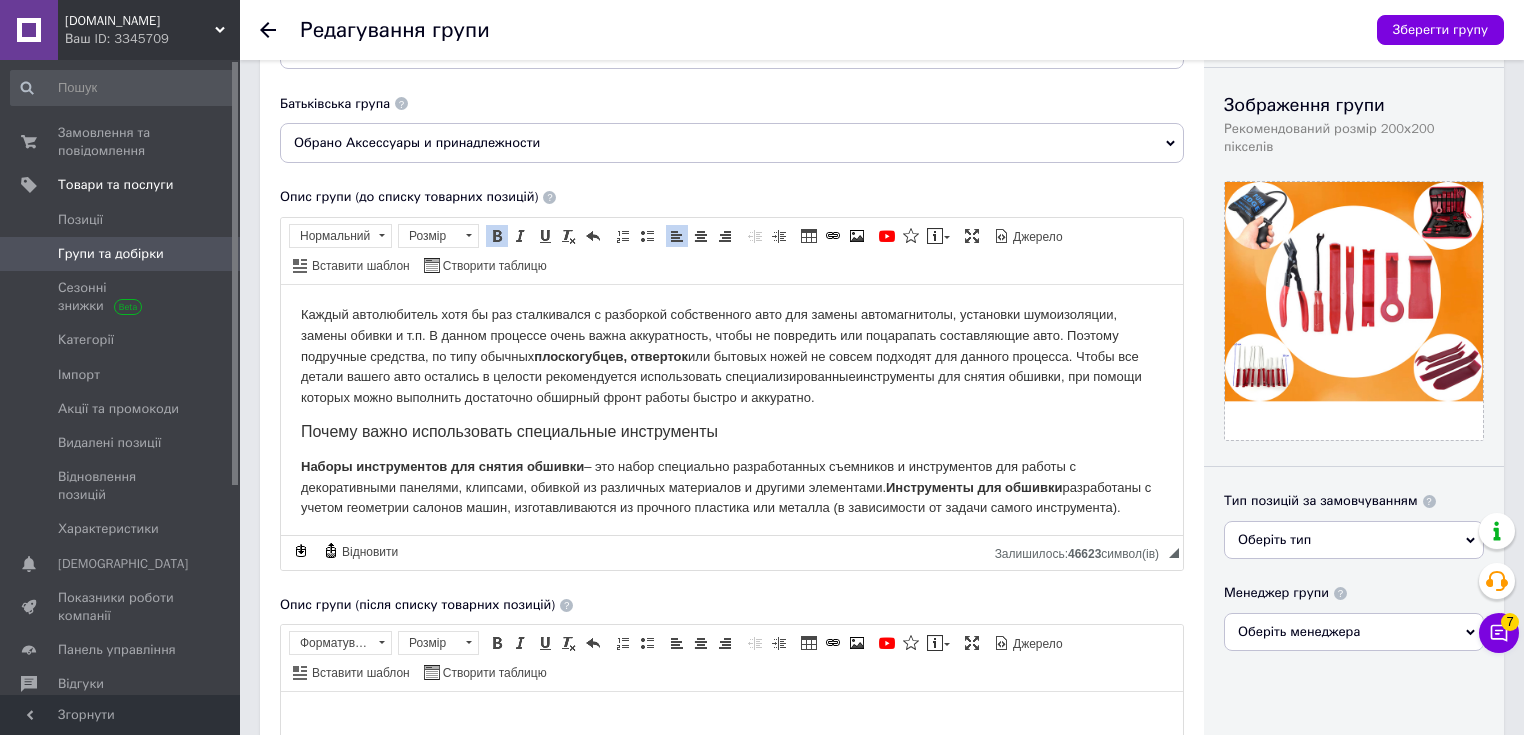 click at bounding box center (497, 236) 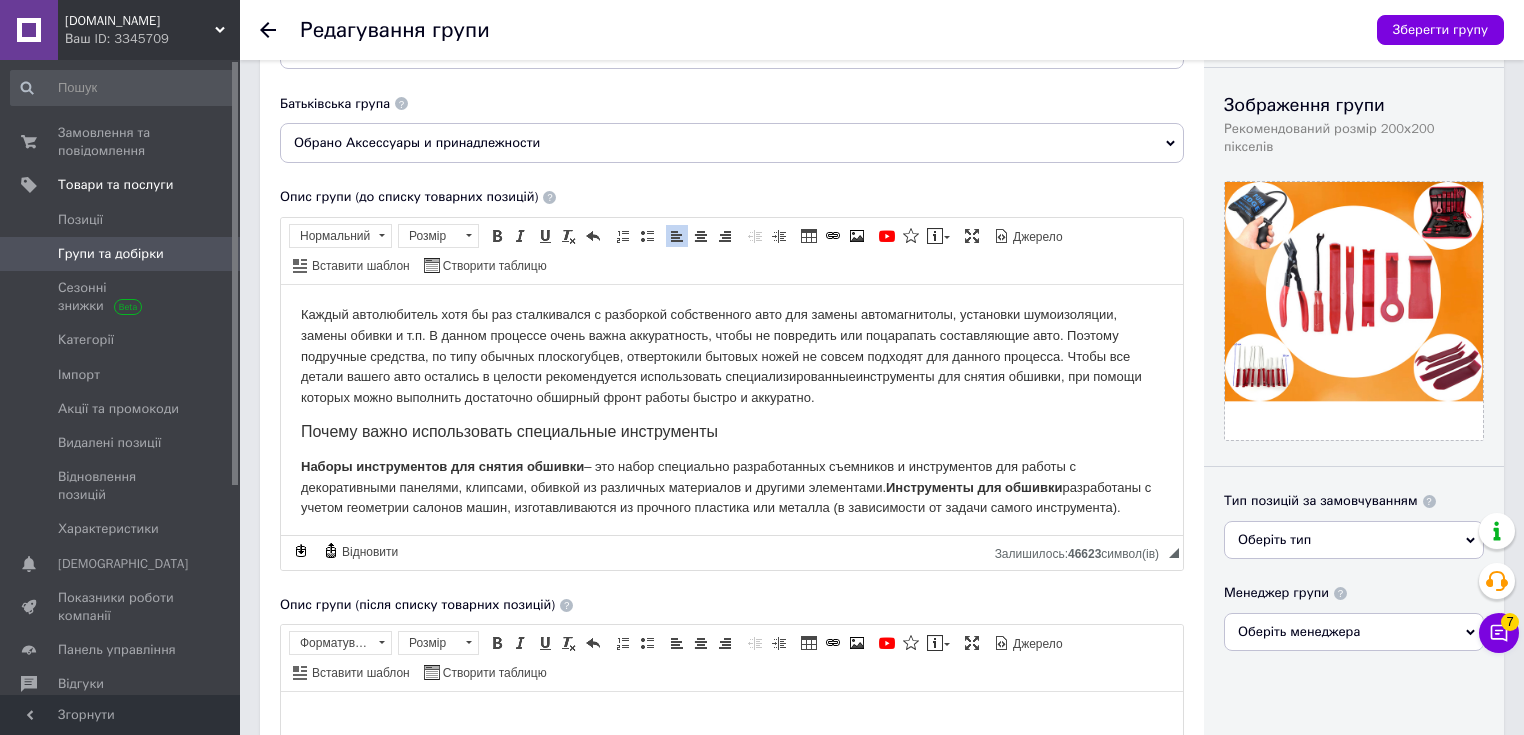 click on "Каждый автолюбитель хотя бы раз сталкивался с разборкой собственного авто для замены автомагнитолы, установки шумоизоляции, замены обивки и т.п. В данном процессе очень важна аккуратность, чтобы не повредить или поцарапать составляющие авто. Поэтому подручные средства, по типу обычных   плоскогубцев, отверток  или бытовых ножей не совсем подходят для данного процесса. Чтобы все детали вашего авто остались в целости рекомендуется использовать специализированные  инструменты для снятия обшивки," at bounding box center (732, 356) 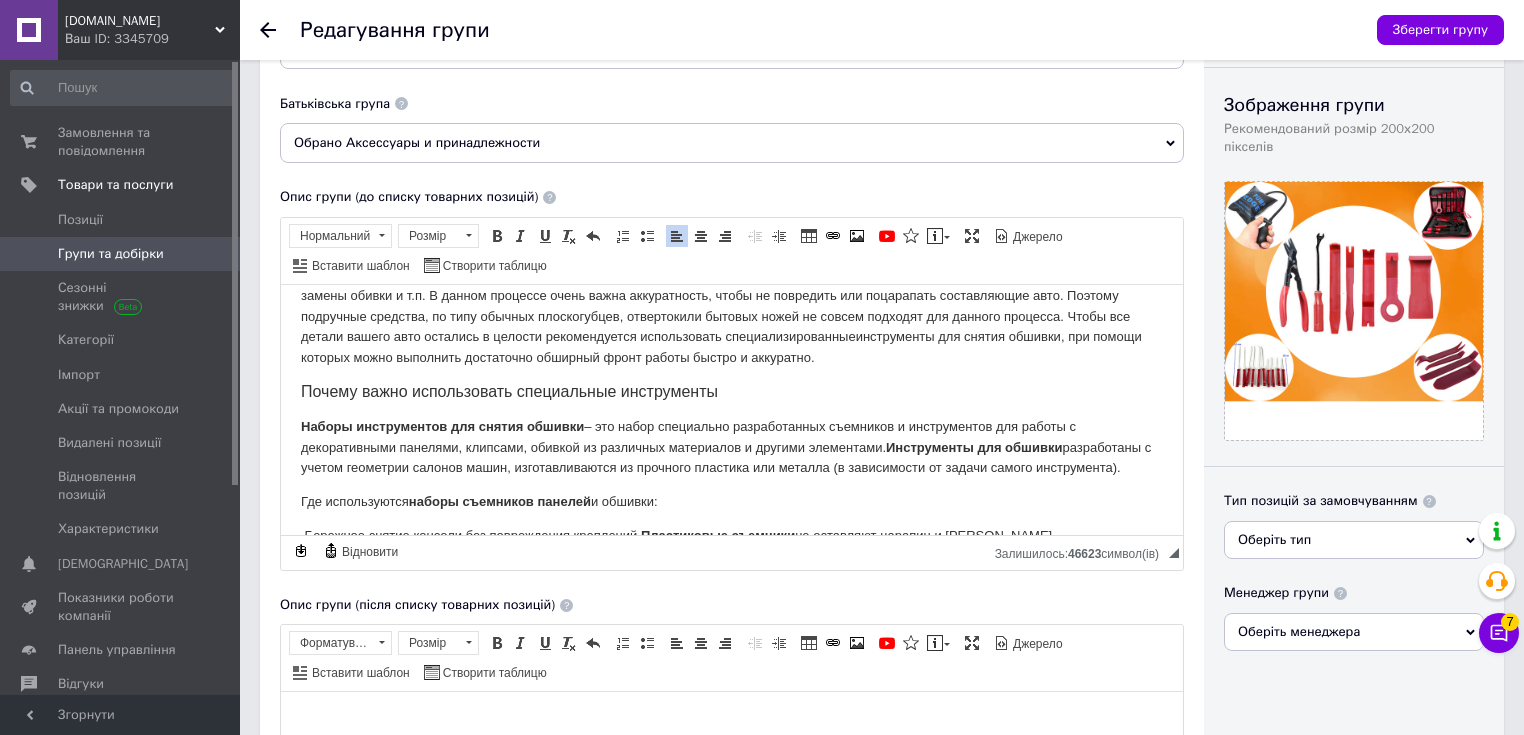 scroll, scrollTop: 80, scrollLeft: 0, axis: vertical 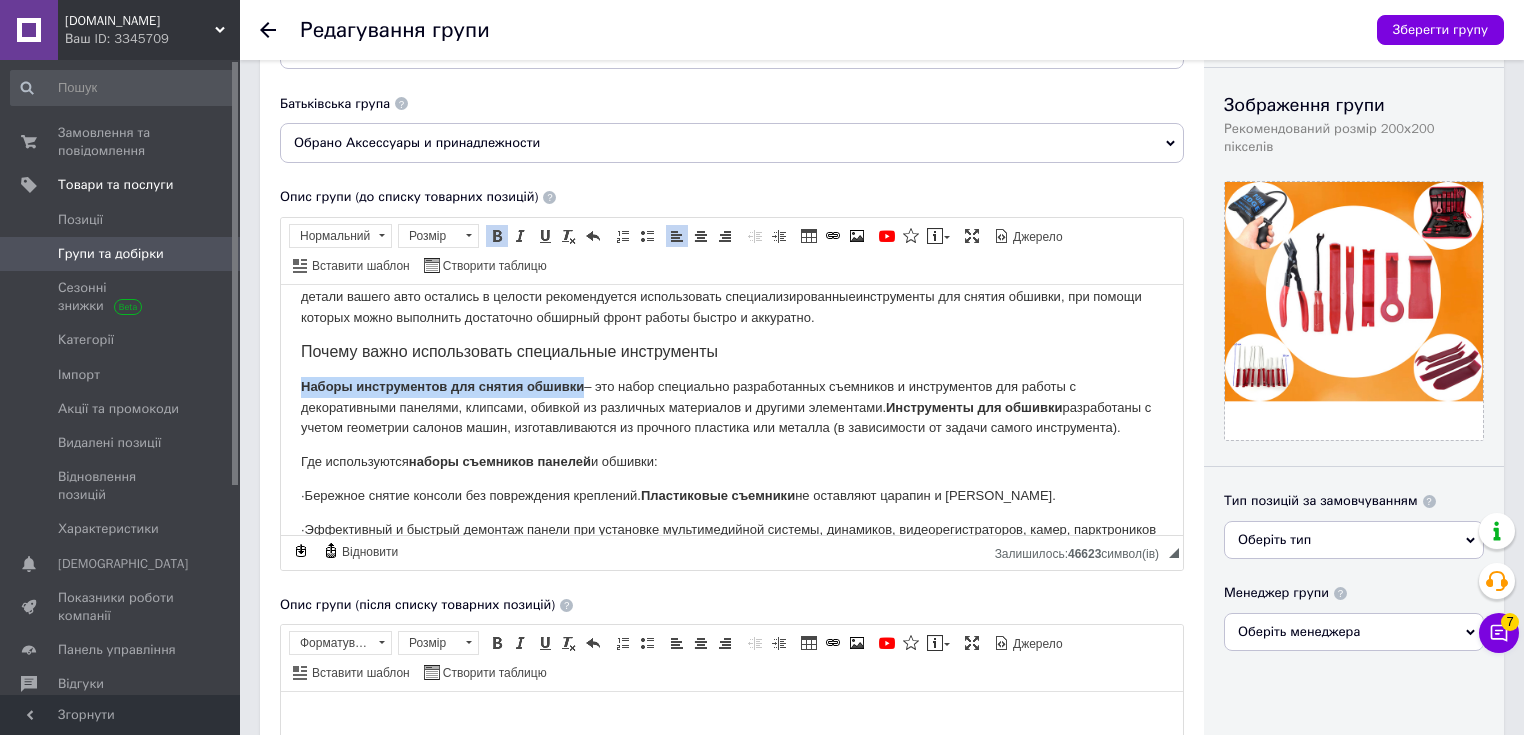 drag, startPoint x: 312, startPoint y: 384, endPoint x: 581, endPoint y: 377, distance: 269.09106 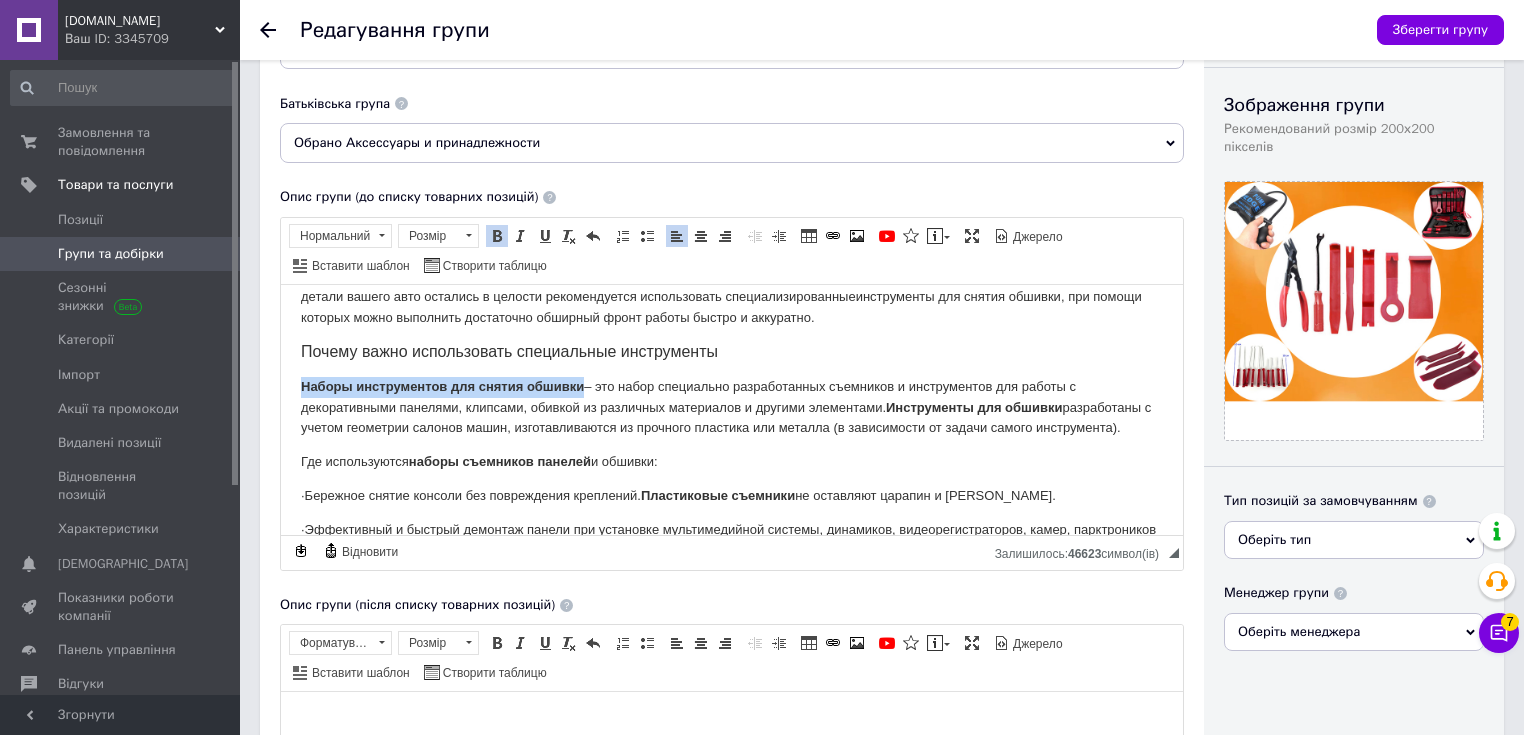 click on "Каждый автолюбитель хотя бы раз сталкивался с разборкой собственного авто для замены автомагнитолы, установки шумоизоляции, замены обивки и т.п. В данном процессе очень важна аккуратность, чтобы не повредить или поцарапать составляющие авто. Поэтому подручные средства, по типу обычных   плоскогубцев, отверток  или бытовых ножей не совсем подходят для данного процесса. Чтобы все детали вашего авто остались в целости рекомендуется использовать специализированные  инструменты для снятия обшивки,   Почему важно использовать специальные инструменты ." at bounding box center [732, 733] 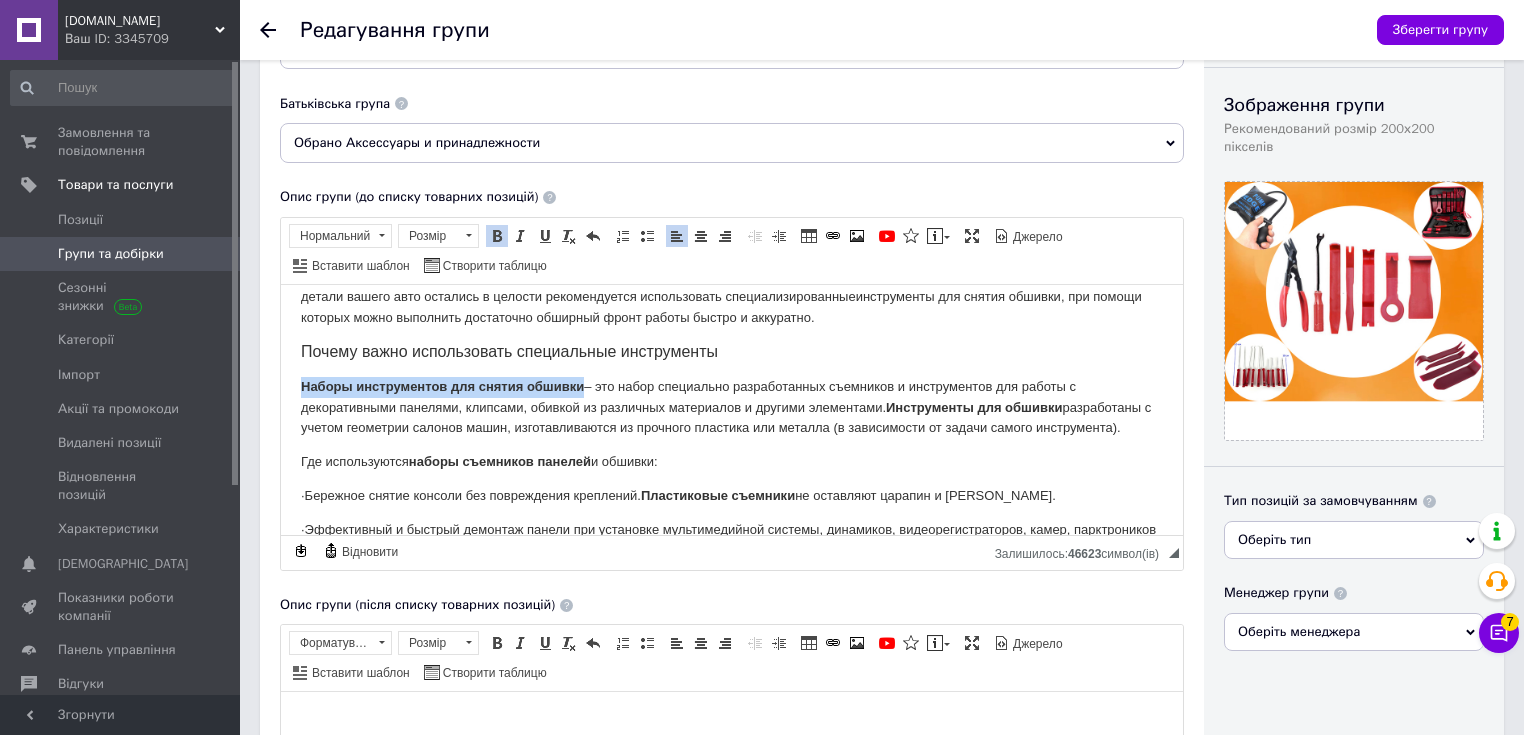 click at bounding box center [497, 236] 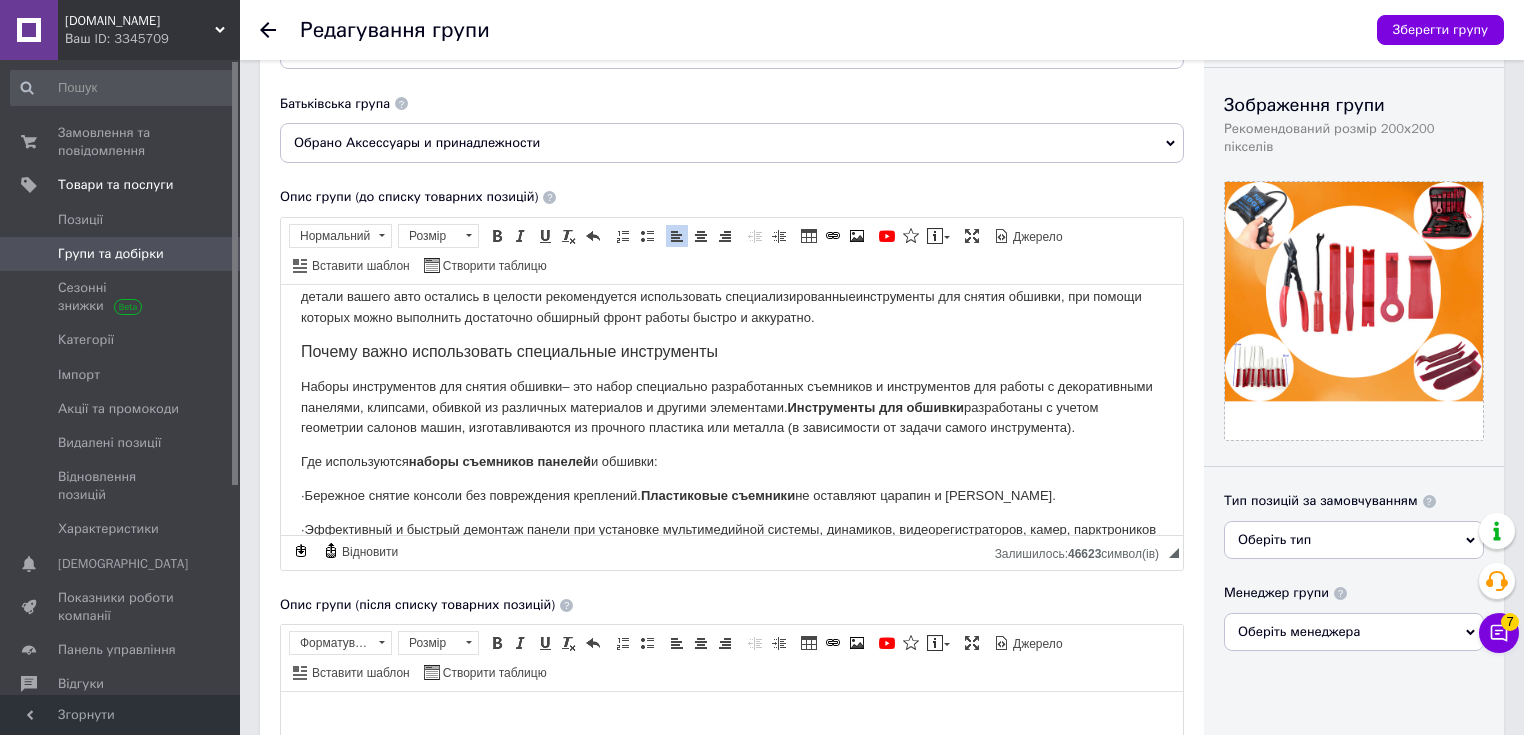 click on "Каждый автолюбитель хотя бы раз сталкивался с разборкой собственного авто для замены автомагнитолы, установки шумоизоляции, замены обивки и т.п. В данном процессе очень важна аккуратность, чтобы не повредить или поцарапать составляющие авто. Поэтому подручные средства, по типу обычных   плоскогубцев, отверток  или бытовых ножей не совсем подходят для данного процесса. Чтобы все детали вашего авто остались в целости рекомендуется использовать специализированные  инструменты для снятия обшивки,   Почему важно использовать специальные инструменты ." at bounding box center (732, 733) 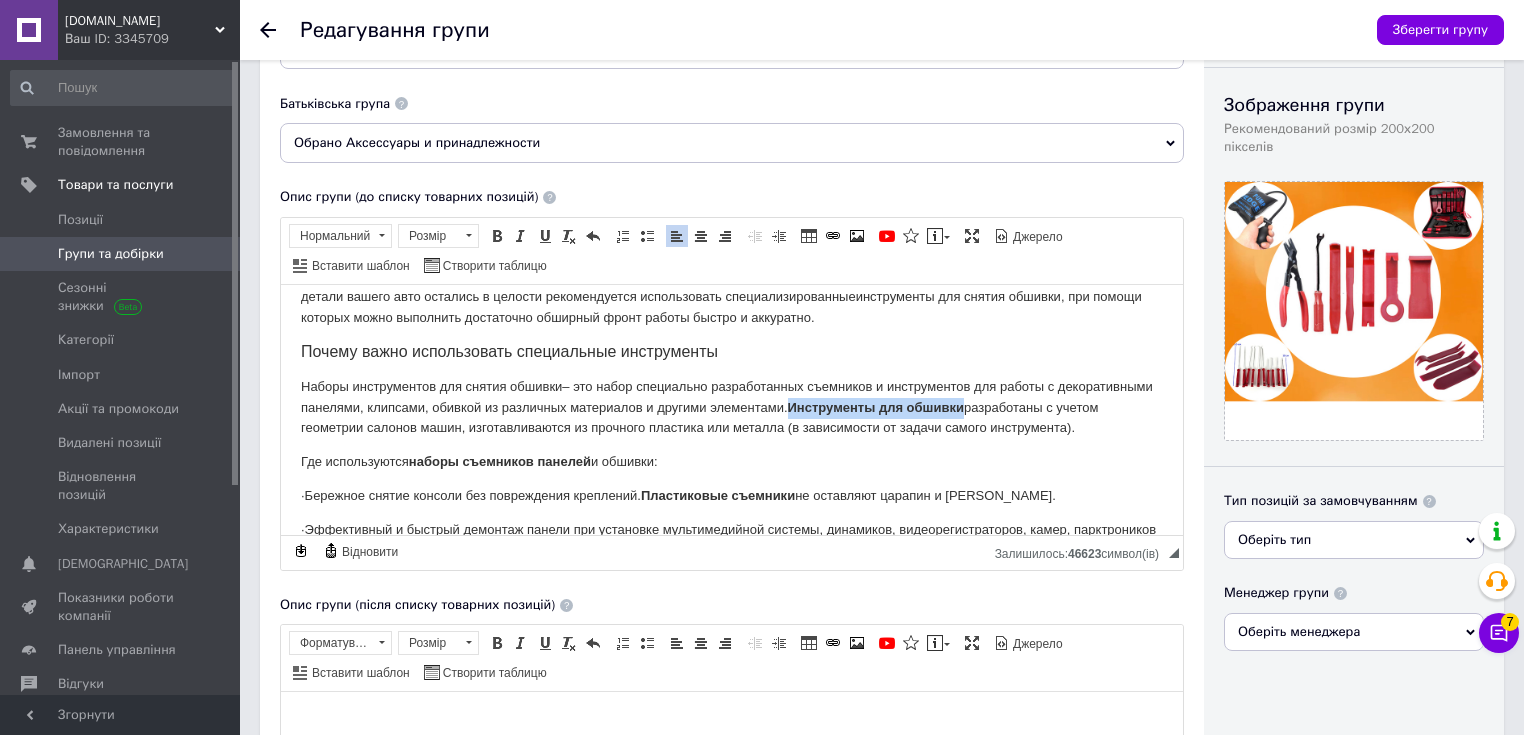 drag, startPoint x: 898, startPoint y: 404, endPoint x: 1067, endPoint y: 405, distance: 169.00296 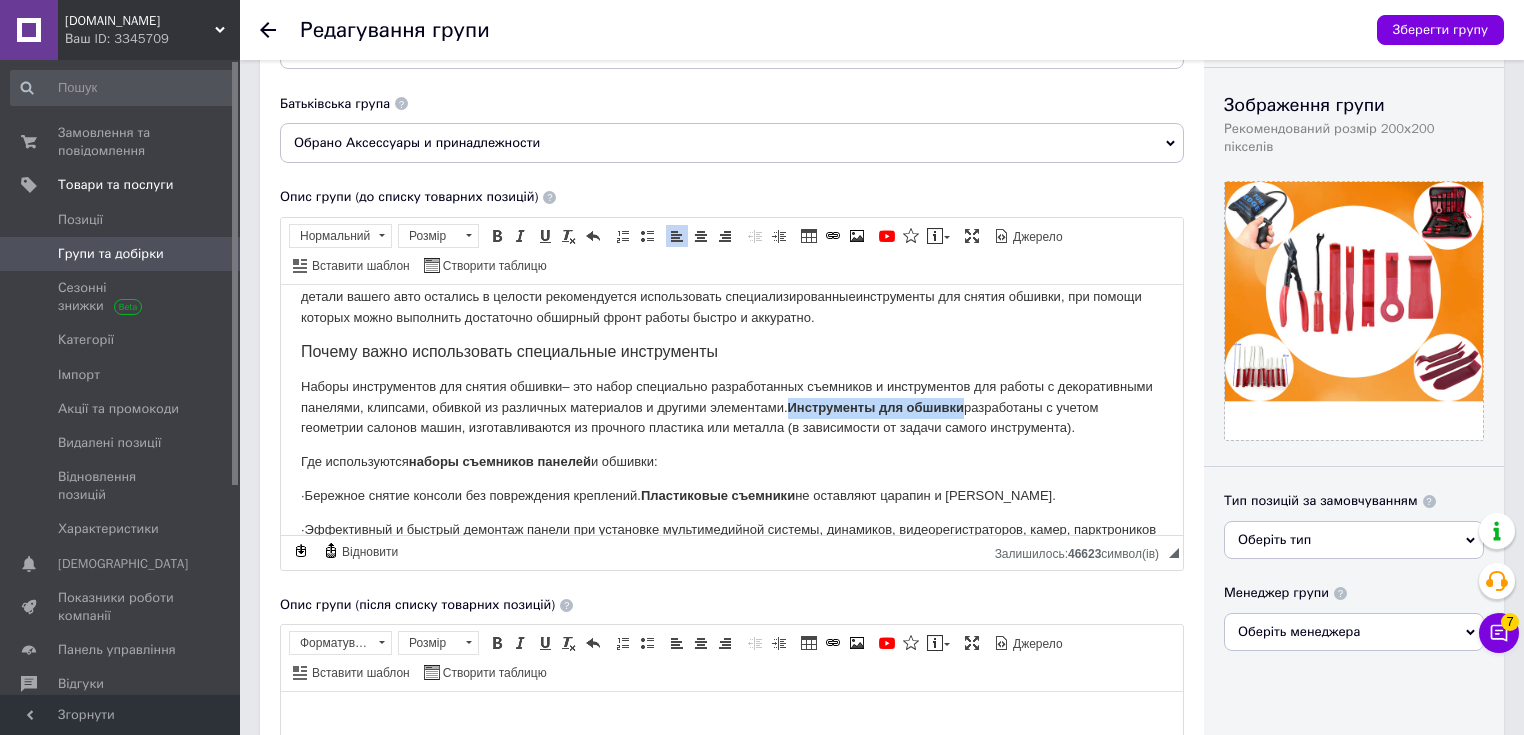 click on "Наборы инструментов для снятия обшивки  – это набор специально разработанных съемников и инструментов для работы с декоративными панелями, клипсами, обивкой из различных материалов и другими элементами.  Инструменты для обшивки  разработаны с учетом геометрии салонов машин, изготавливаются из прочного пластика или металла (в зависимости от задачи самого инструмента)." at bounding box center (732, 407) 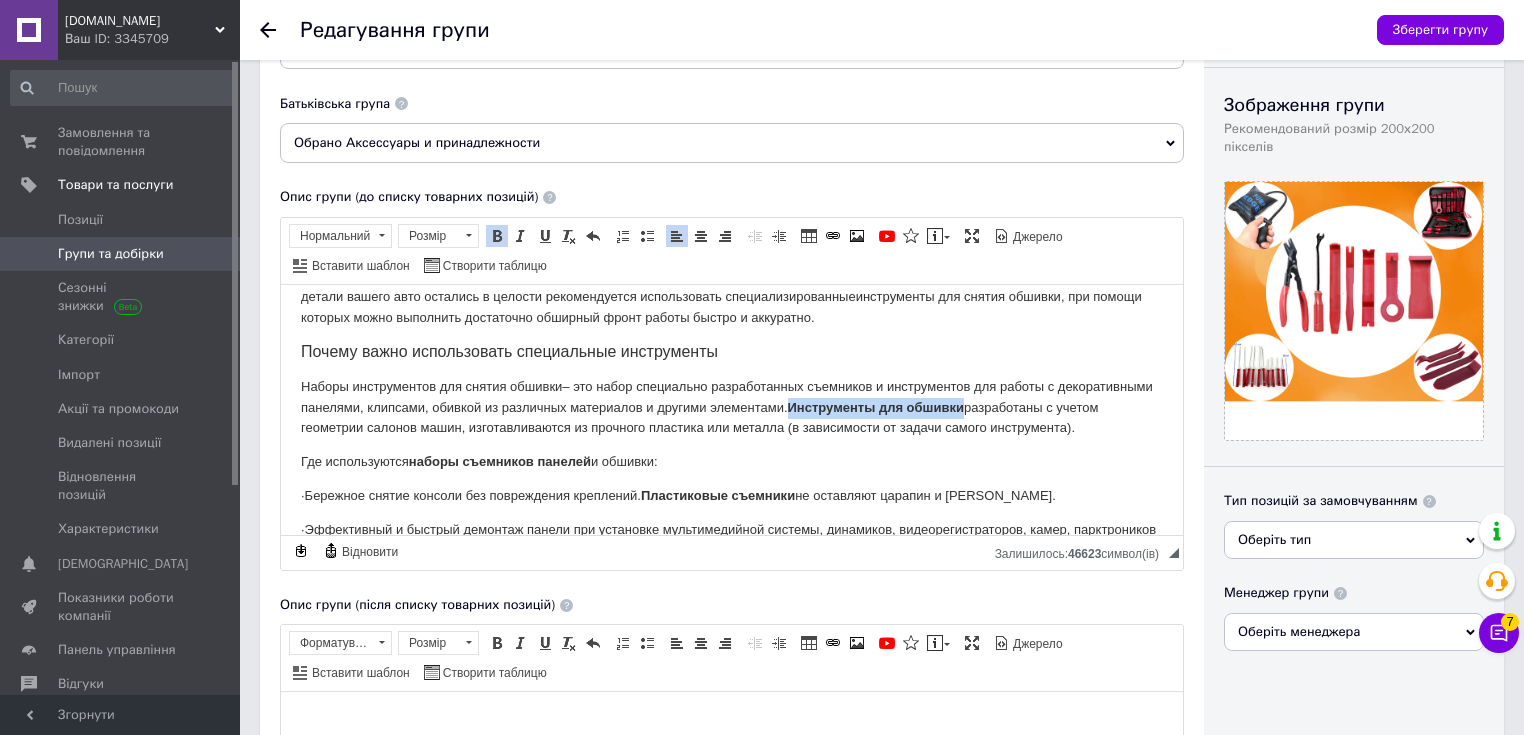click at bounding box center (497, 236) 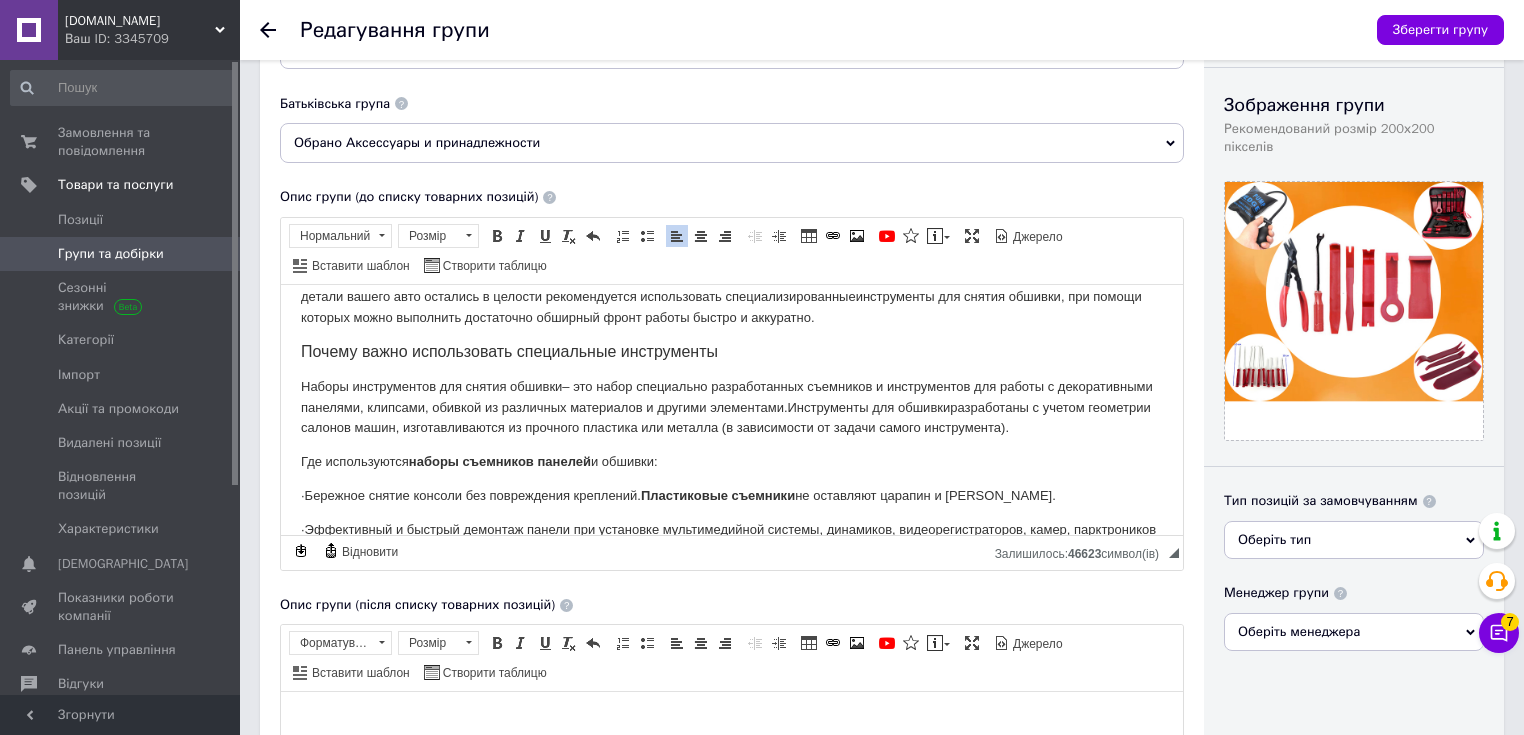 click on "Где используются  наборы съемников панелей  и обшивки:" at bounding box center [732, 461] 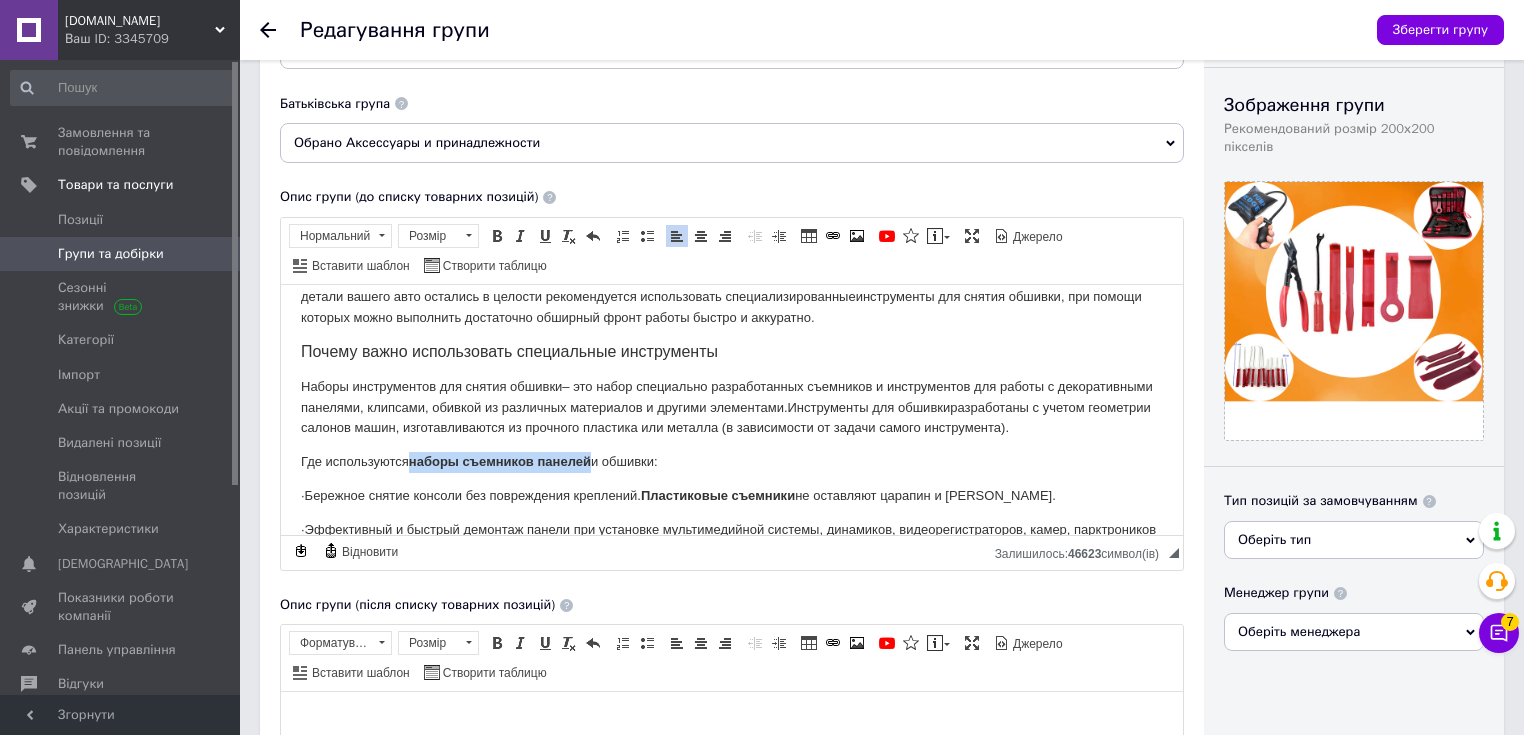 drag, startPoint x: 411, startPoint y: 461, endPoint x: 592, endPoint y: 457, distance: 181.04419 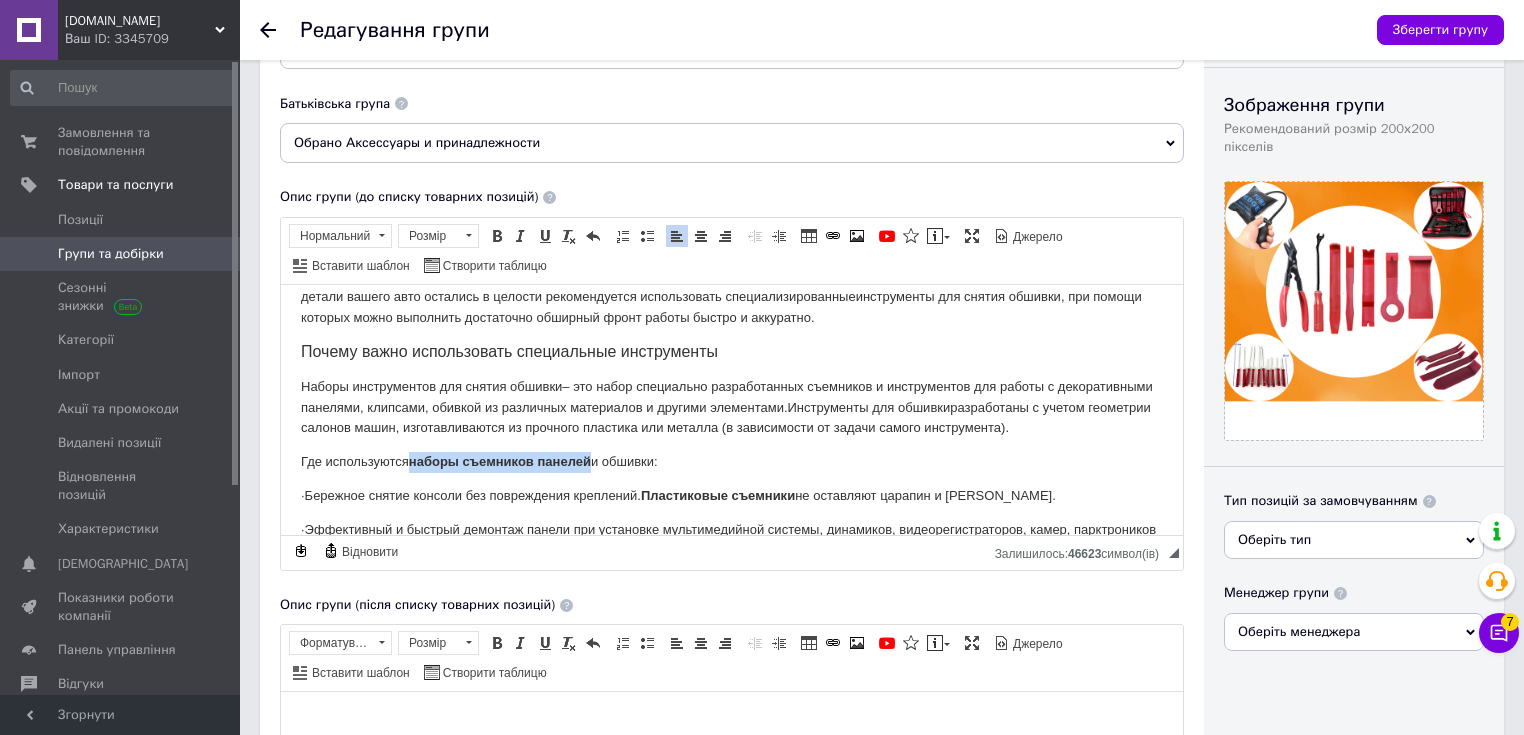 click on "Где используются  наборы съемников панелей  и обшивки:" at bounding box center (732, 461) 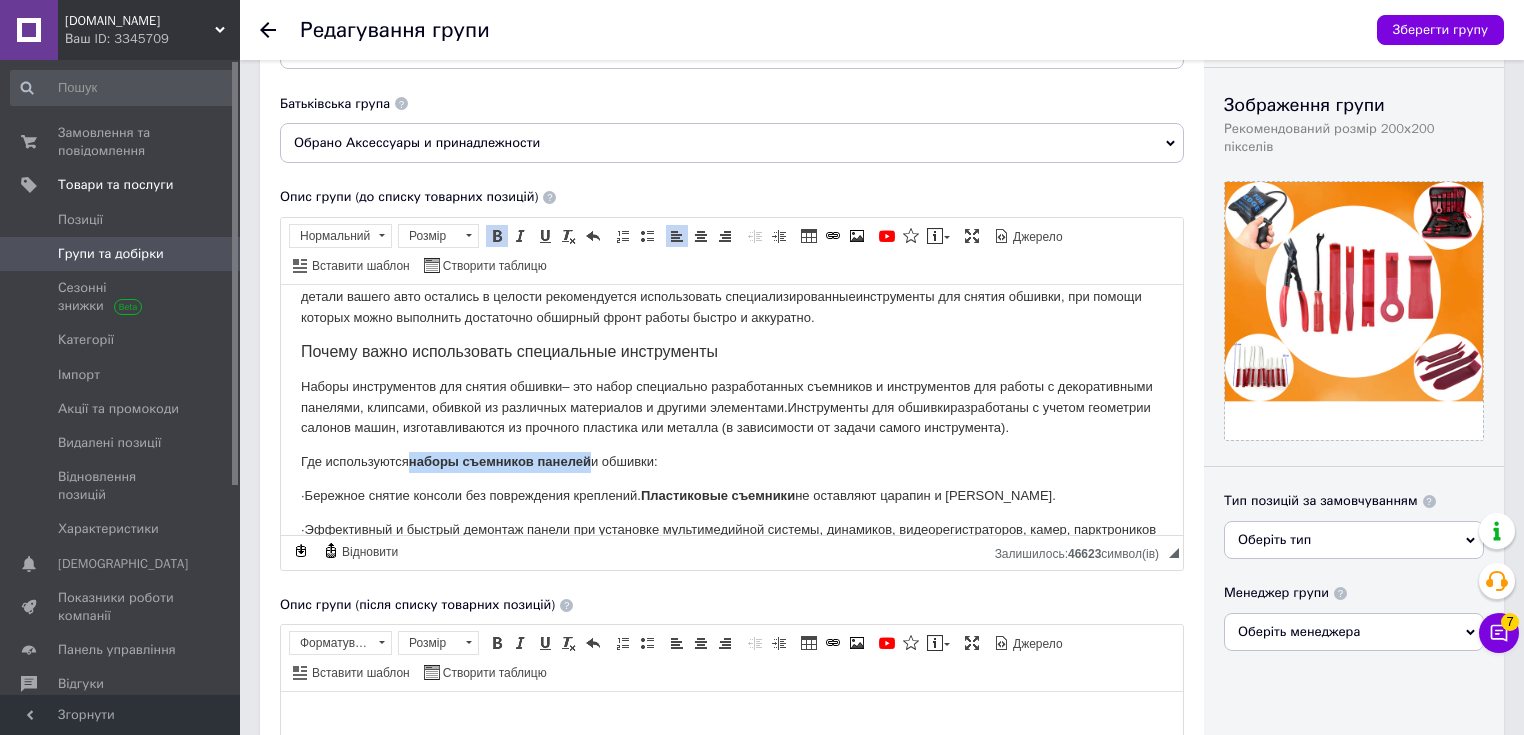 click at bounding box center (497, 236) 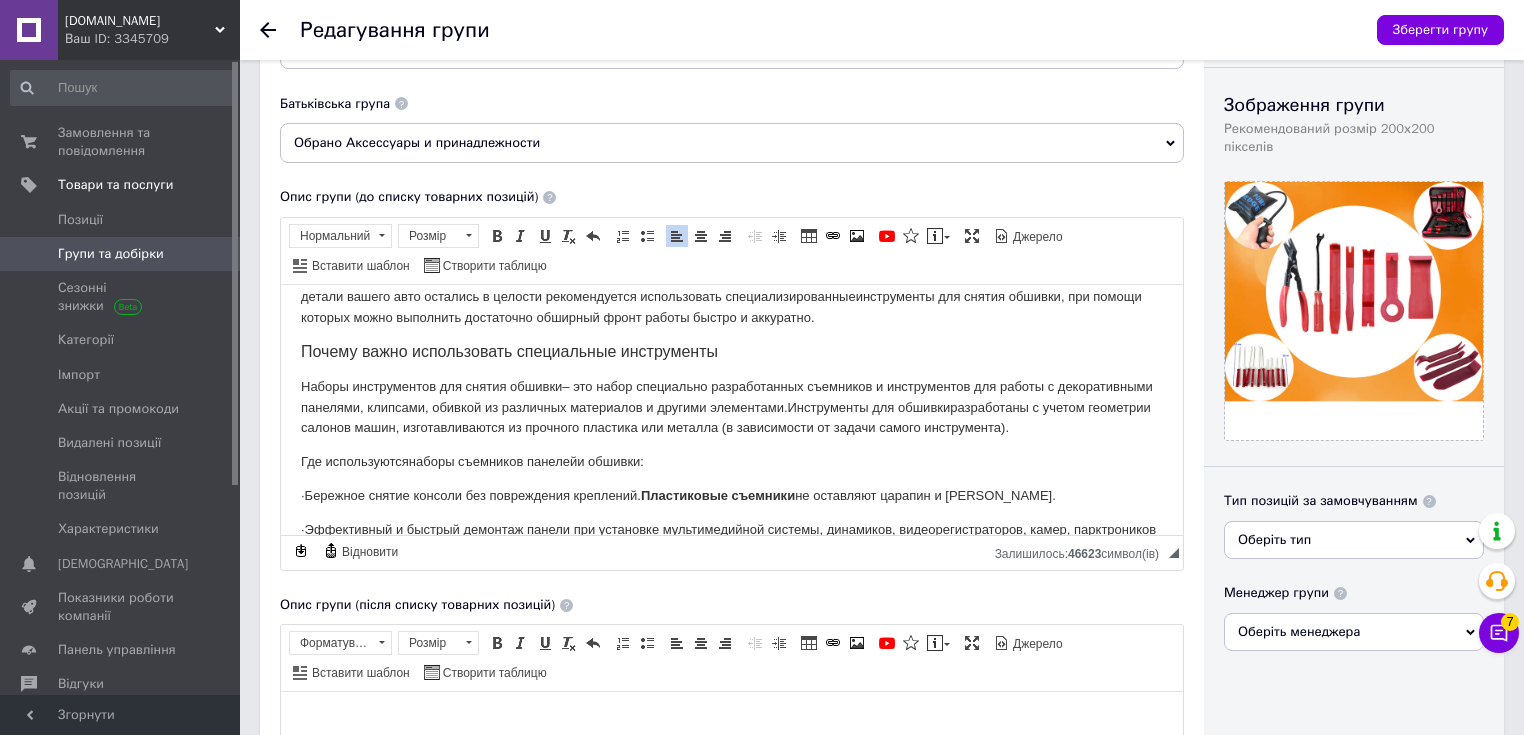 click on "Наборы инструментов для снятия обшивки  – это набор специально разработанных съемников и инструментов для работы с декоративными панелями, клипсами, обивкой из различных материалов и другими элементами.  Инструменты для обшивки  разработаны с учетом геометрии салонов машин, изготавливаются из прочного пластика или металла (в зависимости от задачи самого инструмента)." at bounding box center (732, 407) 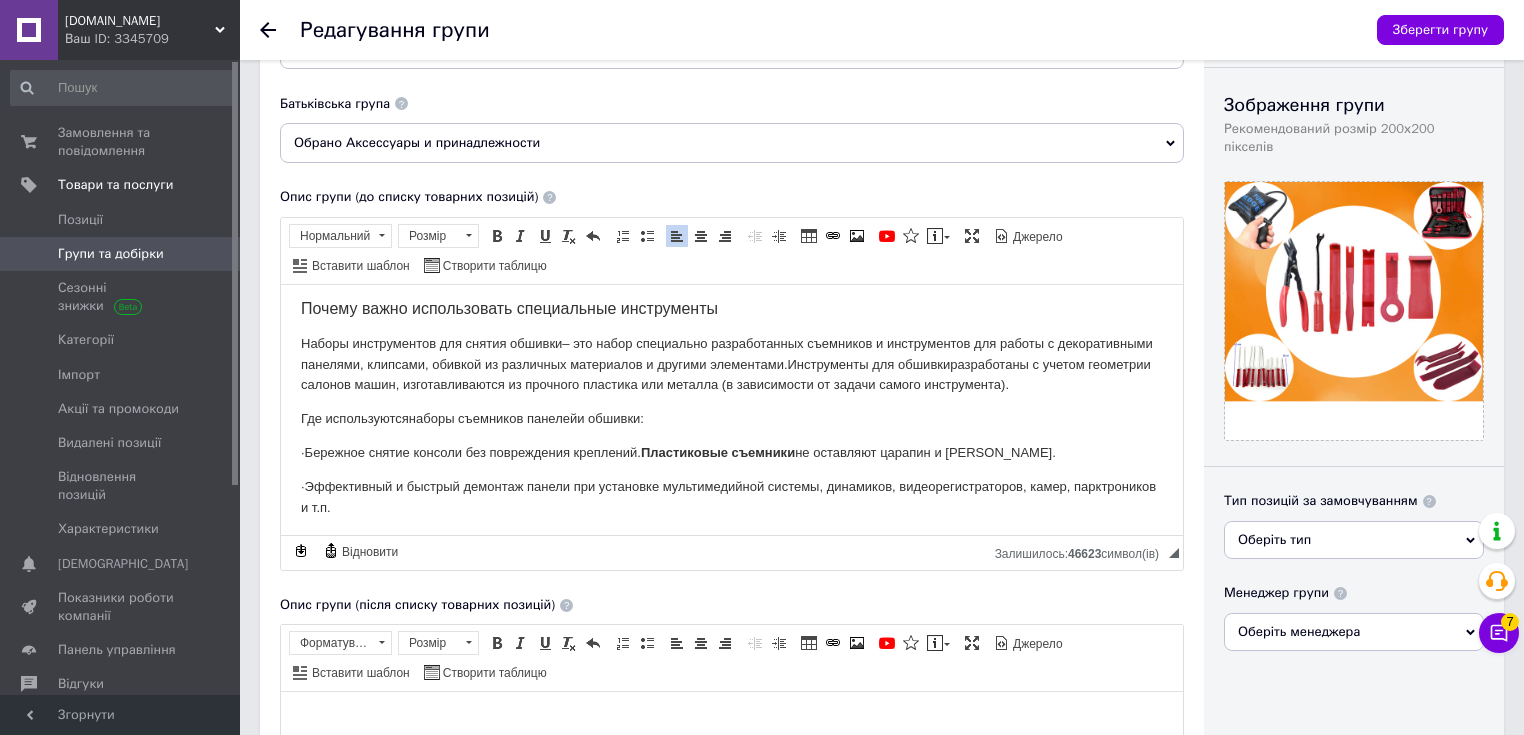 scroll, scrollTop: 160, scrollLeft: 0, axis: vertical 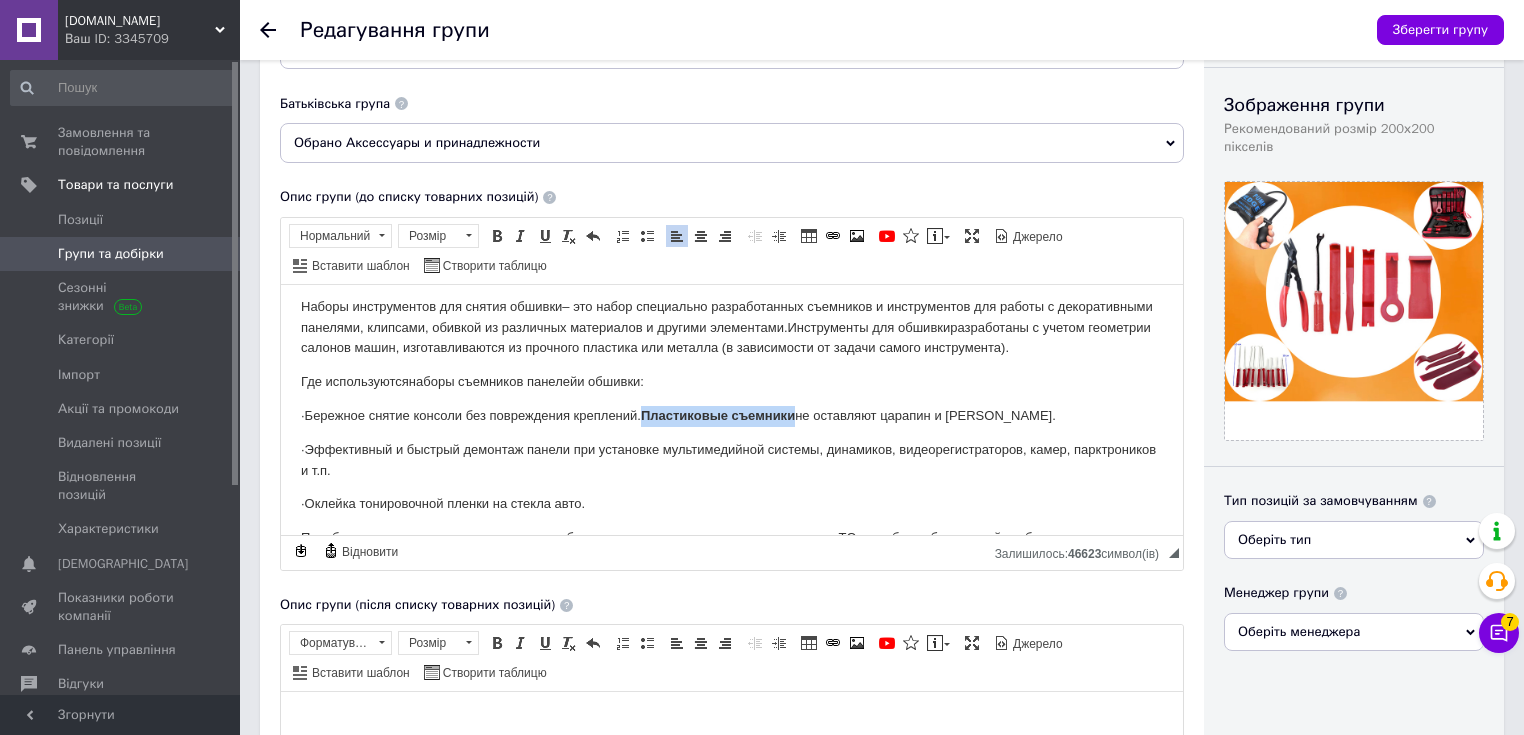 drag, startPoint x: 643, startPoint y: 410, endPoint x: 797, endPoint y: 410, distance: 154 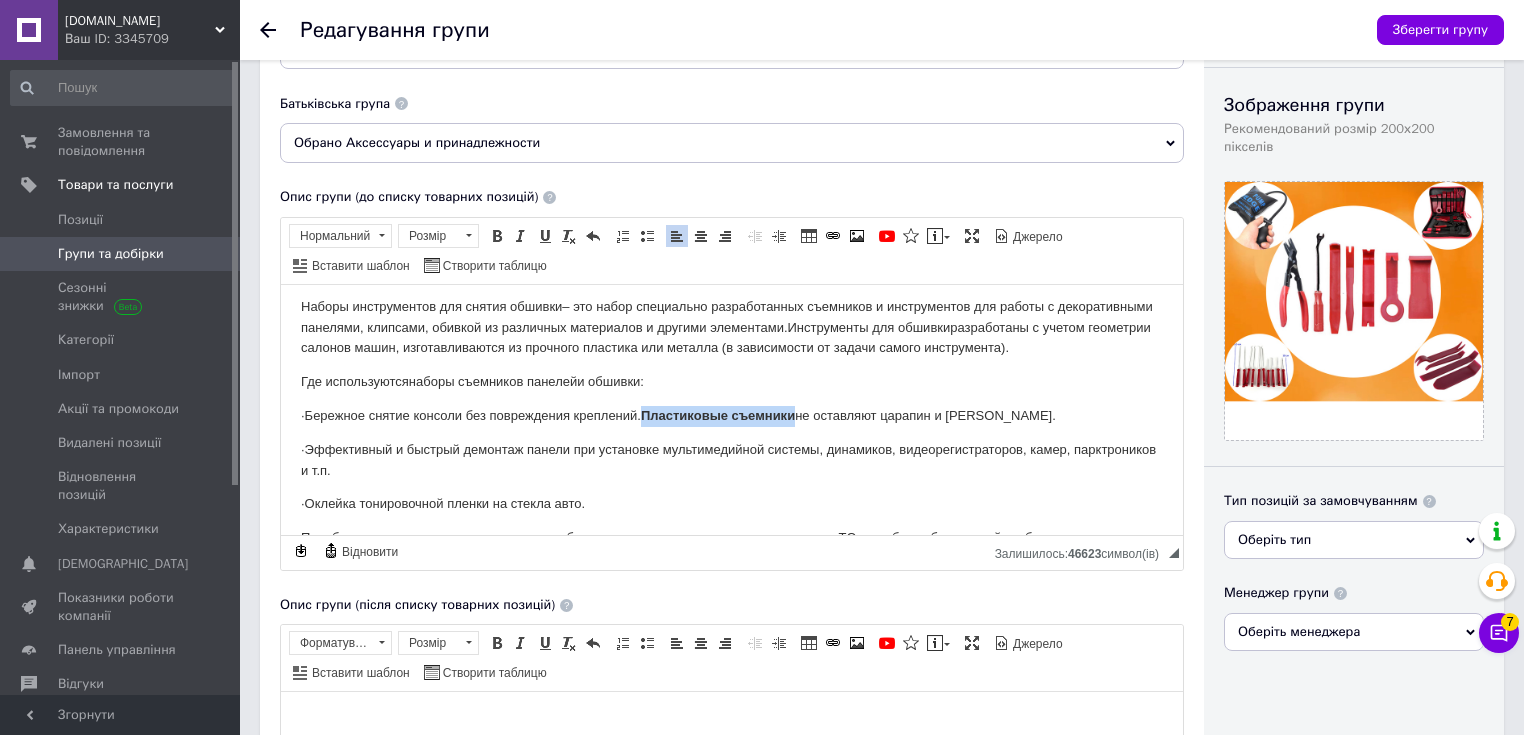 click on "·Бережное снятие консоли без повреждения креплений.  Пластиковые съемники  не оставляют царапин и [PERSON_NAME]." at bounding box center (732, 415) 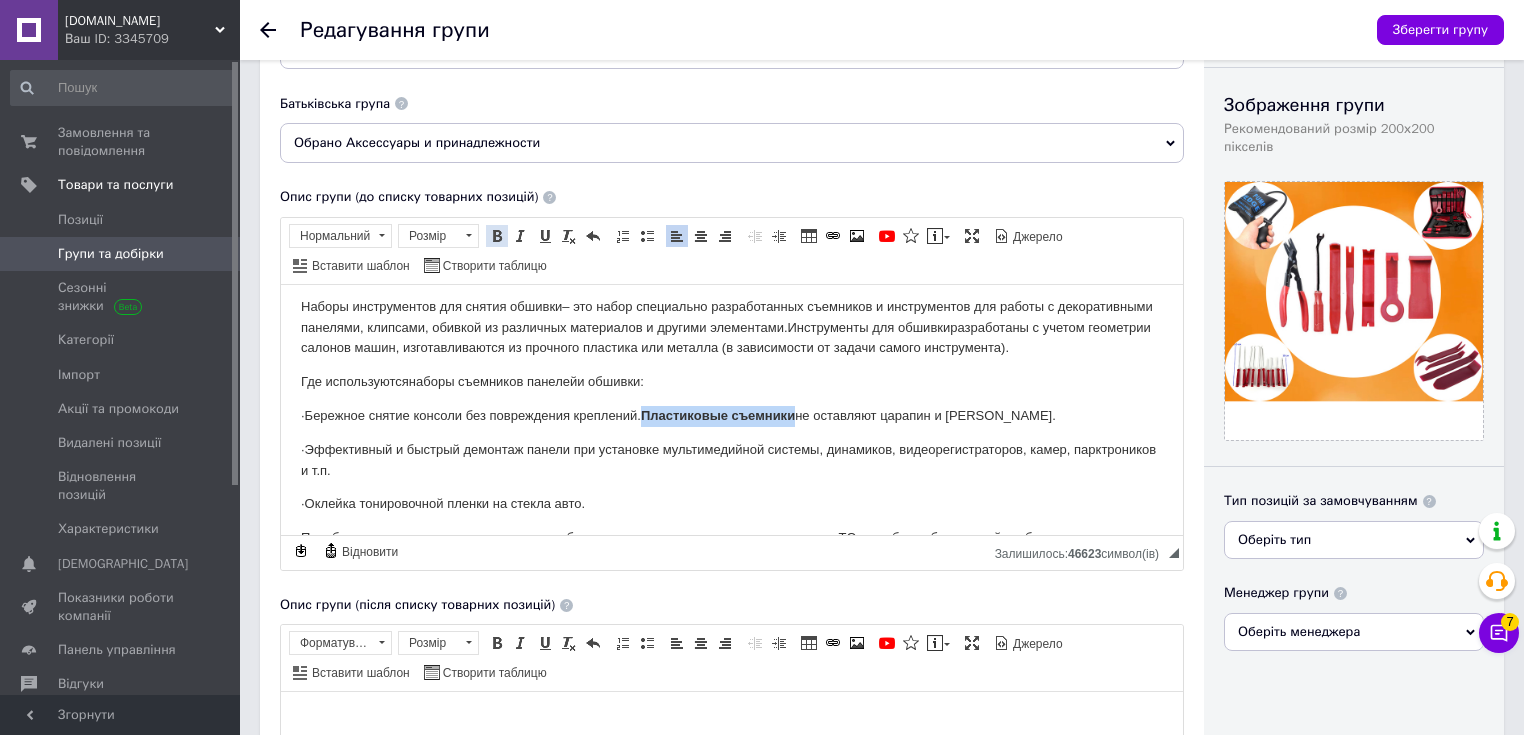 click at bounding box center [497, 236] 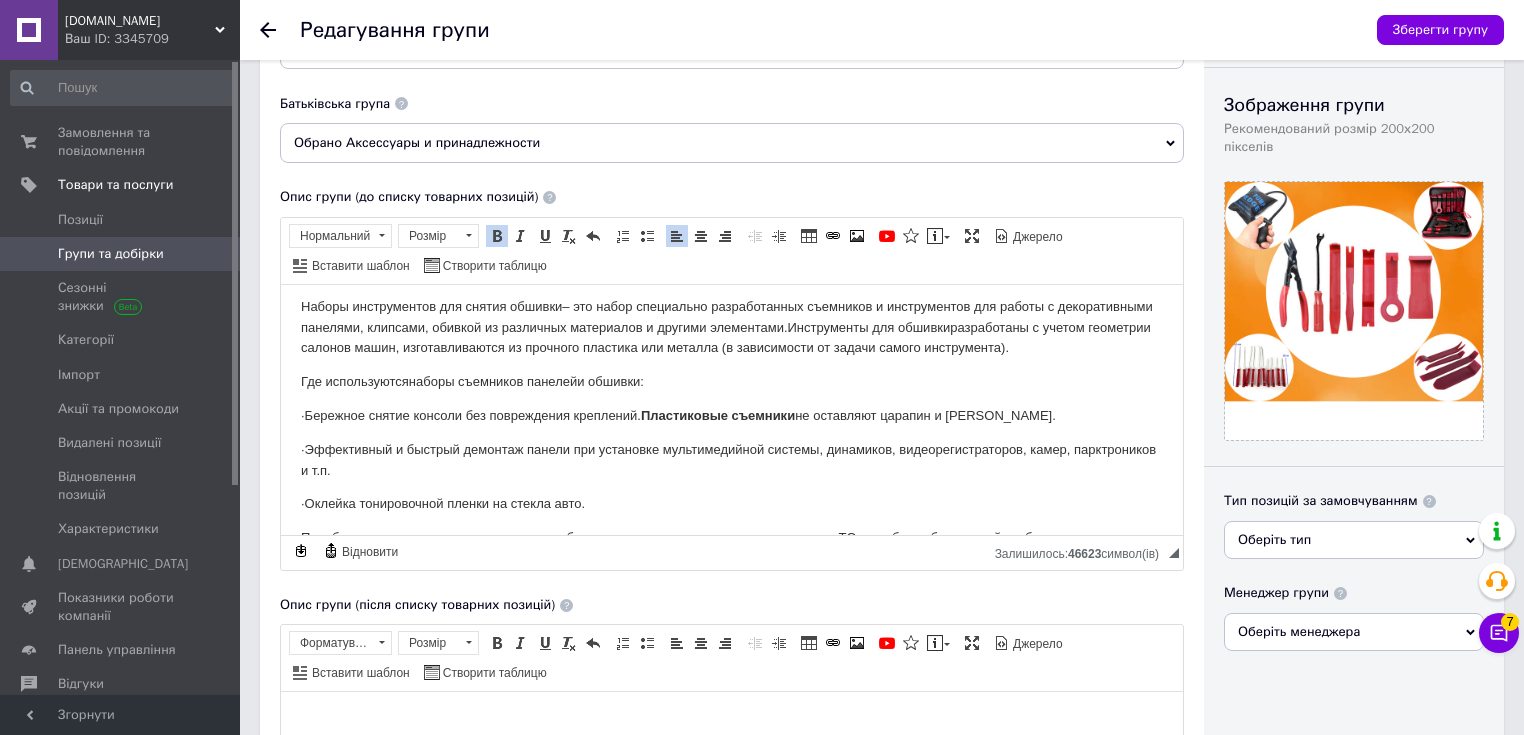 click on "Каждый автолюбитель хотя бы раз сталкивался с разборкой собственного авто для замены автомагнитолы, установки шумоизоляции, замены обивки и т.п. В данном процессе очень важна аккуратность, чтобы не повредить или поцарапать составляющие авто. Поэтому подручные средства, по типу обычных   плоскогубцев, отверток  или бытовых ножей не совсем подходят для данного процесса. Чтобы все детали вашего авто остались в целости рекомендуется использовать специализированные  инструменты для снятия обшивки,   Почему важно использовать специальные инструменты ." at bounding box center [732, 653] 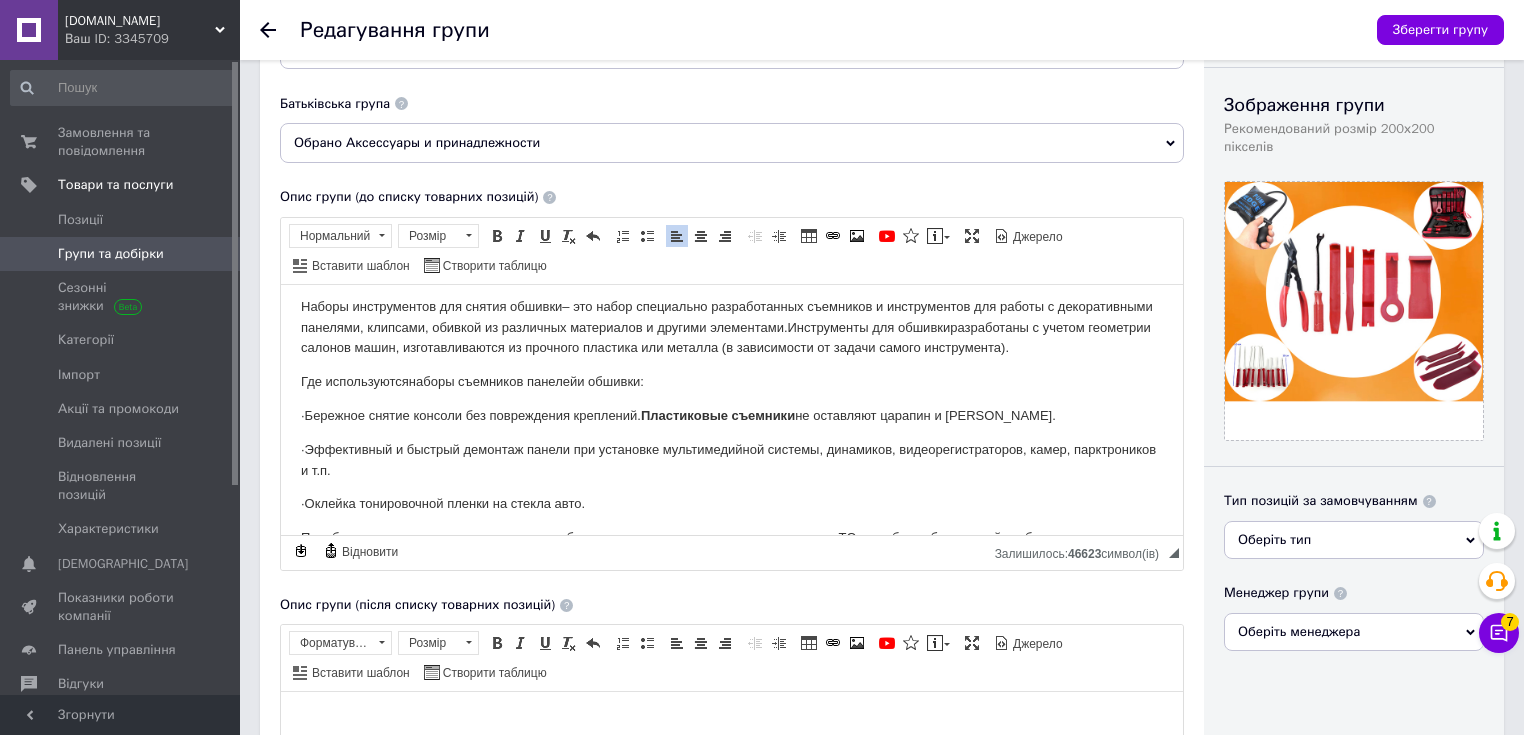 drag, startPoint x: 645, startPoint y: 408, endPoint x: 801, endPoint y: 405, distance: 156.02884 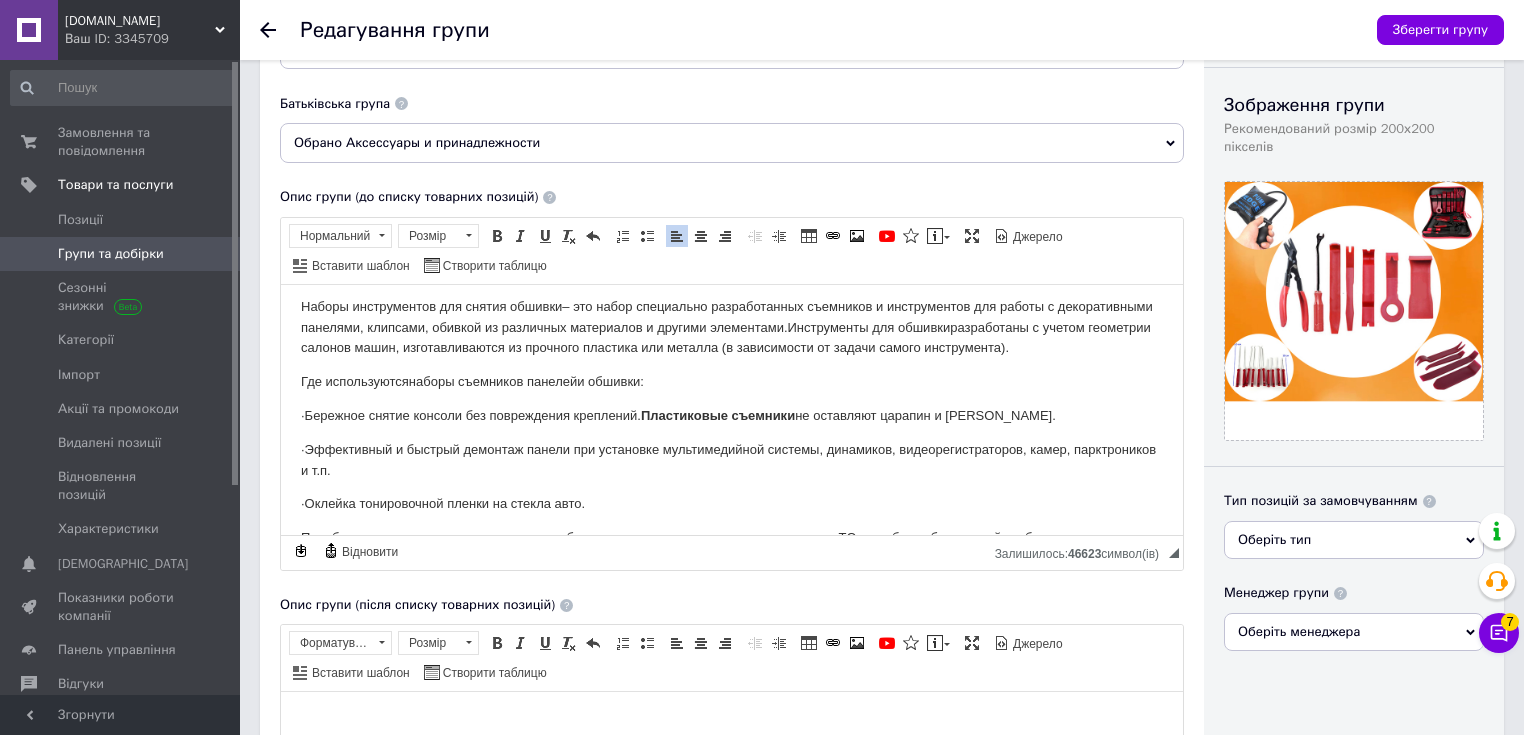 click on "·Бережное снятие консоли без повреждения креплений.  Пластиковые съемники  не оставляют царапин и [PERSON_NAME]." at bounding box center (732, 415) 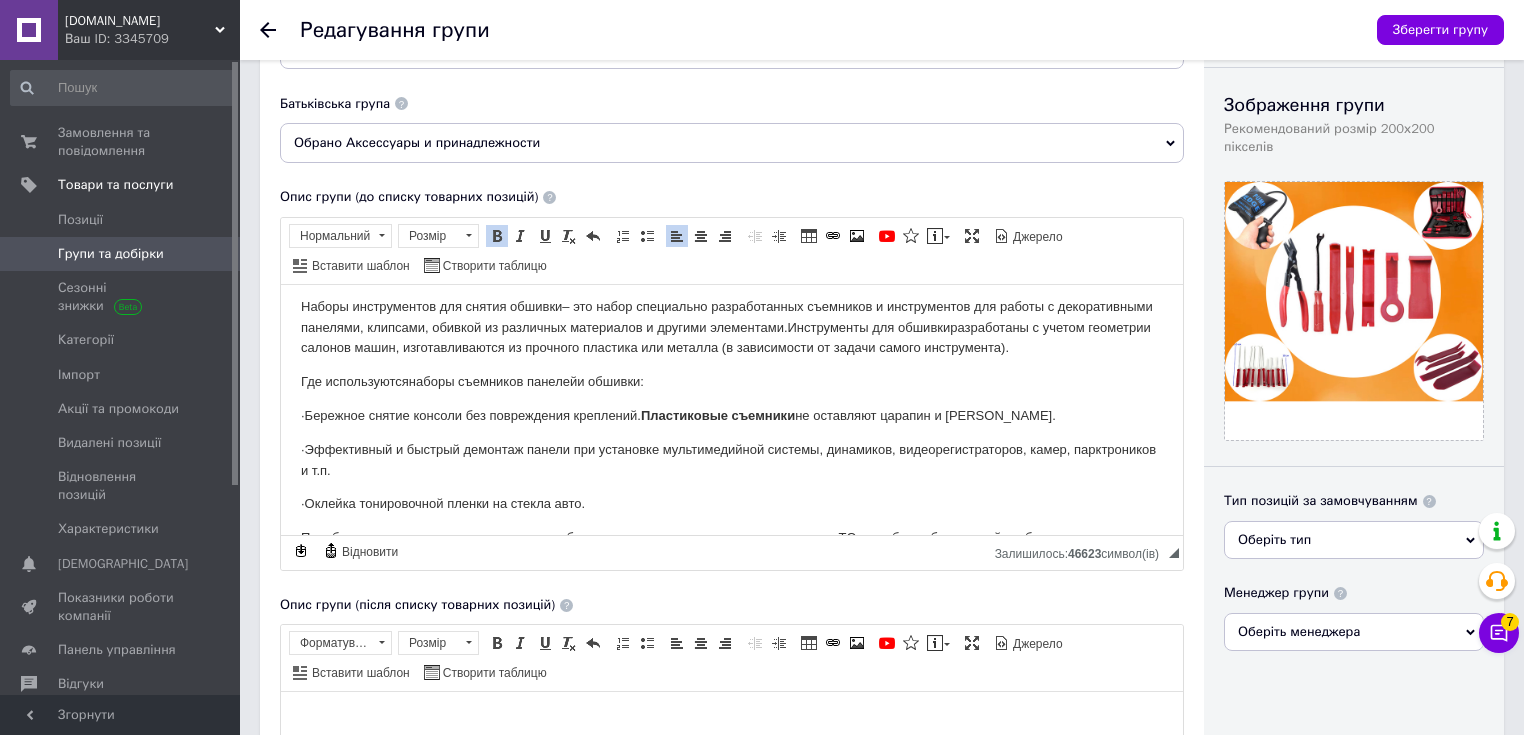 click at bounding box center (497, 236) 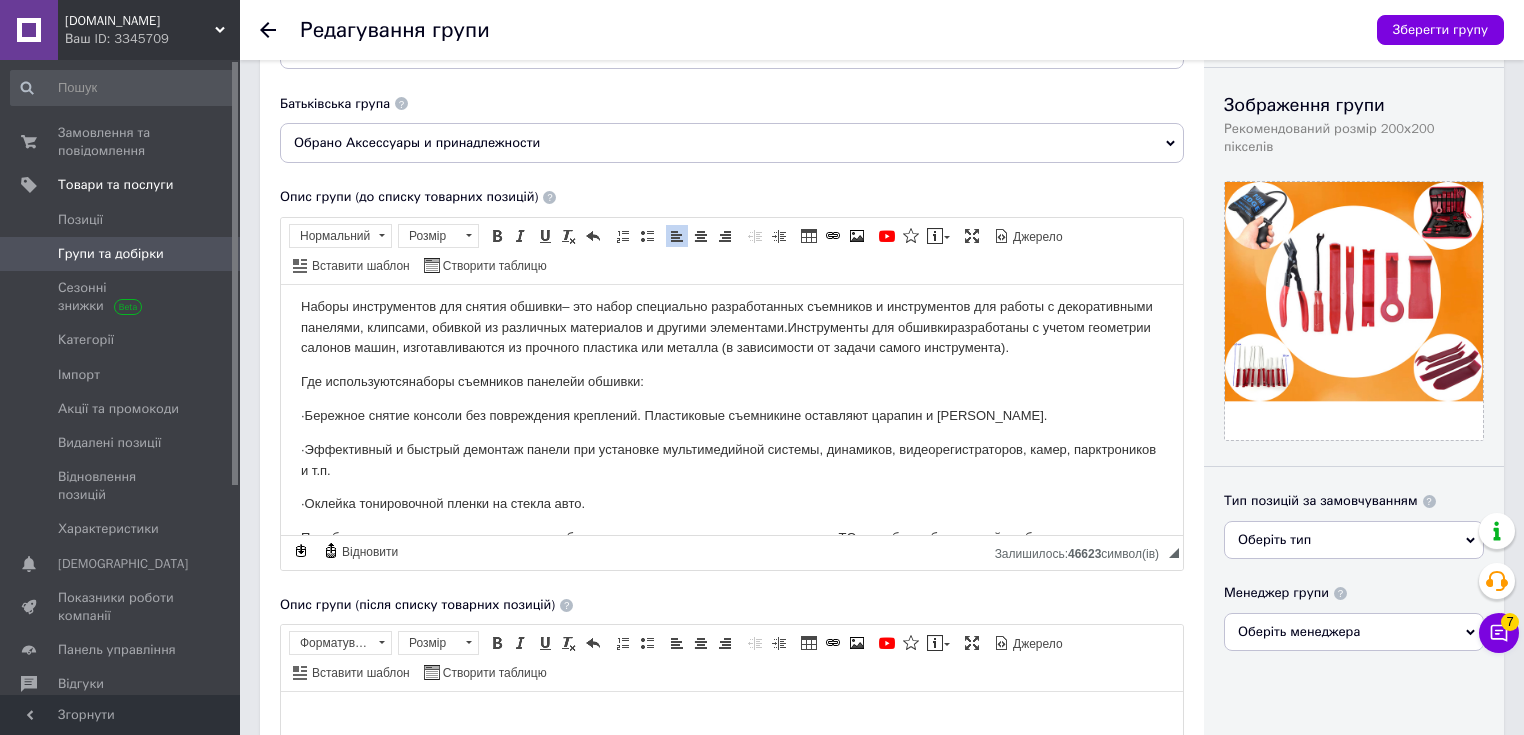 click on "·Бережное снятие консоли без повреждения креплений.   Пластиковые съемники  не оставляют царапин и [PERSON_NAME]." at bounding box center (732, 415) 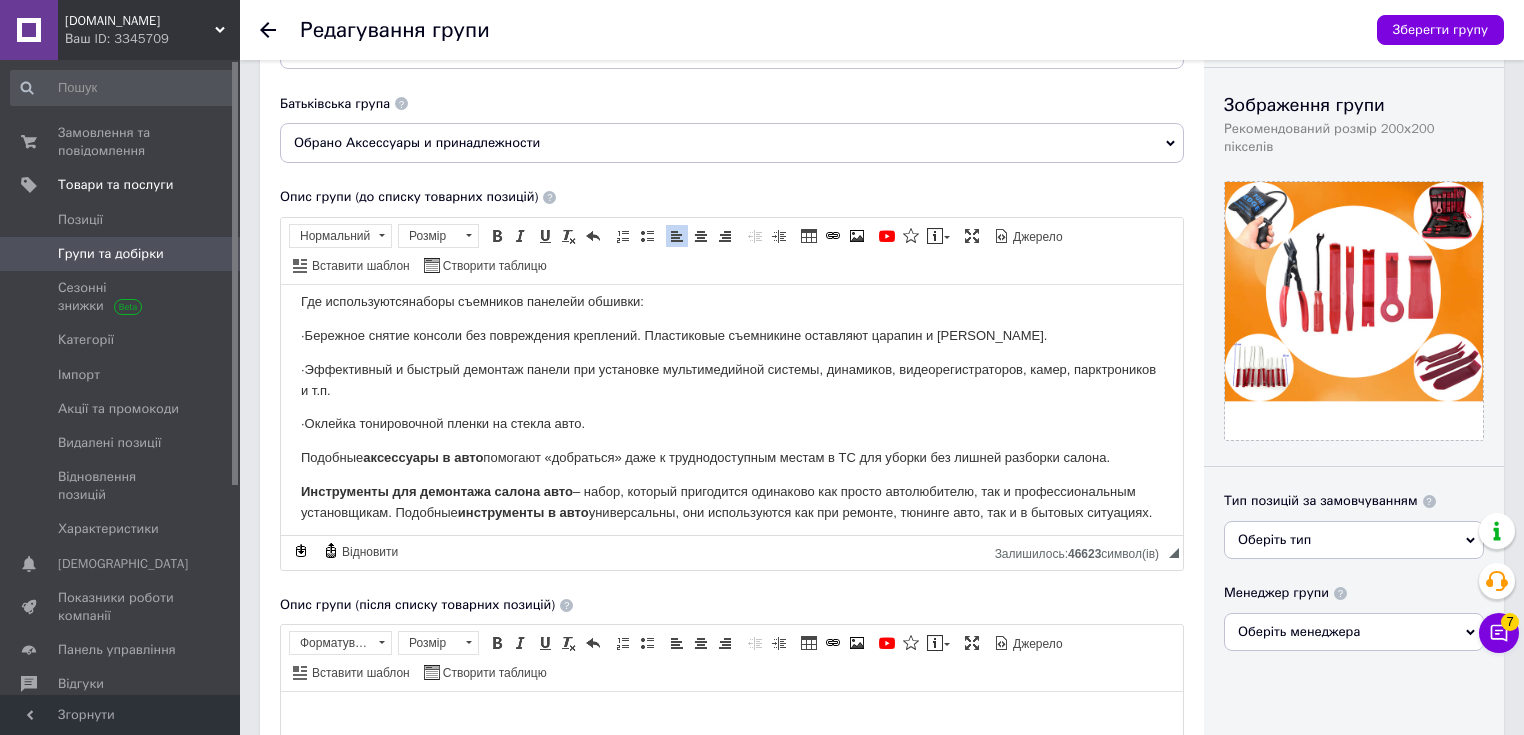 scroll, scrollTop: 320, scrollLeft: 0, axis: vertical 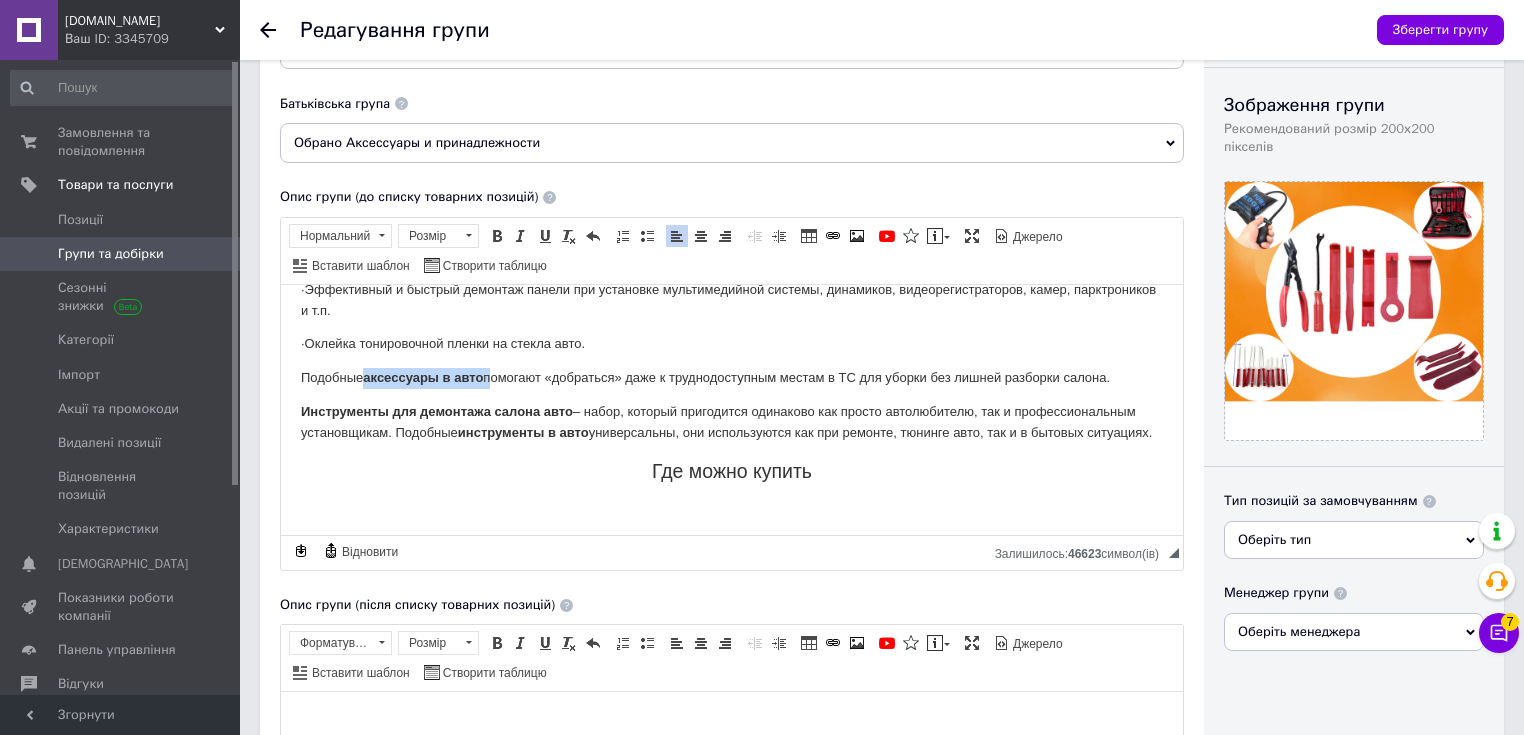 drag, startPoint x: 365, startPoint y: 371, endPoint x: 491, endPoint y: 374, distance: 126.035706 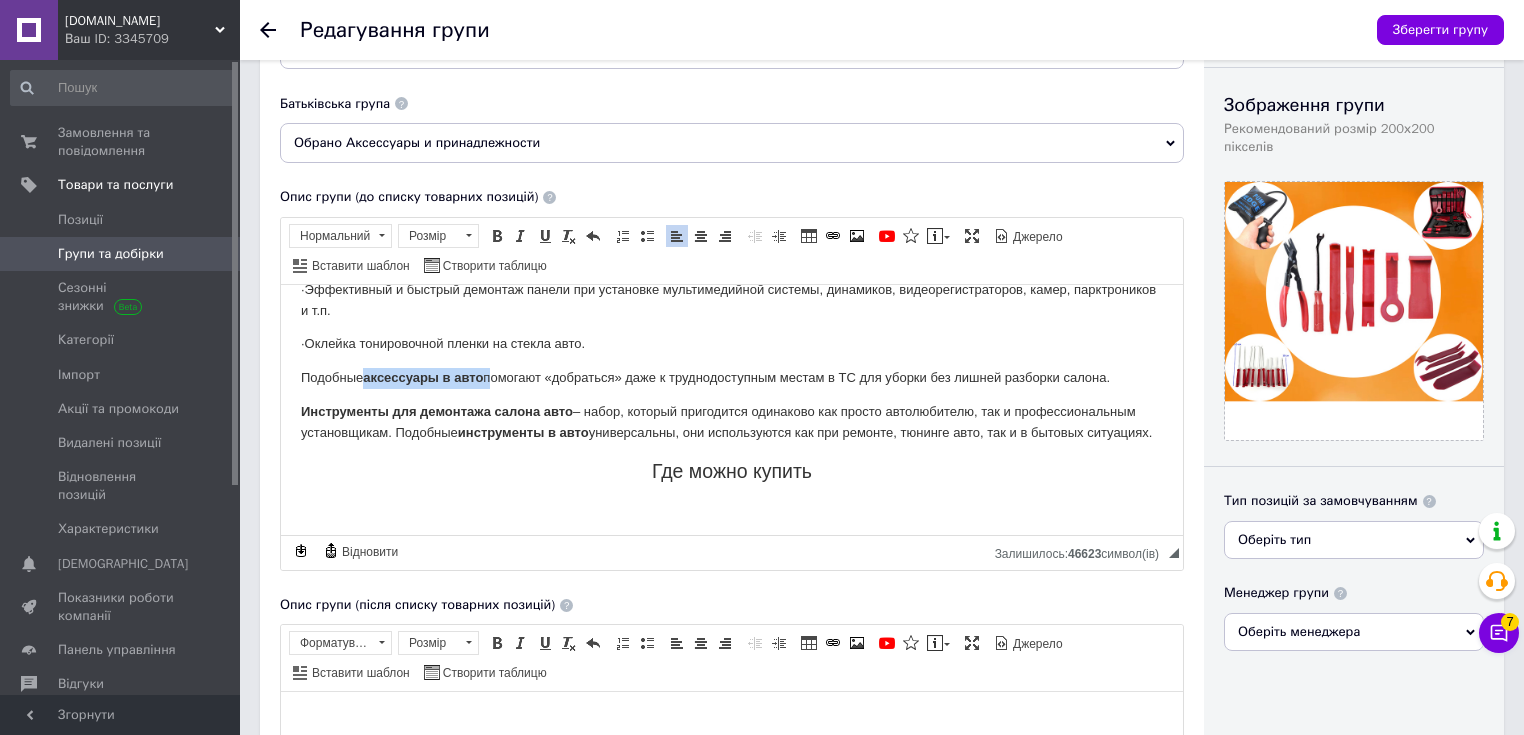 click on "Подобные  аксессуары в авто  помогают «добраться» даже к труднодоступным местам в ТС для уборки без лишней разборки салона." at bounding box center [732, 377] 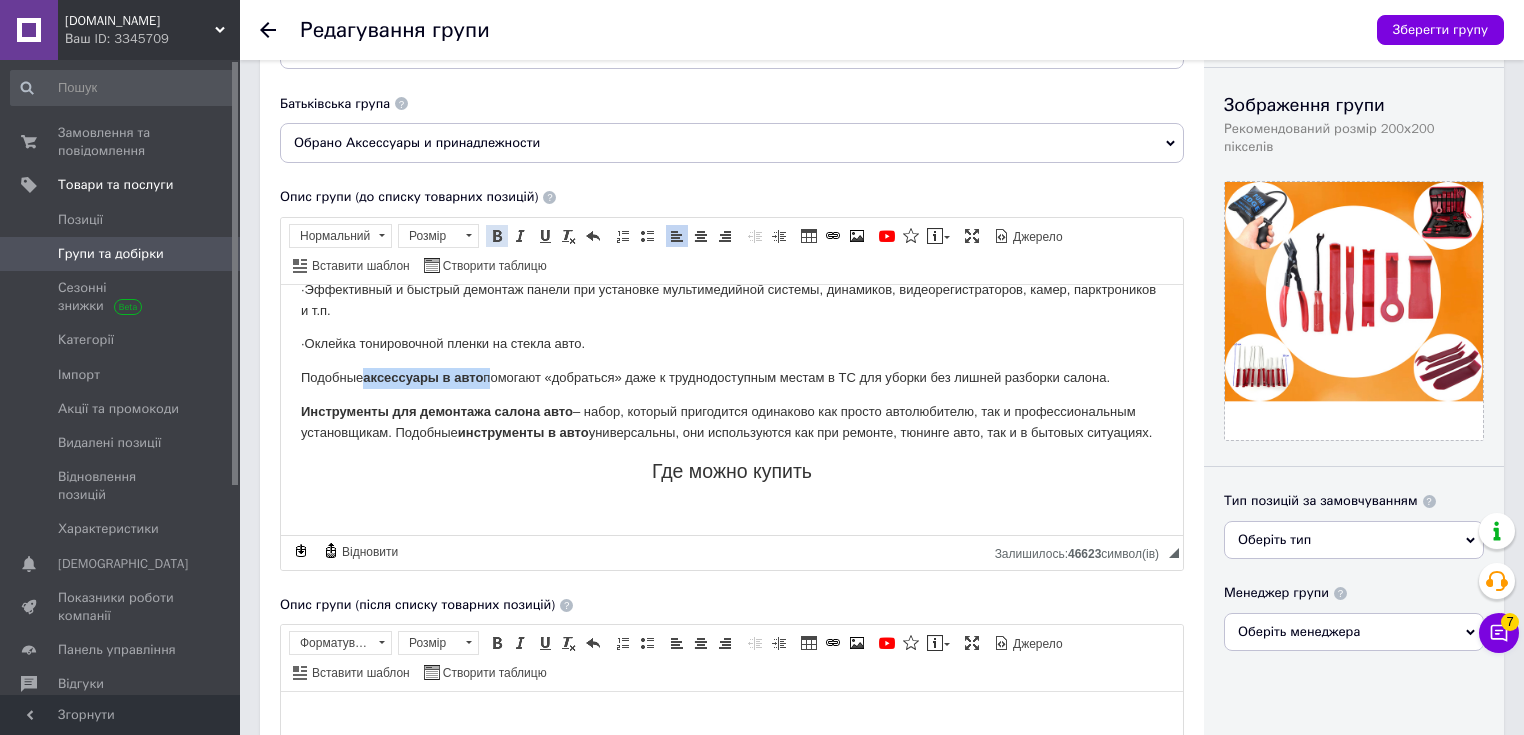 click at bounding box center (497, 236) 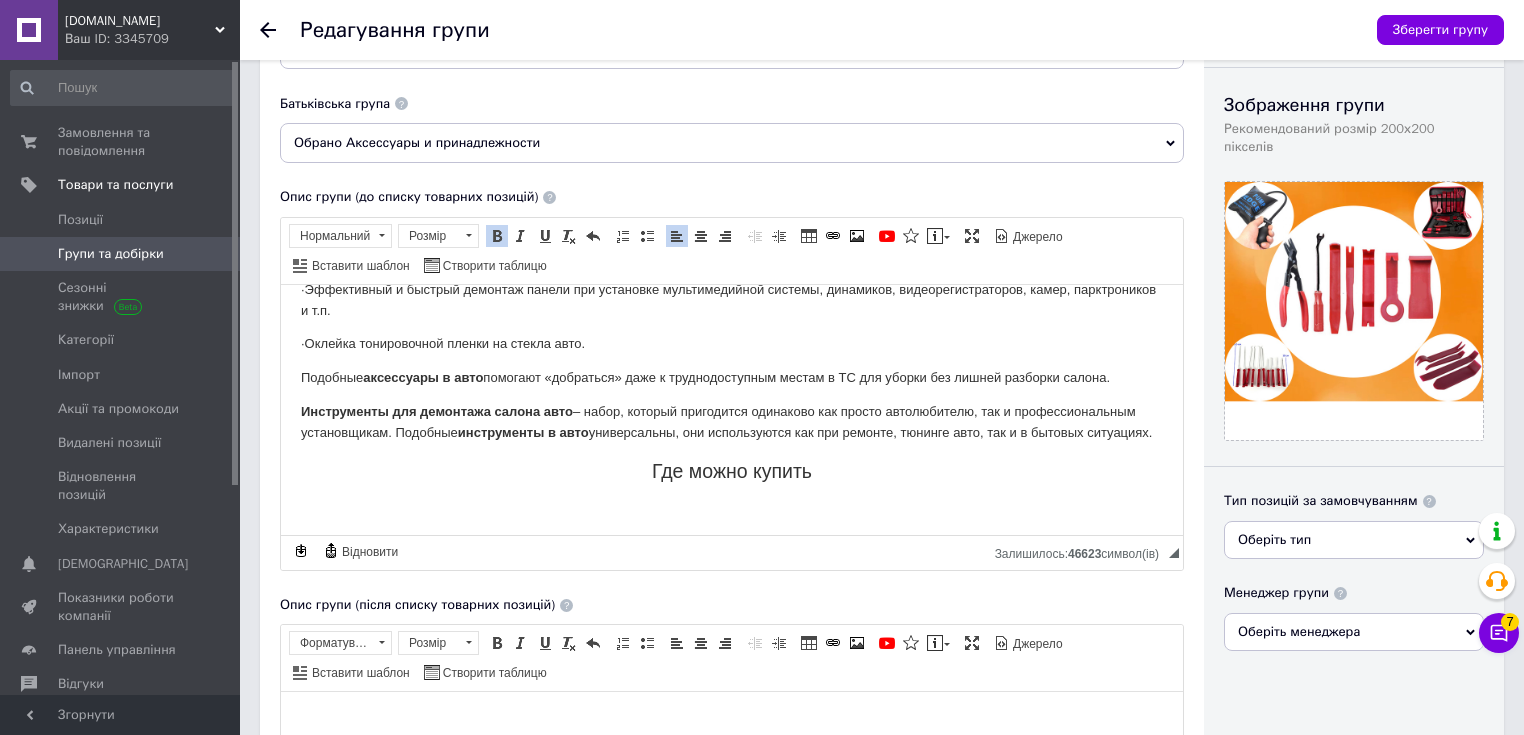 click at bounding box center (497, 236) 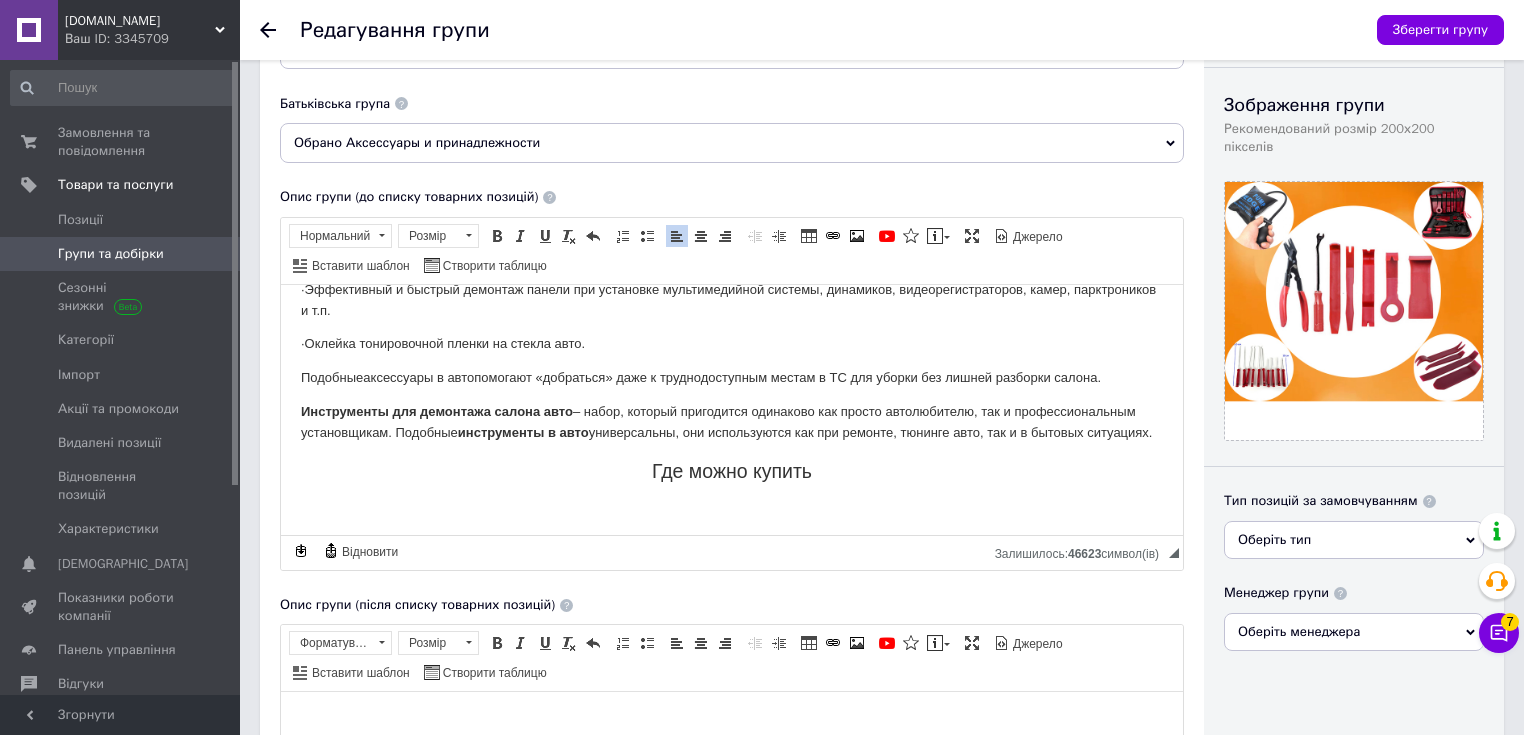 click on "·Оклейка тонировочной пленки на стекла авто." at bounding box center (732, 343) 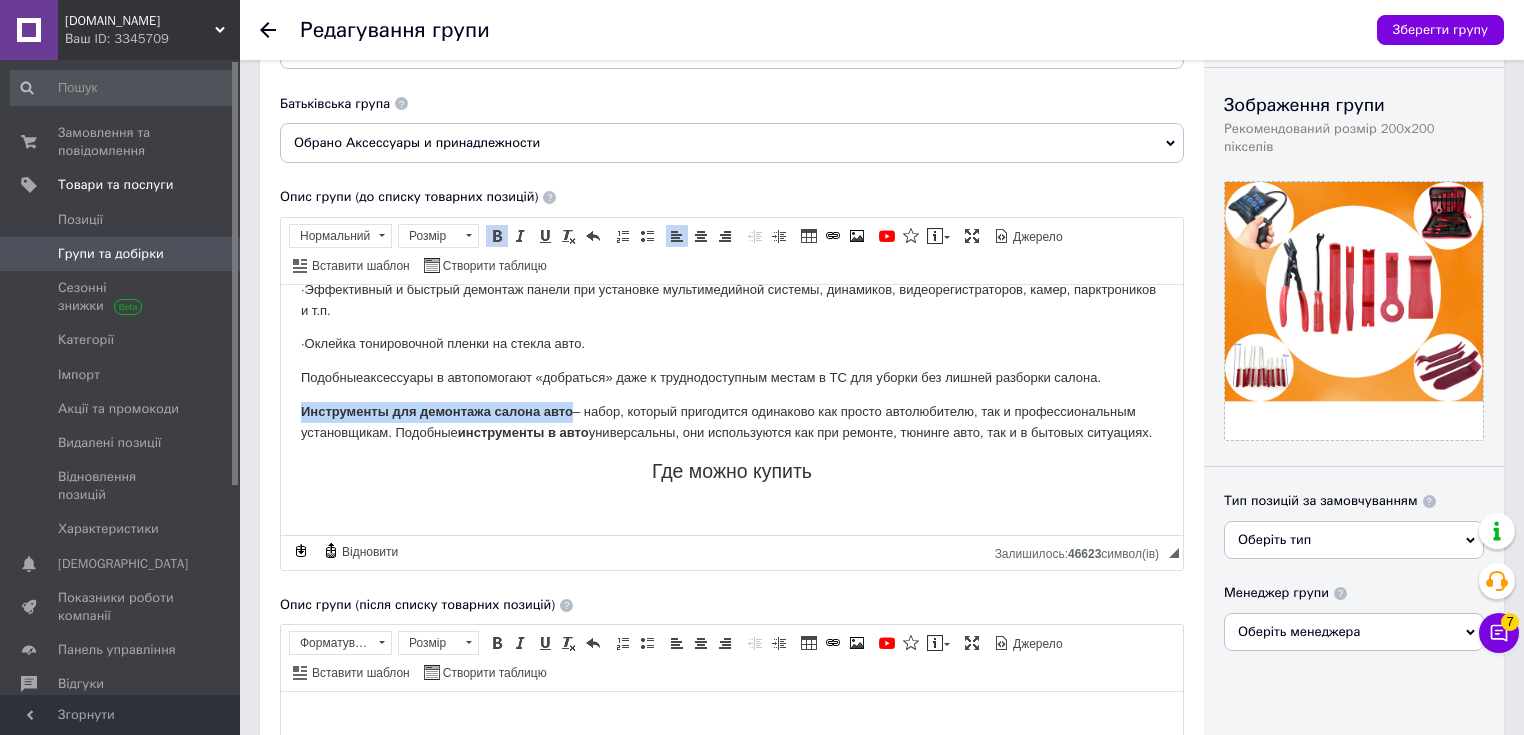 drag, startPoint x: 290, startPoint y: 407, endPoint x: 574, endPoint y: 418, distance: 284.21295 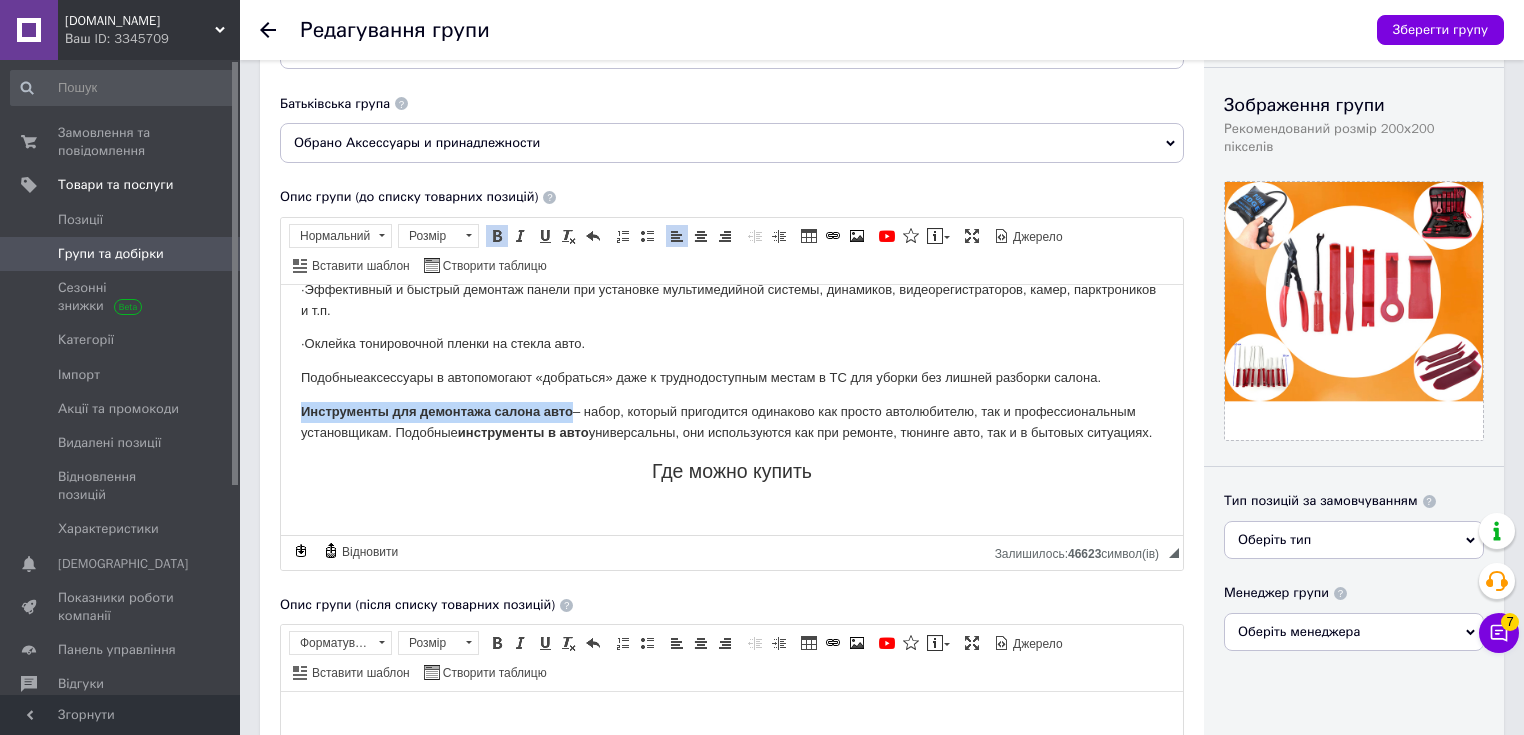 click on "Каждый автолюбитель хотя бы раз сталкивался с разборкой собственного авто для замены автомагнитолы, установки шумоизоляции, замены обивки и т.п. В данном процессе очень важна аккуратность, чтобы не повредить или поцарапать составляющие авто. Поэтому подручные средства, по типу обычных   плоскогубцев, отверток  или бытовых ножей не совсем подходят для данного процесса. Чтобы все детали вашего авто остались в целости рекомендуется использовать специализированные  инструменты для снятия обшивки,   Почему важно использовать специальные инструменты   ." at bounding box center (732, 493) 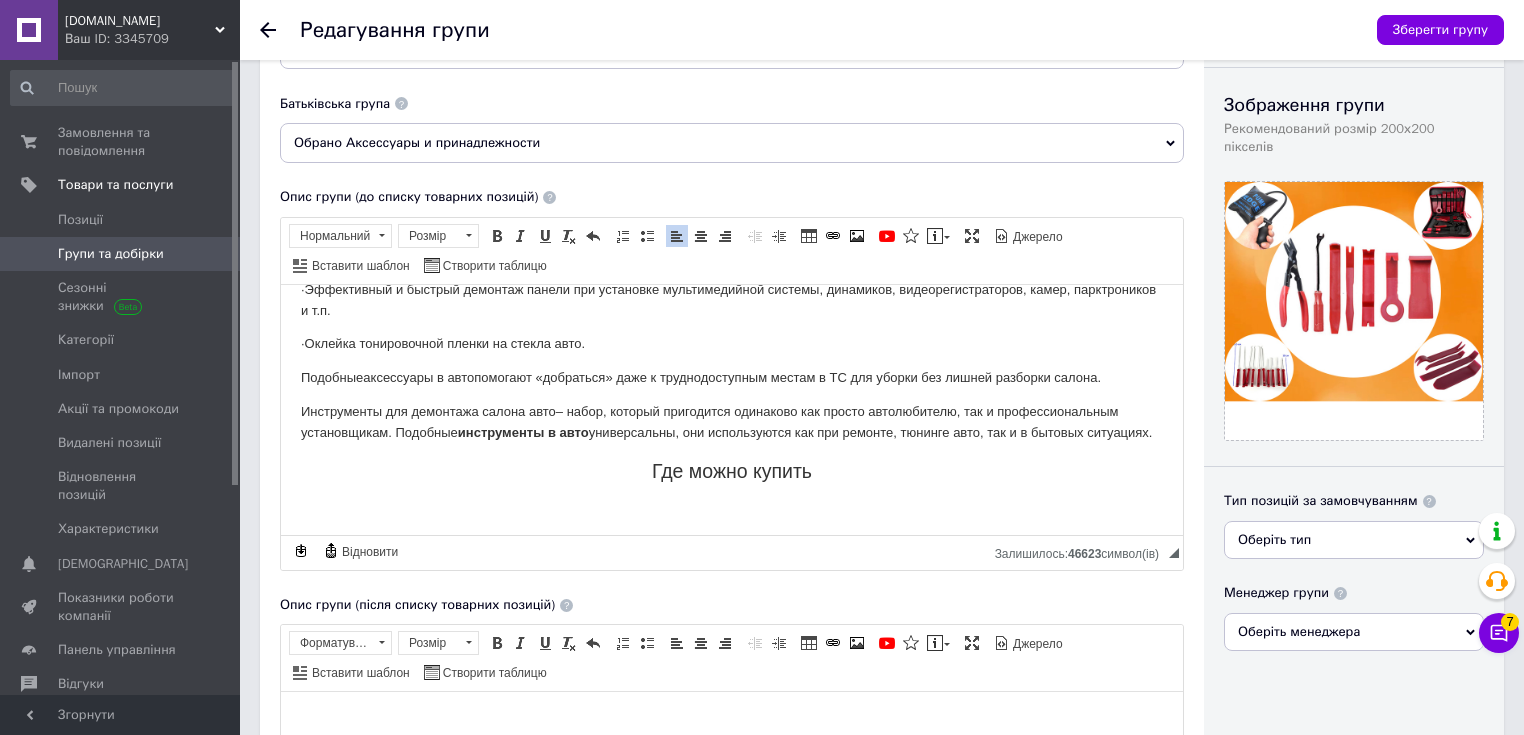 click on "Каждый автолюбитель хотя бы раз сталкивался с разборкой собственного авто для замены автомагнитолы, установки шумоизоляции, замены обивки и т.п. В данном процессе очень важна аккуратность, чтобы не повредить или поцарапать составляющие авто. Поэтому подручные средства, по типу обычных   плоскогубцев, отверток  или бытовых ножей не совсем подходят для данного процесса. Чтобы все детали вашего авто остались в целости рекомендуется использовать специализированные  инструменты для снятия обшивки,   Почему важно использовать специальные инструменты   ." at bounding box center [732, 493] 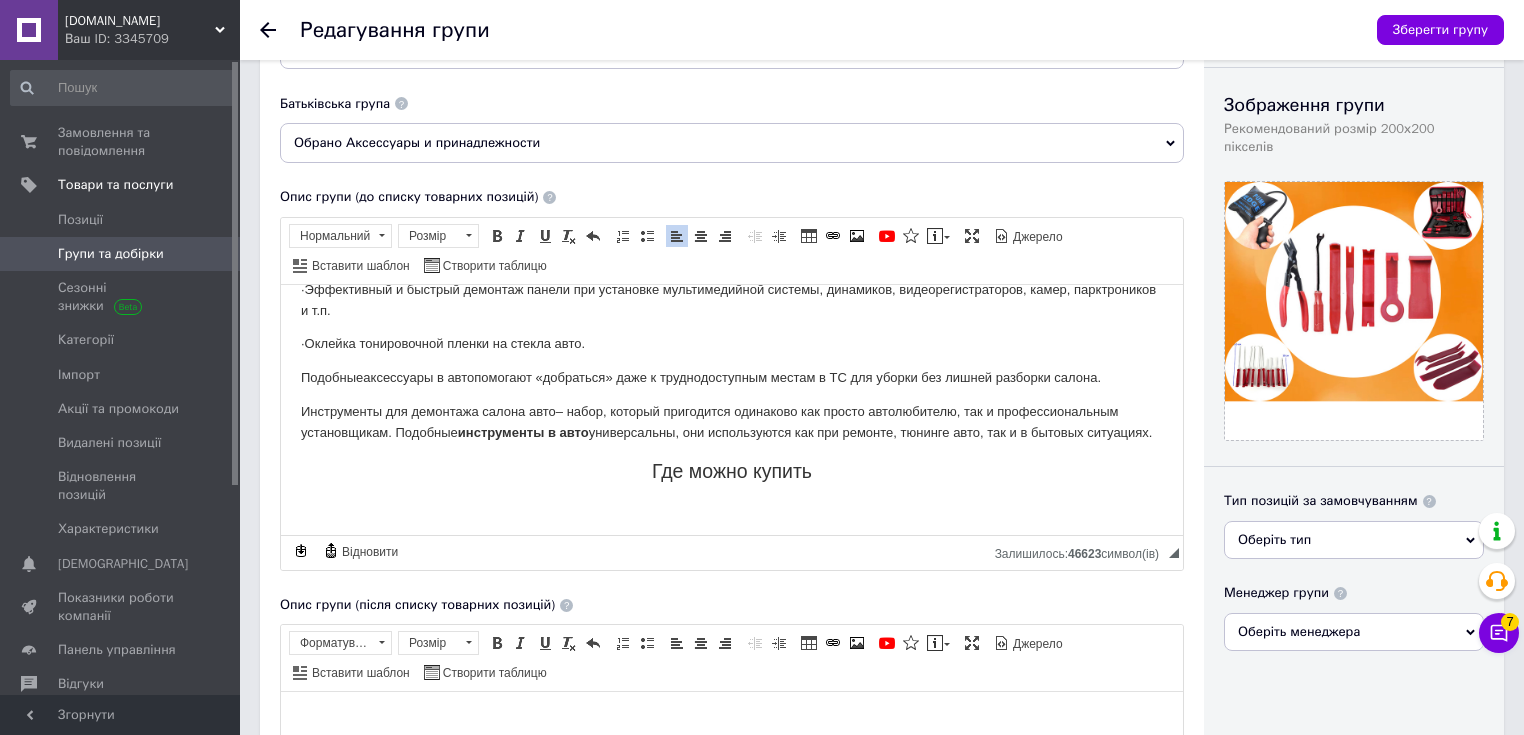 click on "Инструменты для демонтажа салона авто  – набор, который пригодится одинаково как просто автолюбителю, так и профессиональным установщикам. Подобные  инструменты в авто  универсальны, они используются как при ремонте, тюнинге авто, так и в бытовых ситуациях." at bounding box center (732, 422) 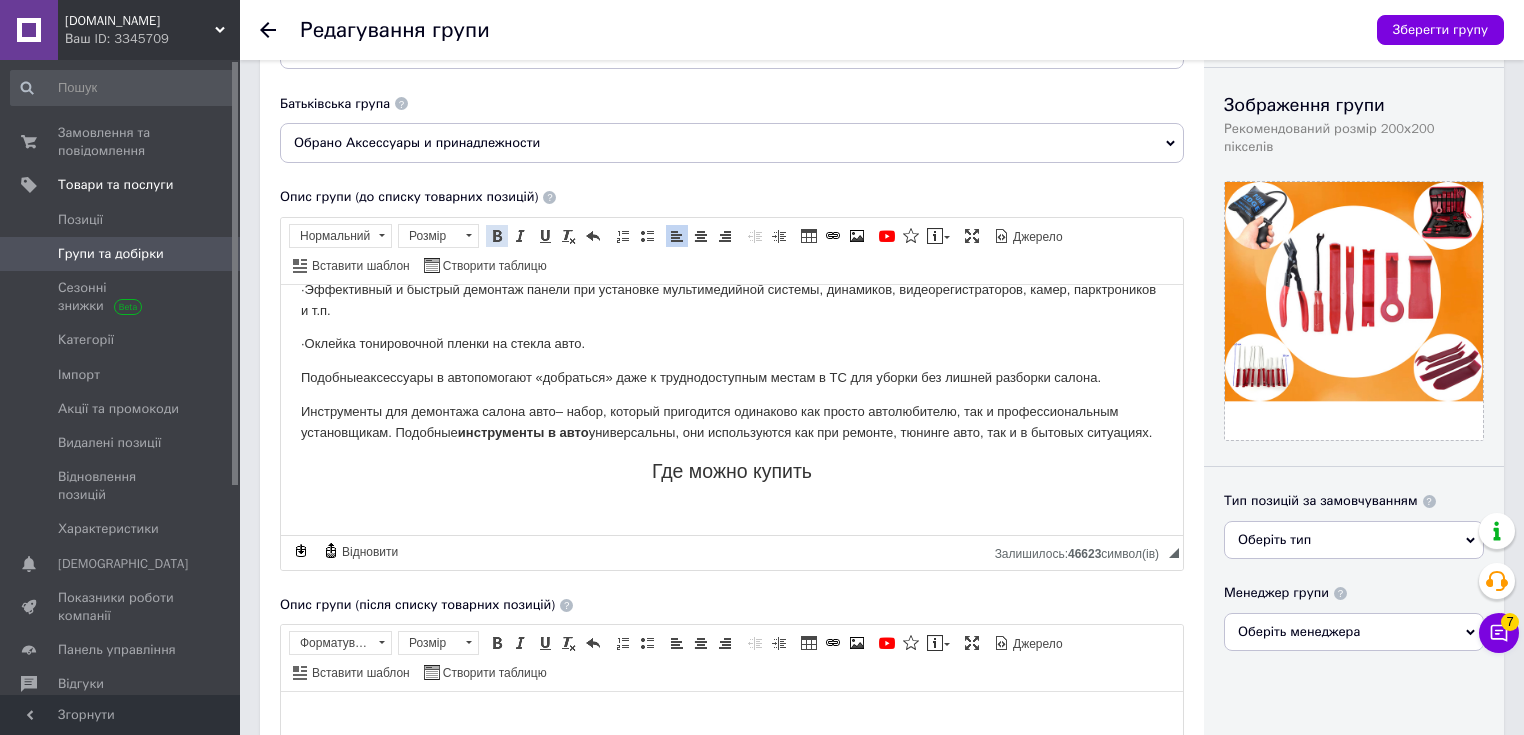 click at bounding box center [497, 236] 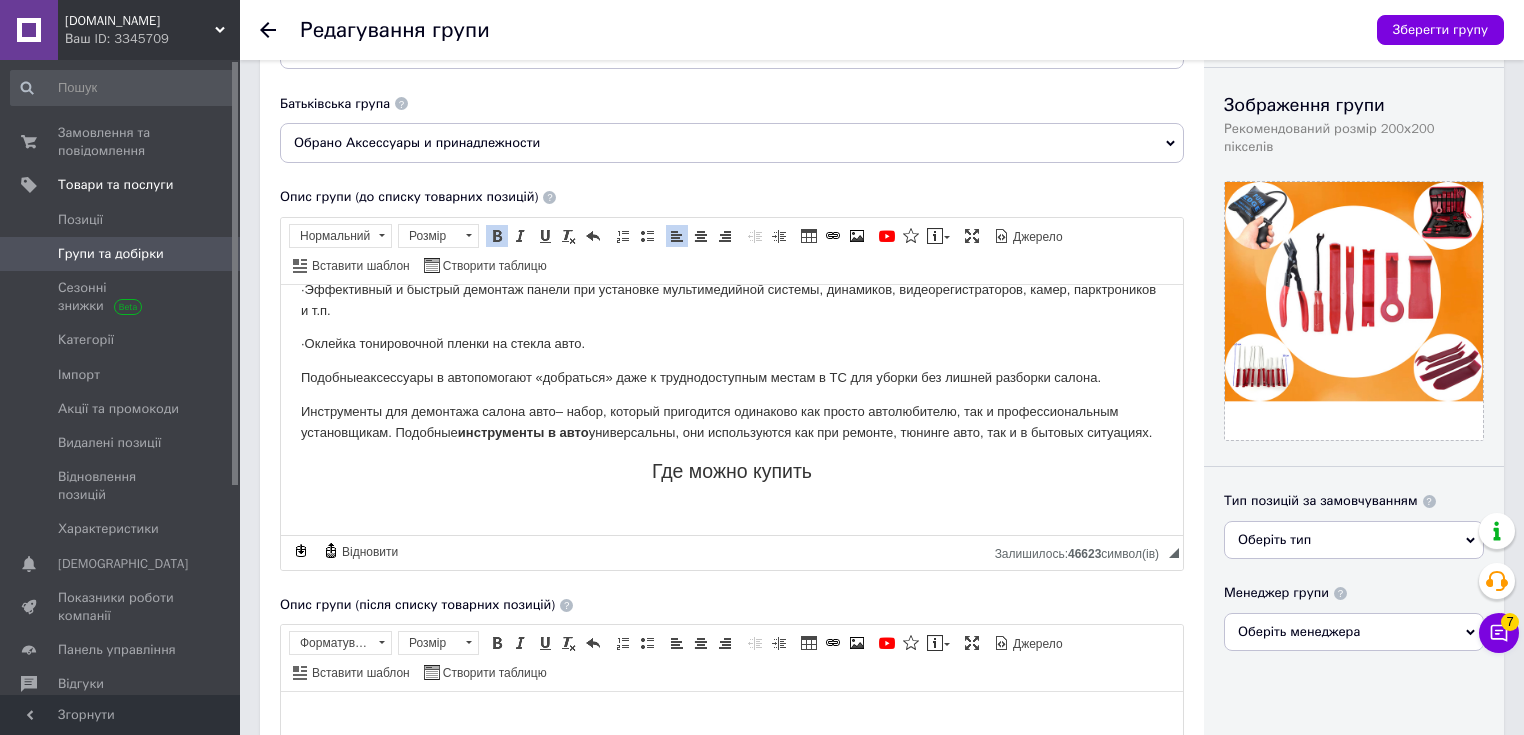 click on "Подобные  аксессуары в авто  помогают «добраться» даже к труднодоступным местам в ТС для уборки без лишней разборки салона." at bounding box center [732, 377] 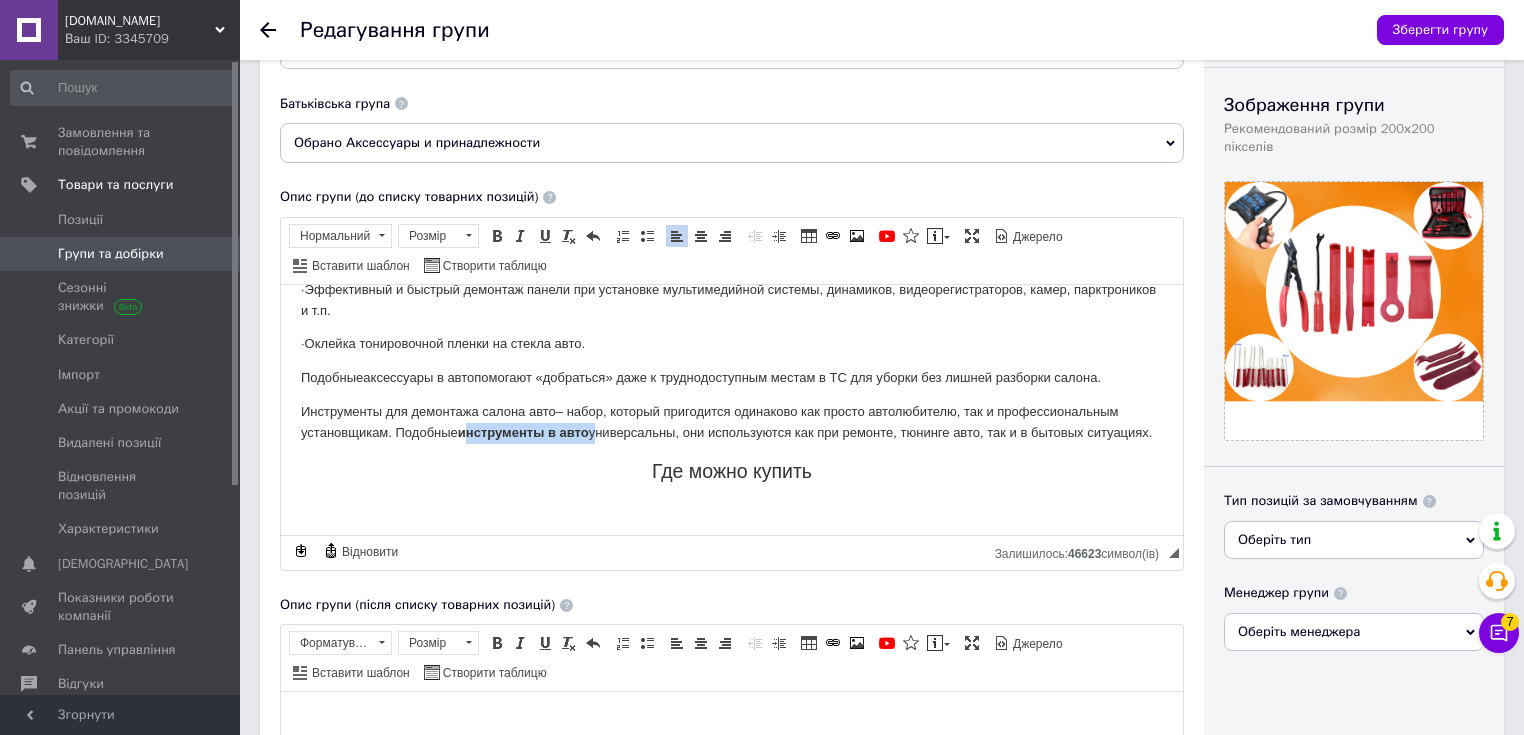 drag, startPoint x: 462, startPoint y: 429, endPoint x: 597, endPoint y: 432, distance: 135.03333 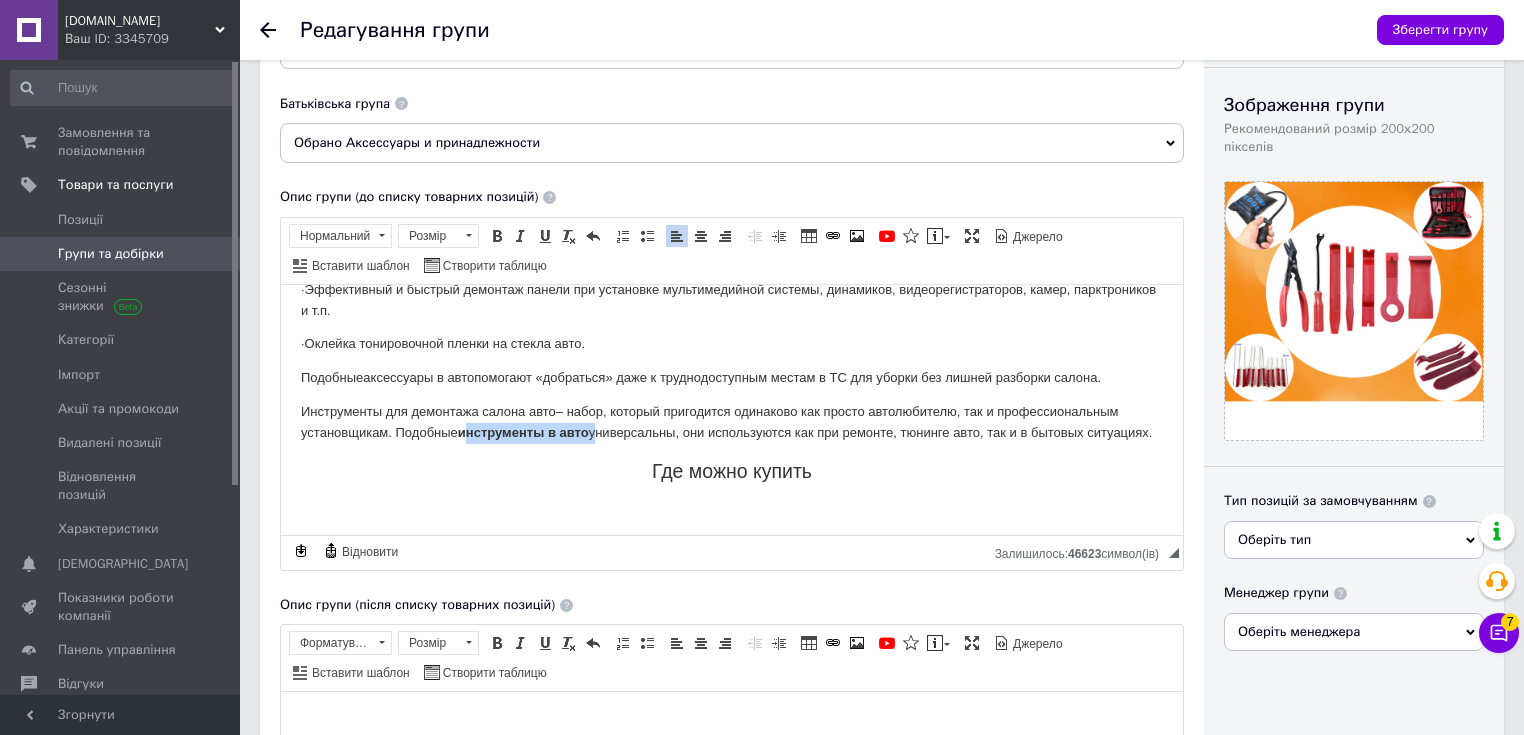 click on "Инструменты для демонтажа салона авто  – набор, который пригодится одинаково как просто автолюбителю, так и профессиональным установщикам. Подобные  инструменты в авто  универсальны, они используются как при ремонте, тюнинге авто, так и в бытовых ситуациях." at bounding box center [732, 422] 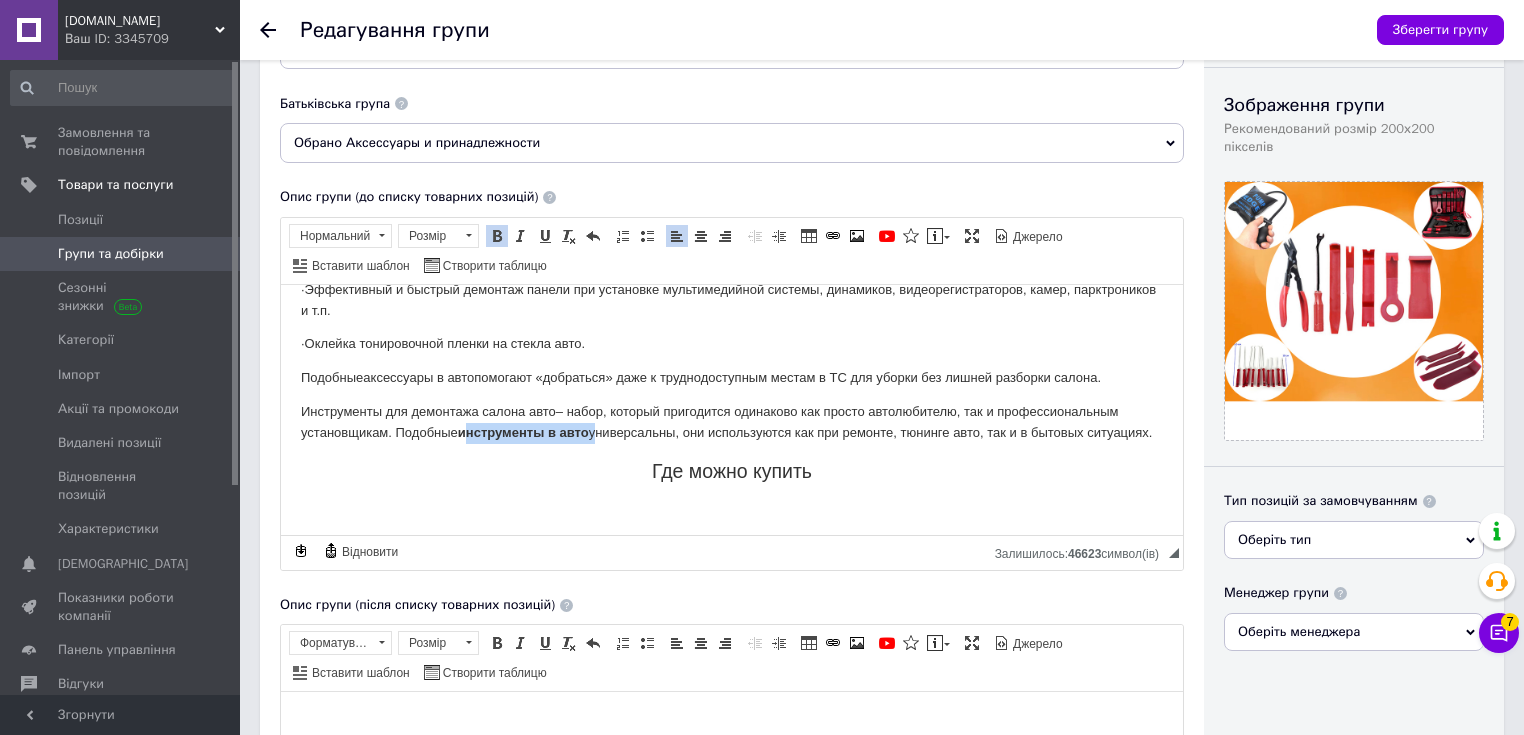 click at bounding box center (497, 236) 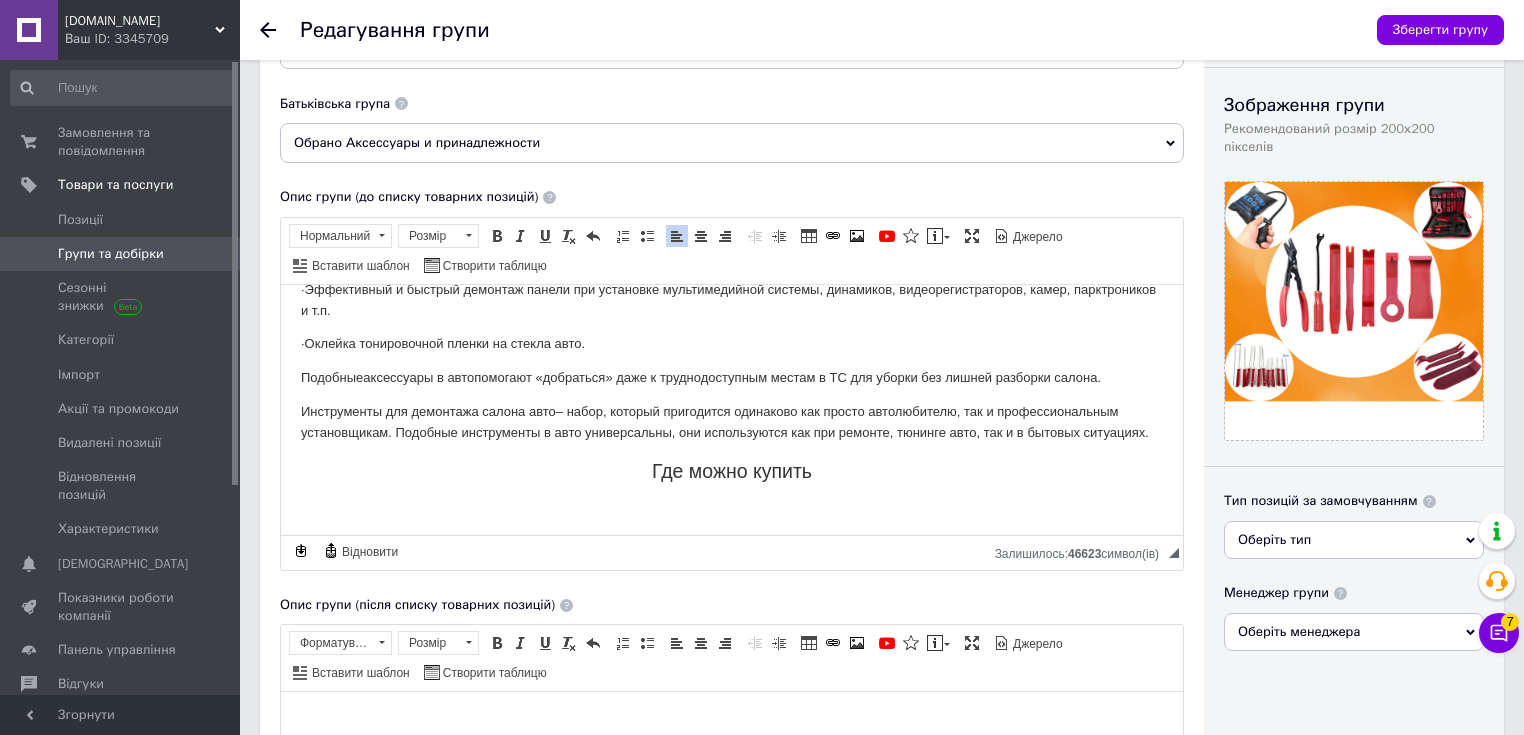 click on "Инструменты для демонтажа салона авто  – набор, который пригодится одинаково как просто автолюбителю, так и профессиональным установщикам. Подобные   инструменты в авто   универсальны, они используются как при ремонте, тюнинге авто, так и в бытовых ситуациях." at bounding box center [732, 422] 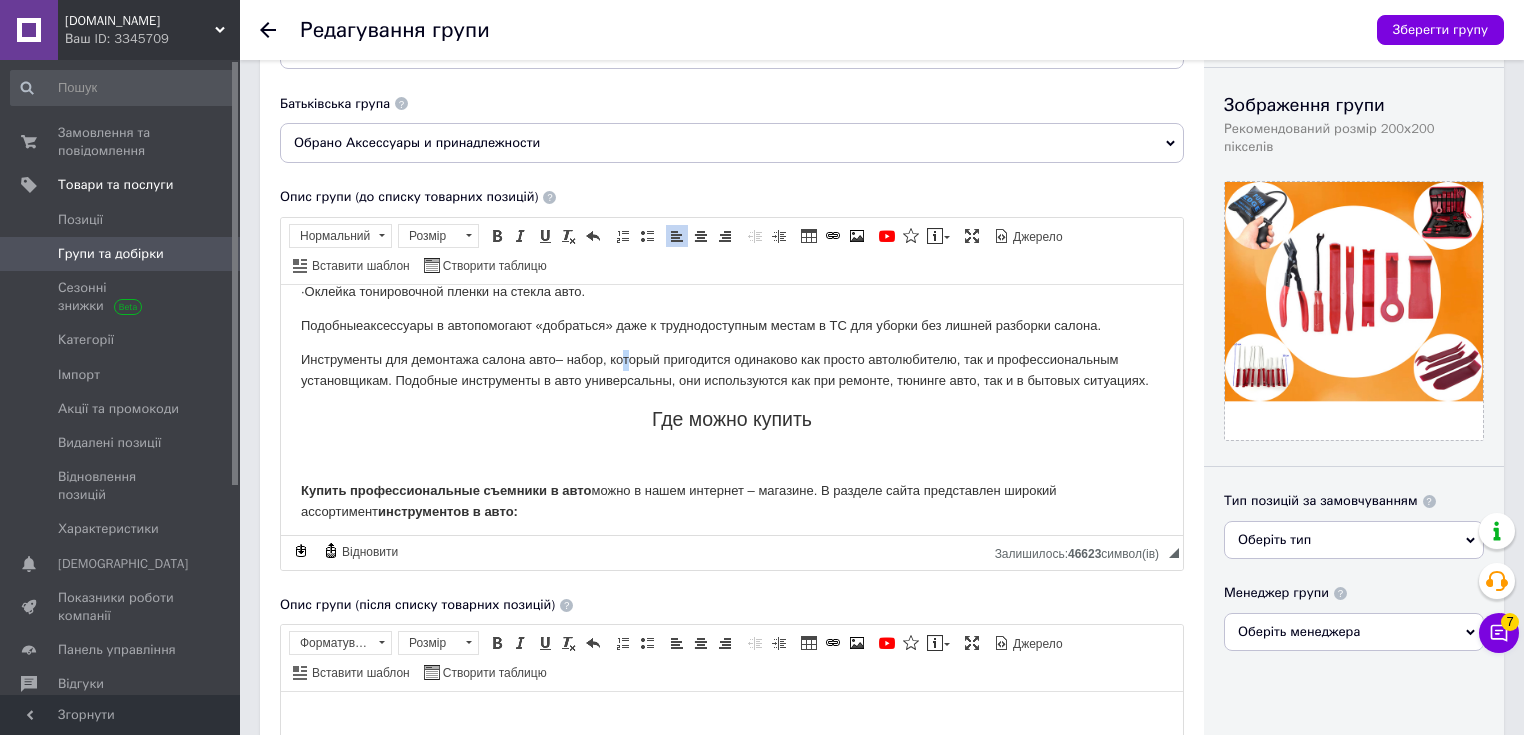 scroll, scrollTop: 400, scrollLeft: 0, axis: vertical 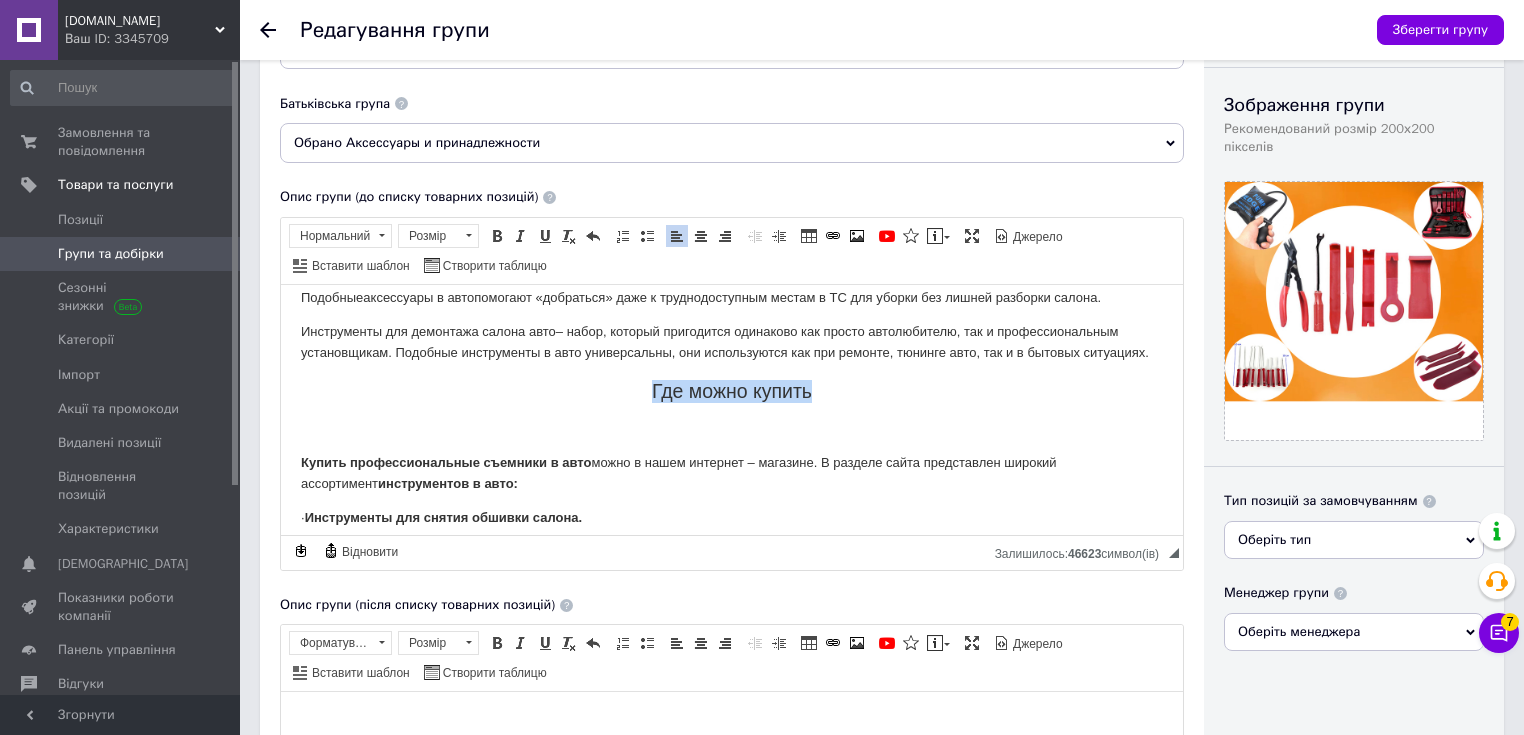 drag, startPoint x: 626, startPoint y: 381, endPoint x: 877, endPoint y: 382, distance: 251.002 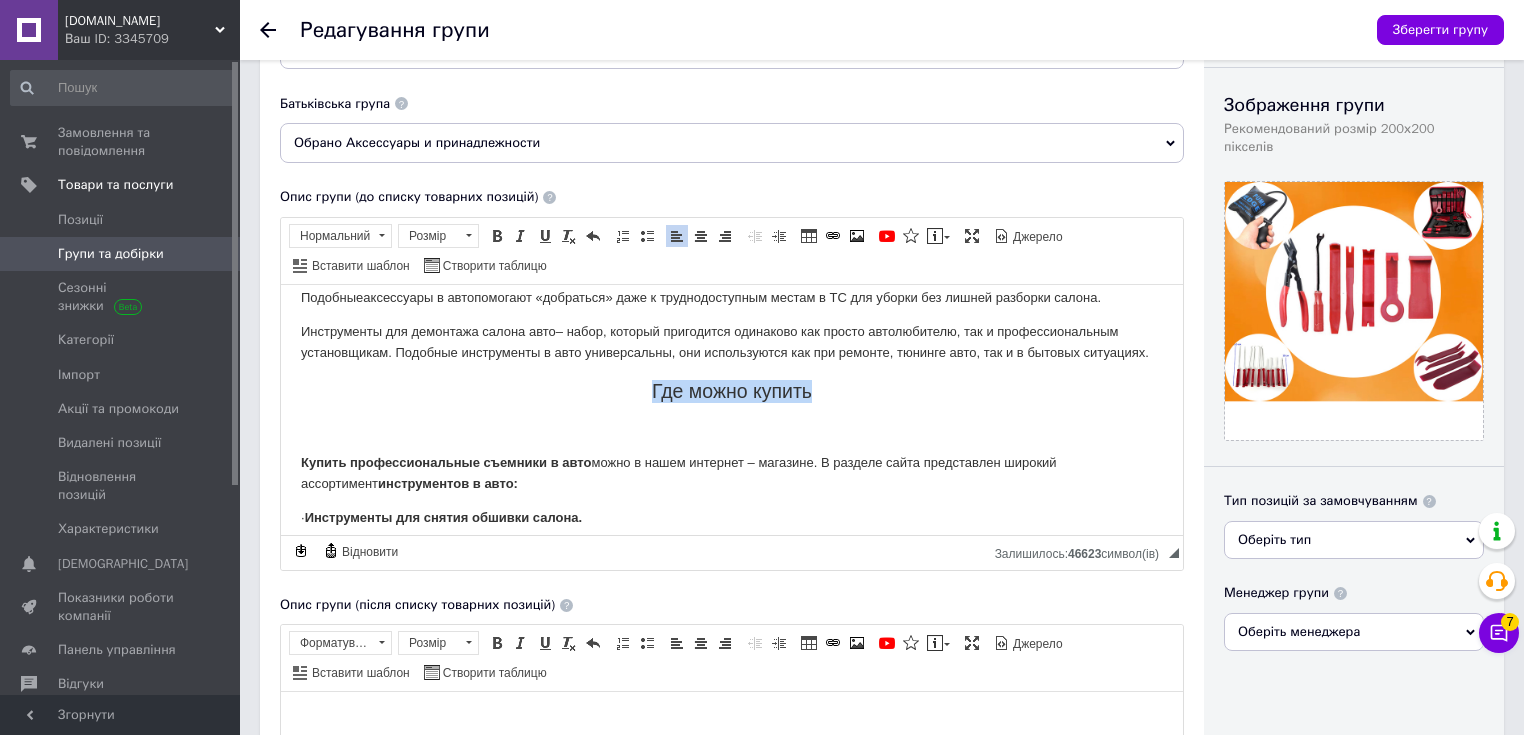 click on "Где можно купить" at bounding box center (732, 390) 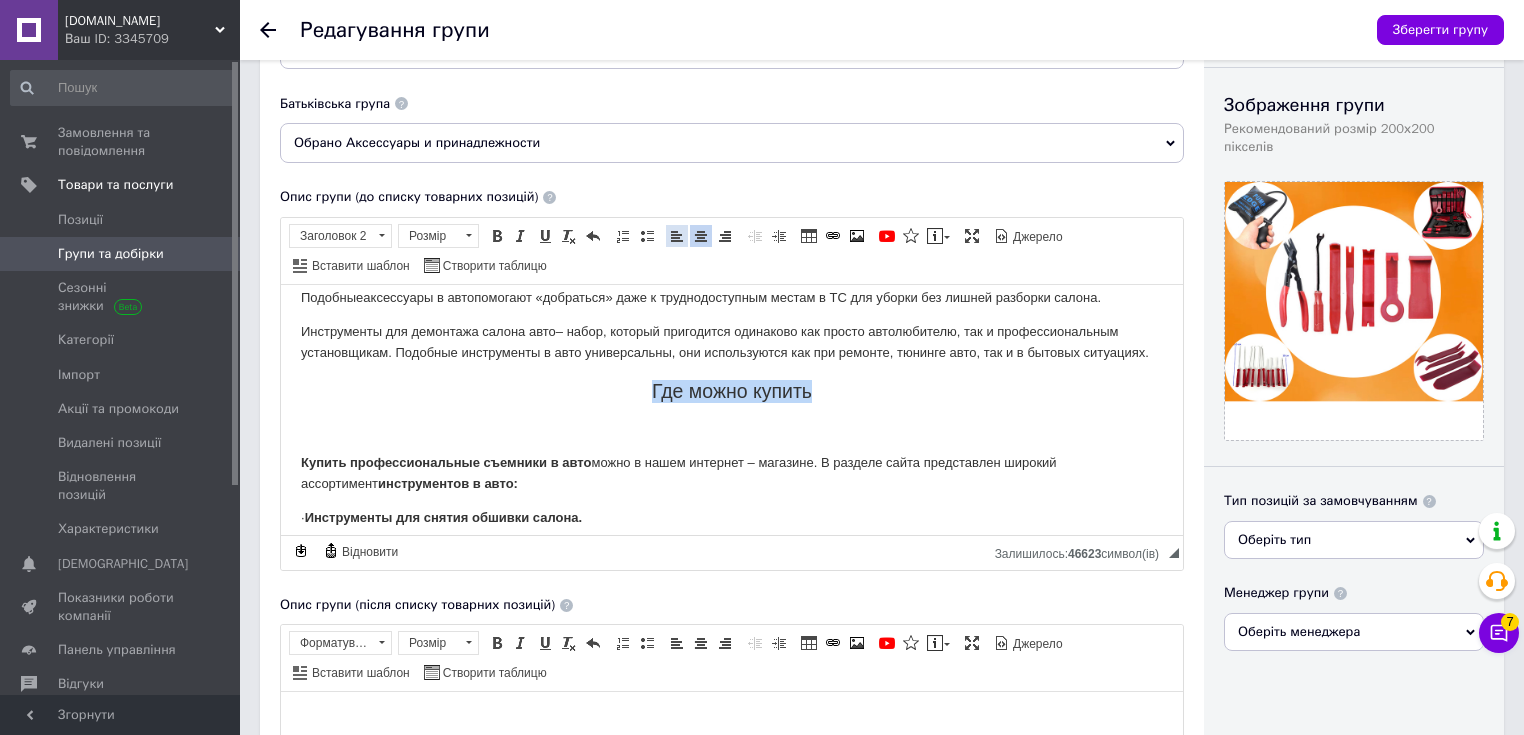 click at bounding box center [677, 236] 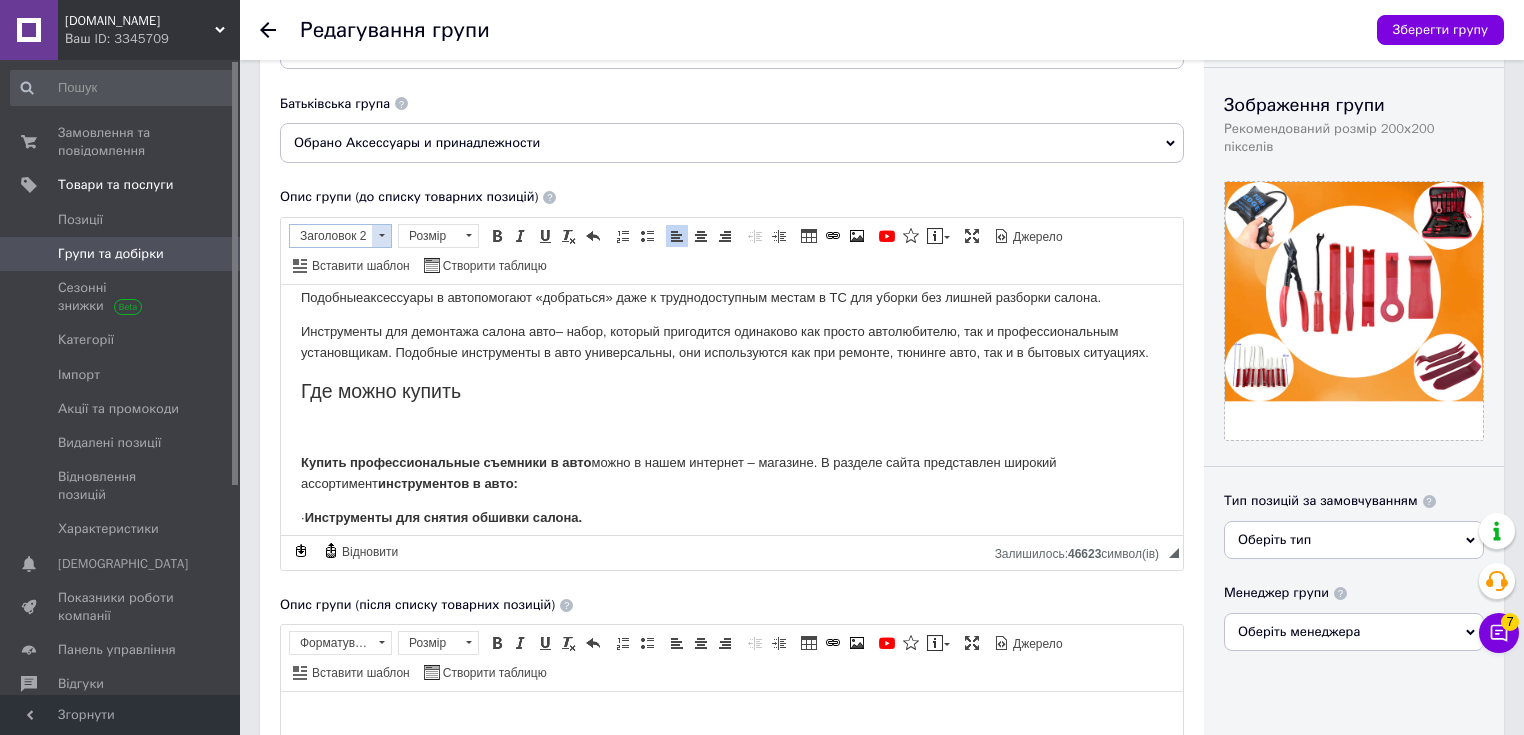 click at bounding box center [381, 236] 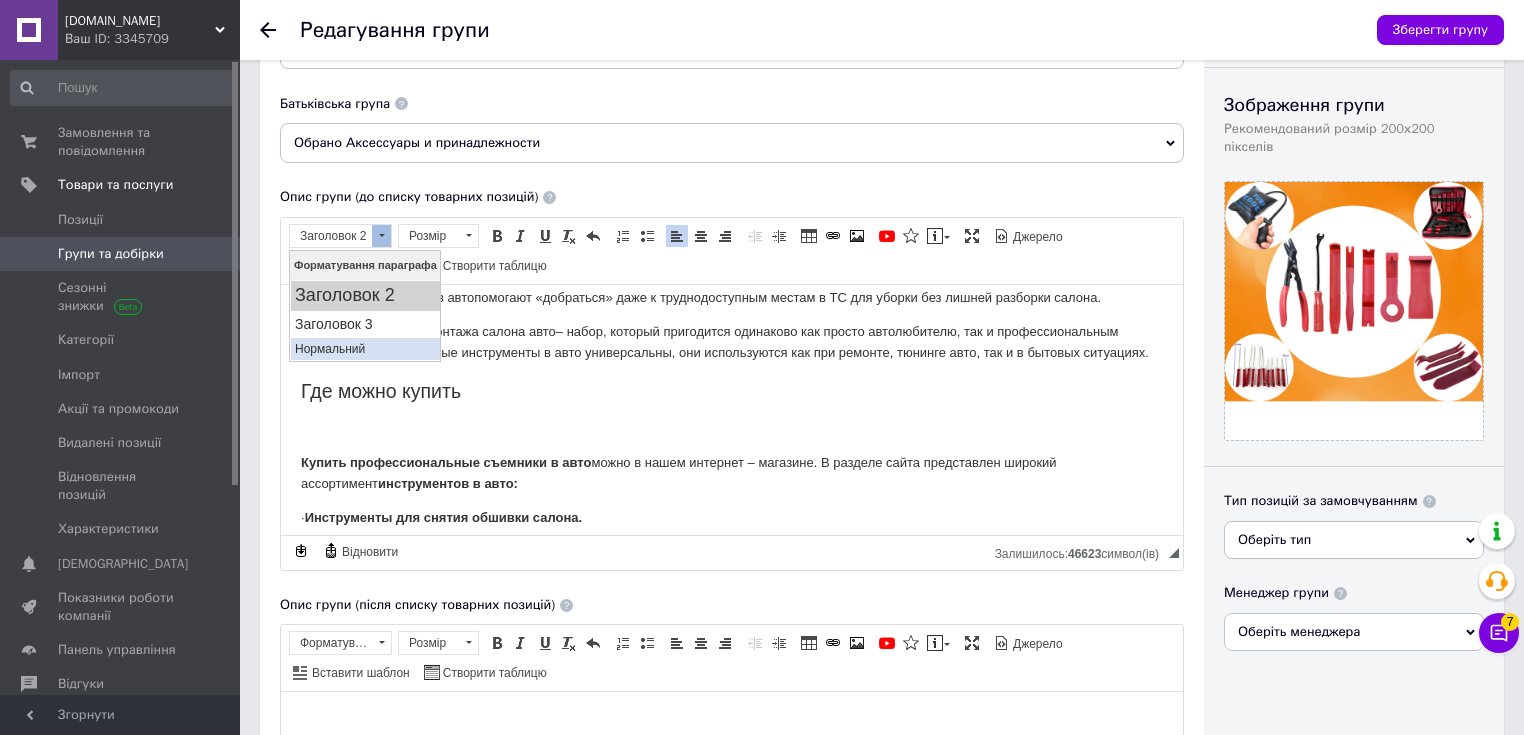 click on "Нормальний" at bounding box center (364, 348) 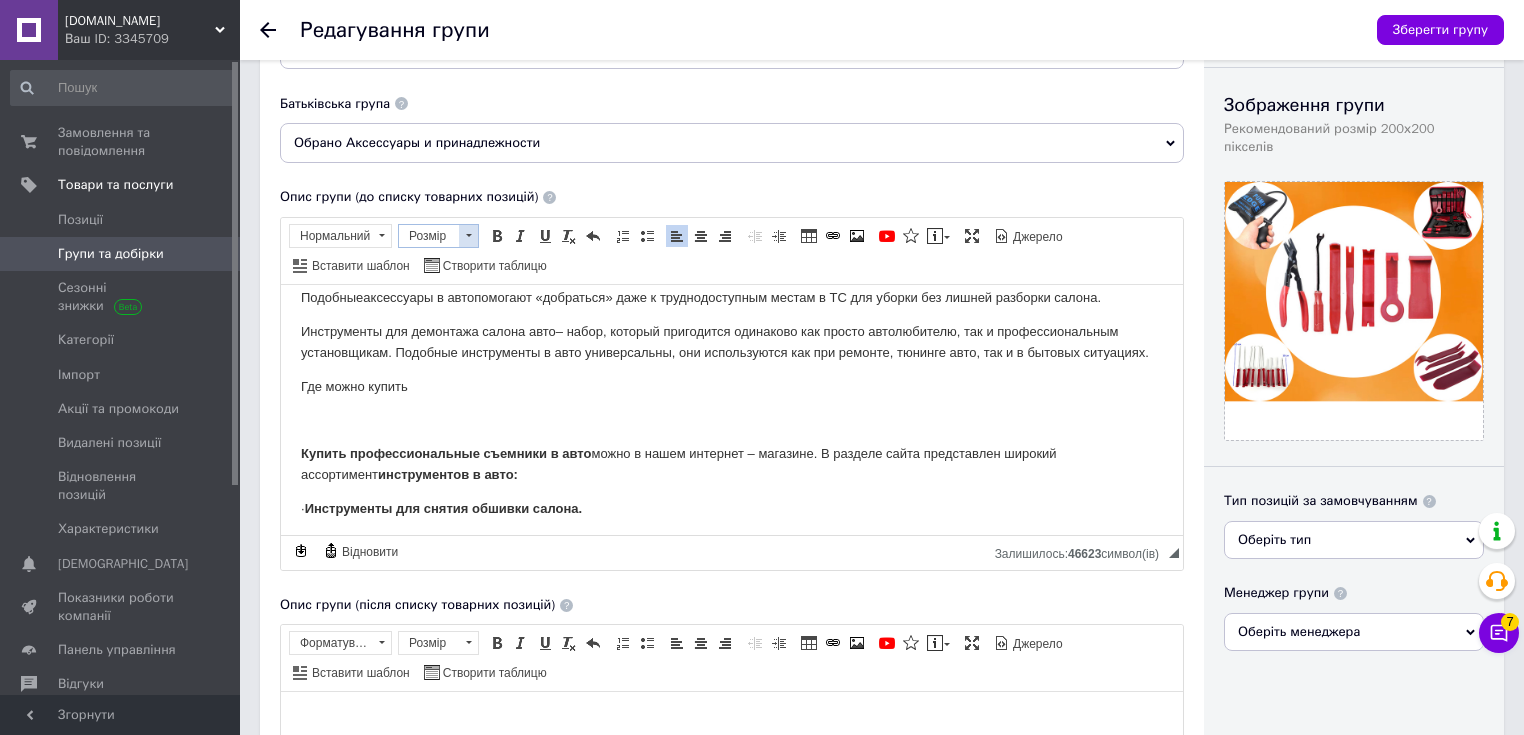 click at bounding box center [468, 236] 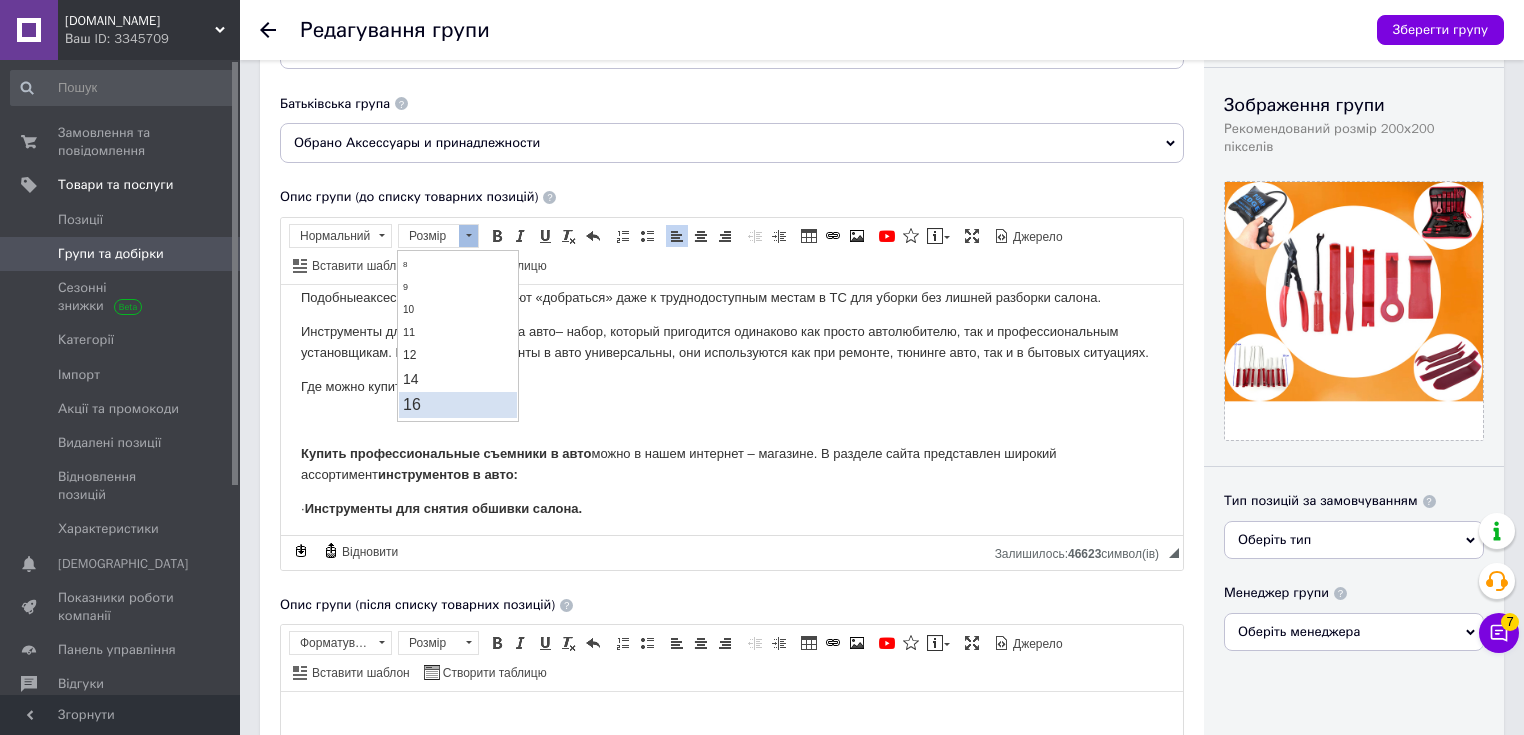scroll, scrollTop: 80, scrollLeft: 0, axis: vertical 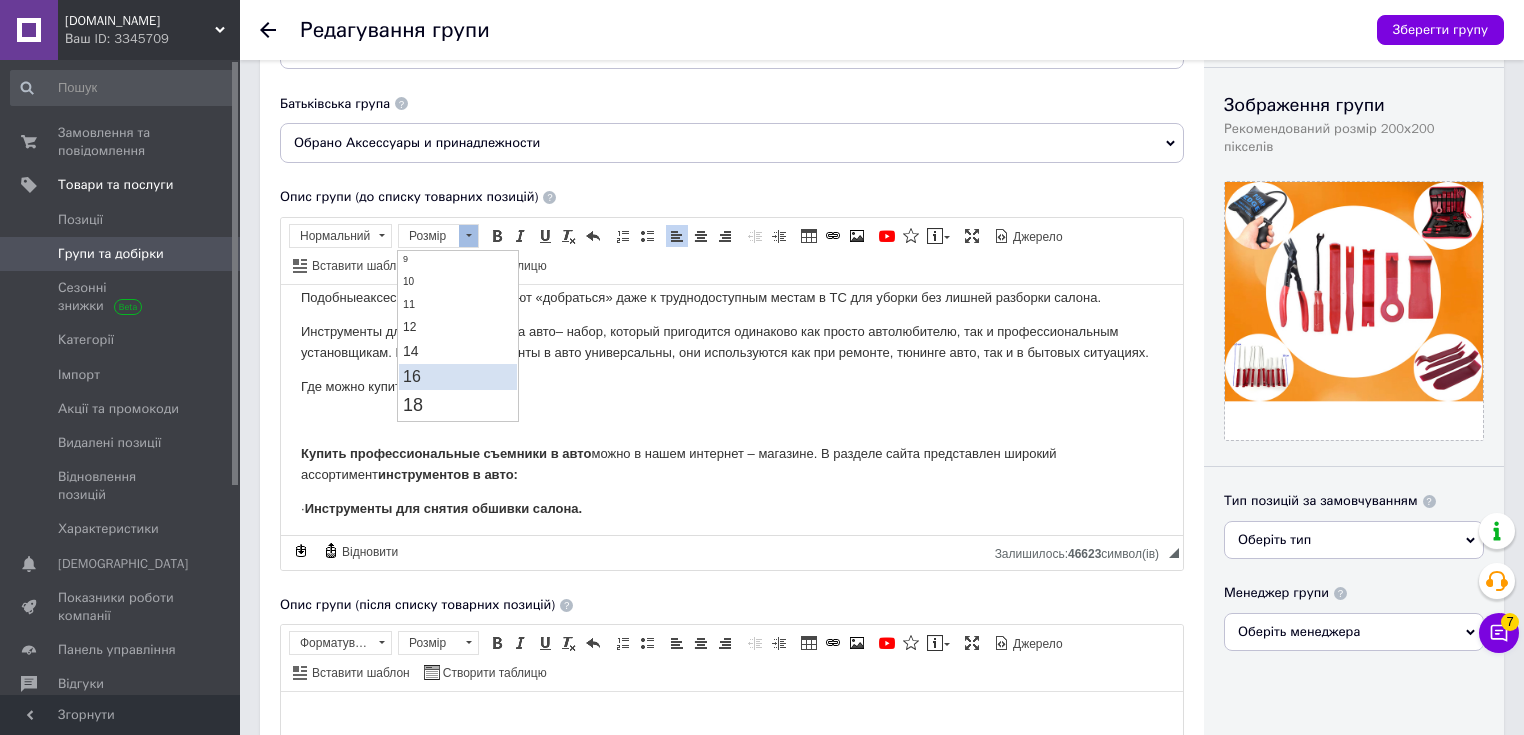 click on "16" at bounding box center (458, 376) 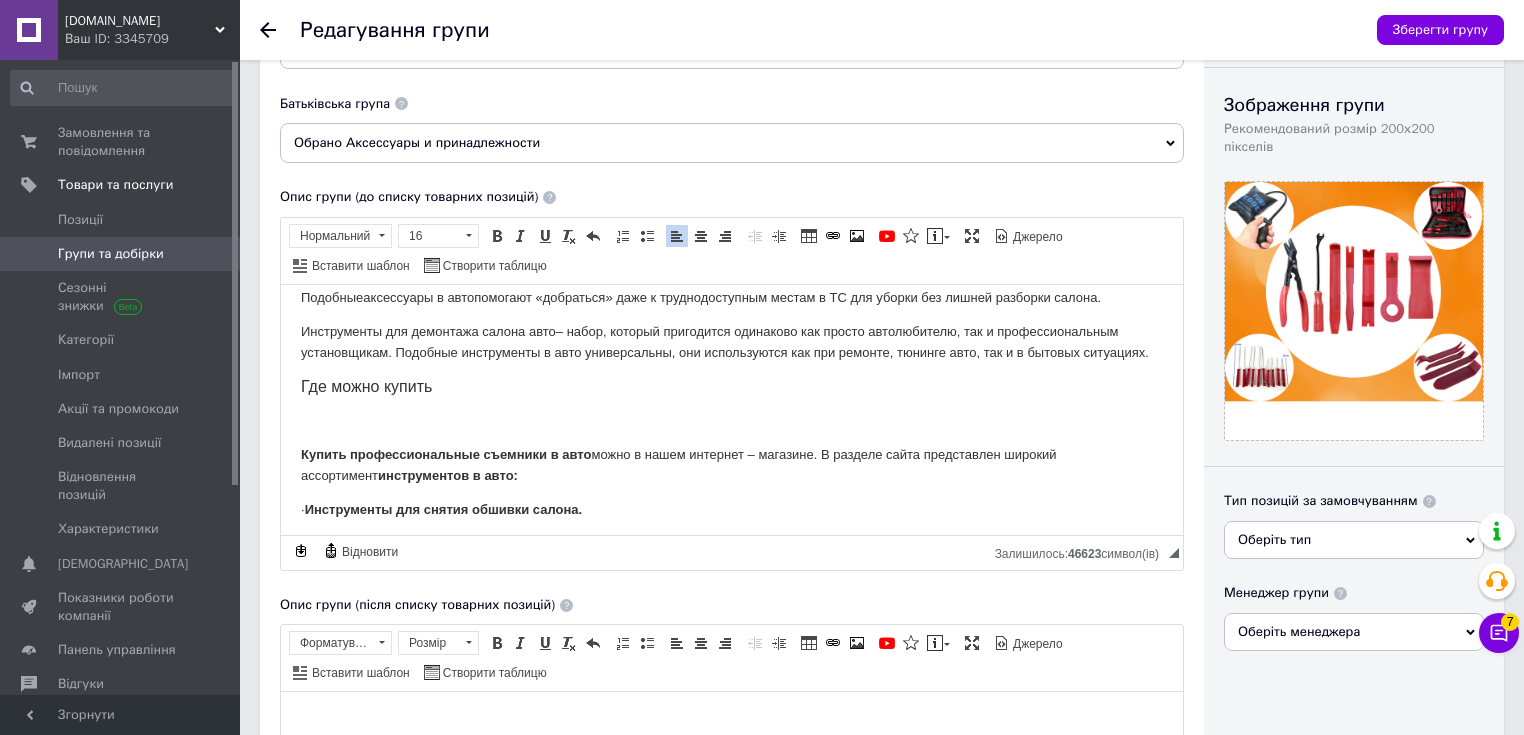 click on "Каждый автолюбитель хотя бы раз сталкивался с разборкой собственного авто для замены автомагнитолы, установки шумоизоляции, замены обивки и т.п. В данном процессе очень важна аккуратность, чтобы не повредить или поцарапать составляющие авто. Поэтому подручные средства, по типу обычных   плоскогубцев, отверток  или бытовых ножей не совсем подходят для данного процесса. Чтобы все детали вашего авто остались в целости рекомендуется использовать специализированные  инструменты для снятия обшивки,   Почему важно использовать специальные инструменты       ." at bounding box center [732, 409] 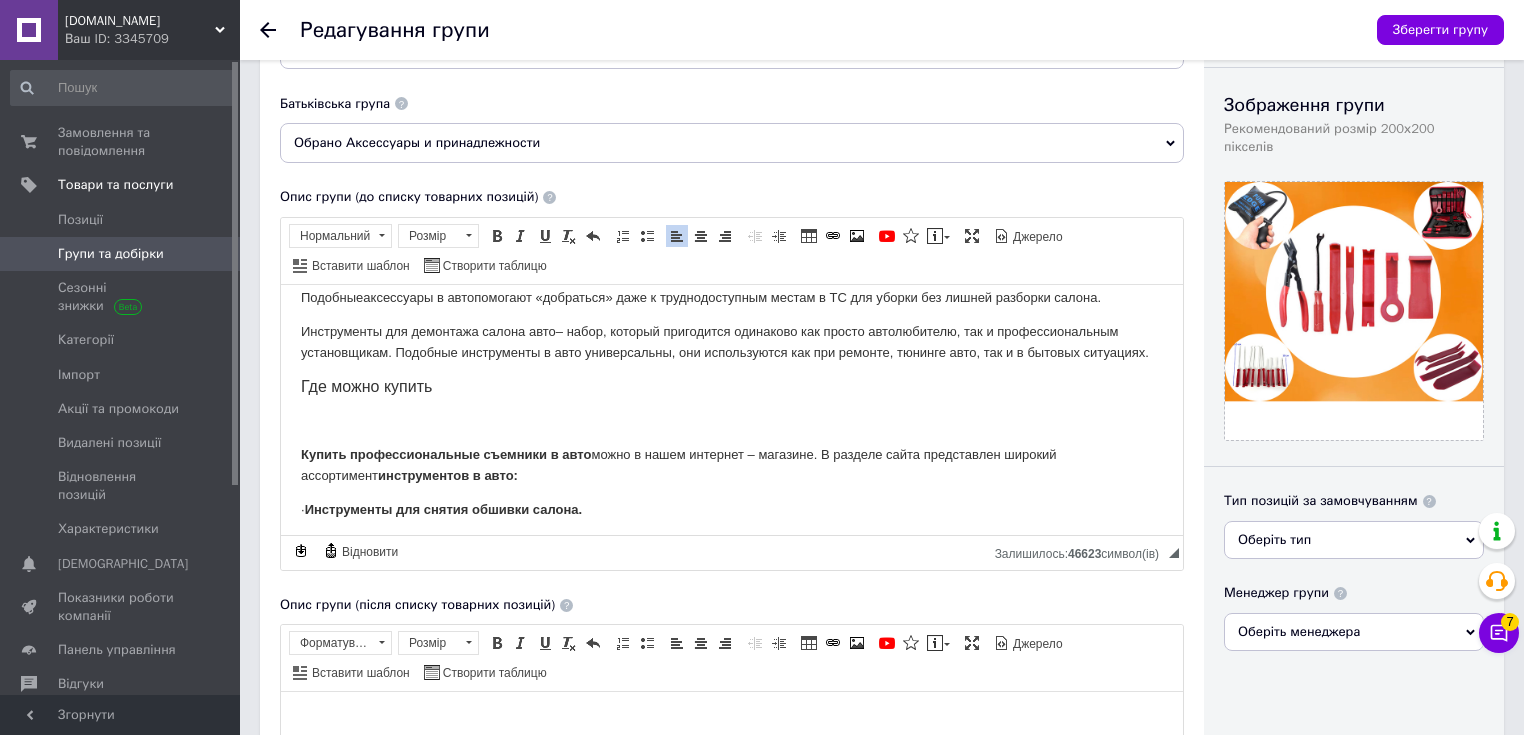 click on "Каждый автолюбитель хотя бы раз сталкивался с разборкой собственного авто для замены автомагнитолы, установки шумоизоляции, замены обивки и т.п. В данном процессе очень важна аккуратность, чтобы не повредить или поцарапать составляющие авто. Поэтому подручные средства, по типу обычных   плоскогубцев, отверток  или бытовых ножей не совсем подходят для данного процесса. Чтобы все детали вашего авто остались в целости рекомендуется использовать специализированные  инструменты для снятия обшивки,   Почему важно использовать специальные инструменты       ." at bounding box center [732, 409] 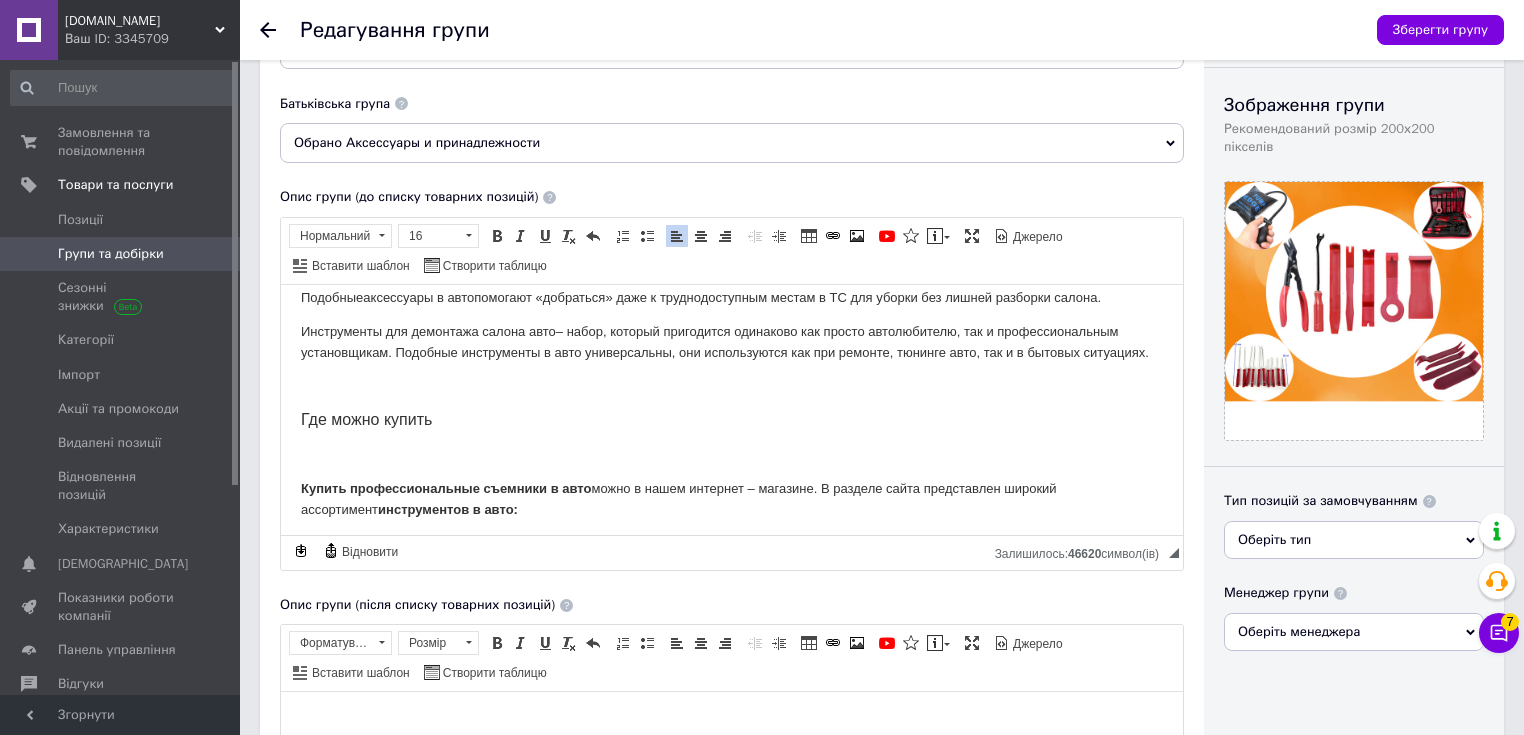 click at bounding box center (732, 454) 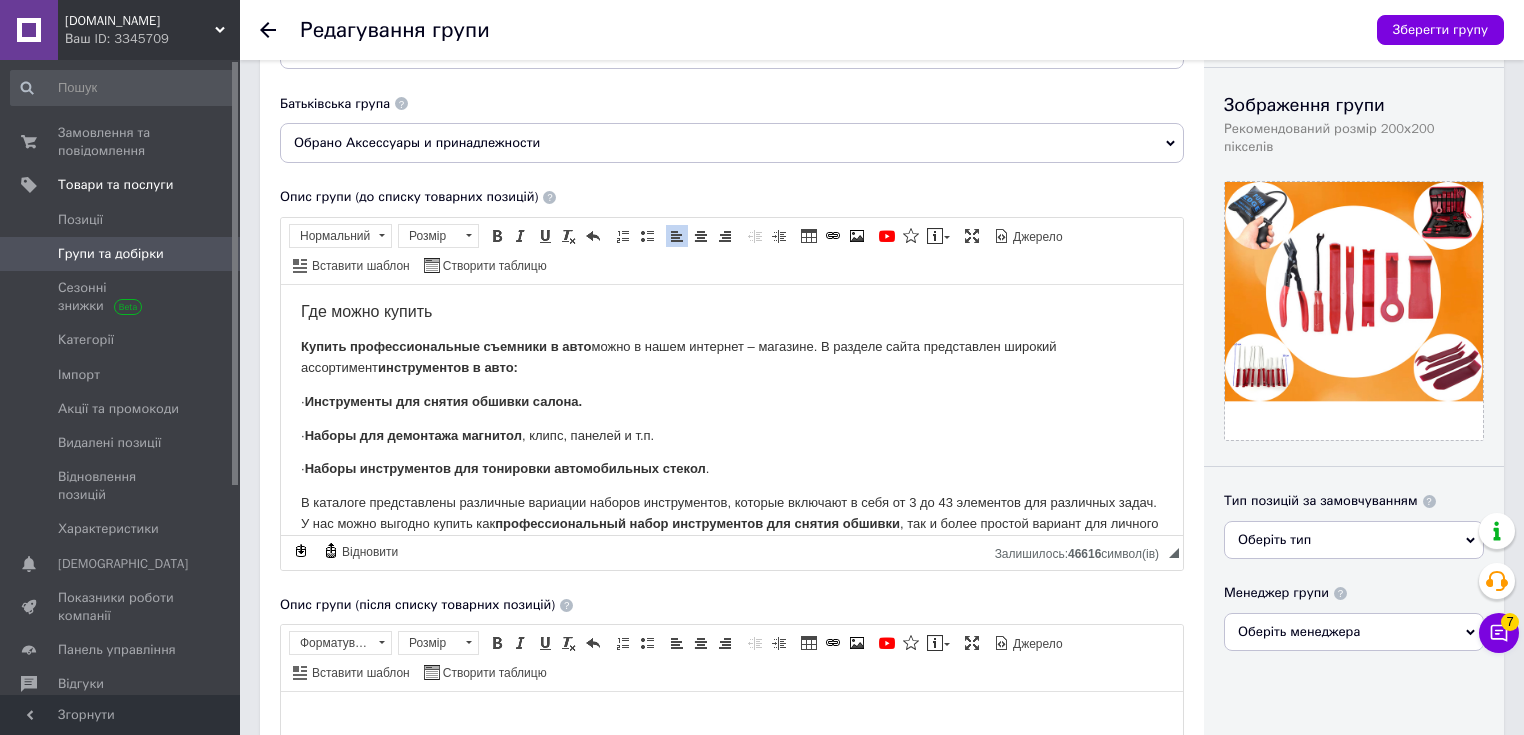 scroll, scrollTop: 480, scrollLeft: 0, axis: vertical 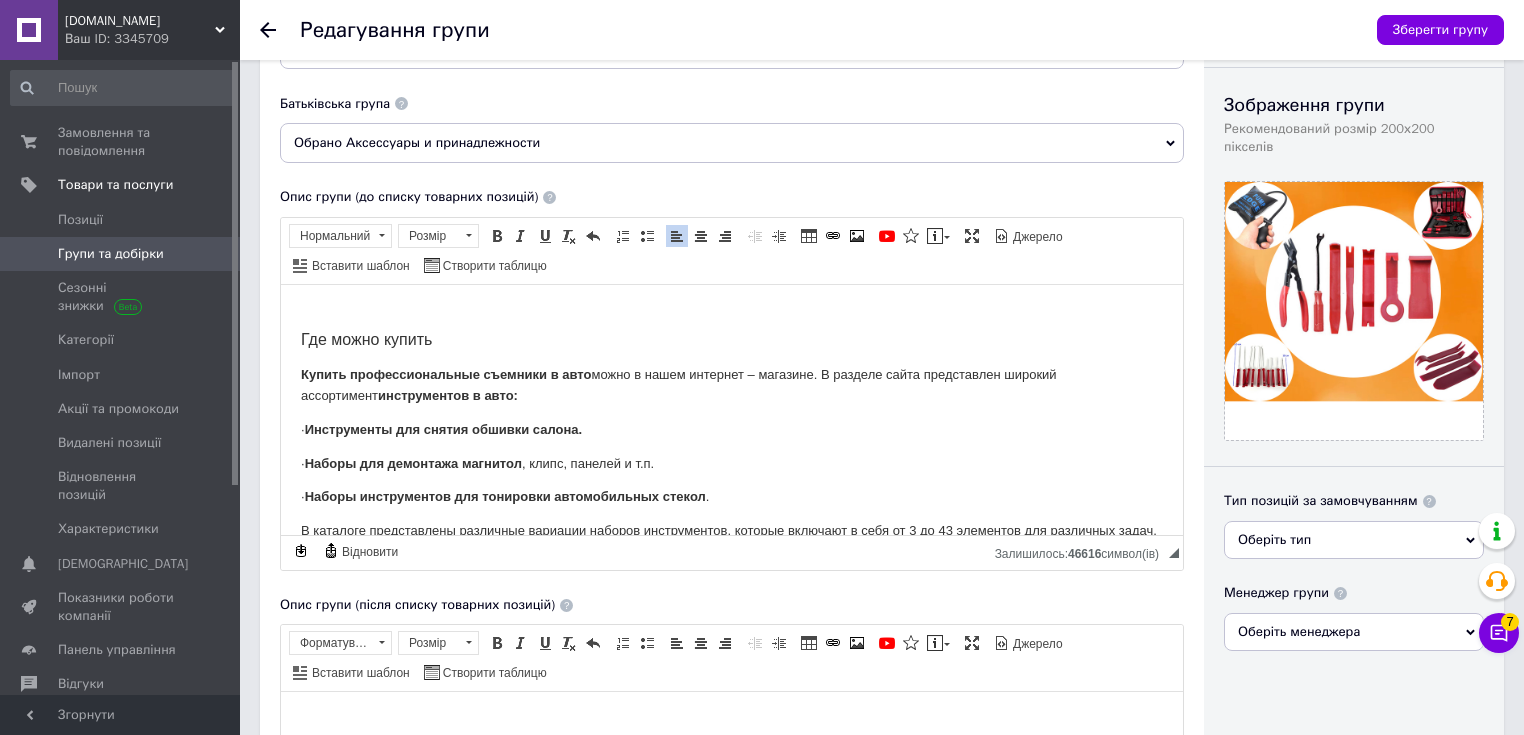 click on "·      Инструменты для снятия обшивки салона." at bounding box center [732, 429] 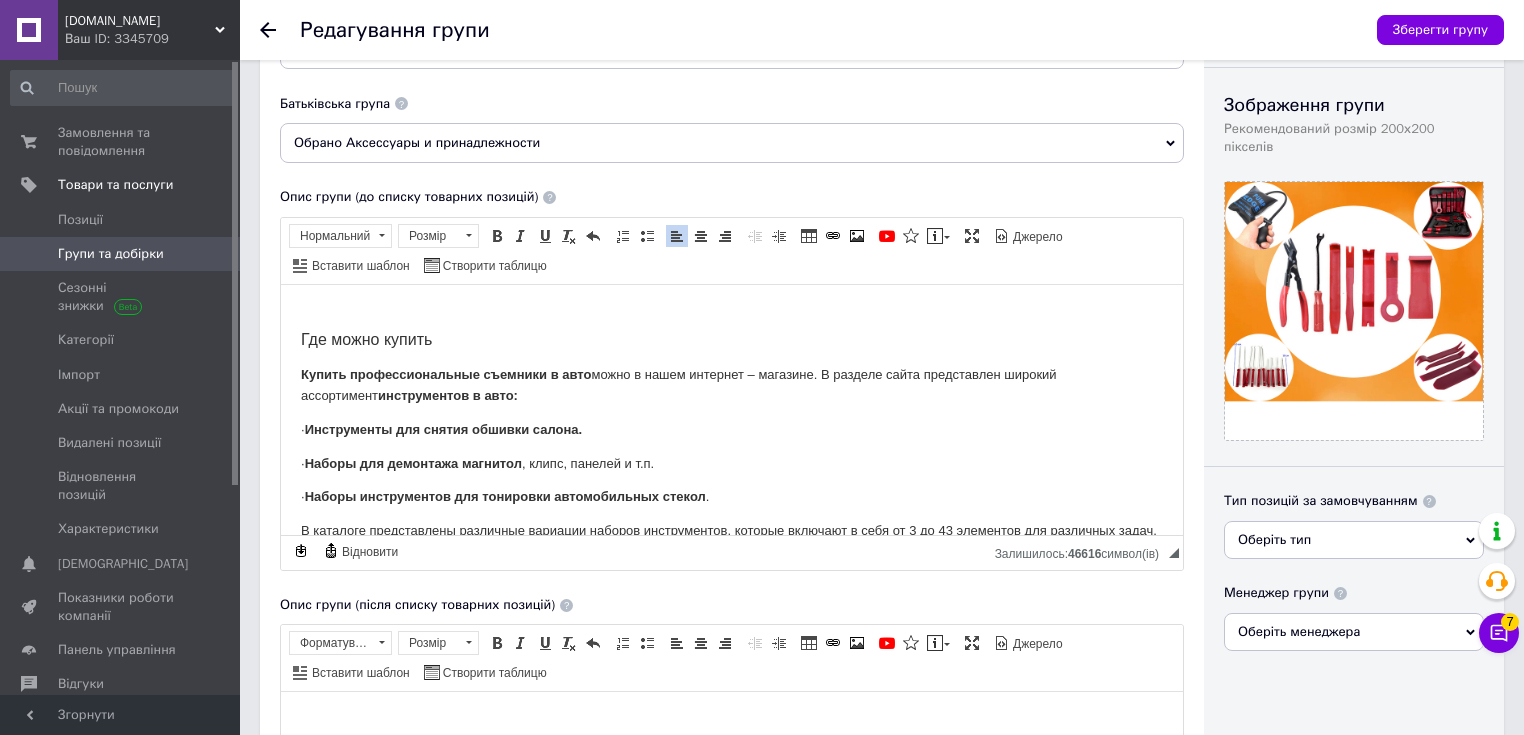 click on "Инструменты для снятия обшивки салона." at bounding box center [444, 428] 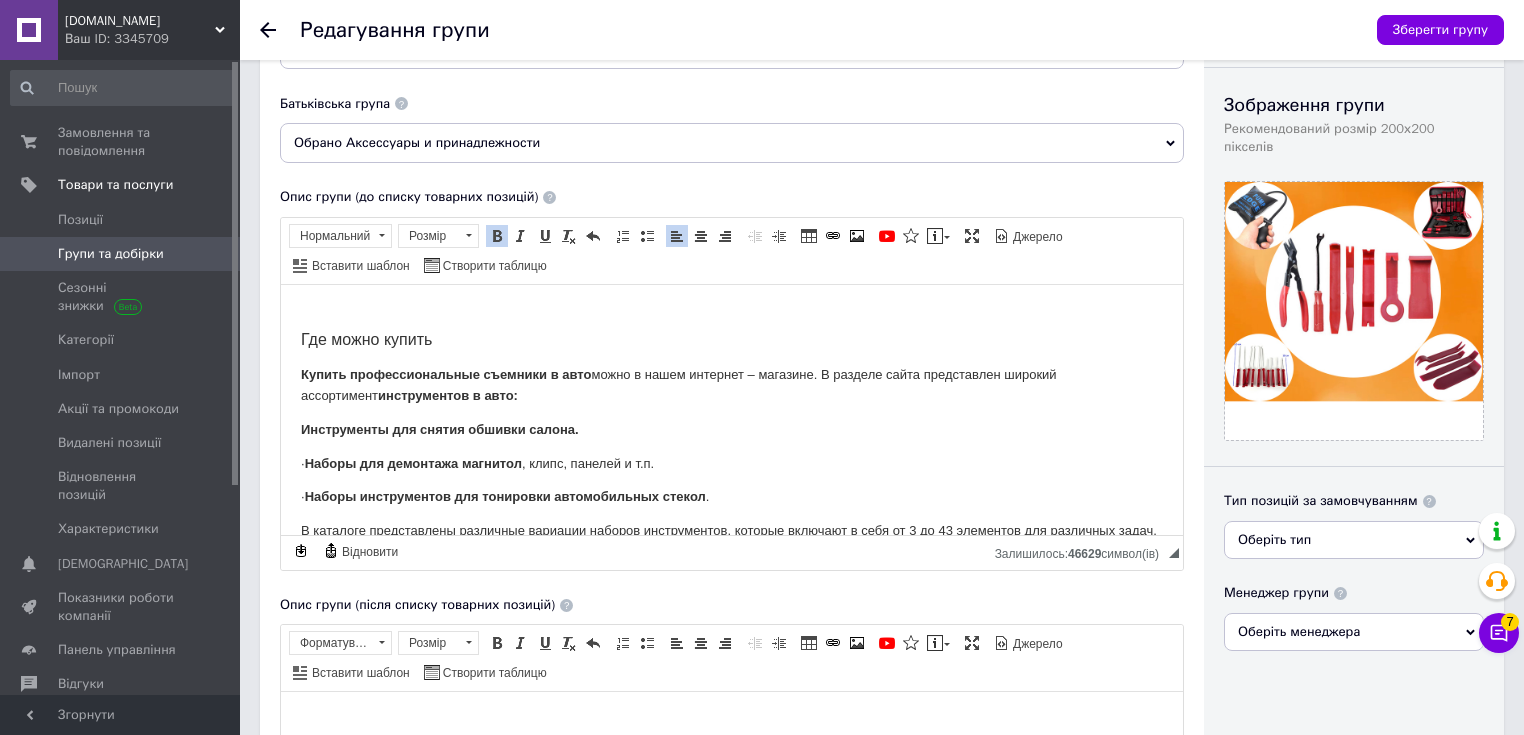 click on "Каждый автолюбитель хотя бы раз сталкивался с разборкой собственного авто для замены автомагнитолы, установки шумоизоляции, замены обивки и т.п. В данном процессе очень важна аккуратность, чтобы не повредить или поцарапать составляющие авто. Поэтому подручные средства, по типу обычных   плоскогубцев, отверток  или бытовых ножей не совсем подходят для данного процесса. Чтобы все детали вашего авто остались в целости рекомендуется использовать специализированные  инструменты для снятия обшивки,   Почему важно использовать специальные инструменты       ." at bounding box center [732, 329] 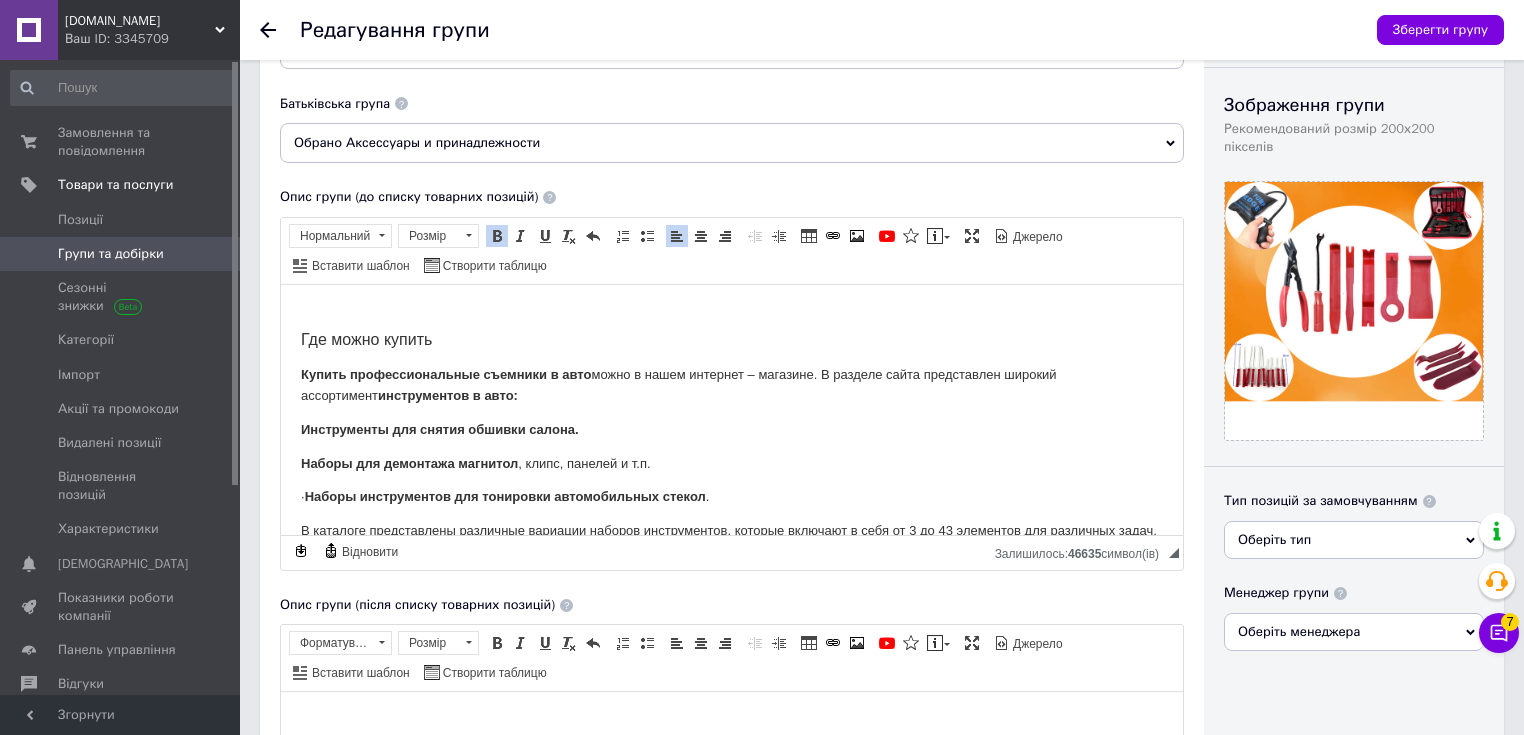 click on "·      Наборы инструментов для тонировки автомобильных стекол ." at bounding box center (732, 496) 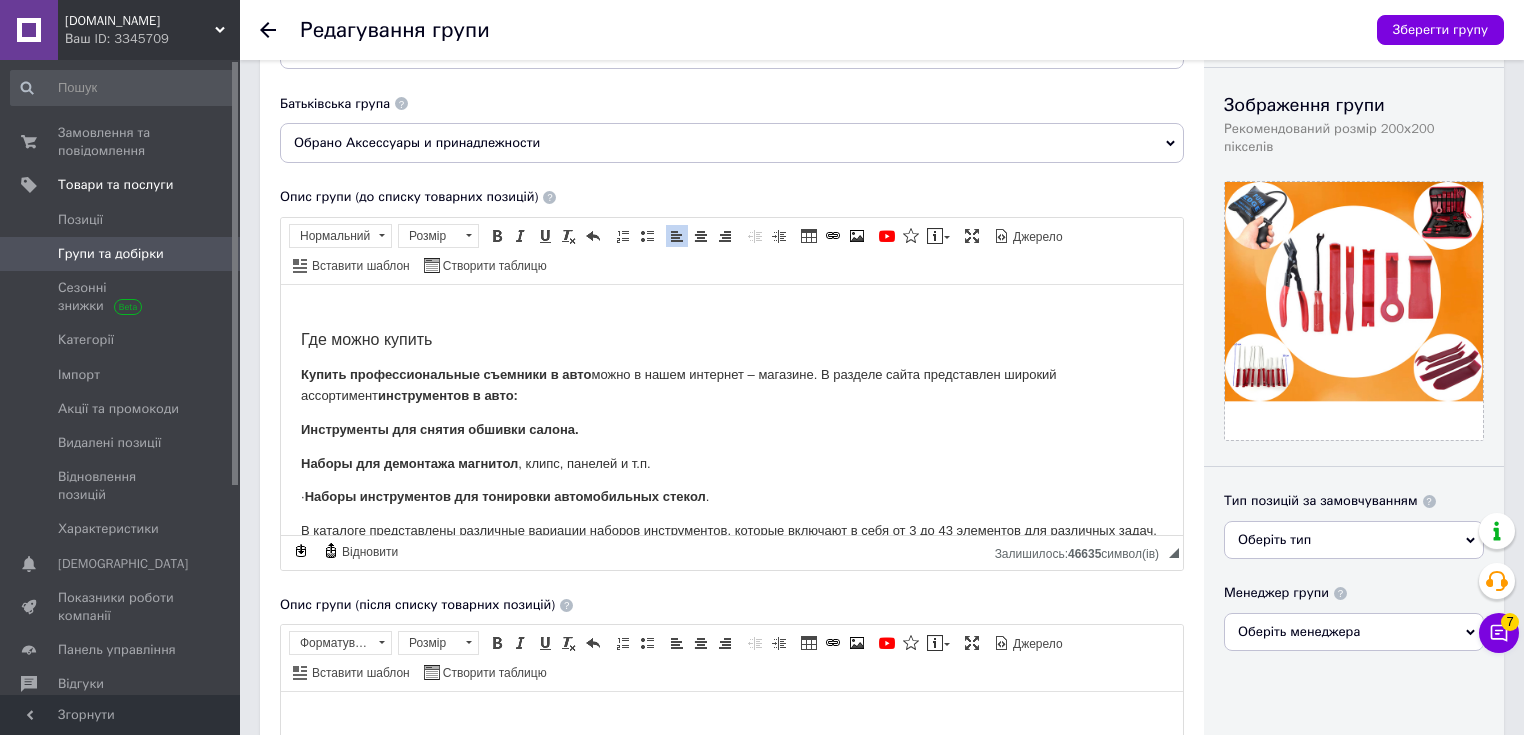 click on "Наборы инструментов для тонировки автомобильных стекол" at bounding box center [505, 495] 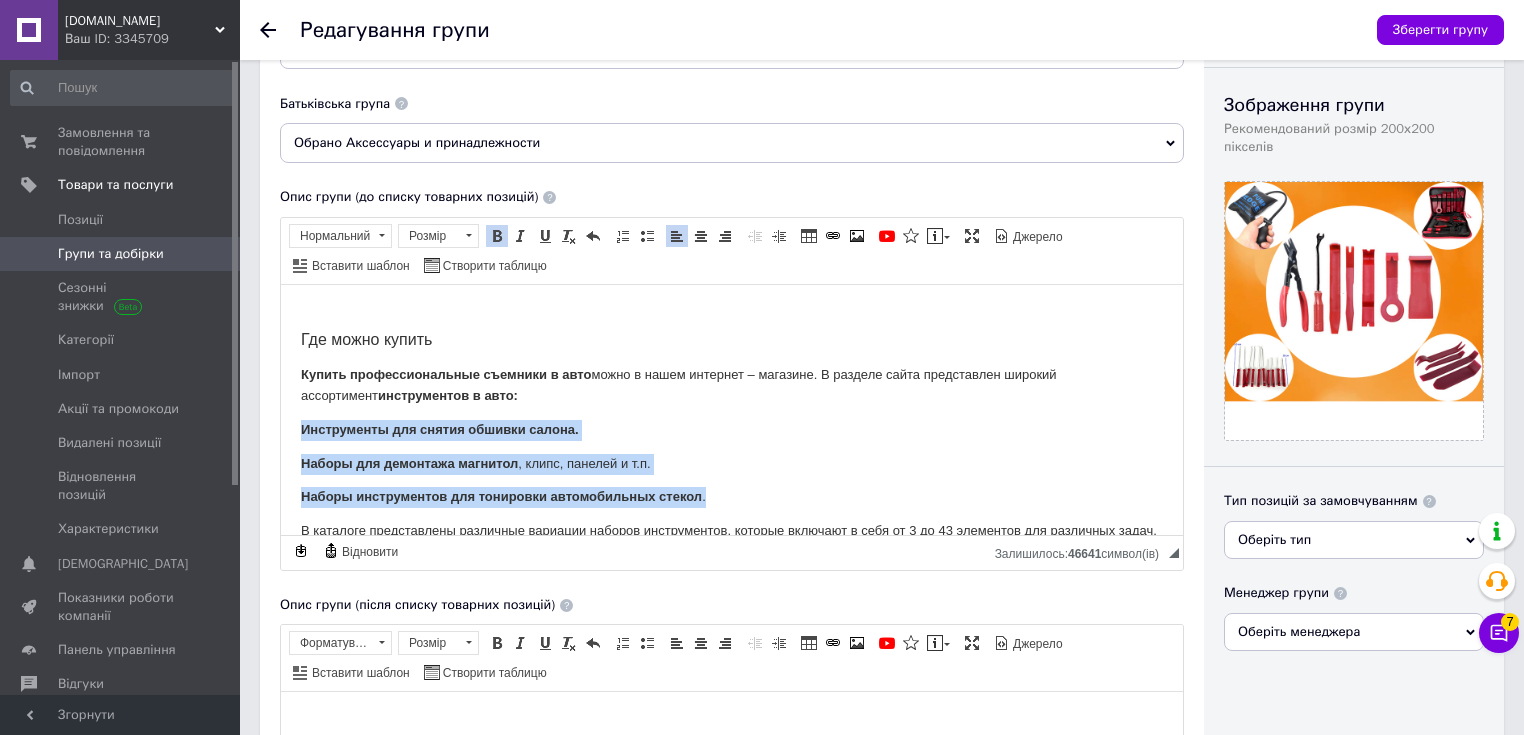 drag, startPoint x: 301, startPoint y: 429, endPoint x: 715, endPoint y: 487, distance: 418.04306 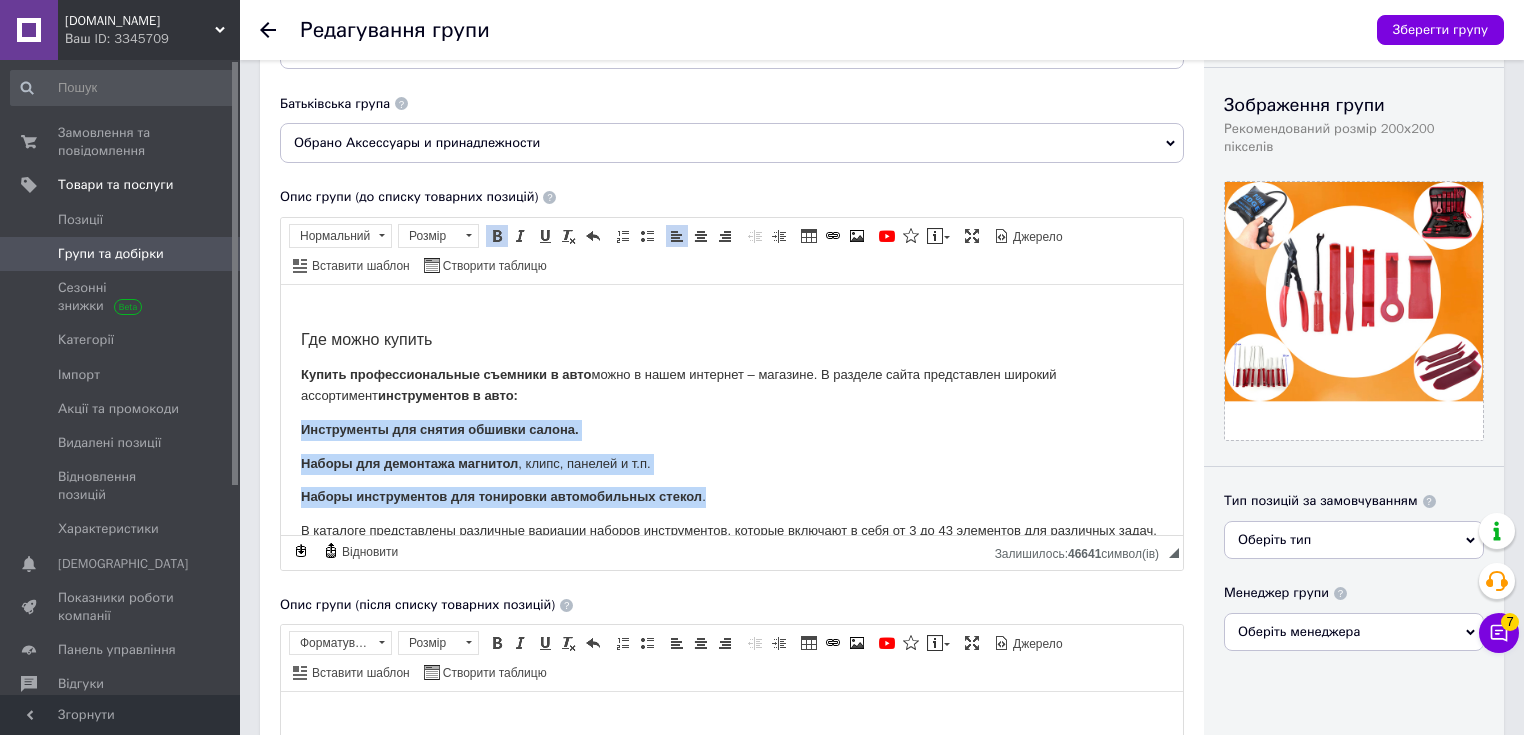 click on "Каждый автолюбитель хотя бы раз сталкивался с разборкой собственного авто для замены автомагнитолы, установки шумоизоляции, замены обивки и т.п. В данном процессе очень важна аккуратность, чтобы не повредить или поцарапать составляющие авто. Поэтому подручные средства, по типу обычных   плоскогубцев, отверток  или бытовых ножей не совсем подходят для данного процесса. Чтобы все детали вашего авто остались в целости рекомендуется использовать специализированные  инструменты для снятия обшивки,   Почему важно использовать специальные инструменты       ." at bounding box center (732, 329) 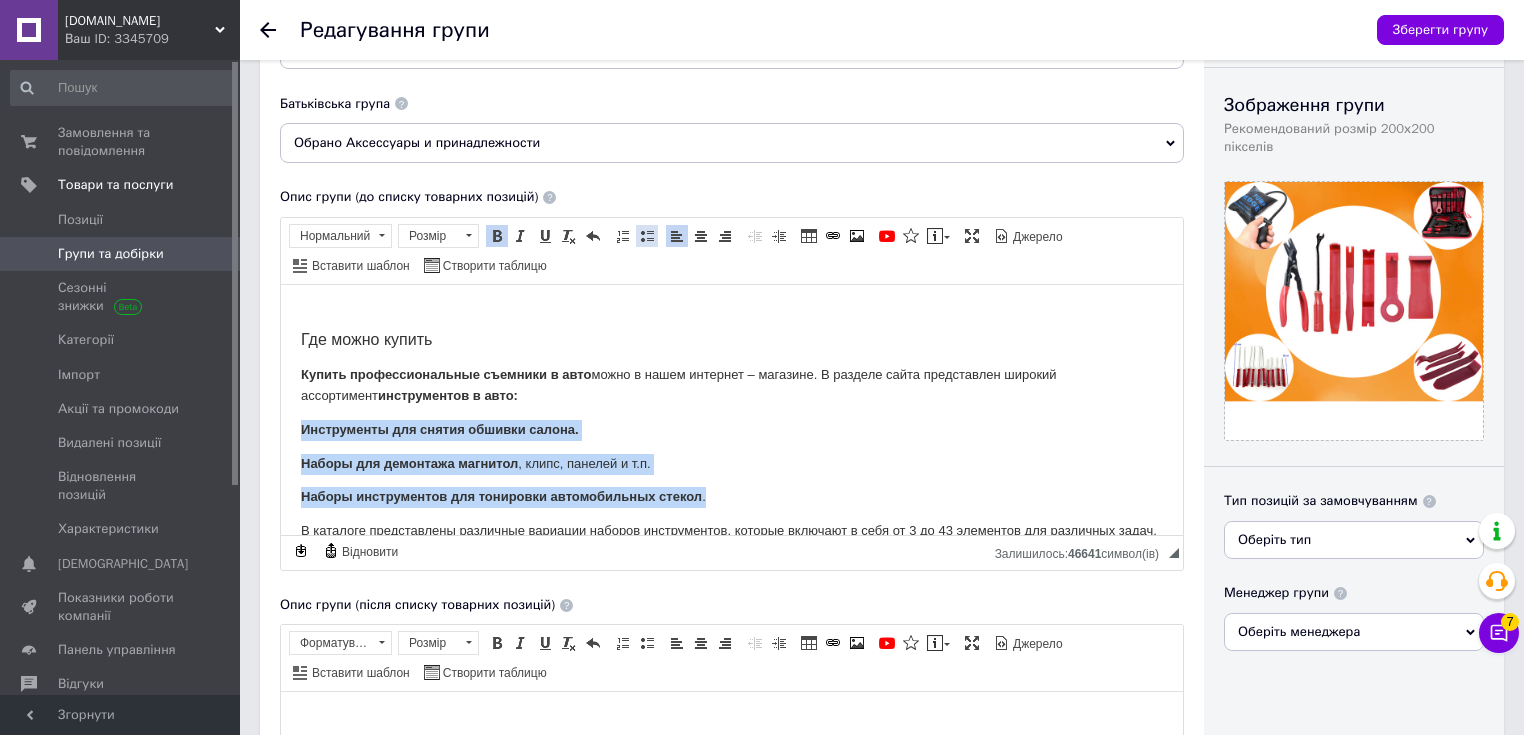 click at bounding box center [647, 236] 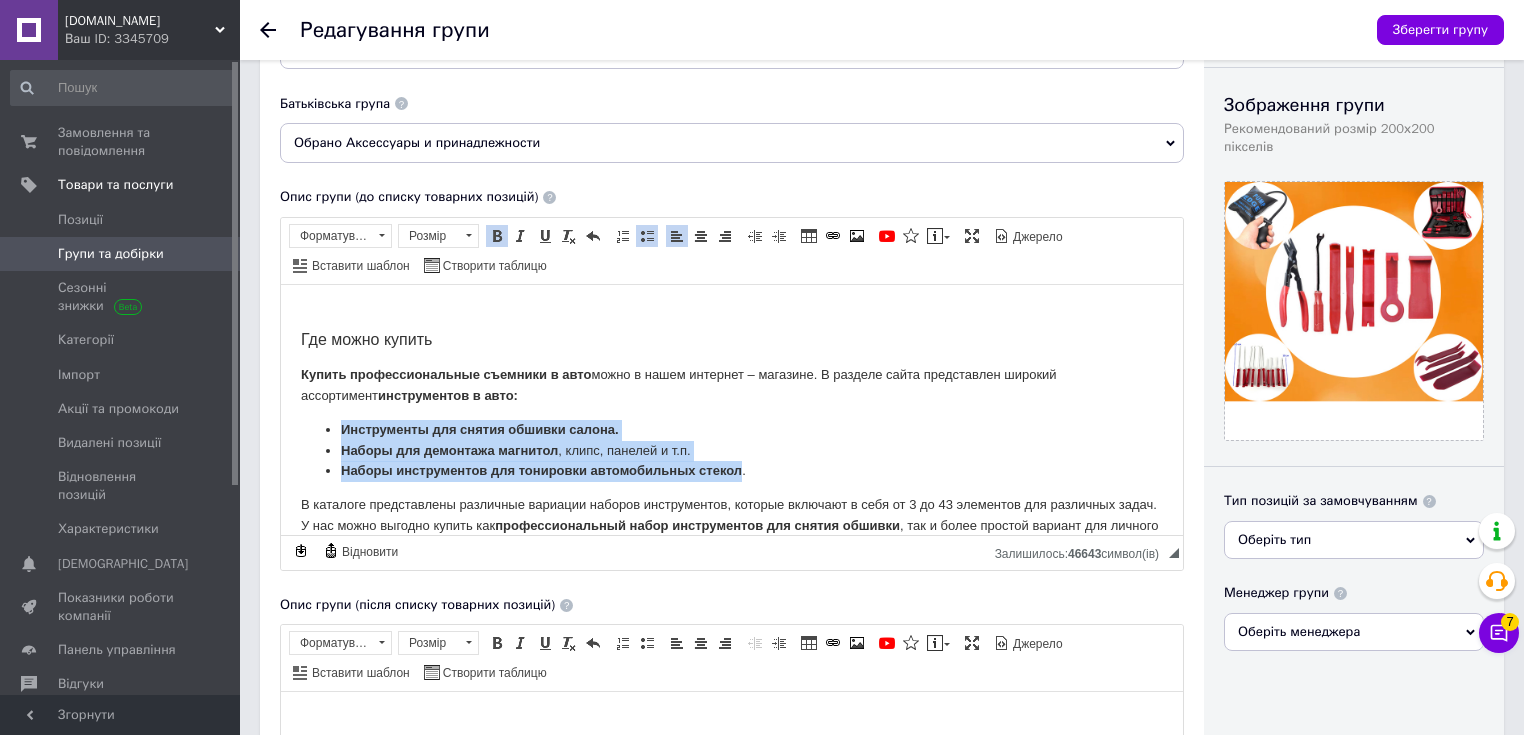 click on "Каждый автолюбитель хотя бы раз сталкивался с разборкой собственного авто для замены автомагнитолы, установки шумоизоляции, замены обивки и т.п. В данном процессе очень важна аккуратность, чтобы не повредить или поцарапать составляющие авто. Поэтому подручные средства, по типу обычных   плоскогубцев, отверток  или бытовых ножей не совсем подходят для данного процесса. Чтобы все детали вашего авто остались в целости рекомендуется использовать специализированные  инструменты для снятия обшивки,   Почему важно использовать специальные инструменты       ." at bounding box center (732, 316) 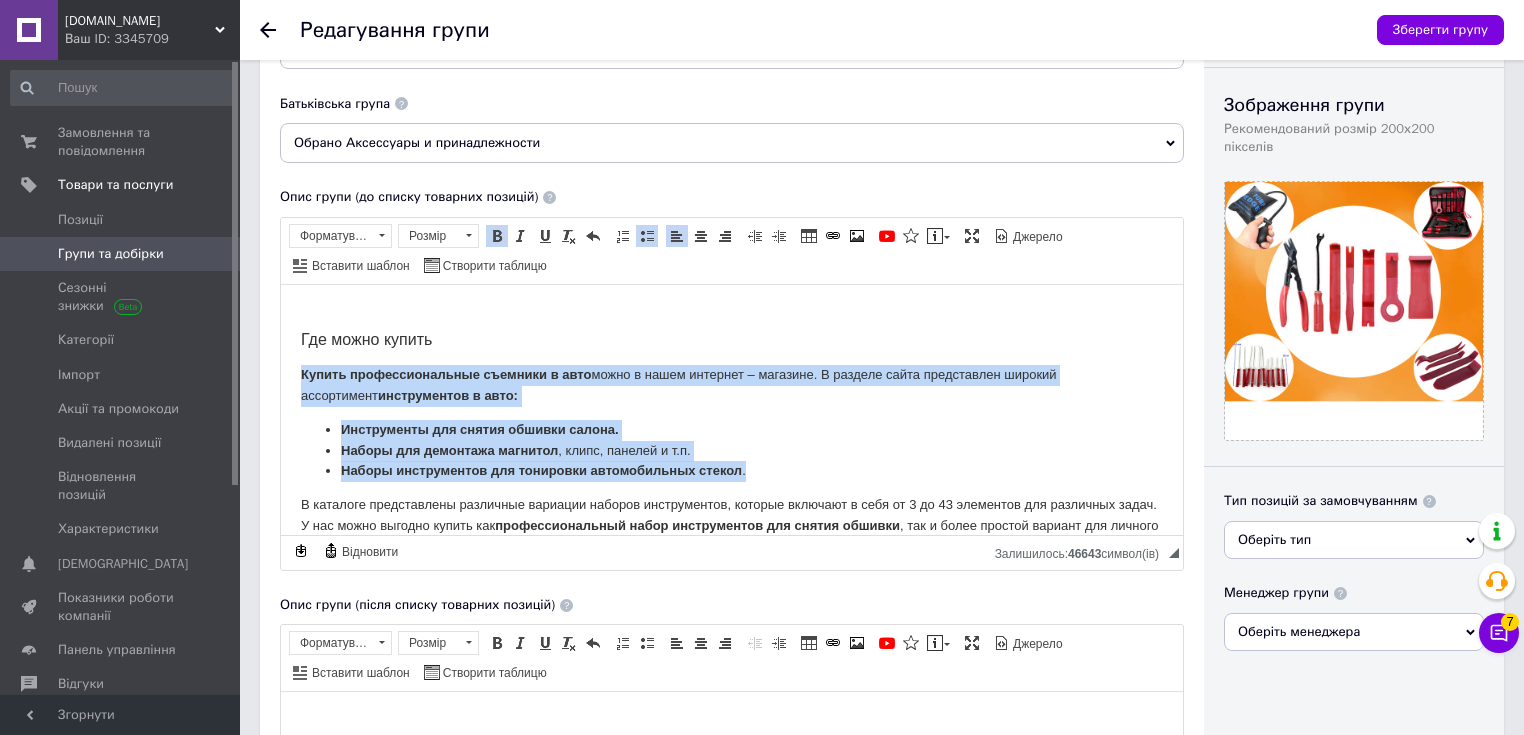 drag, startPoint x: 302, startPoint y: 375, endPoint x: 765, endPoint y: 477, distance: 474.1023 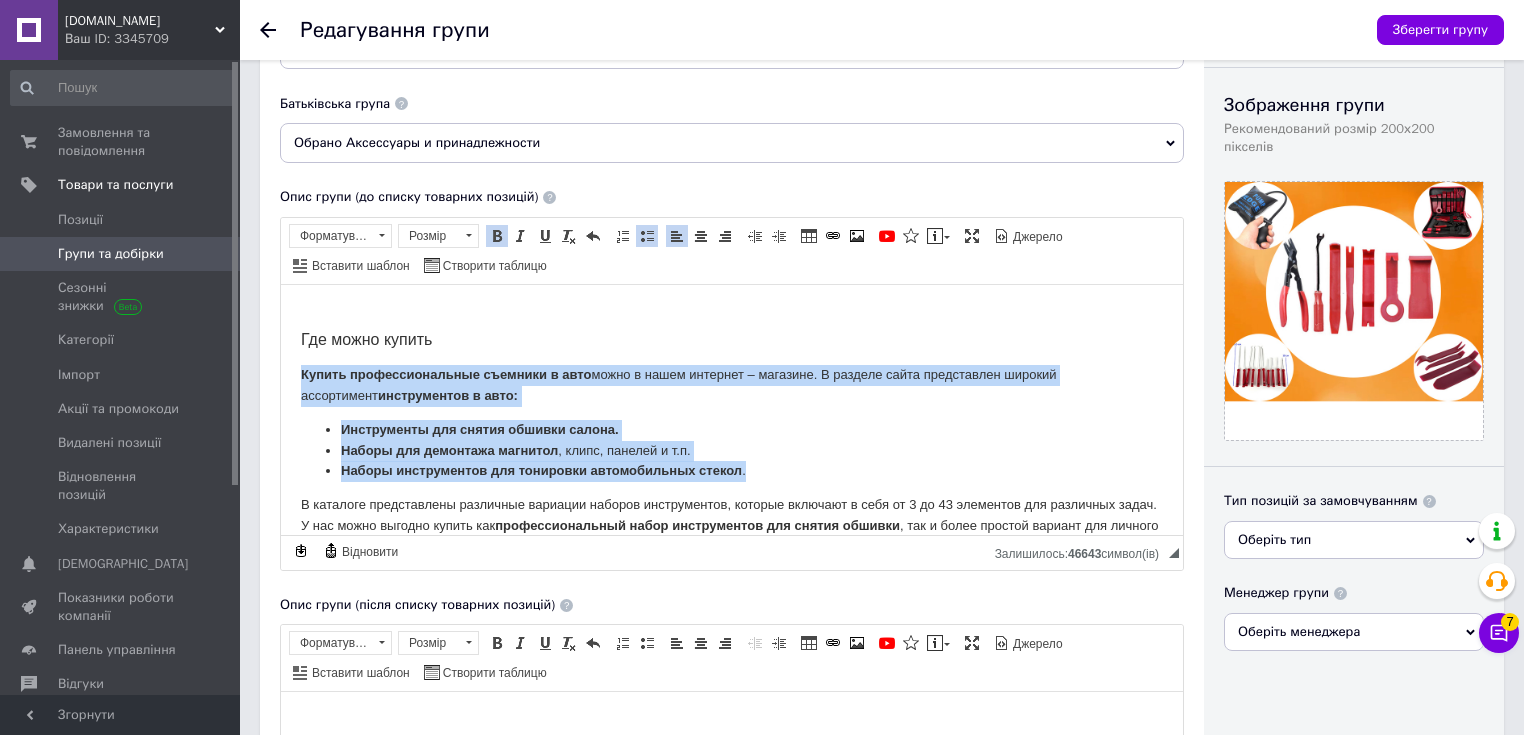 click on "Каждый автолюбитель хотя бы раз сталкивался с разборкой собственного авто для замены автомагнитолы, установки шумоизоляции, замены обивки и т.п. В данном процессе очень важна аккуратность, чтобы не повредить или поцарапать составляющие авто. Поэтому подручные средства, по типу обычных   плоскогубцев, отверток  или бытовых ножей не совсем подходят для данного процесса. Чтобы все детали вашего авто остались в целости рекомендуется использовать специализированные  инструменты для снятия обшивки,   Почему важно использовать специальные инструменты       ." at bounding box center [732, 316] 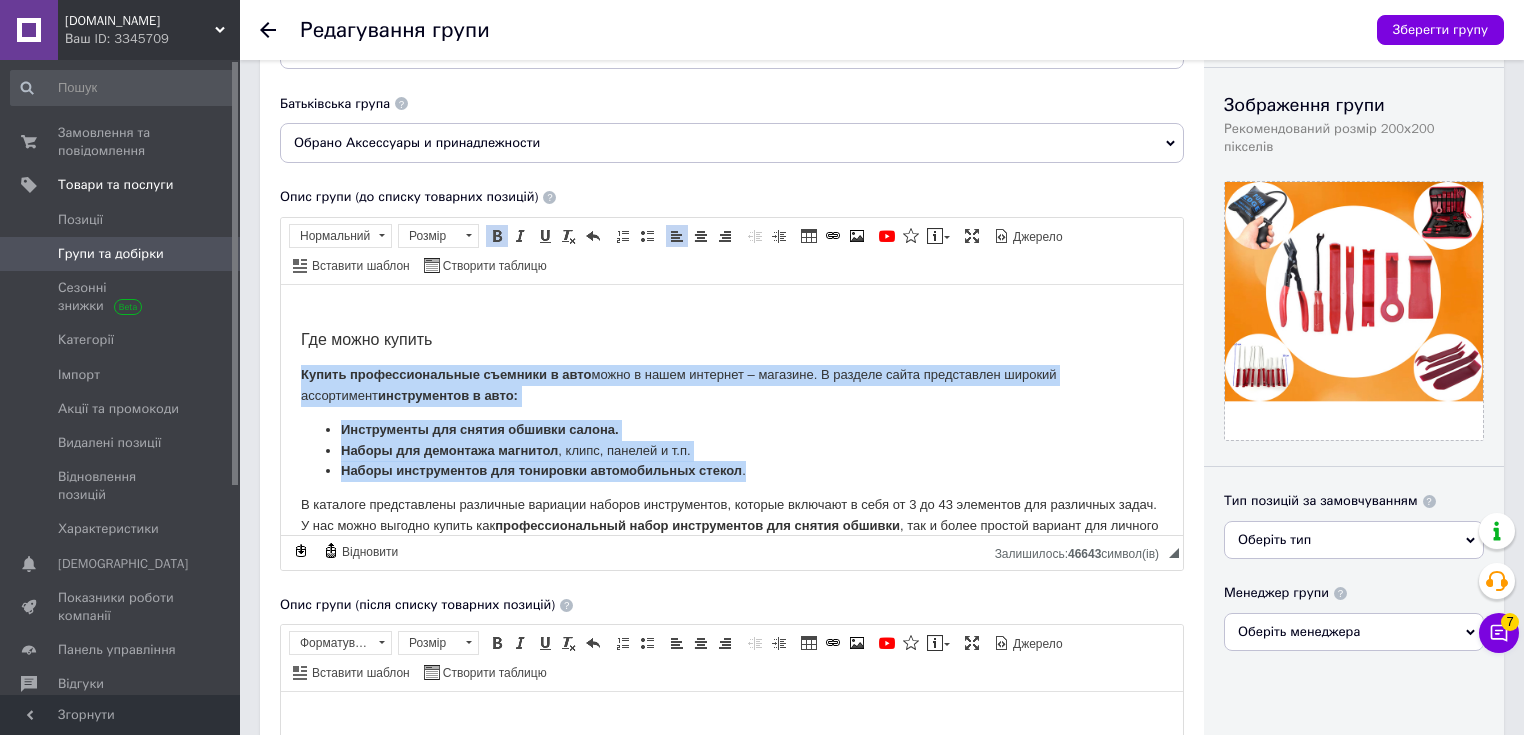 click at bounding box center (497, 236) 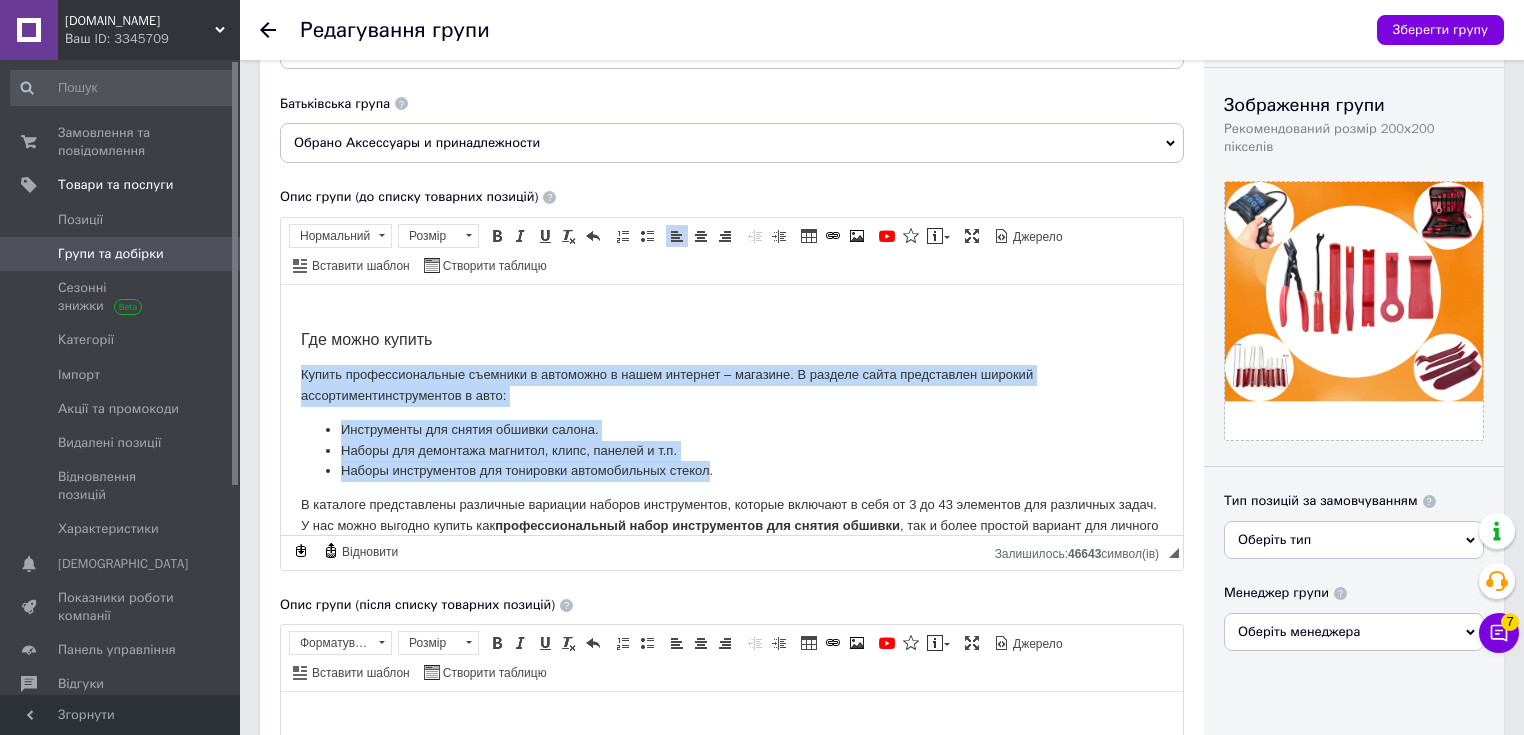 click on "Каждый автолюбитель хотя бы раз сталкивался с разборкой собственного авто для замены автомагнитолы, установки шумоизоляции, замены обивки и т.п. В данном процессе очень важна аккуратность, чтобы не повредить или поцарапать составляющие авто. Поэтому подручные средства, по типу обычных   плоскогубцев, отверток  или бытовых ножей не совсем подходят для данного процесса. Чтобы все детали вашего авто остались в целости рекомендуется использовать специализированные  инструменты для снятия обшивки,   Почему важно использовать специальные инструменты       ." at bounding box center [732, 316] 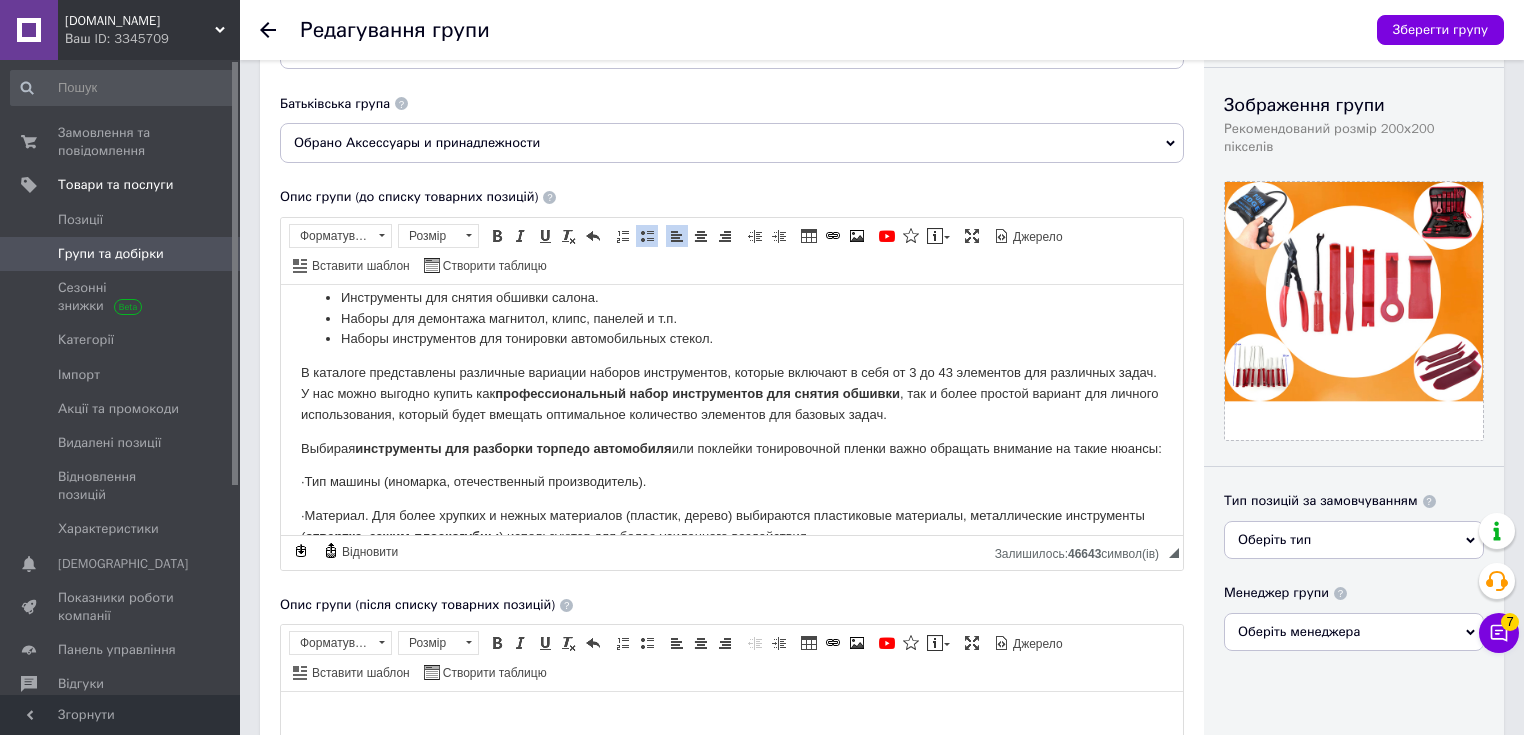 scroll, scrollTop: 640, scrollLeft: 0, axis: vertical 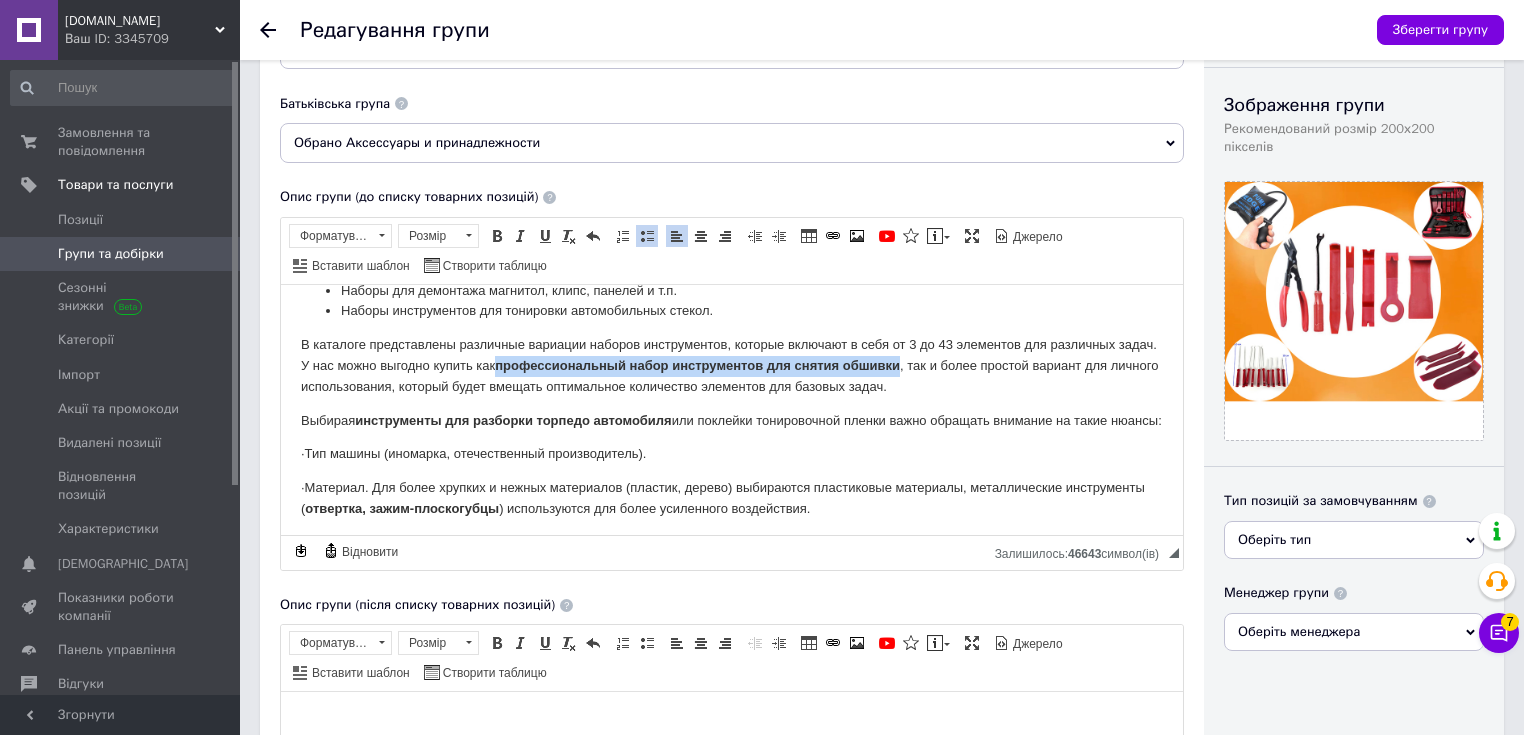 drag, startPoint x: 550, startPoint y: 361, endPoint x: 946, endPoint y: 360, distance: 396.00125 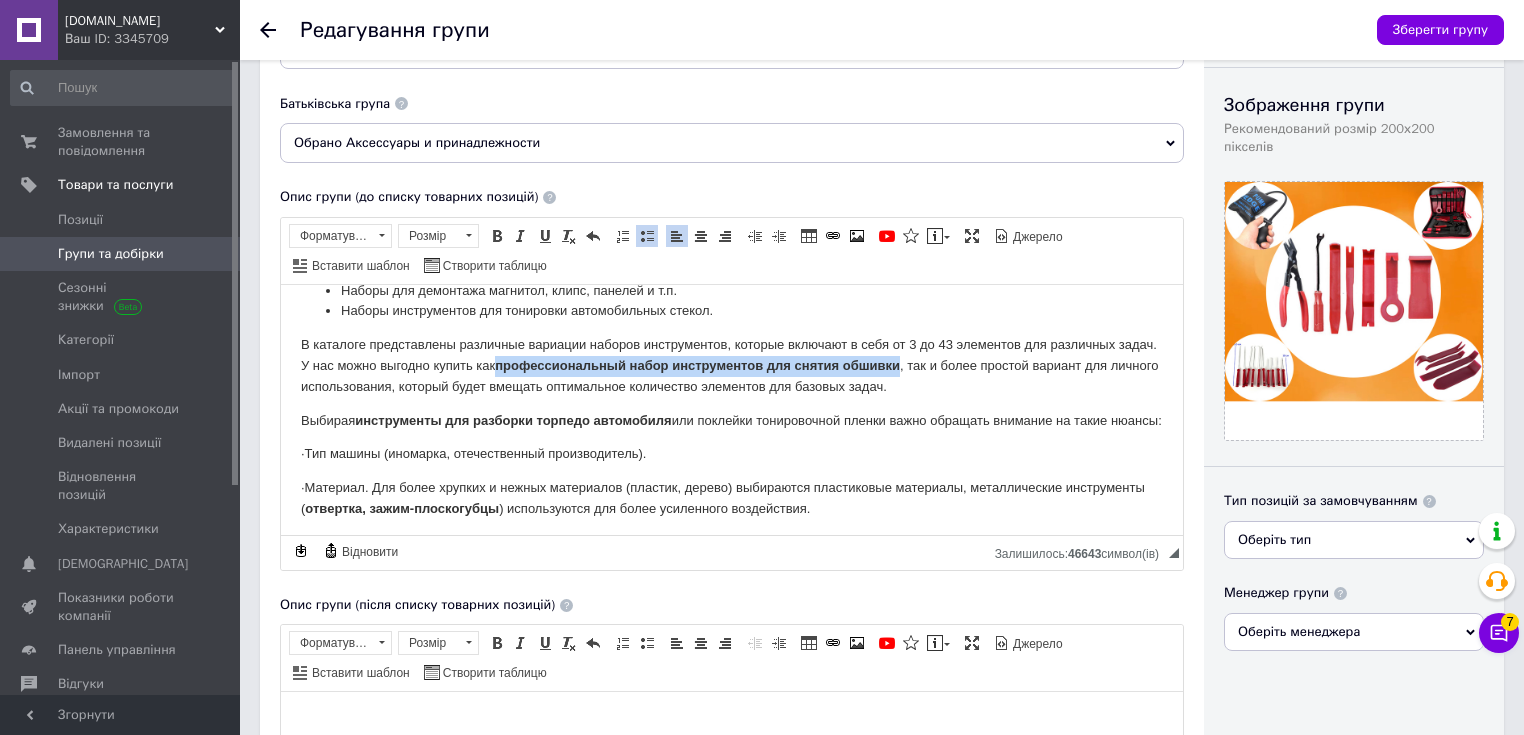 click on "В каталоге представлены различные вариации наборов инструментов, которые включают в себя от 3 до 43 элементов для различных задач. У нас можно выгодно купить как  профессиональный набор инструментов для снятия обшивки , так и более простой вариант для личного использования, который будет вмещать оптимальное количество элементов для базовых задач." at bounding box center (732, 365) 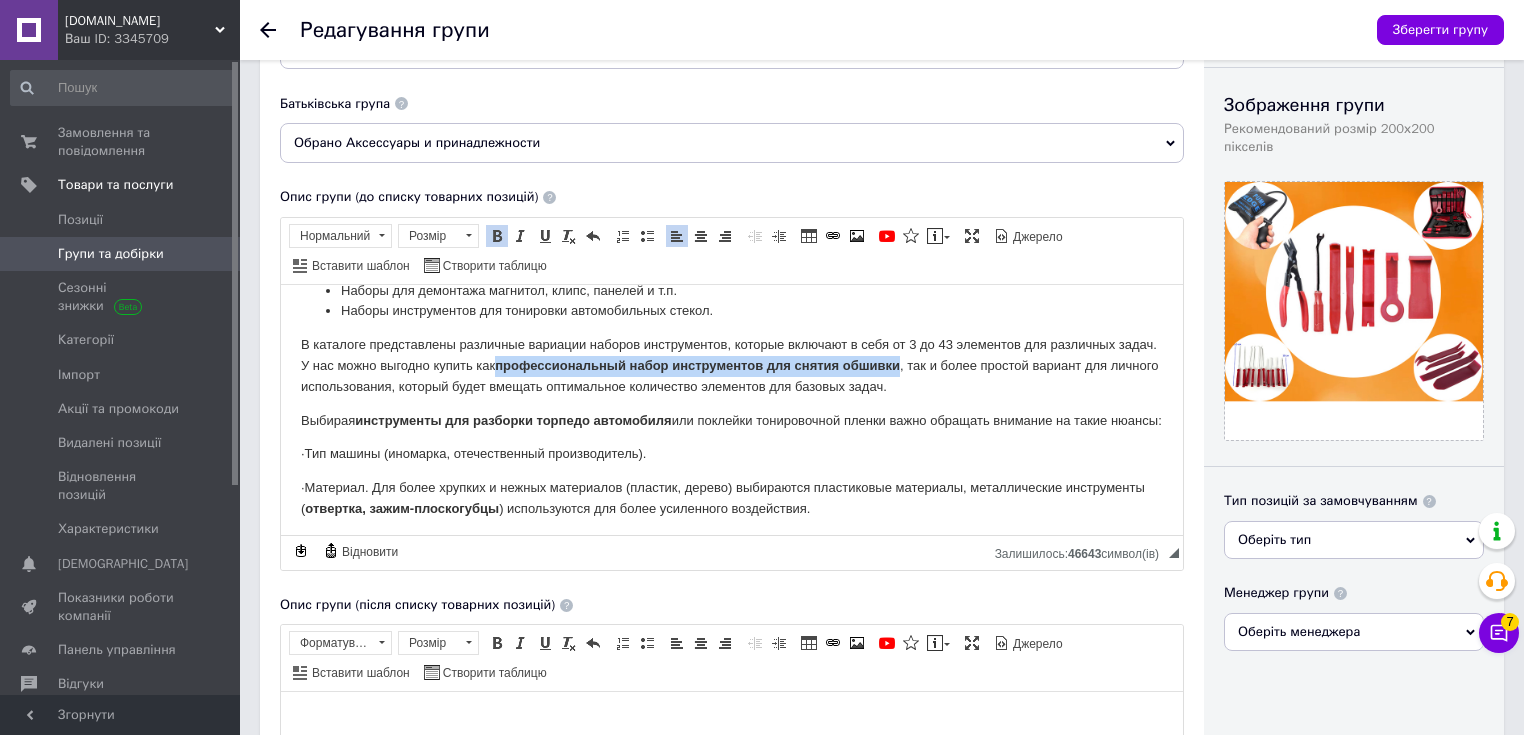 click at bounding box center [497, 236] 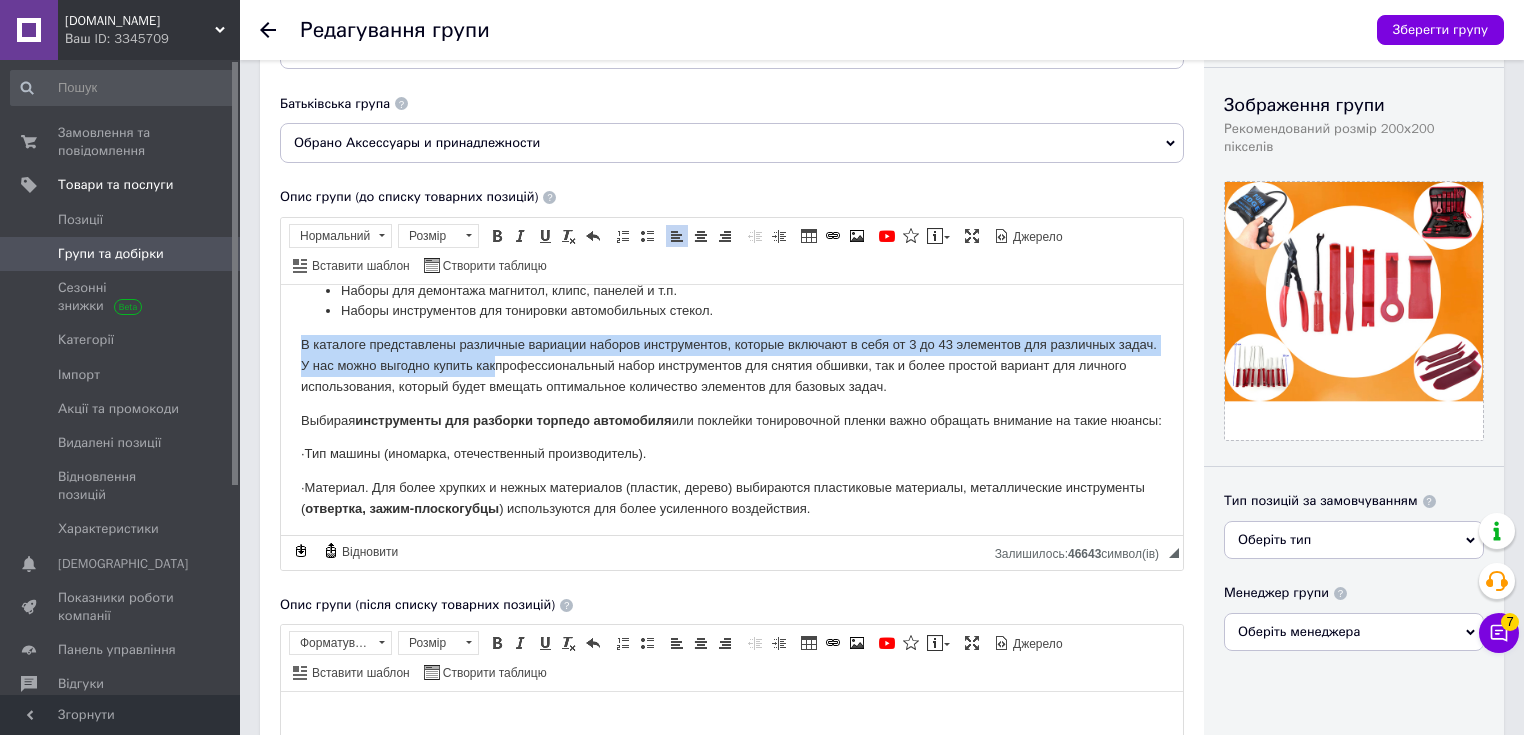 click on "Выбирая  инструменты для разборки торпедо автомобиля  или поклейки тонировочной пленки важно обращать внимание на такие нюансы:" at bounding box center [732, 420] 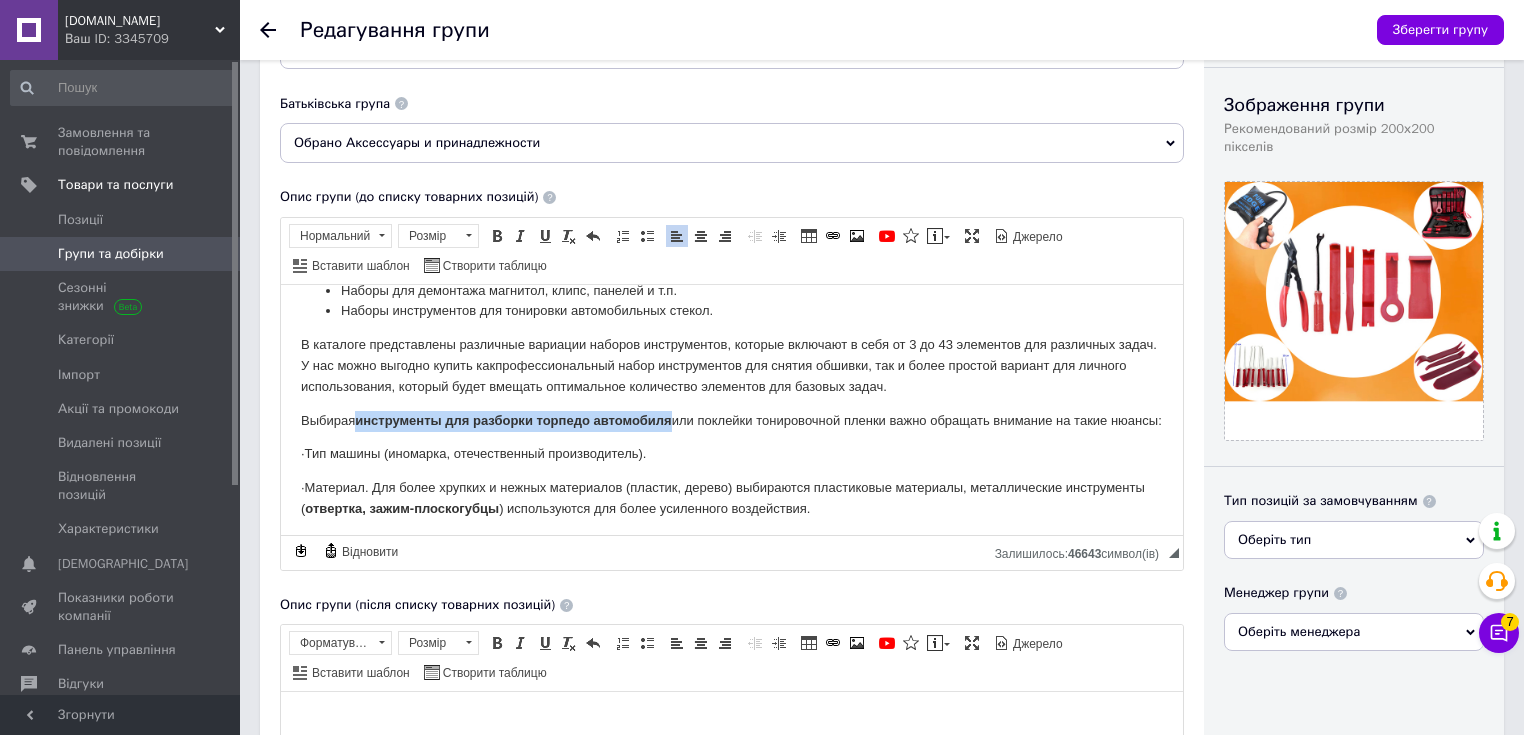 drag, startPoint x: 359, startPoint y: 417, endPoint x: 677, endPoint y: 417, distance: 318 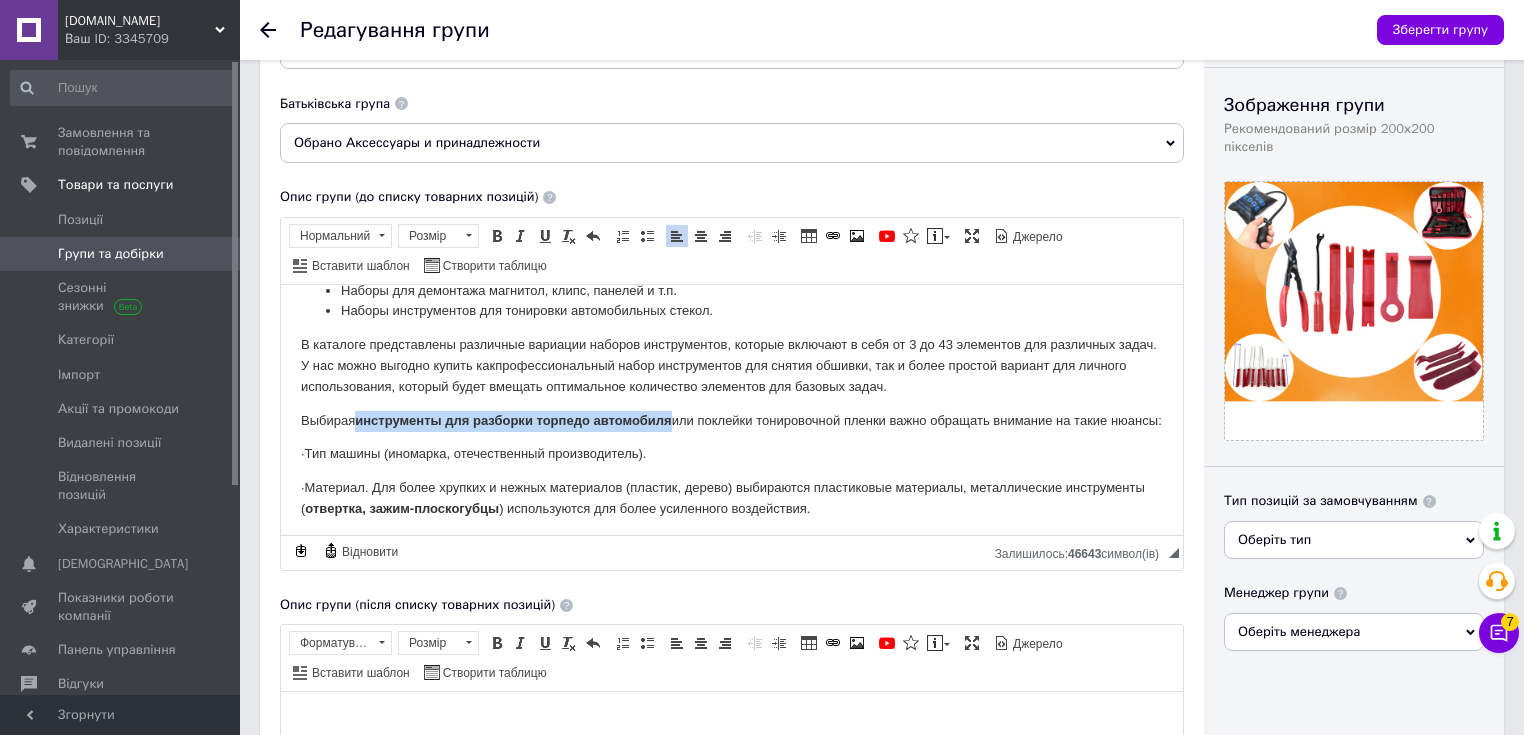 click on "Выбирая  инструменты для разборки торпедо автомобиля  или поклейки тонировочной пленки важно обращать внимание на такие нюансы:" at bounding box center [732, 420] 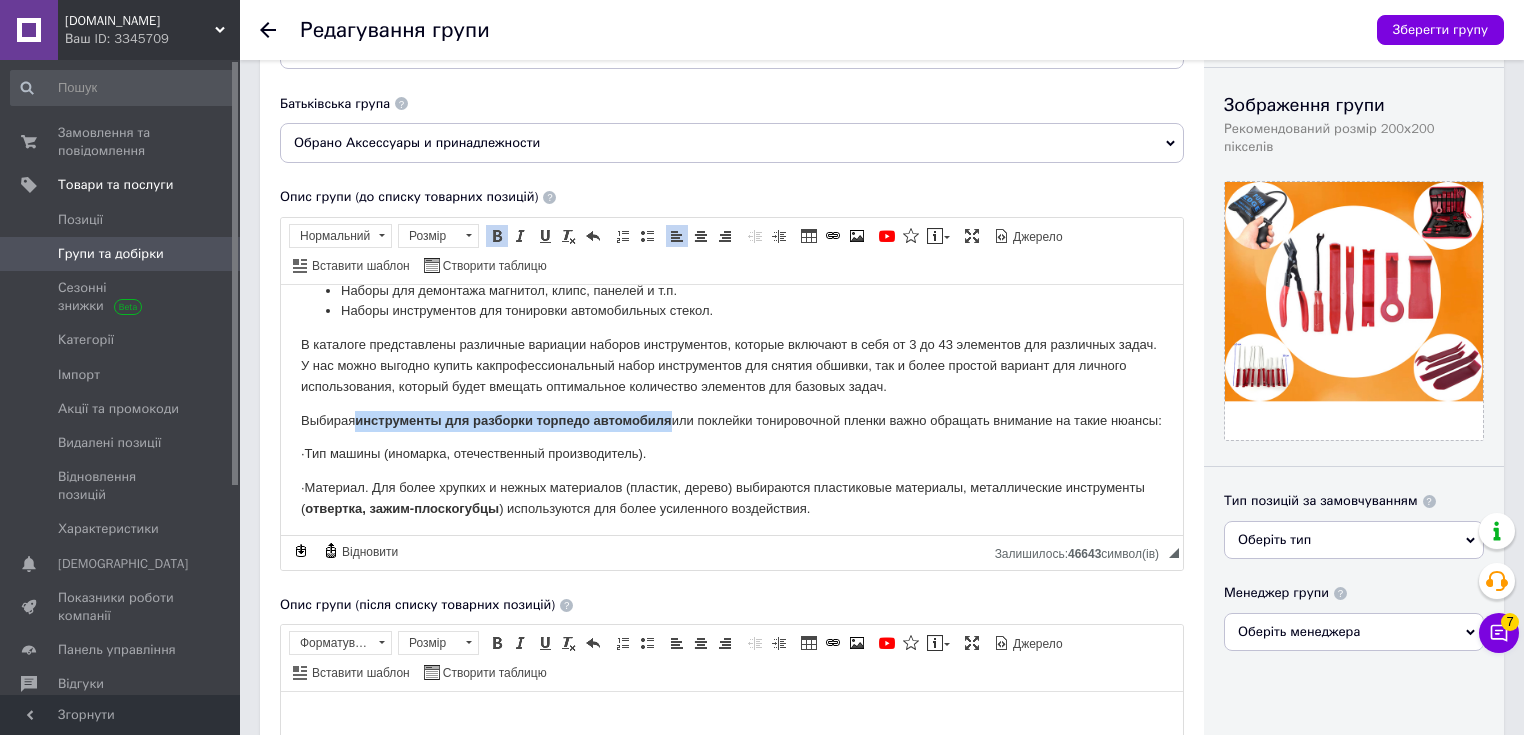 click at bounding box center (497, 236) 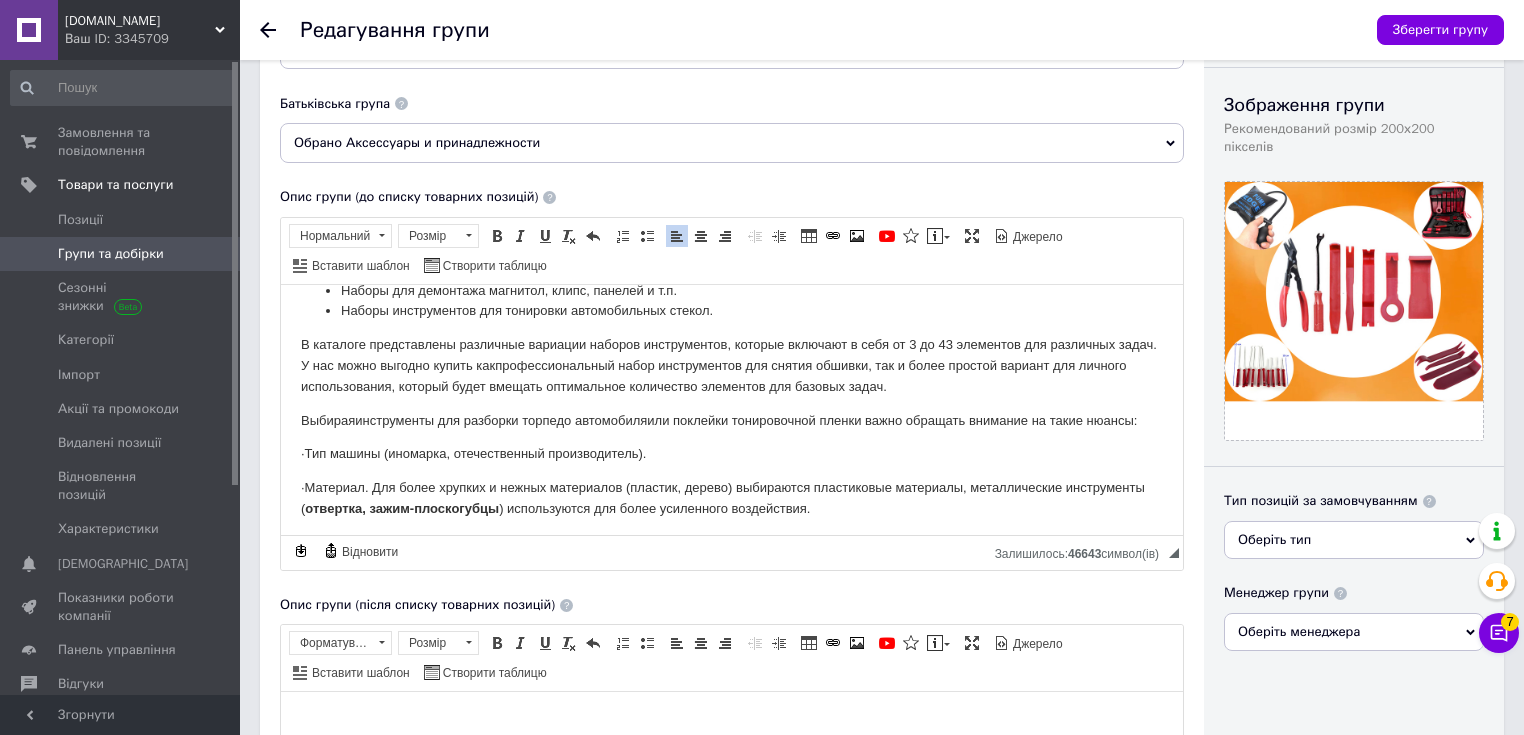 click on "В каталоге представлены различные вариации наборов инструментов, которые включают в себя от 3 до 43 элементов для различных задач. У нас можно выгодно купить как  профессиональный набор инструментов для снятия обшивки , так и более простой вариант для личного использования, который будет вмещать оптимальное количество элементов для базовых задач." at bounding box center [732, 365] 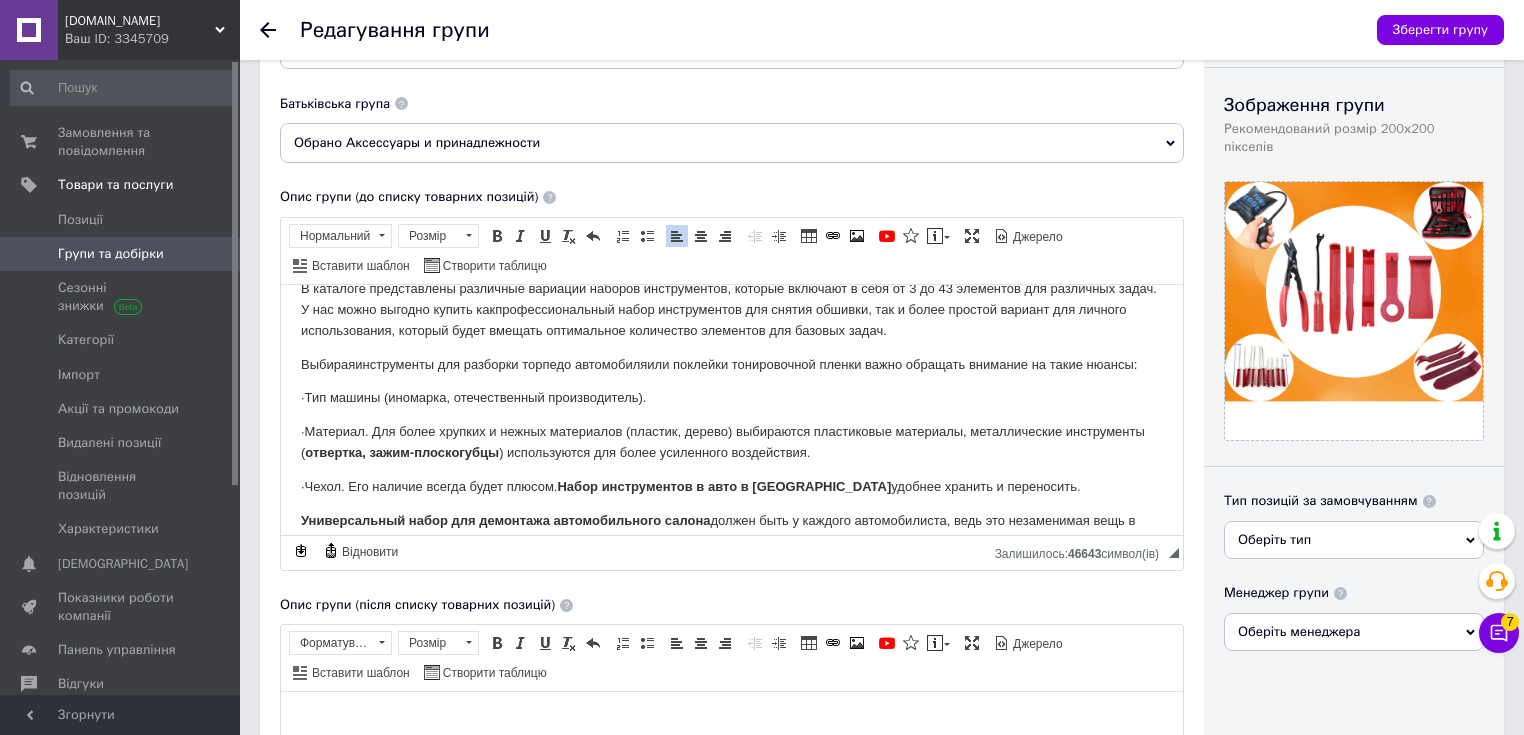 scroll, scrollTop: 720, scrollLeft: 0, axis: vertical 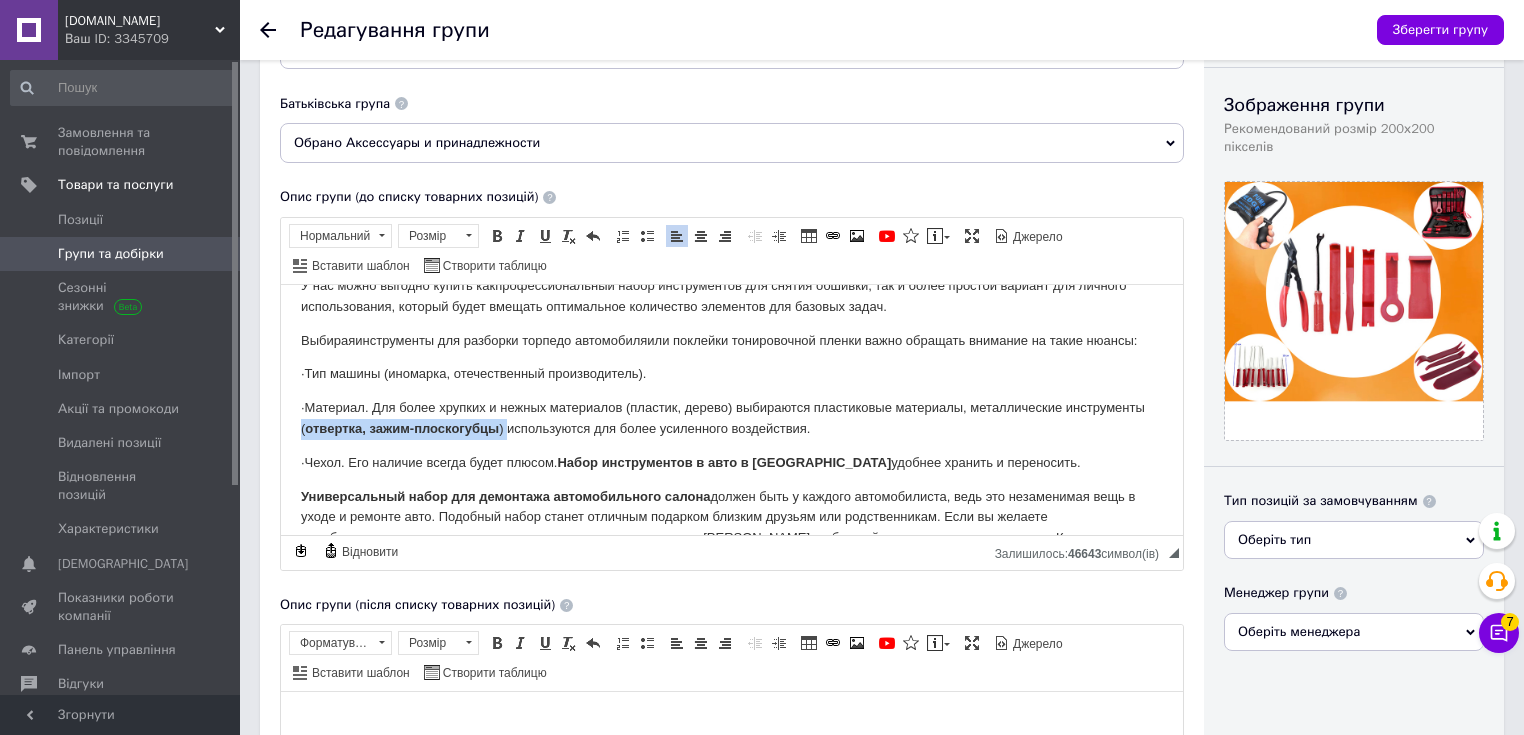 drag, startPoint x: 300, startPoint y: 428, endPoint x: 841, endPoint y: 558, distance: 556.4 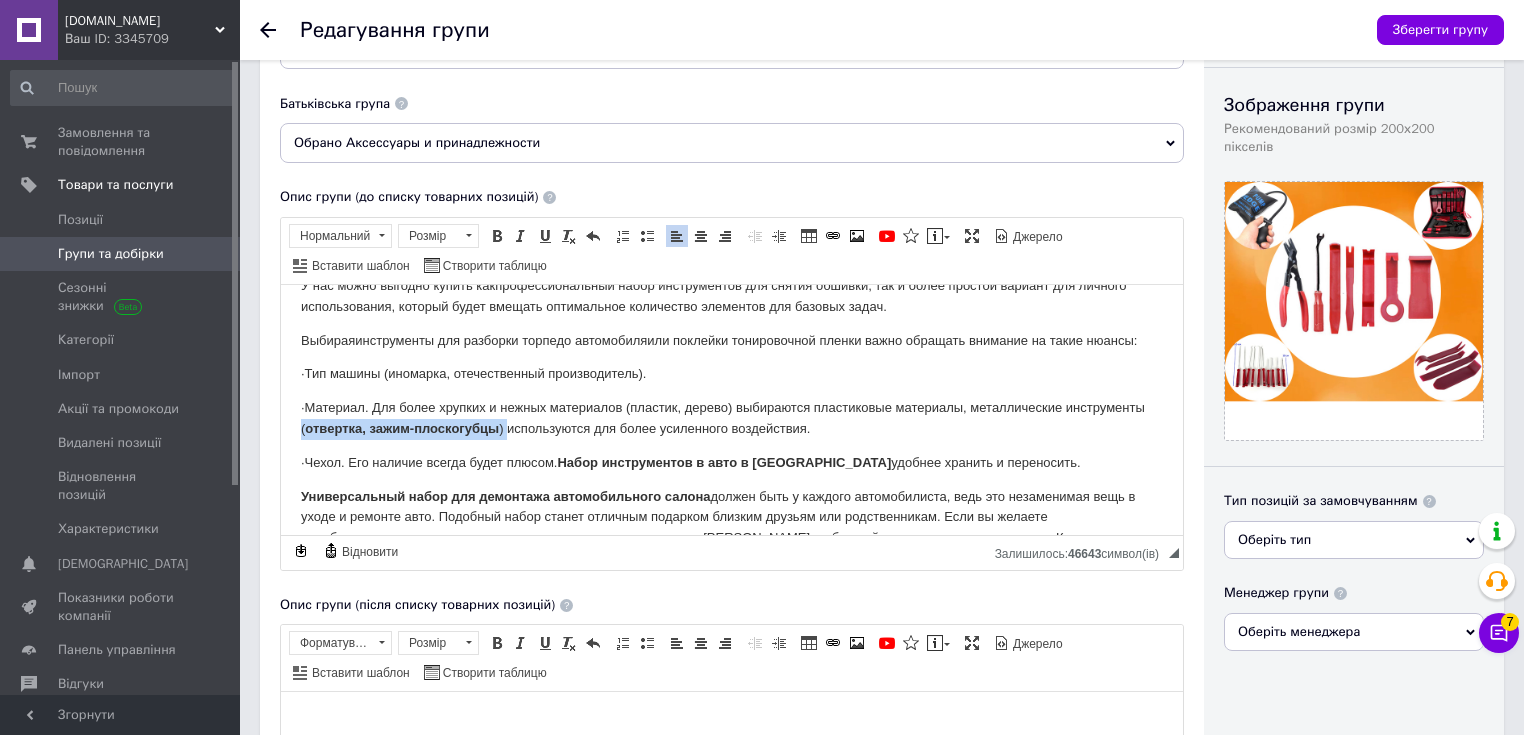 click on "Каждый автолюбитель хотя бы раз сталкивался с разборкой собственного авто для замены автомагнитолы, установки шумоизоляции, замены обивки и т.п. В данном процессе очень важна аккуратность, чтобы не повредить или поцарапать составляющие авто. Поэтому подручные средства, по типу обычных   плоскогубцев, отверток  или бытовых ножей не совсем подходят для данного процесса. Чтобы все детали вашего авто остались в целости рекомендуется использовать специализированные  инструменты для снятия обшивки,   Почему важно использовать специальные инструменты       ." at bounding box center [732, 76] 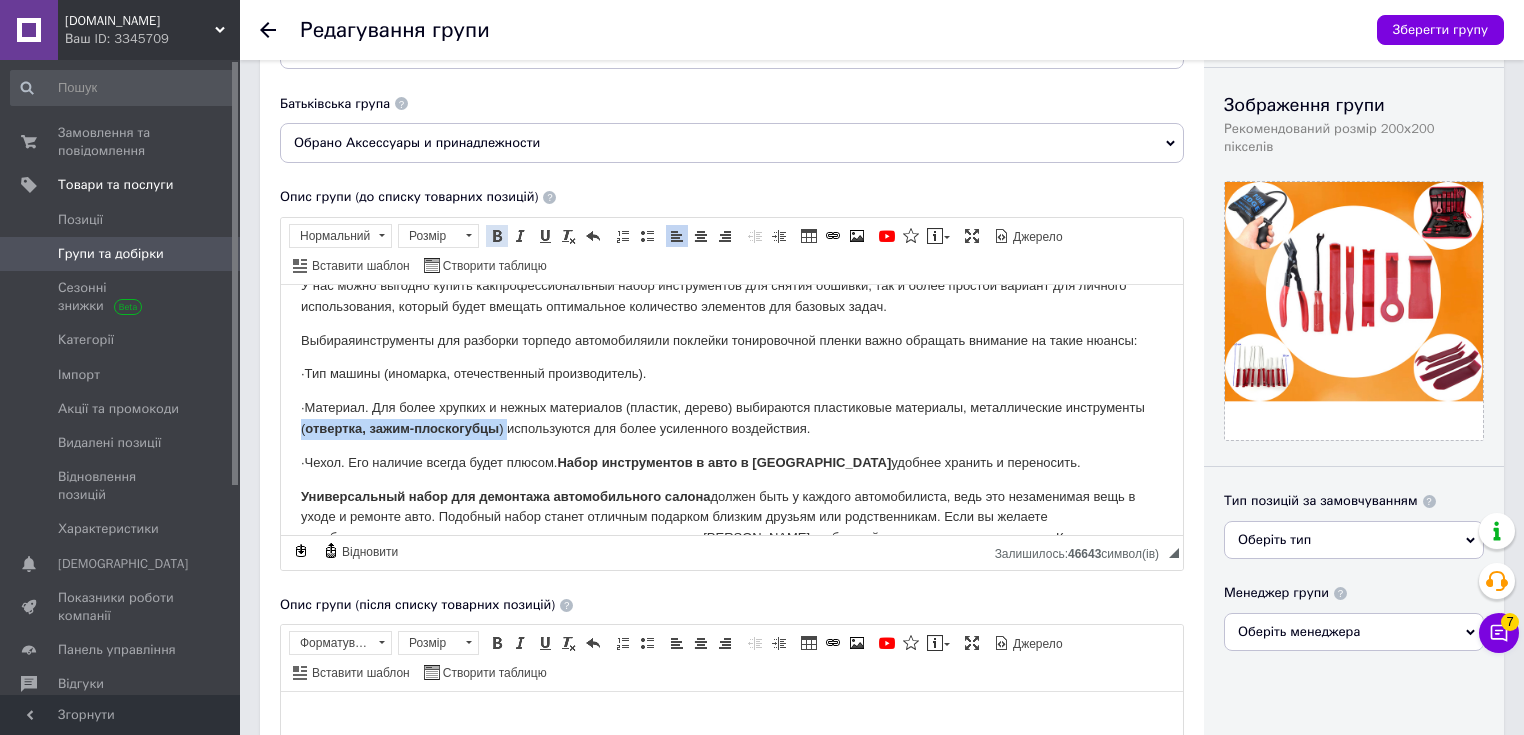 click at bounding box center (497, 236) 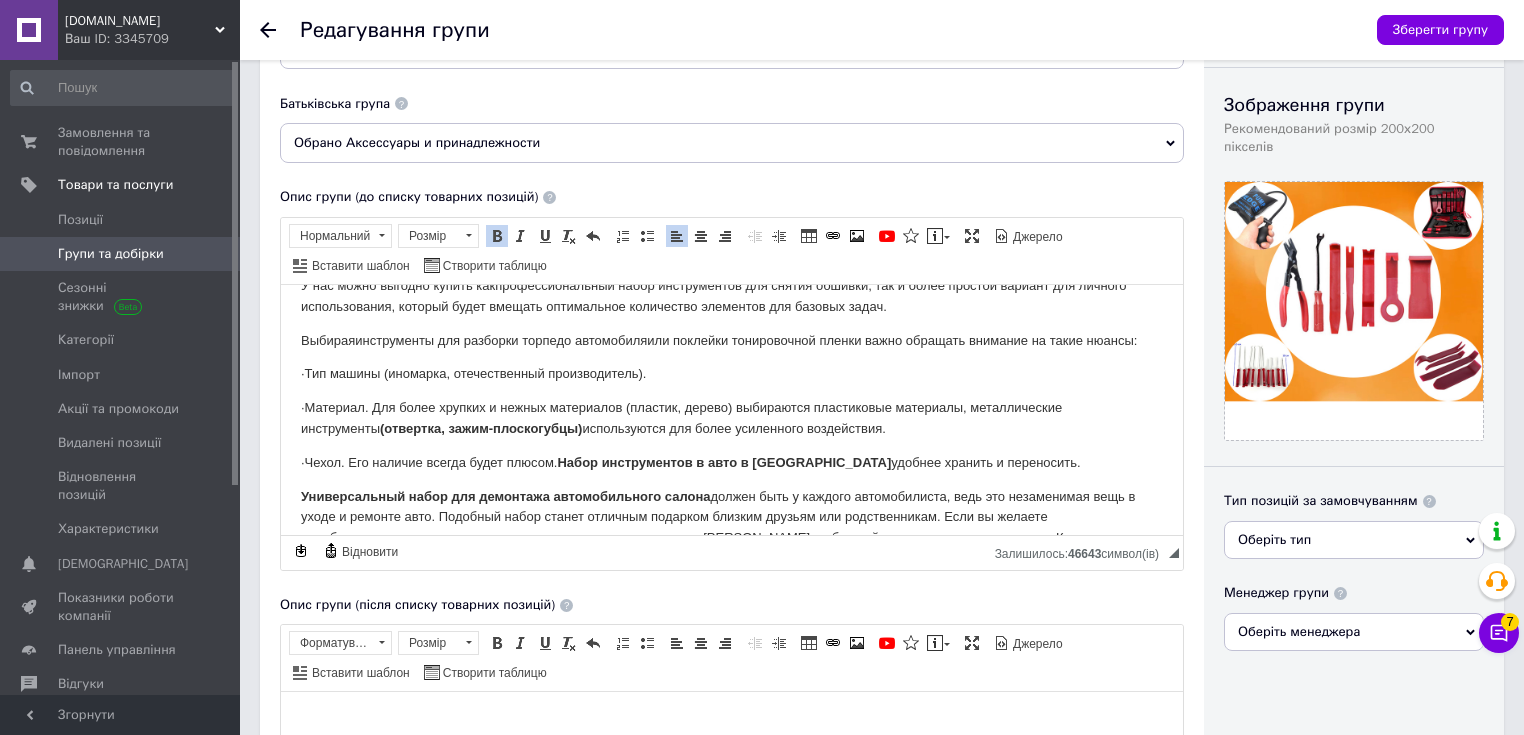click on "Каждый автолюбитель хотя бы раз сталкивался с разборкой собственного авто для замены автомагнитолы, установки шумоизоляции, замены обивки и т.п. В данном процессе очень важна аккуратность, чтобы не повредить или поцарапать составляющие авто. Поэтому подручные средства, по типу обычных   плоскогубцев, отверток  или бытовых ножей не совсем подходят для данного процесса. Чтобы все детали вашего авто остались в целости рекомендуется использовать специализированные  инструменты для снятия обшивки,   Почему важно использовать специальные инструменты       ." at bounding box center [732, 76] 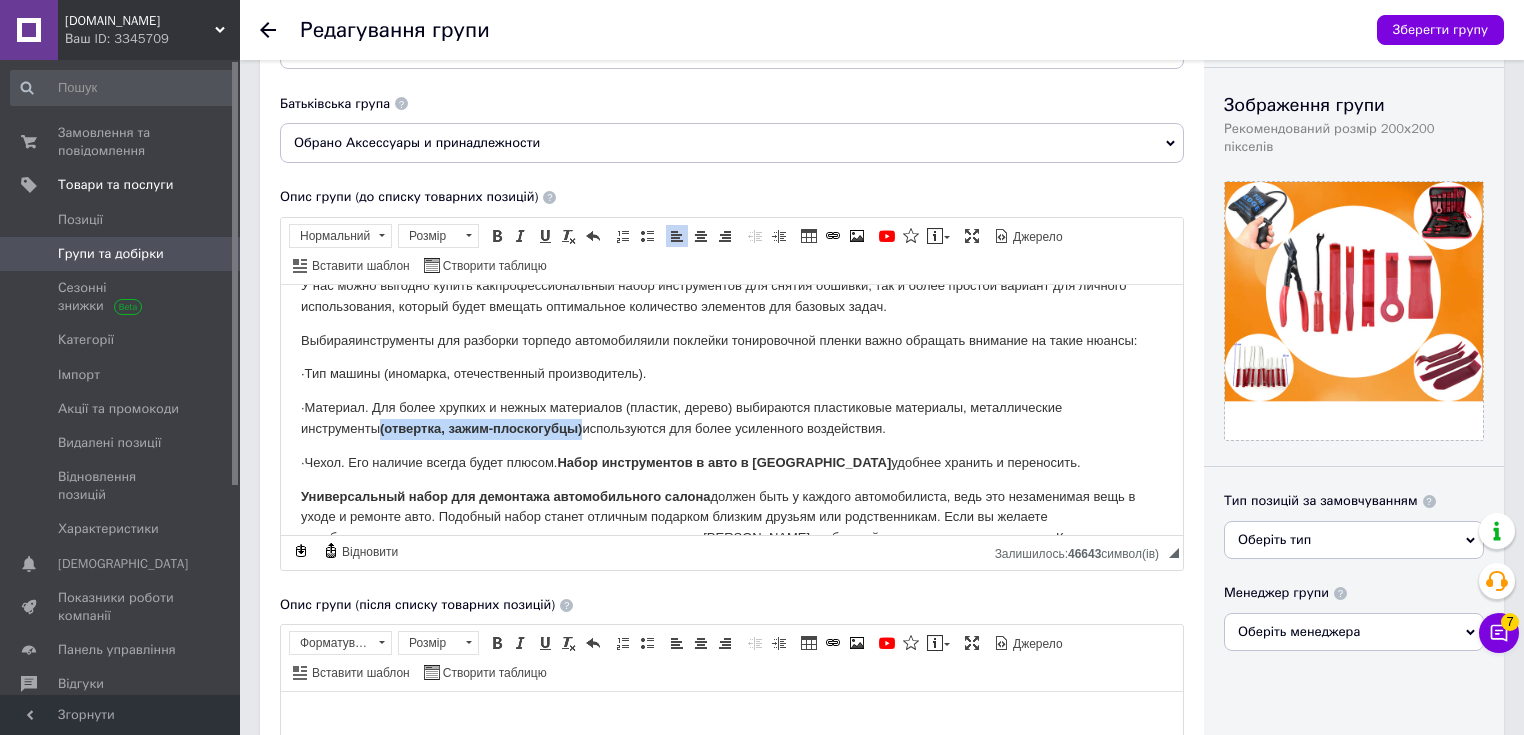 drag, startPoint x: 298, startPoint y: 426, endPoint x: 505, endPoint y: 425, distance: 207.00241 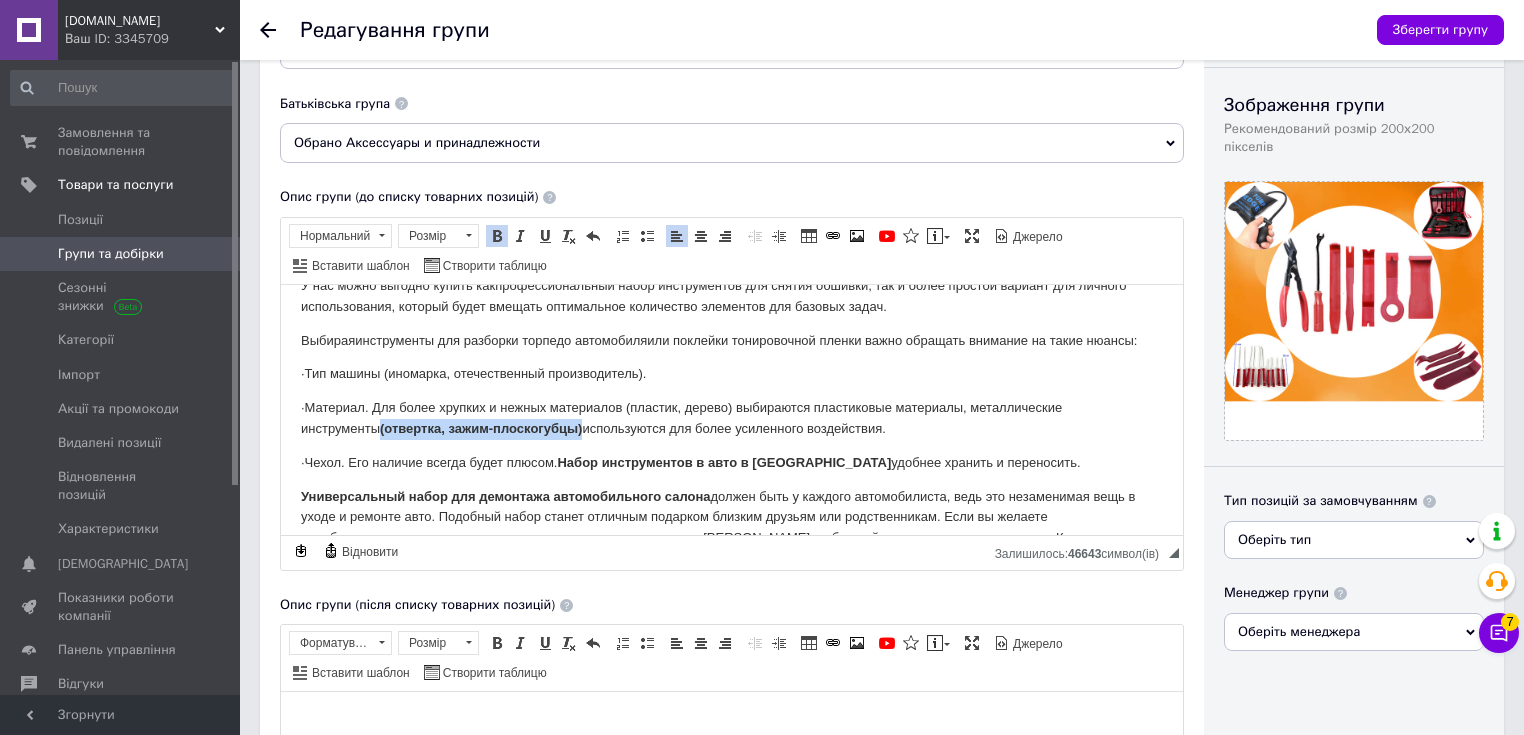 click at bounding box center [497, 236] 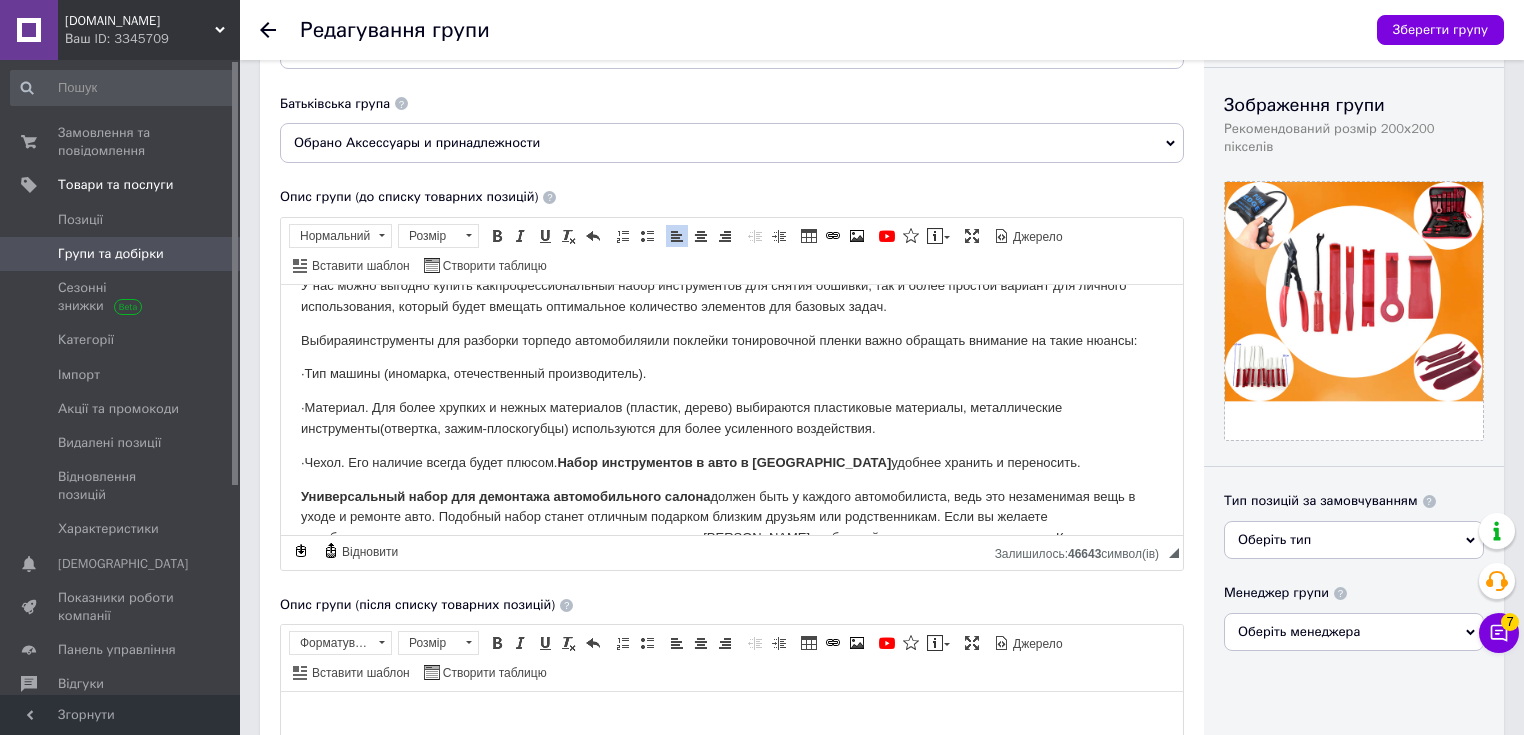click on "·Тип машины (иномарка, отечественный производитель)." at bounding box center (732, 373) 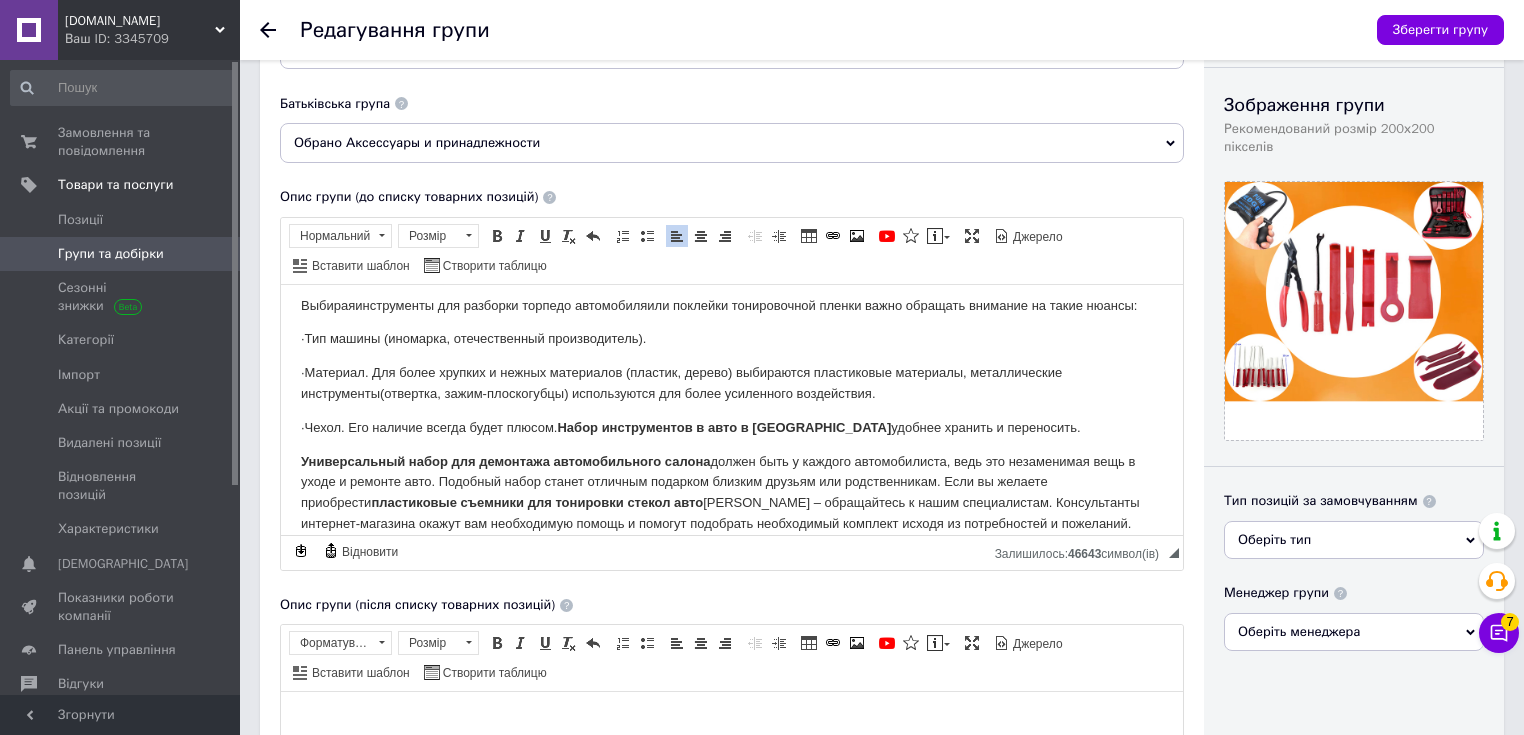 scroll, scrollTop: 774, scrollLeft: 0, axis: vertical 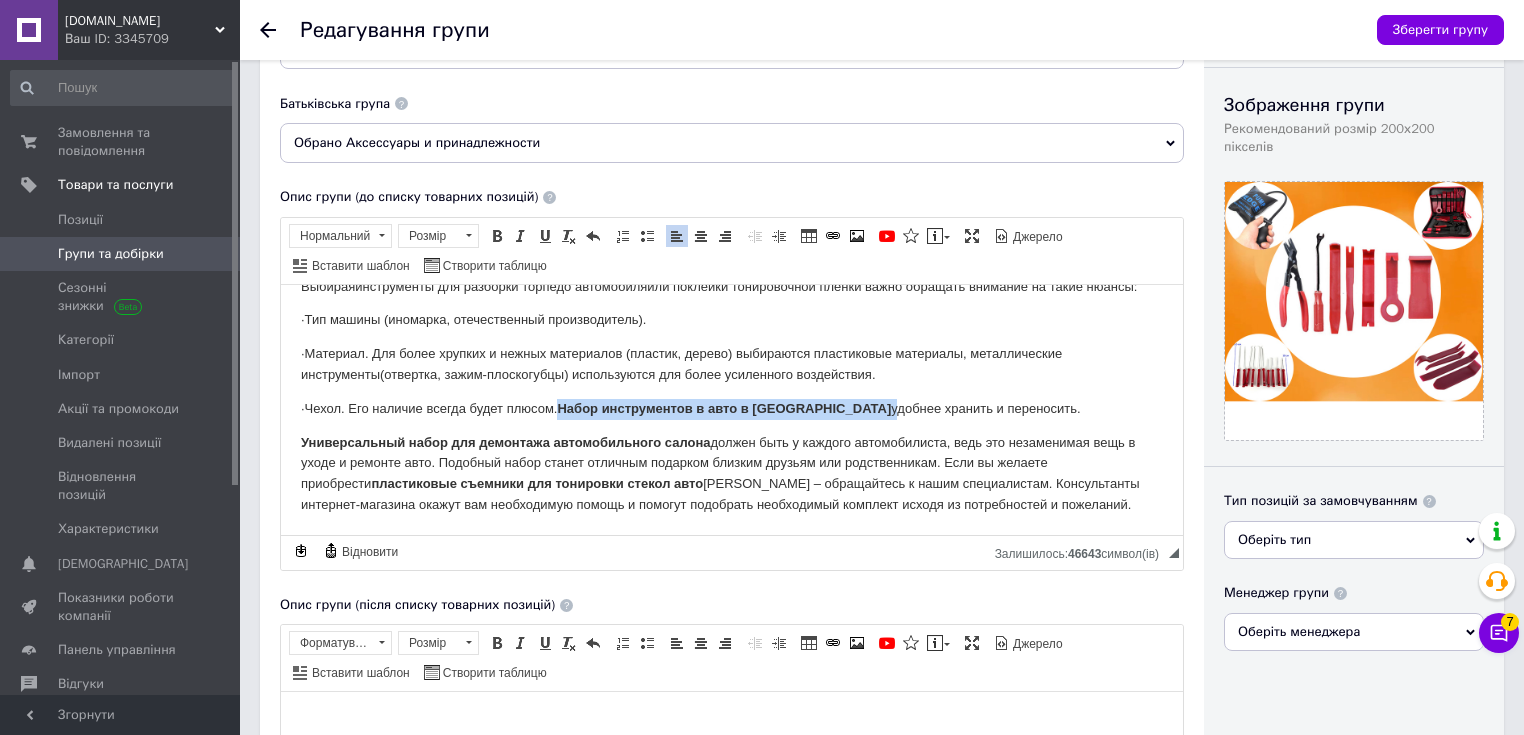 drag, startPoint x: 562, startPoint y: 401, endPoint x: 925, endPoint y: 509, distance: 378.7255 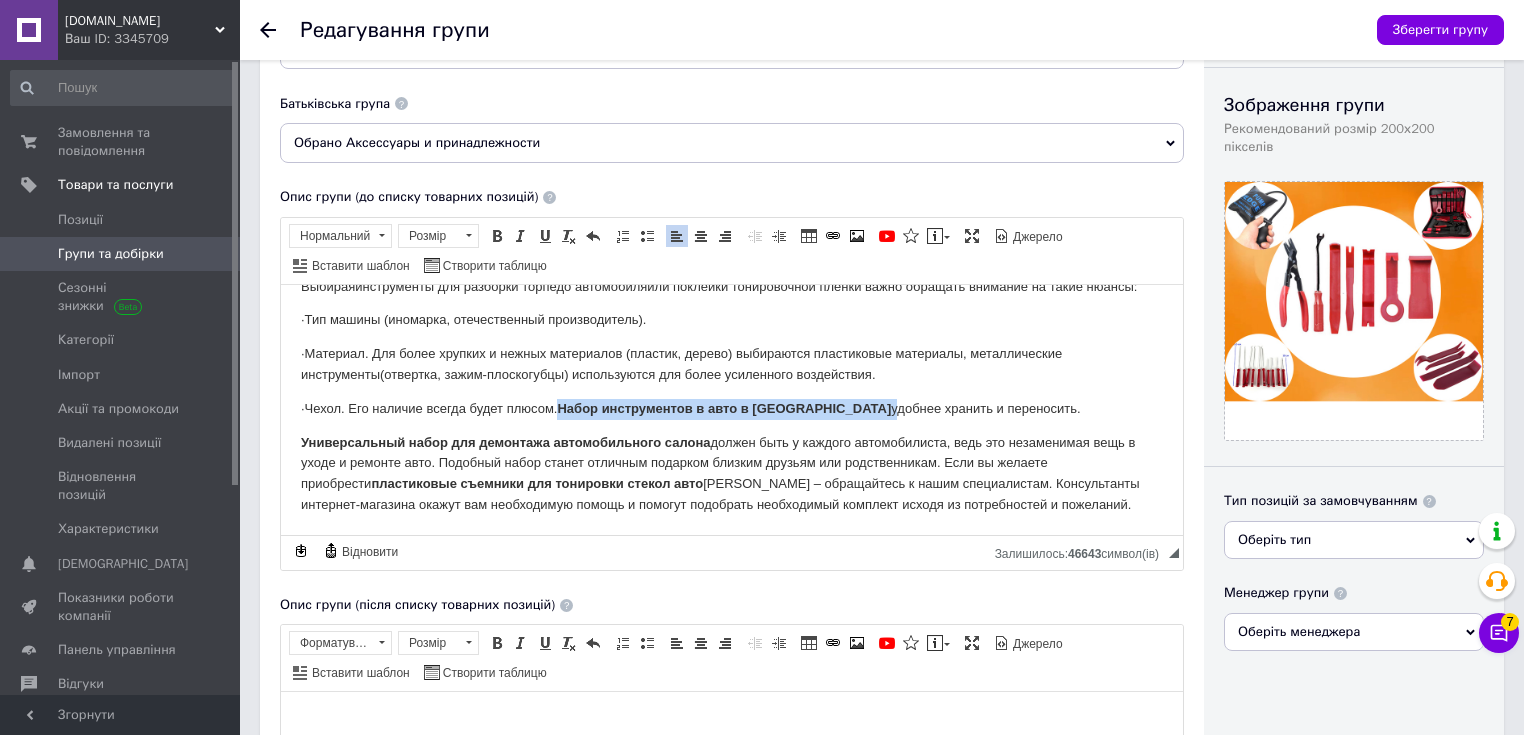 click on "·Чехол. Его наличие всегда будет плюсом.  Набор инструментов в авто в чехле  удобнее хранить и переносить." at bounding box center (732, 408) 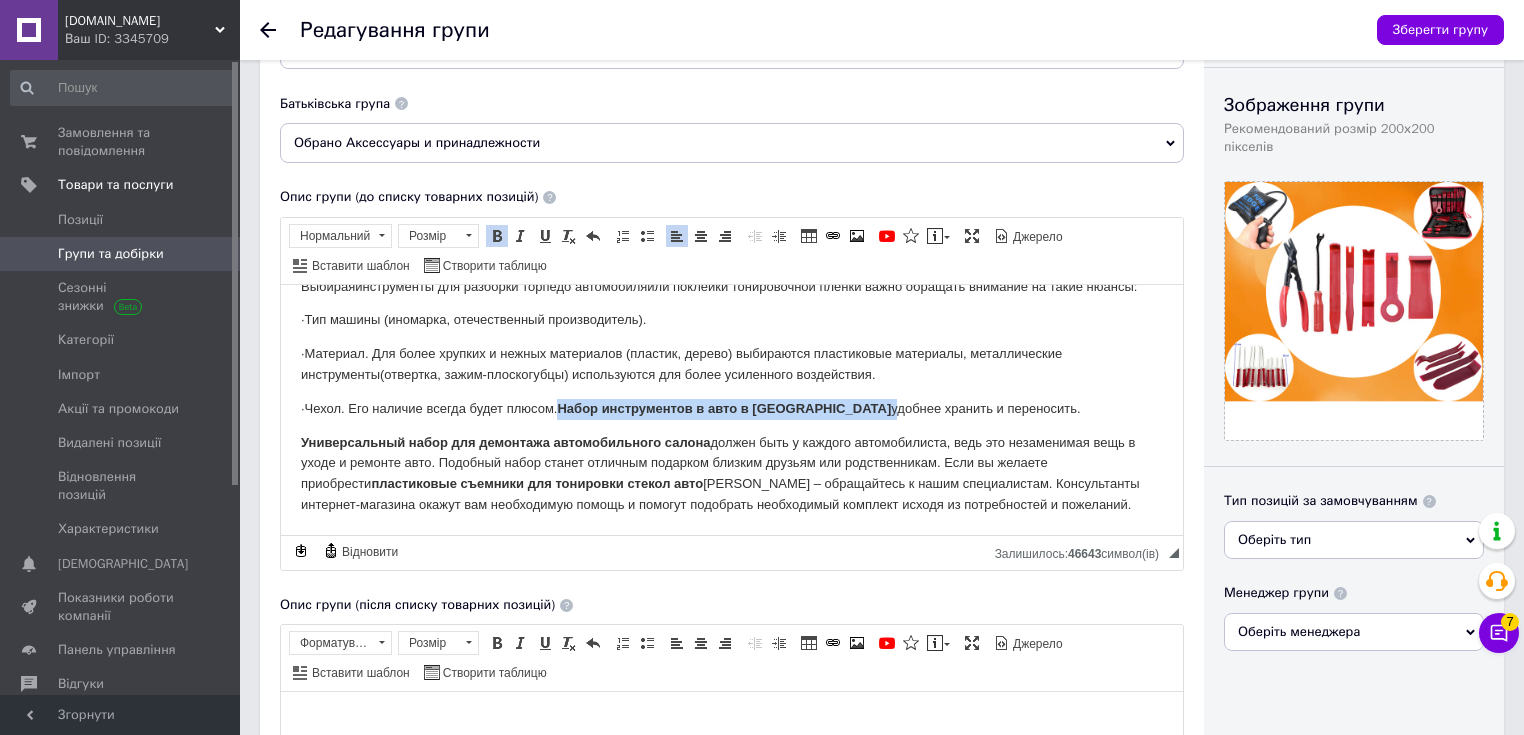 click at bounding box center [497, 236] 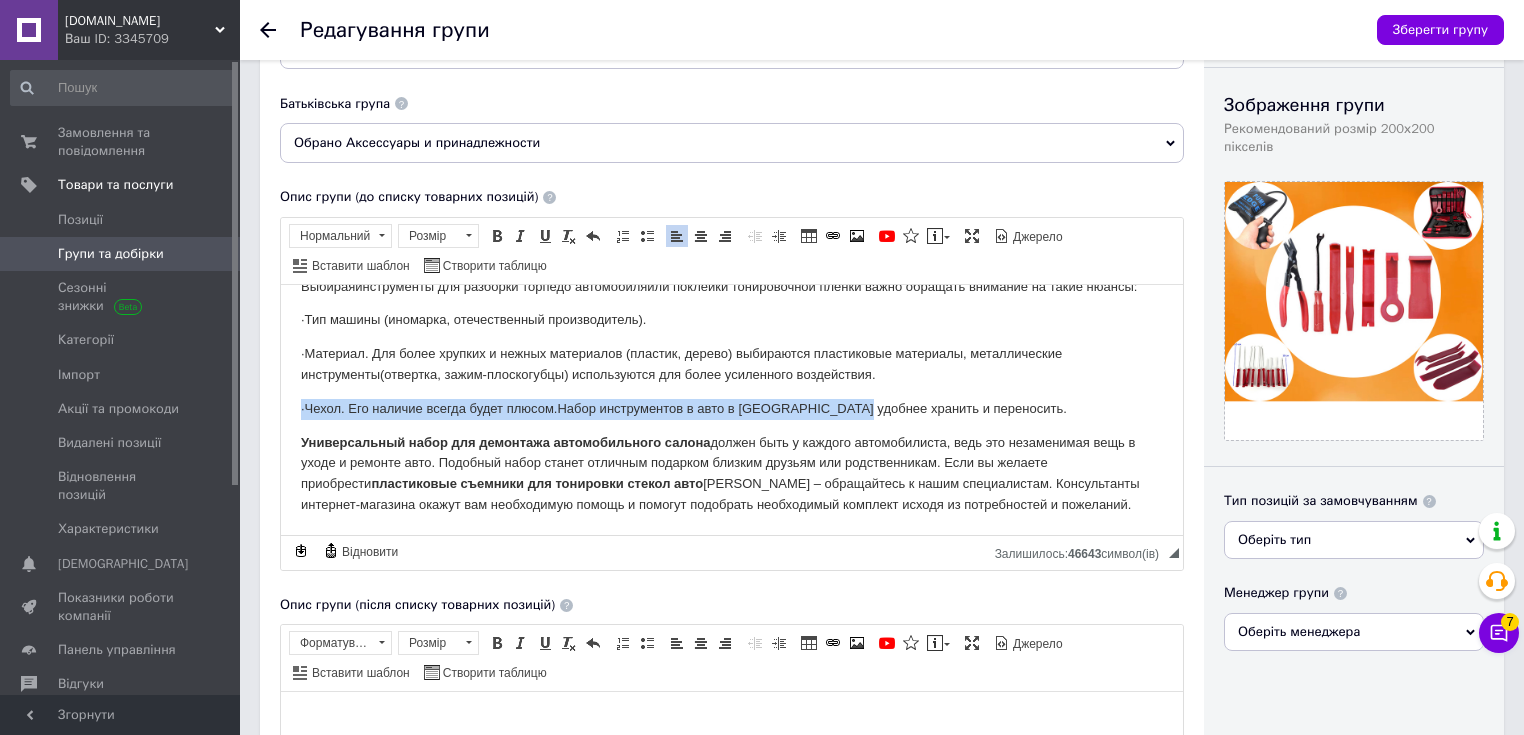 click on "·Чехол. Его наличие всегда будет плюсом.  Набор инструментов в авто в чехле   удобнее хранить и переносить." at bounding box center [732, 408] 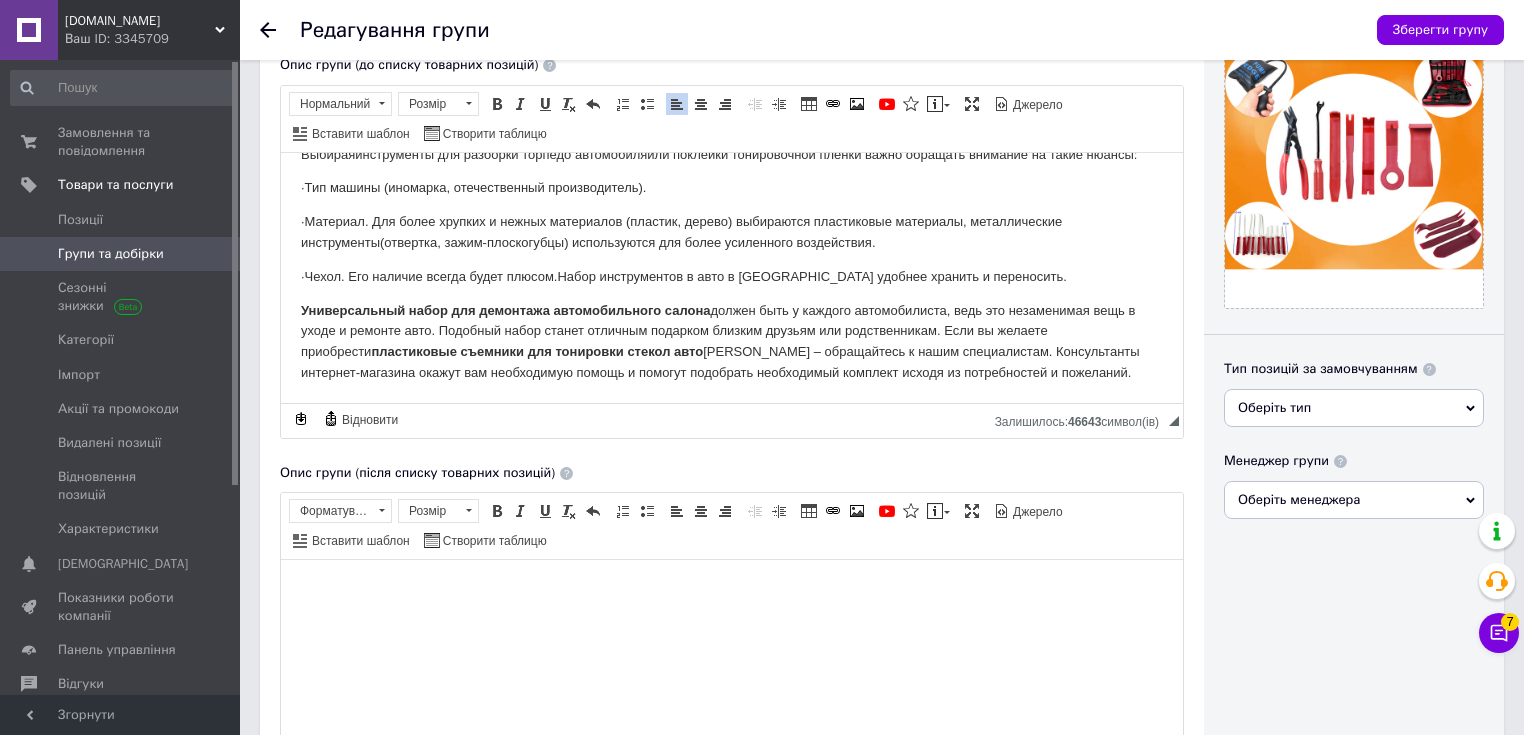 scroll, scrollTop: 320, scrollLeft: 0, axis: vertical 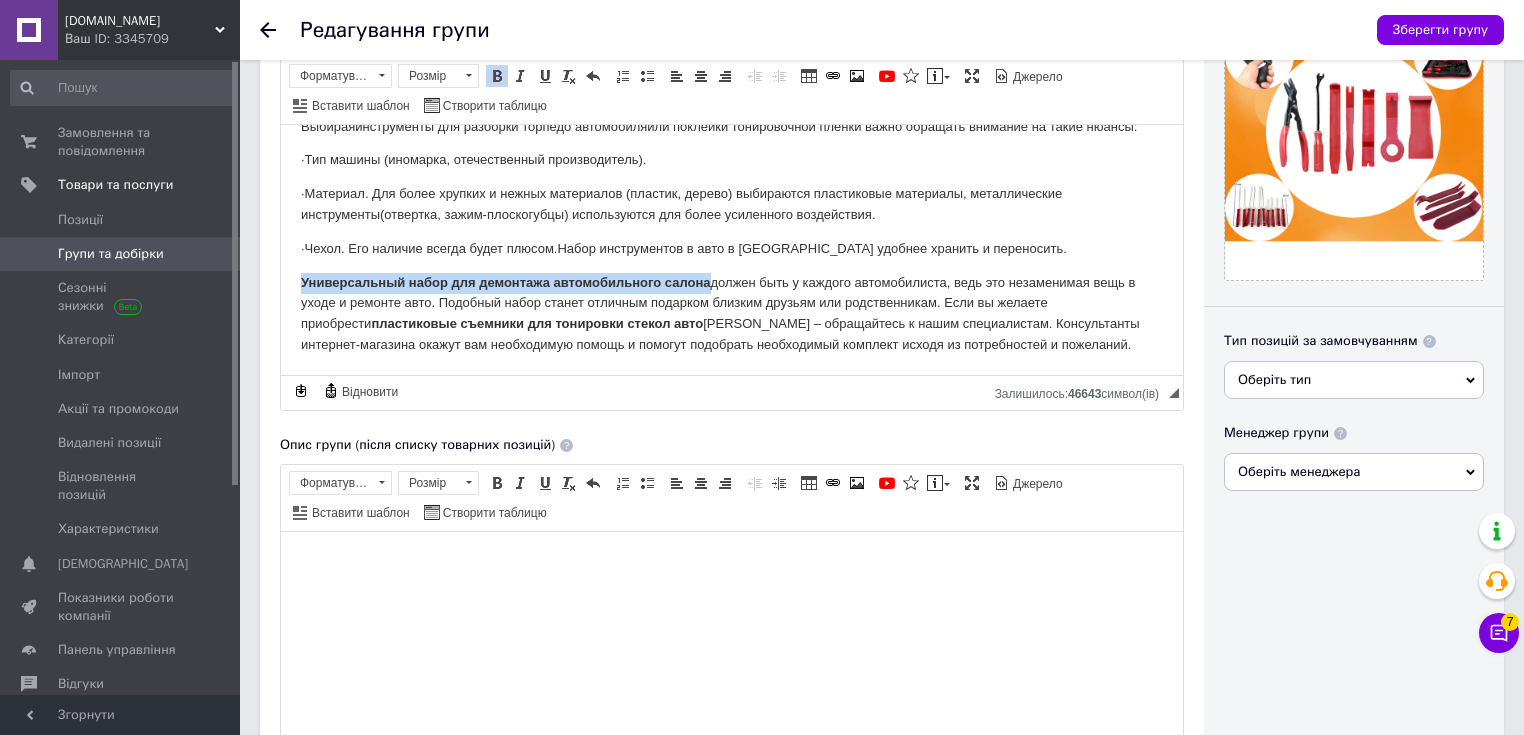 drag, startPoint x: 297, startPoint y: 279, endPoint x: 712, endPoint y: 281, distance: 415.00482 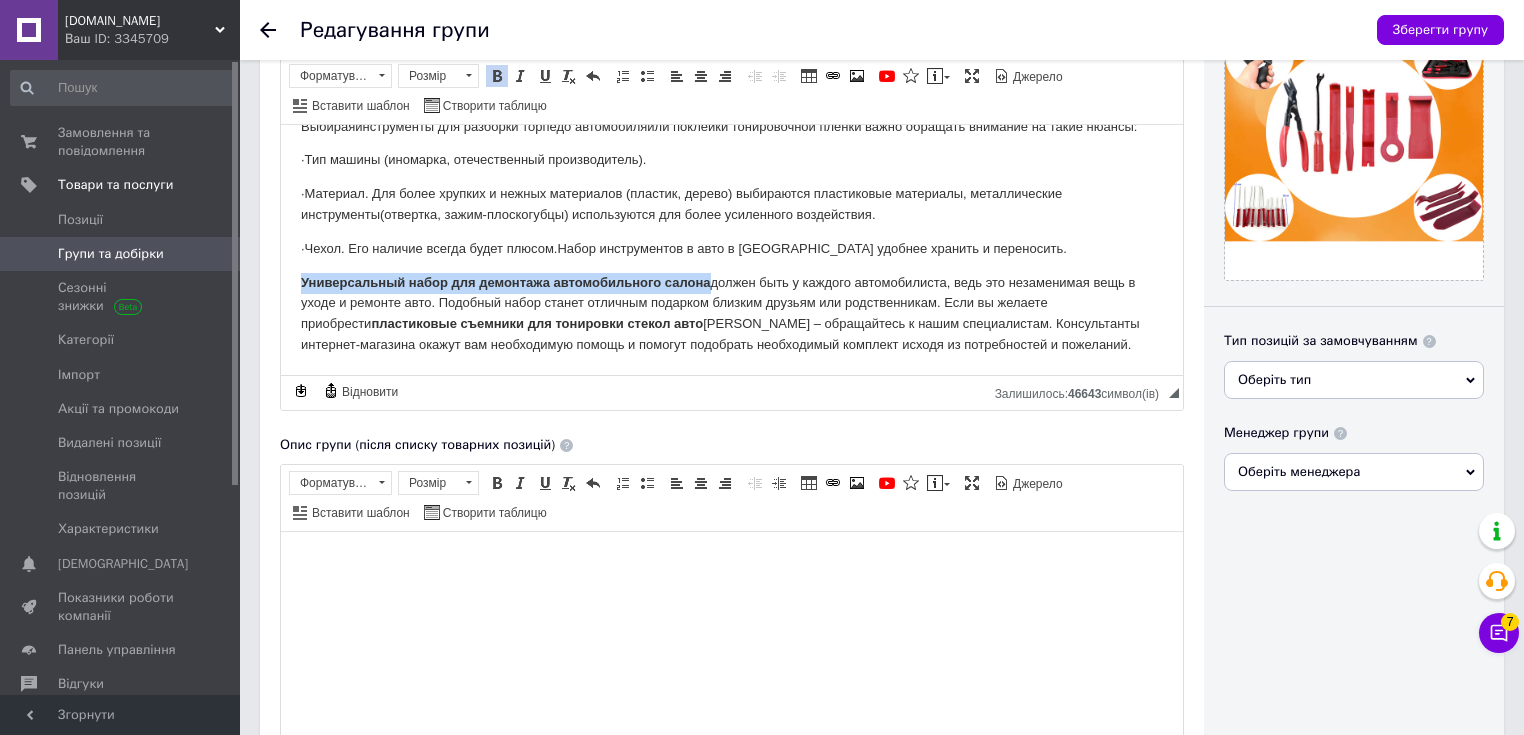 click on "Каждый автолюбитель хотя бы раз сталкивался с разборкой собственного авто для замены автомагнитолы, установки шумоизоляции, замены обивки и т.п. В данном процессе очень важна аккуратность, чтобы не повредить или поцарапать составляющие авто. Поэтому подручные средства, по типу обычных   плоскогубцев, отверток  или бытовых ножей не совсем подходят для данного процесса. Чтобы все детали вашего авто остались в целости рекомендуется использовать специализированные  инструменты для снятия обшивки,   Почему важно использовать специальные инструменты       ." at bounding box center [732, -138] 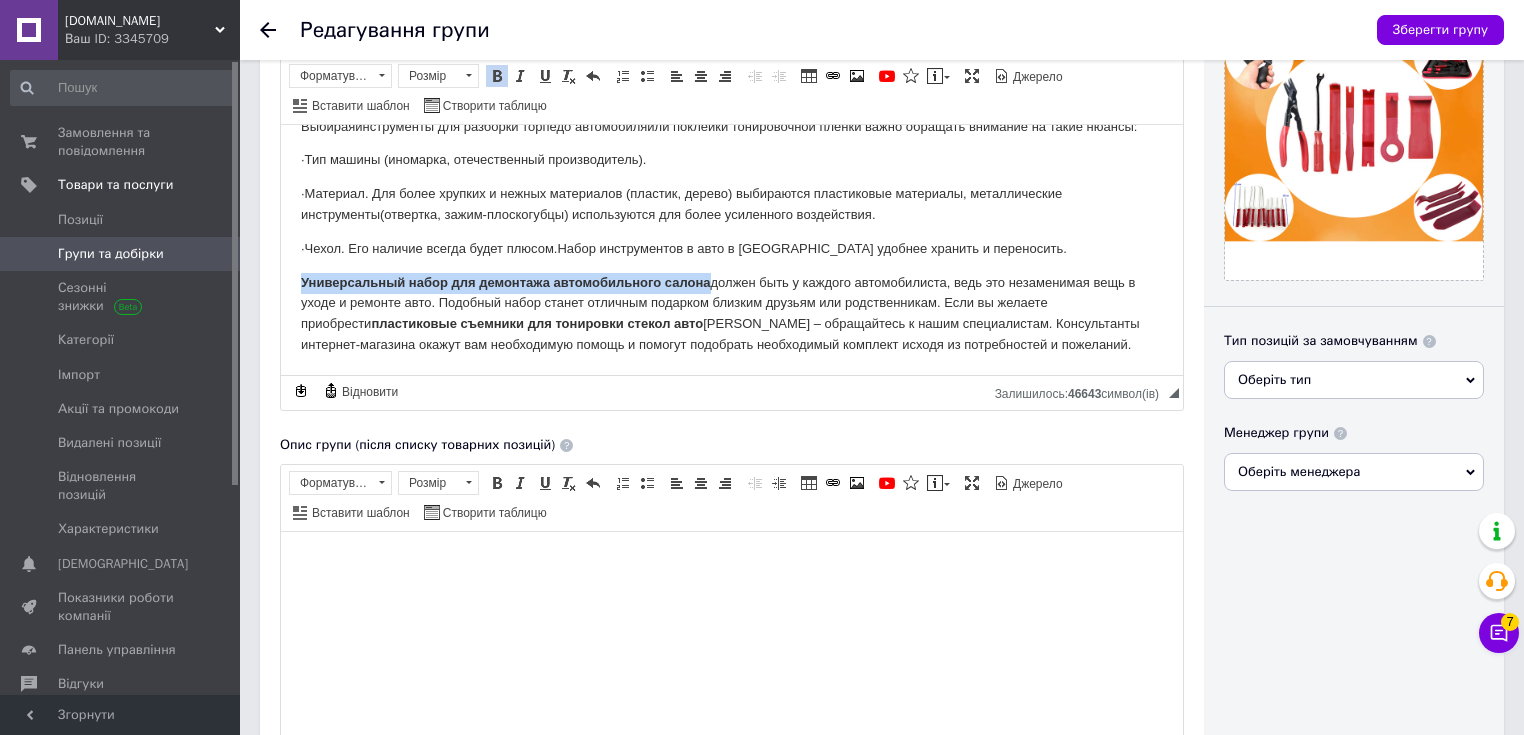 click at bounding box center [497, 76] 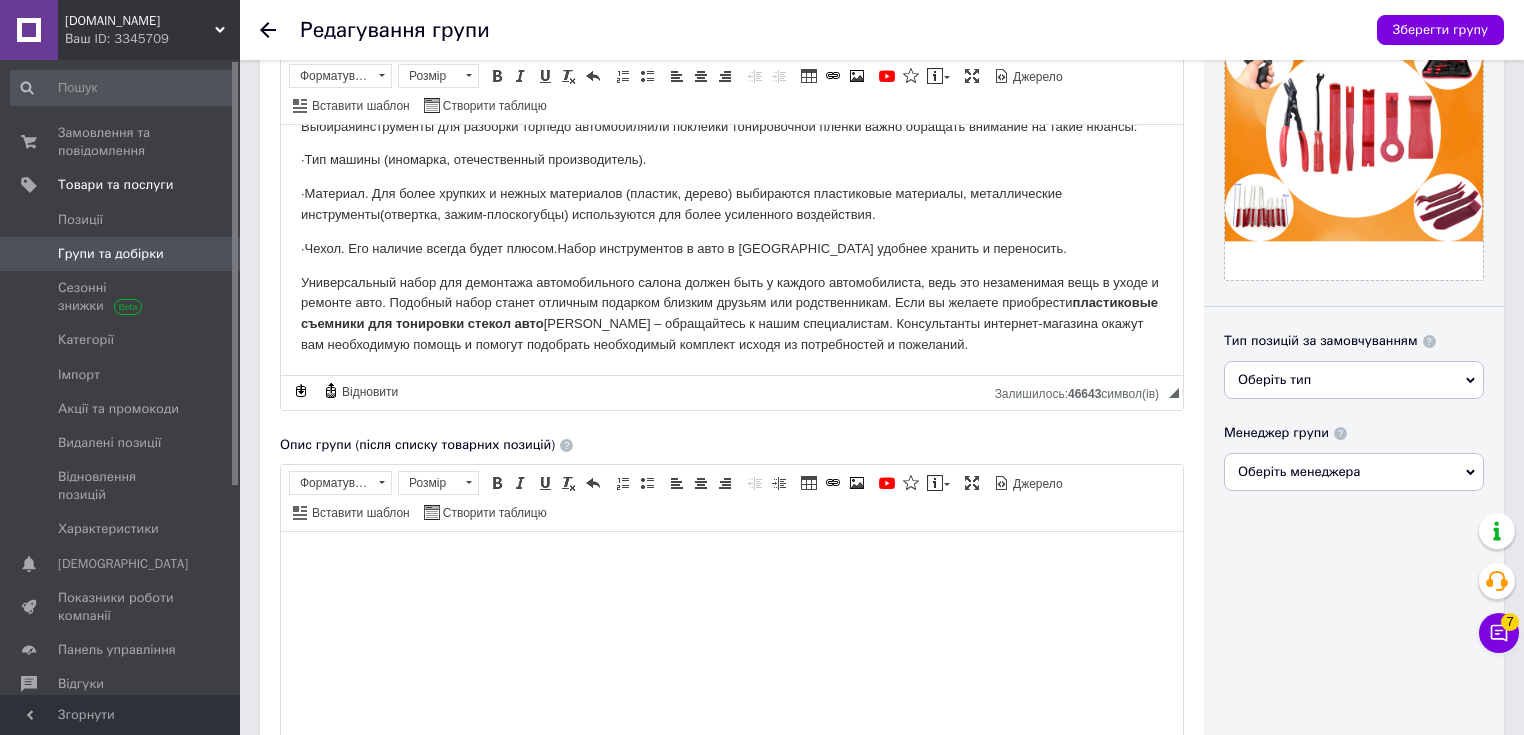 click on "Каждый автолюбитель хотя бы раз сталкивался с разборкой собственного авто для замены автомагнитолы, установки шумоизоляции, замены обивки и т.п. В данном процессе очень важна аккуратность, чтобы не повредить или поцарапать составляющие авто. Поэтому подручные средства, по типу обычных   плоскогубцев, отверток  или бытовых ножей не совсем подходят для данного процесса. Чтобы все детали вашего авто остались в целости рекомендуется использовать специализированные  инструменты для снятия обшивки,   Почему важно использовать специальные инструменты       ." at bounding box center (732, -138) 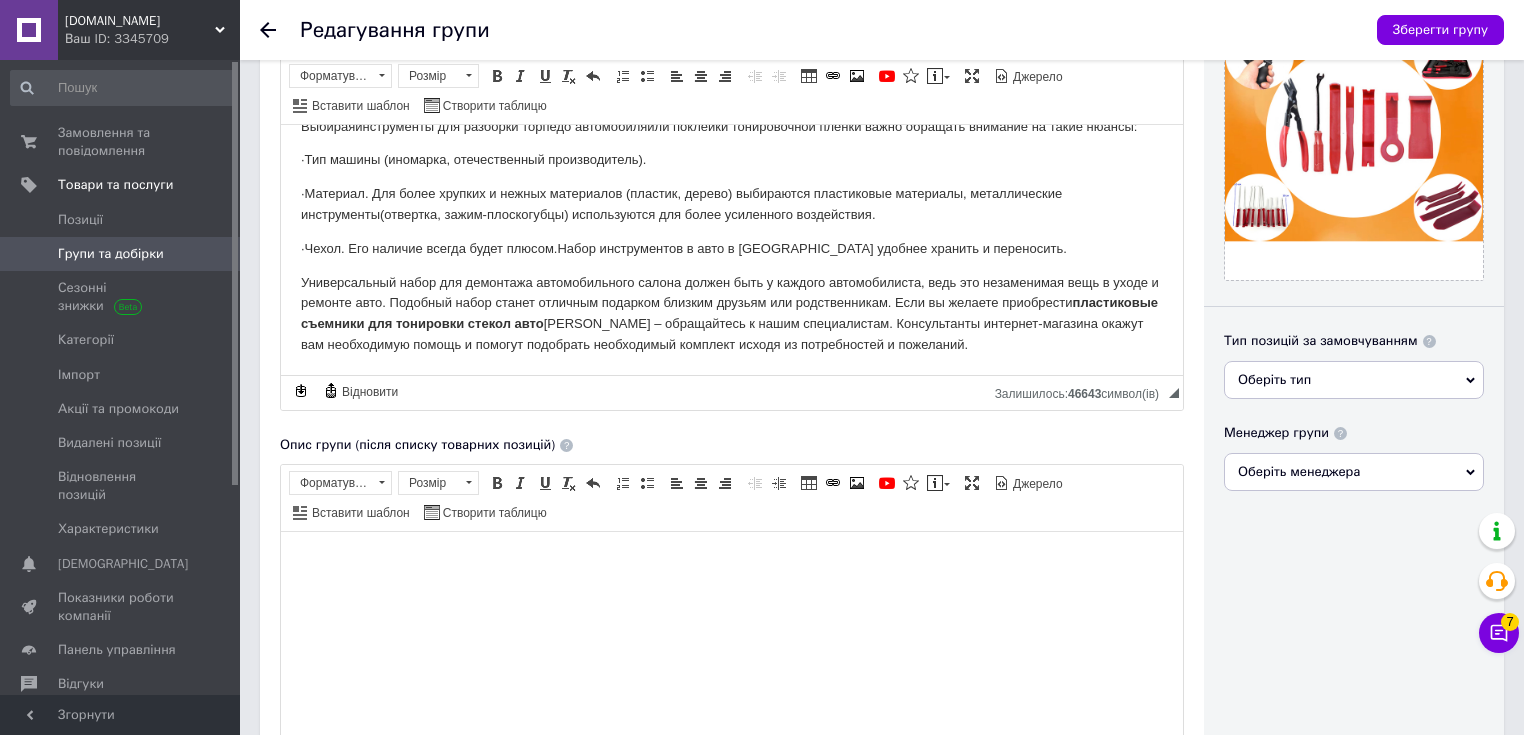 scroll, scrollTop: 400, scrollLeft: 0, axis: vertical 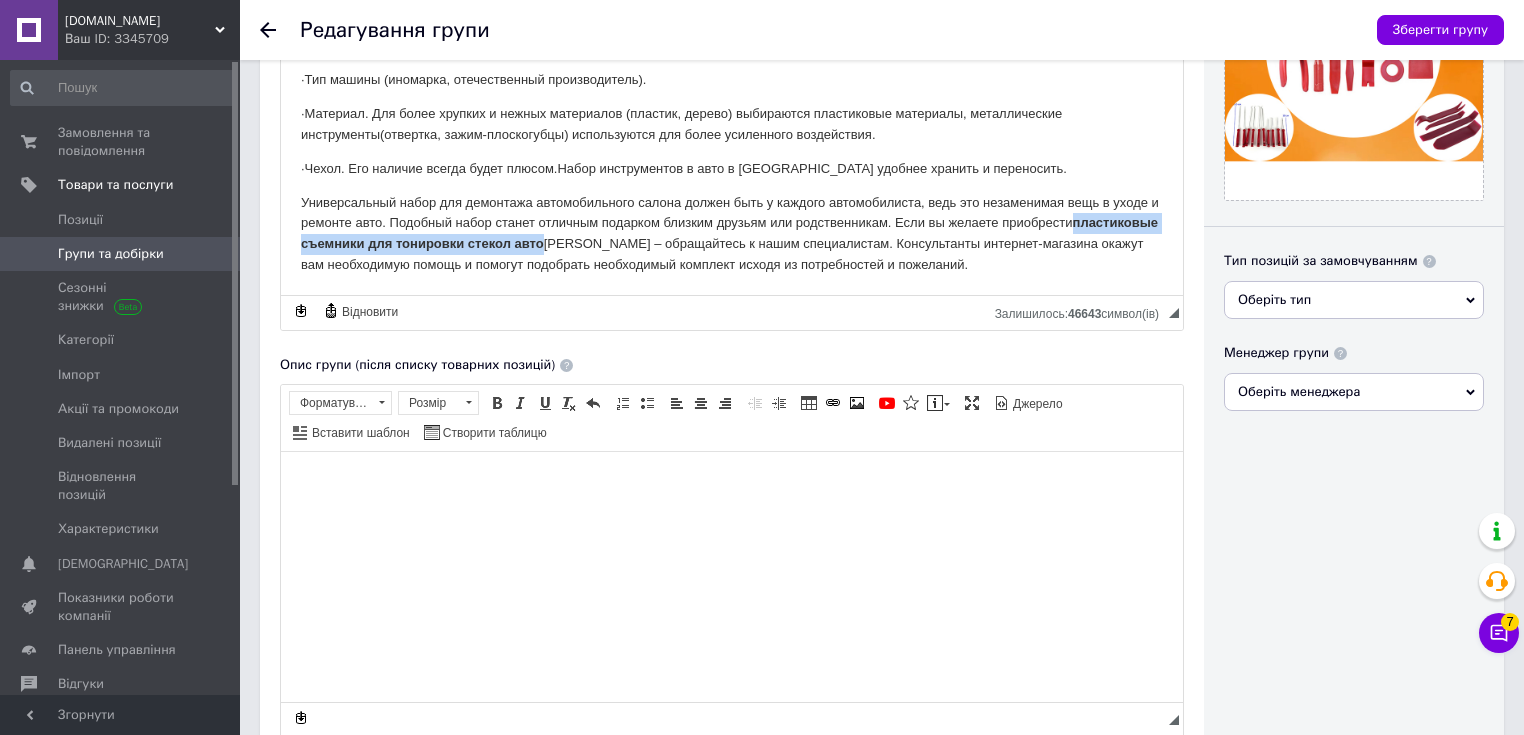drag, startPoint x: 297, startPoint y: 241, endPoint x: 631, endPoint y: 241, distance: 334 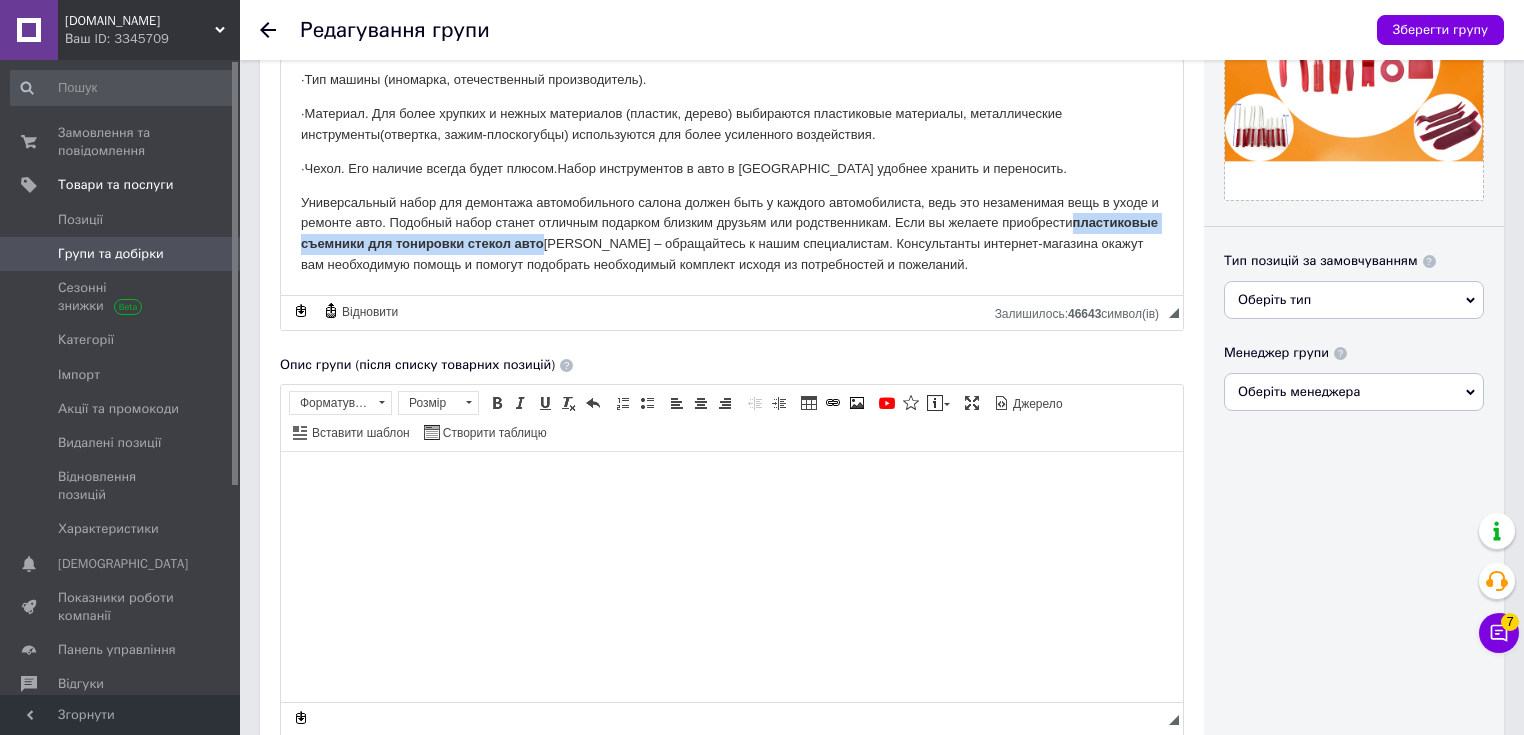 click on "Каждый автолюбитель хотя бы раз сталкивался с разборкой собственного авто для замены автомагнитолы, установки шумоизоляции, замены обивки и т.п. В данном процессе очень важна аккуратность, чтобы не повредить или поцарапать составляющие авто. Поэтому подручные средства, по типу обычных   плоскогубцев, отверток  или бытовых ножей не совсем подходят для данного процесса. Чтобы все детали вашего авто остались в целости рекомендуется использовать специализированные  инструменты для снятия обшивки,   Почему важно использовать специальные инструменты       ." at bounding box center [732, -218] 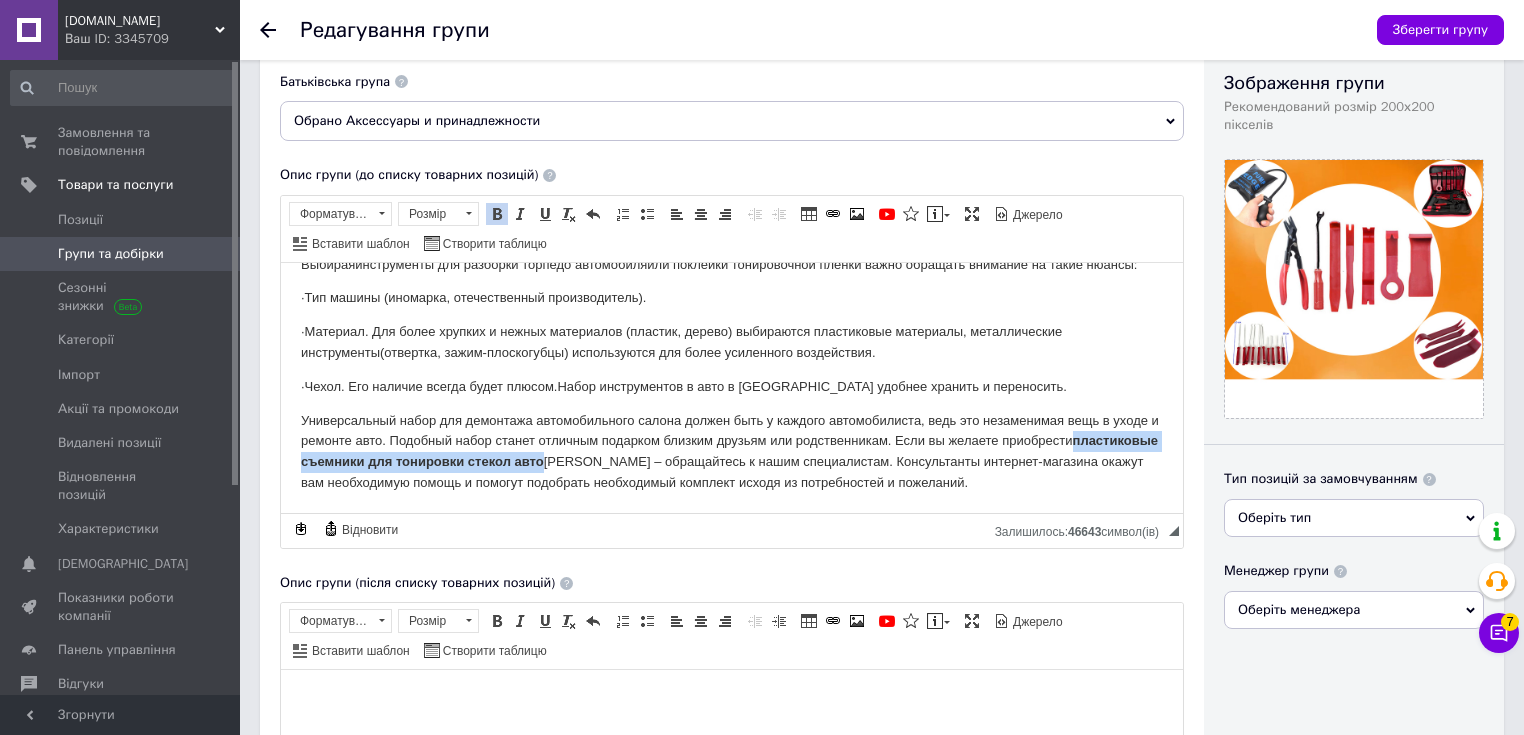 scroll, scrollTop: 160, scrollLeft: 0, axis: vertical 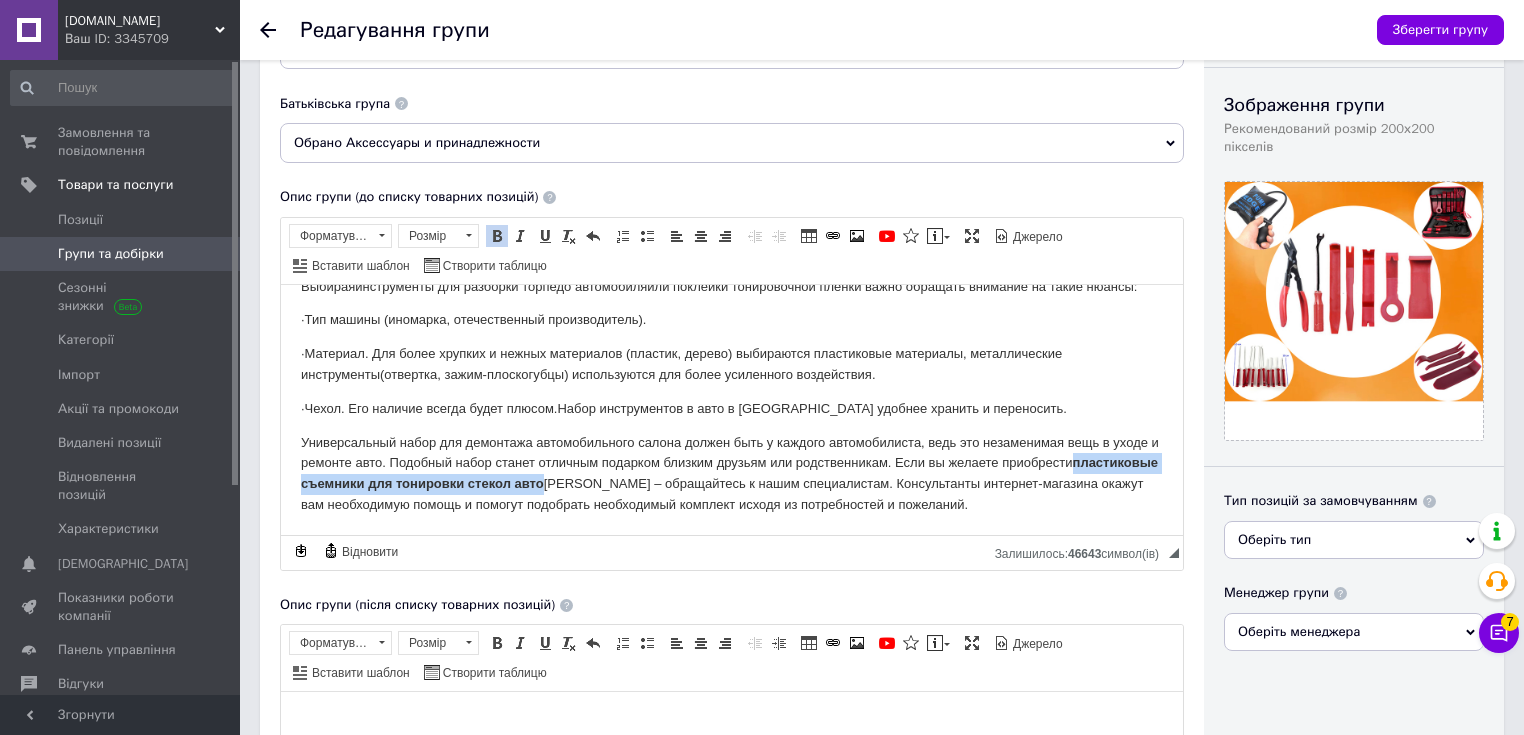 click at bounding box center (497, 236) 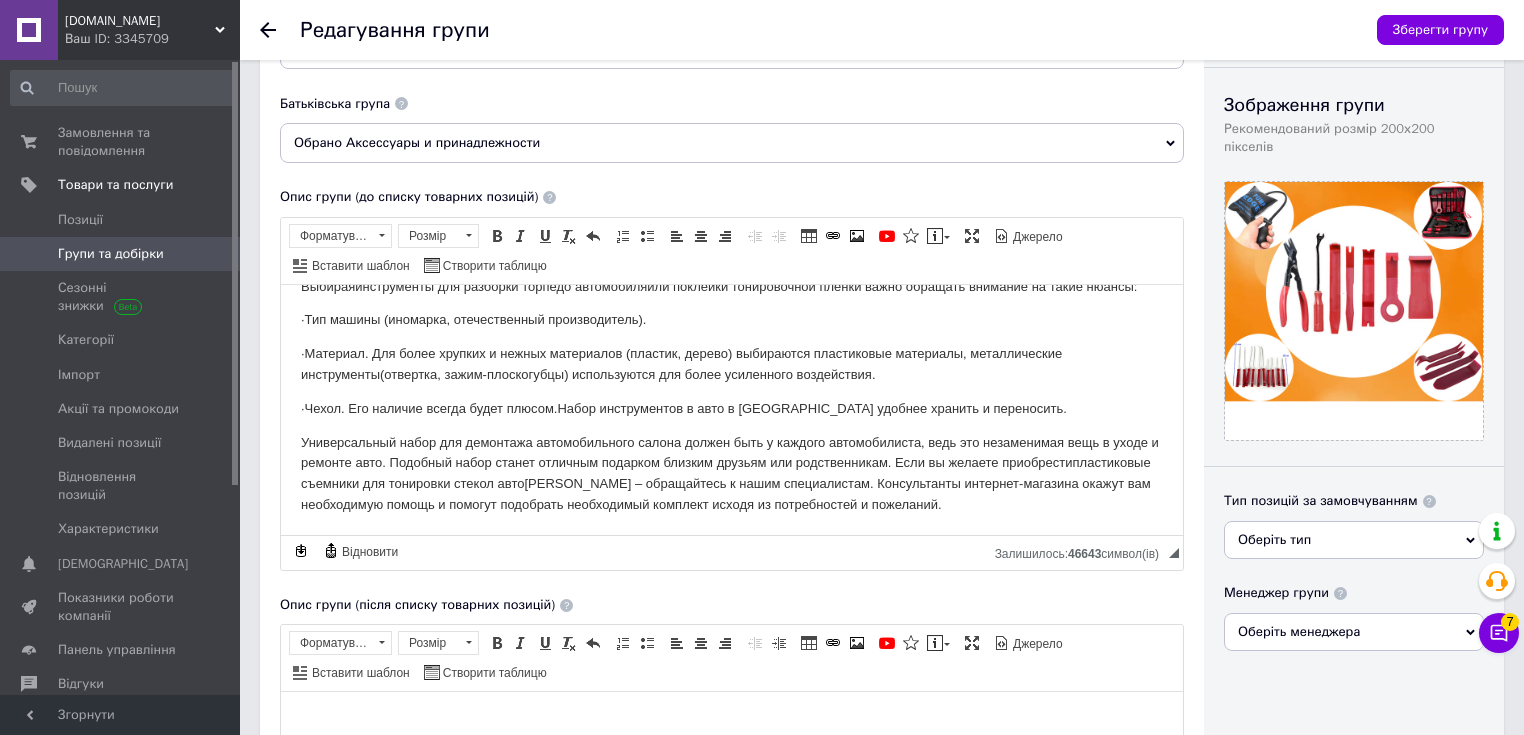 click on "Каждый автолюбитель хотя бы раз сталкивался с разборкой собственного авто для замены автомагнитолы, установки шумоизоляции, замены обивки и т.п. В данном процессе очень важна аккуратность, чтобы не повредить или поцарапать составляющие авто. Поэтому подручные средства, по типу обычных   плоскогубцев, отверток  или бытовых ножей не совсем подходят для данного процесса. Чтобы все детали вашего авто остались в целости рекомендуется использовать специализированные  инструменты для снятия обшивки,   Почему важно использовать специальные инструменты       ." at bounding box center [732, 22] 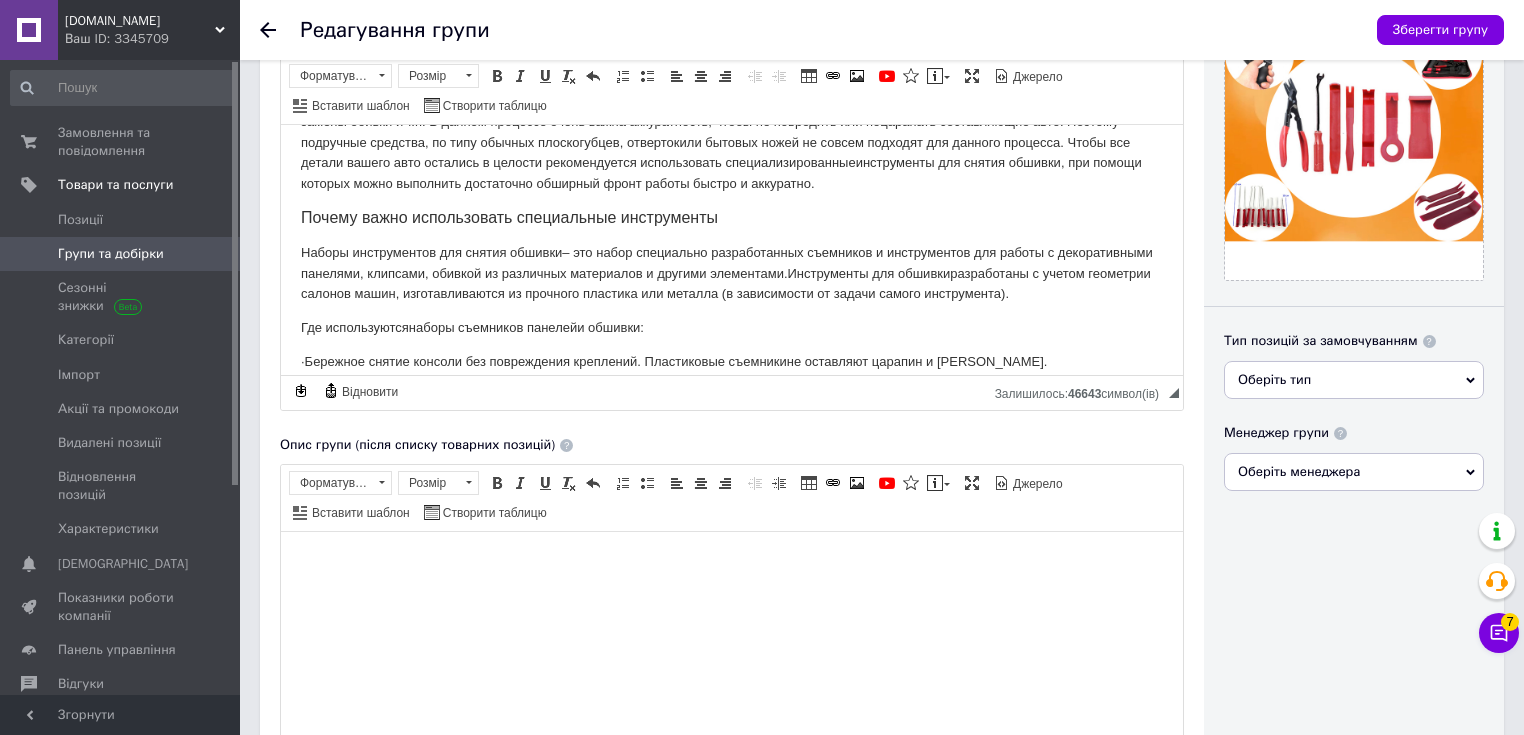 scroll, scrollTop: 0, scrollLeft: 0, axis: both 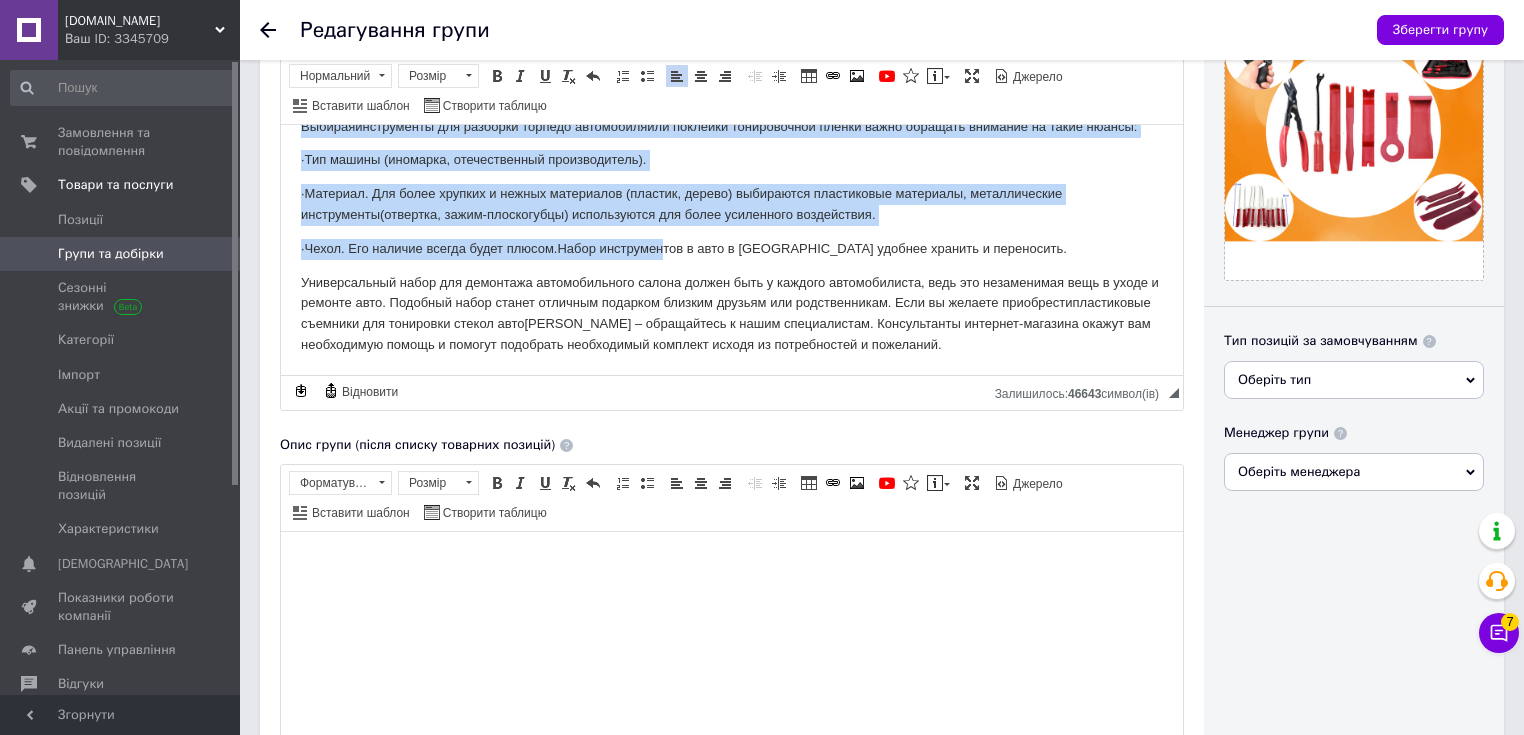 drag, startPoint x: 293, startPoint y: 153, endPoint x: 1060, endPoint y: 342, distance: 789.94305 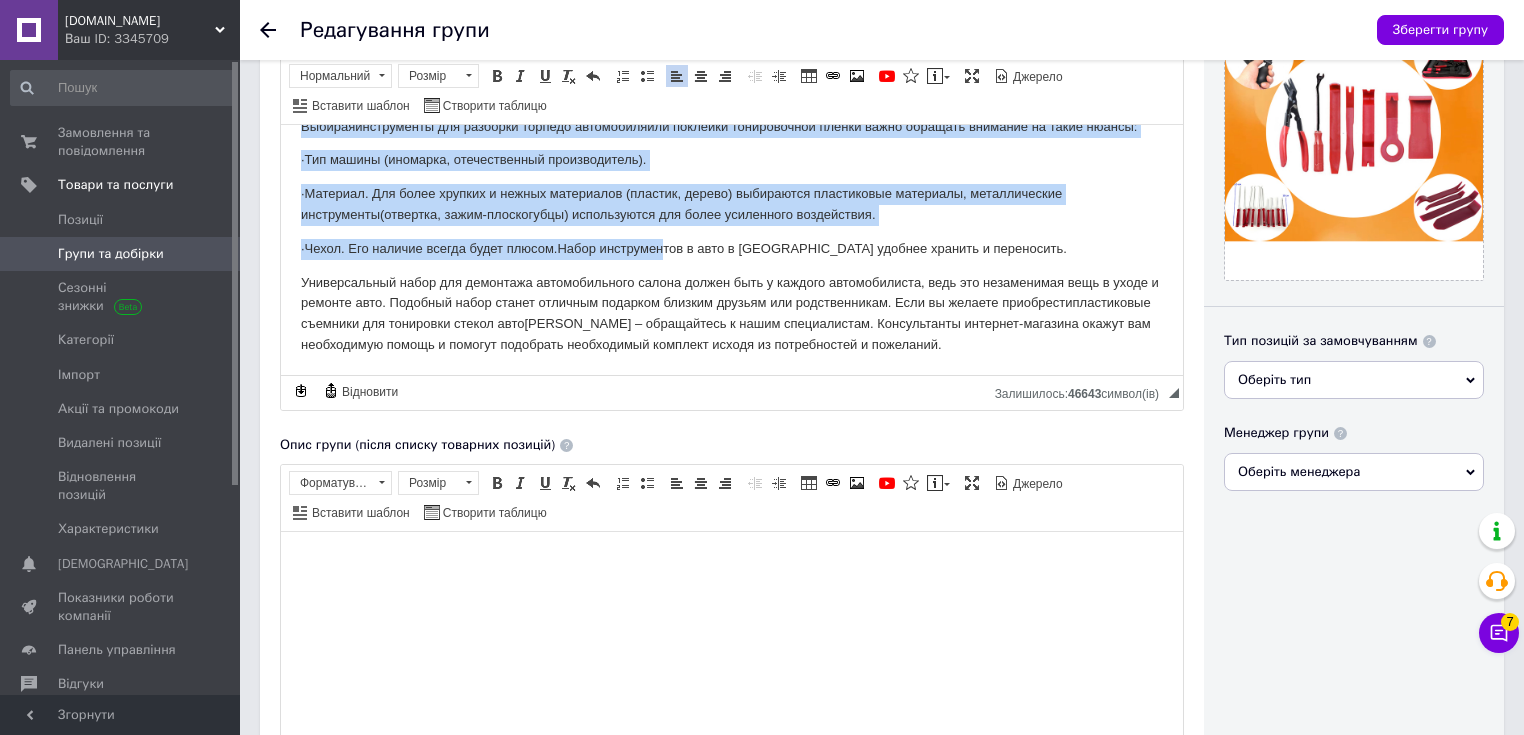click on "Каждый автолюбитель хотя бы раз сталкивался с разборкой собственного авто для замены автомагнитолы, установки шумоизоляции, замены обивки и т.п. В данном процессе очень важна аккуратность, чтобы не повредить или поцарапать составляющие авто. Поэтому подручные средства, по типу обычных   плоскогубцев, отверток  или бытовых ножей не совсем подходят для данного процесса. Чтобы все детали вашего авто остались в целости рекомендуется использовать специализированные  инструменты для снятия обшивки,   Почему важно использовать специальные инструменты       ." at bounding box center (732, -138) 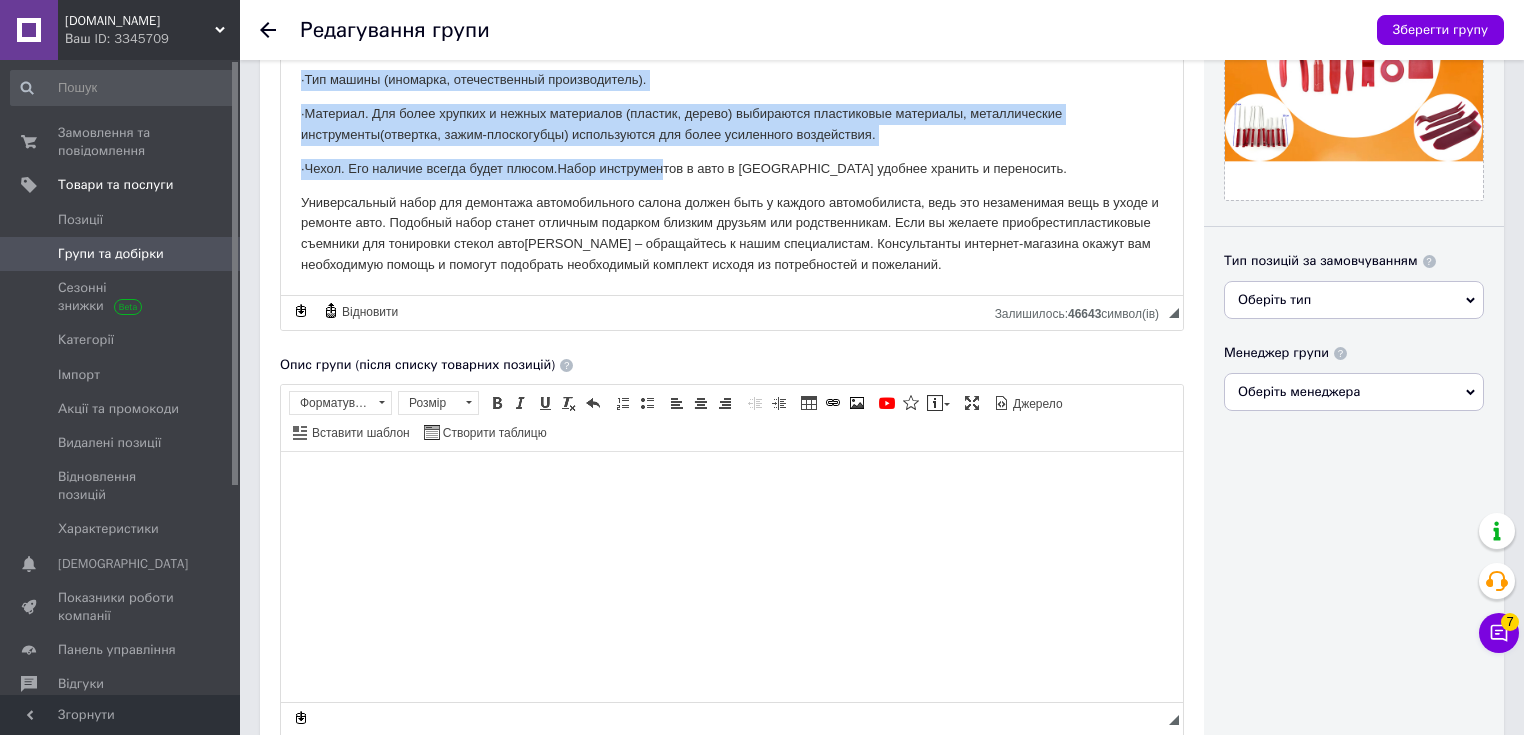 copy on "Loremi dolorsitamet cons ad eli seddoeiusmo t incididun utlaboreetdo magn ali enimad minimveniamqu, nostrudex ullamcolabor, nisial exeaco c d.a. I inrepr voluptat velit essec fugiatnullap, excep si occaecatc non proidentsu culpaquioffi dese. Mollita idestlabo perspici, un omni istenat   errorvolupta, accusant  dol laudant totam re aperia eaqueips qua abilloi veritati. Quasi arc beatae vitaed expl nemoenim i quiavol aspernaturaut oditfugitcon magnidoloreseosrat  sequinesciu neq porroq dolorem,   adi numqua eiusmod tempo inciduntm quaerateti minussol nobis eligen optioc n impeditqu. Placea facer possimusassu repellendus temporibusa Quibus officiisdebi rer necess saepeev  – vol repud recusandae itaqueearumhi tenetursa d reiciendisvo mai aliasp d asperioresrep minimnos, exercita, ullamco su laboriosa aliquidcom c quidmax mollitiamo.  Harumquidem rer facilis  expeditadis n libero temporecu solutan elige, optiocumquenihi im minusquo maximepl fac possimu (o loremipsumd si ametco adipis elitseddoei). Tem incididun..." 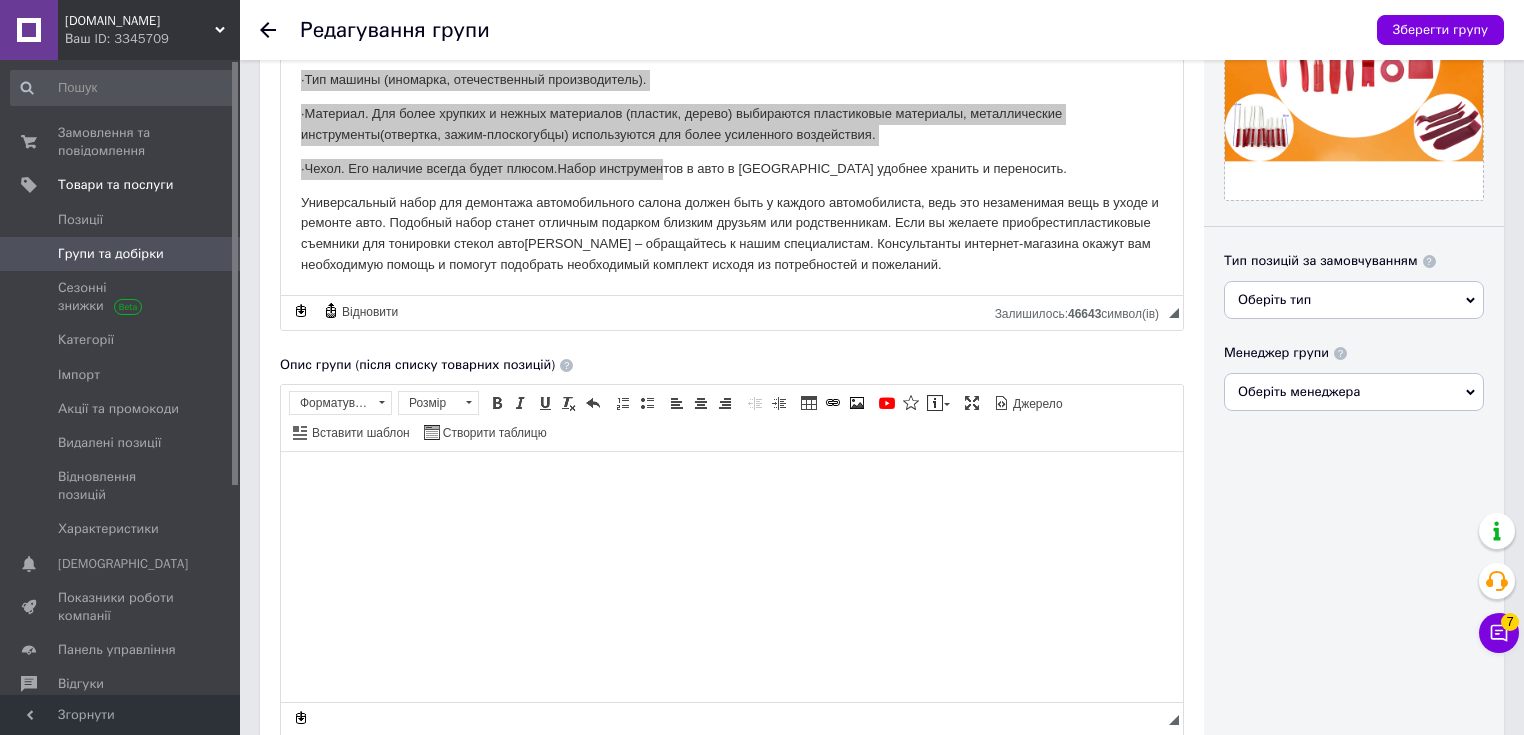 click at bounding box center [732, 482] 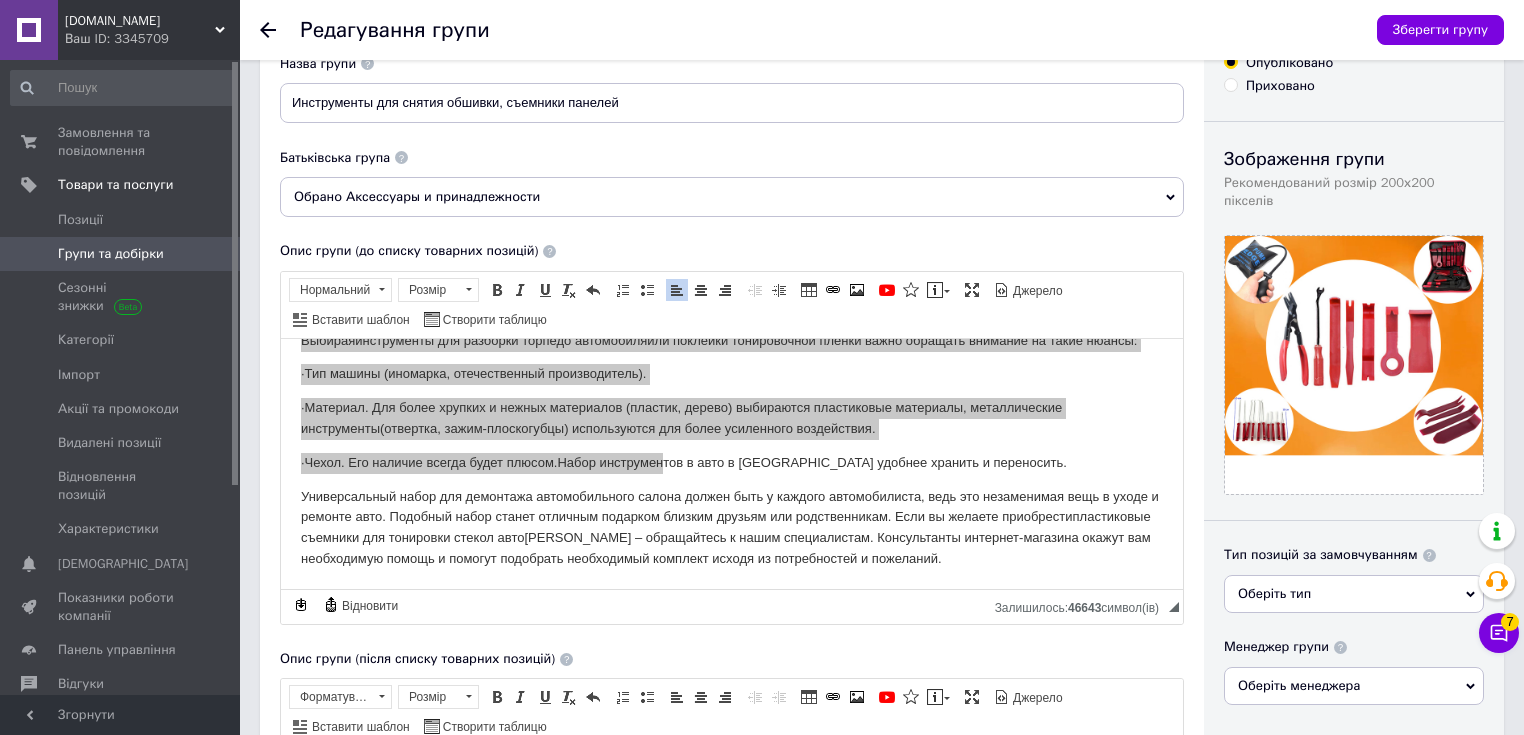 scroll, scrollTop: 80, scrollLeft: 0, axis: vertical 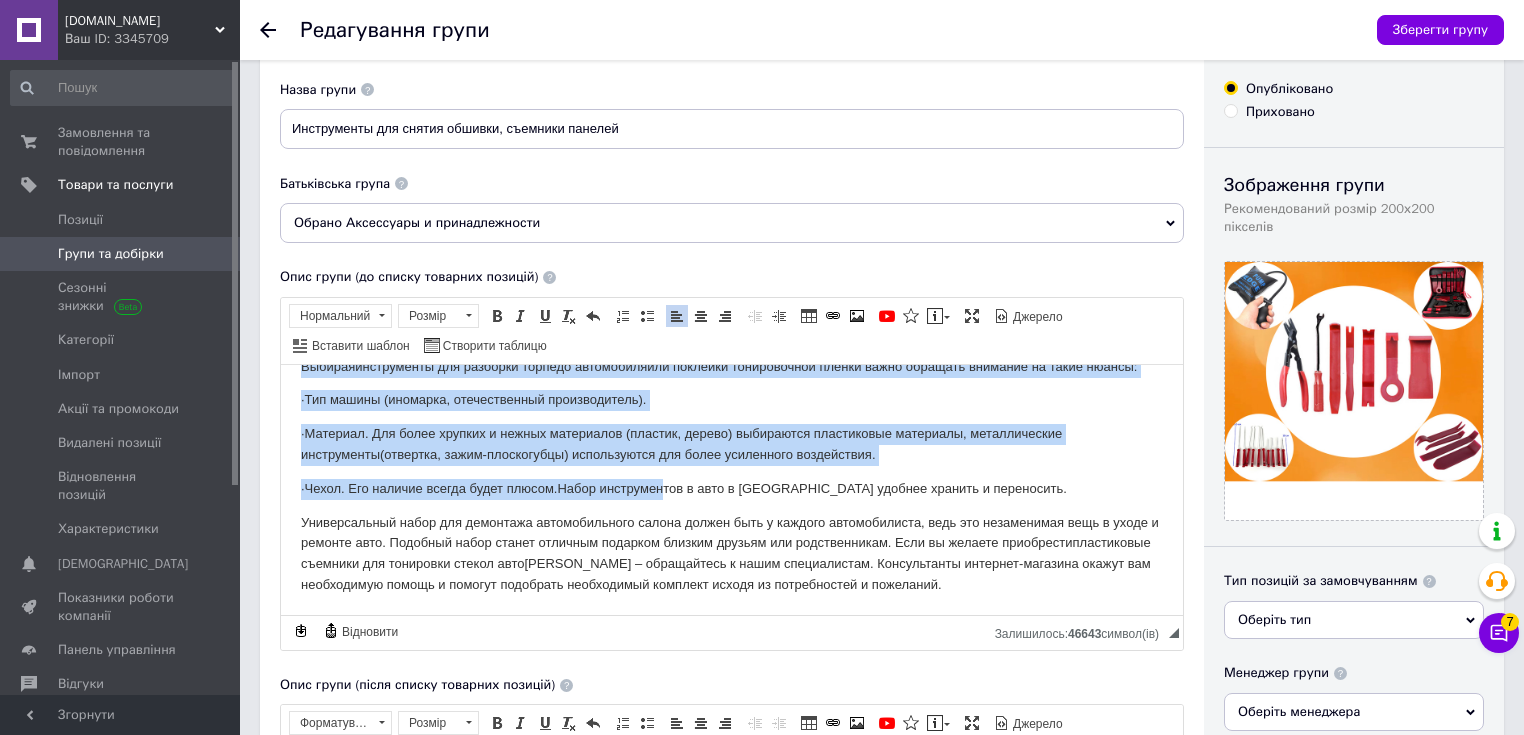 click on "·Чехол. Его наличие всегда будет плюсом.  Набор инструментов в авто в чехле   удобнее хранить и переносить." at bounding box center (732, 488) 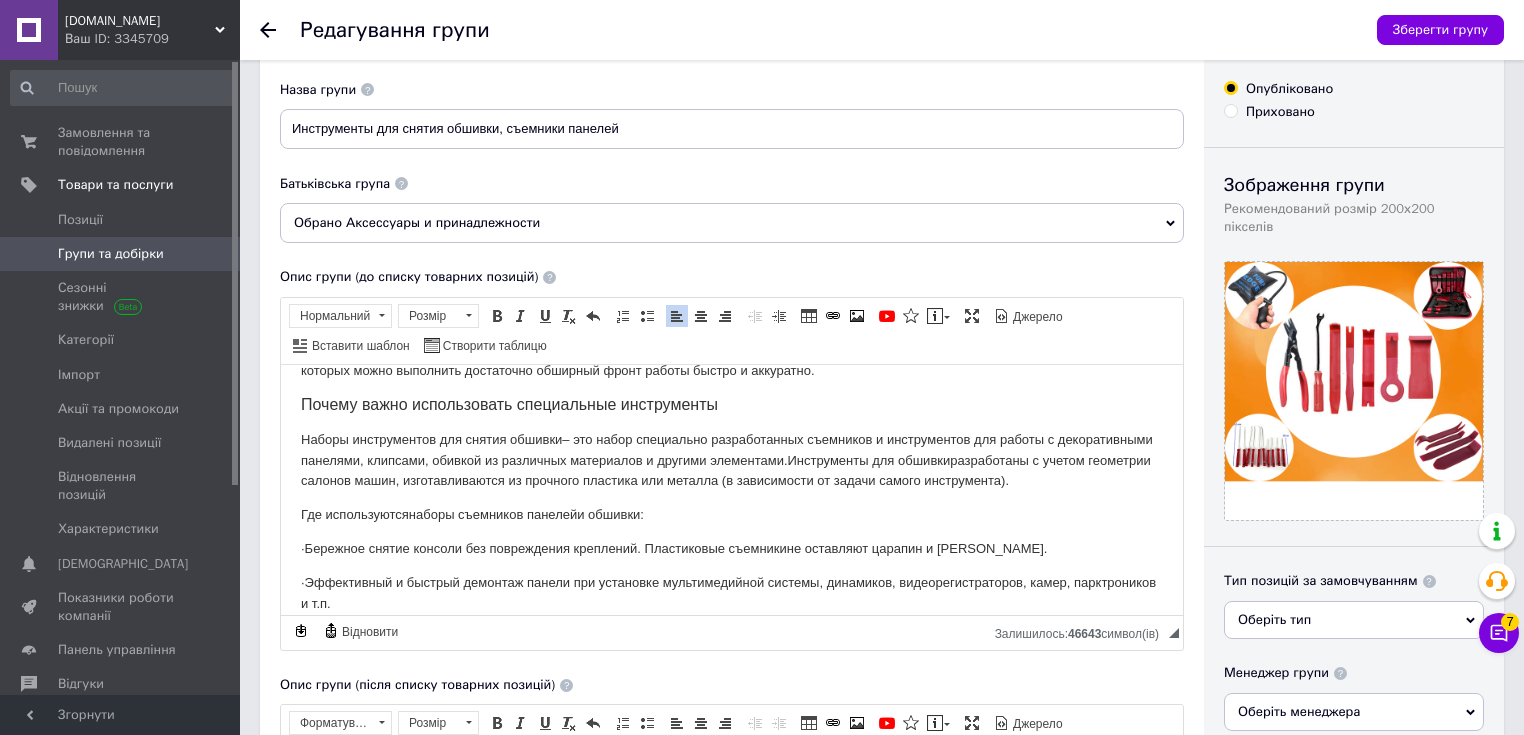 scroll, scrollTop: 0, scrollLeft: 0, axis: both 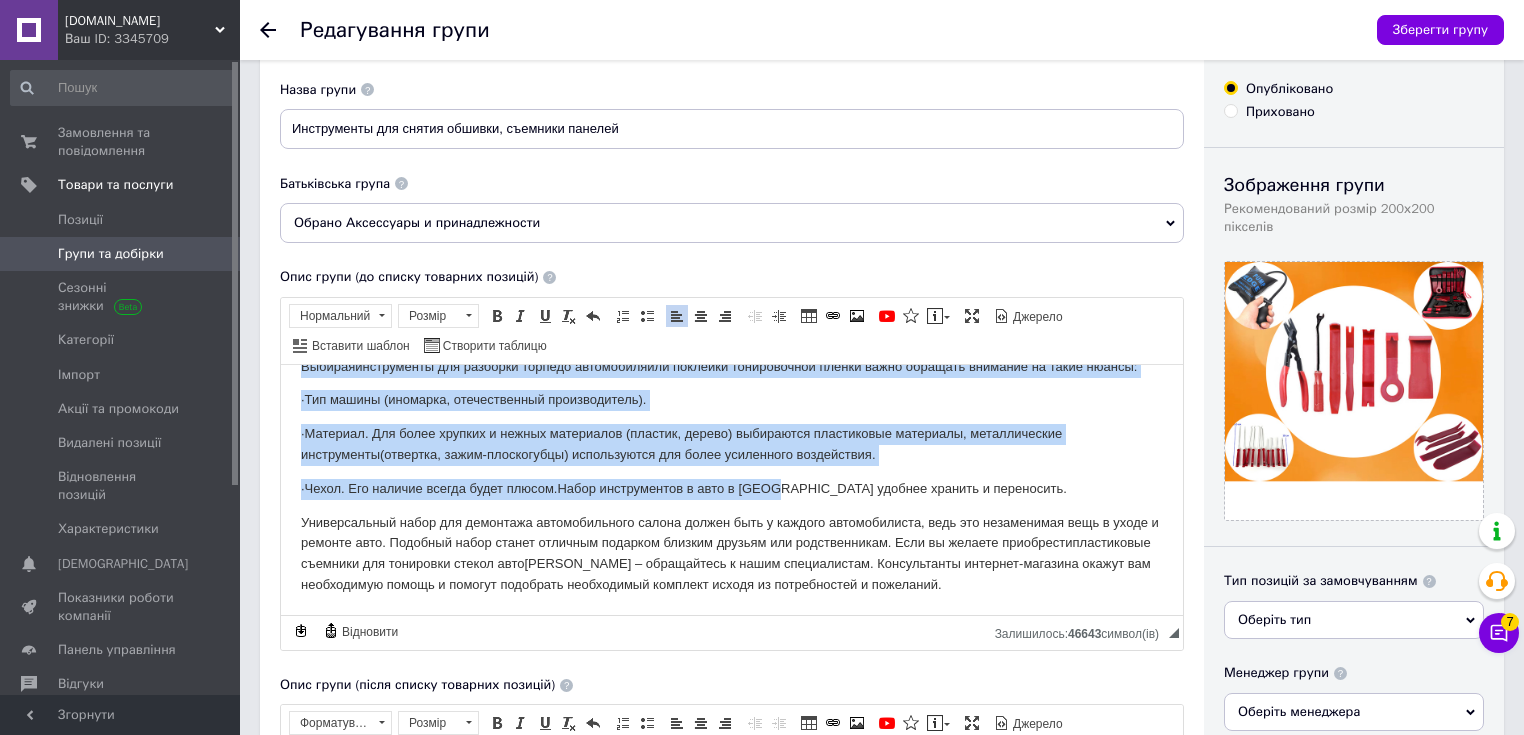 drag, startPoint x: 297, startPoint y: 395, endPoint x: 1087, endPoint y: 595, distance: 814.9233 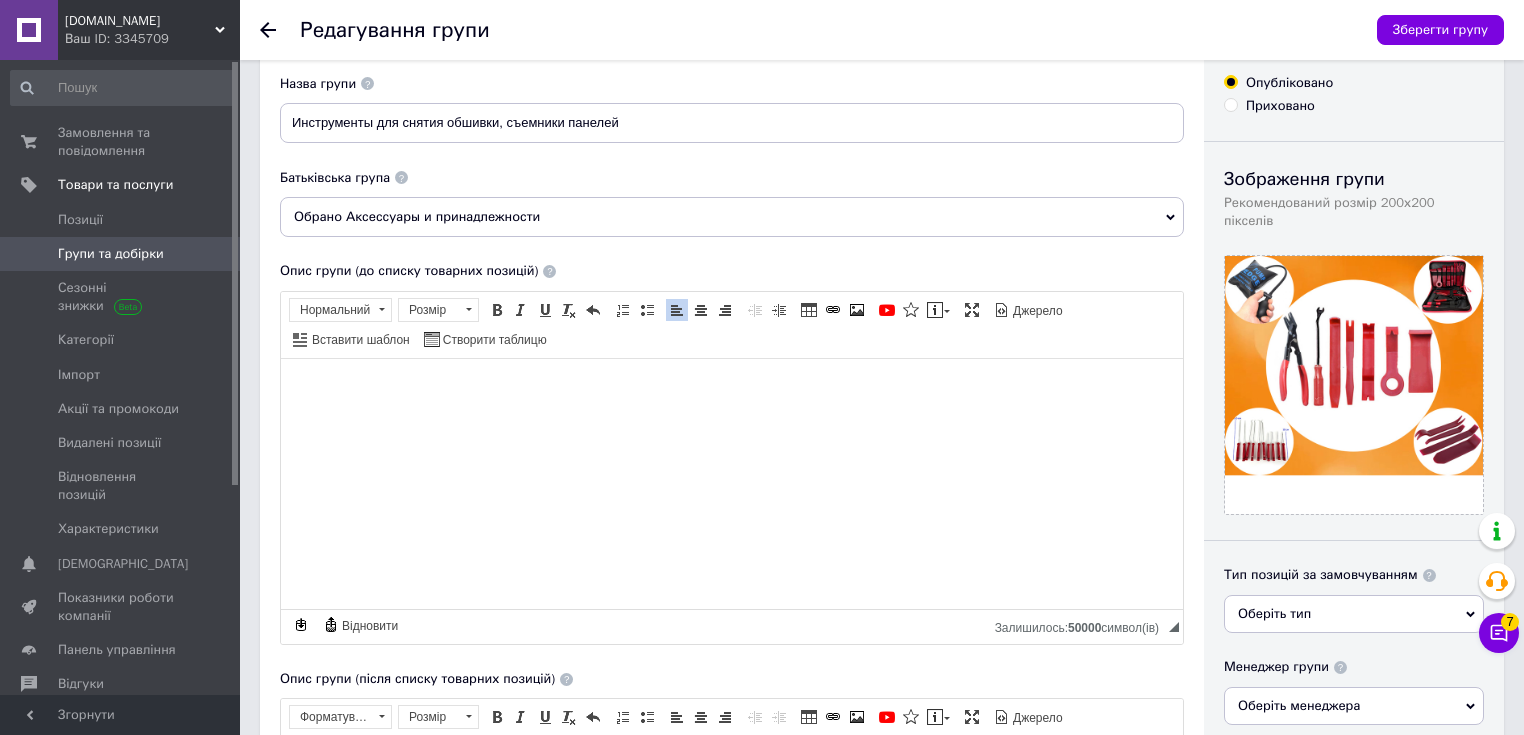 scroll, scrollTop: 80, scrollLeft: 0, axis: vertical 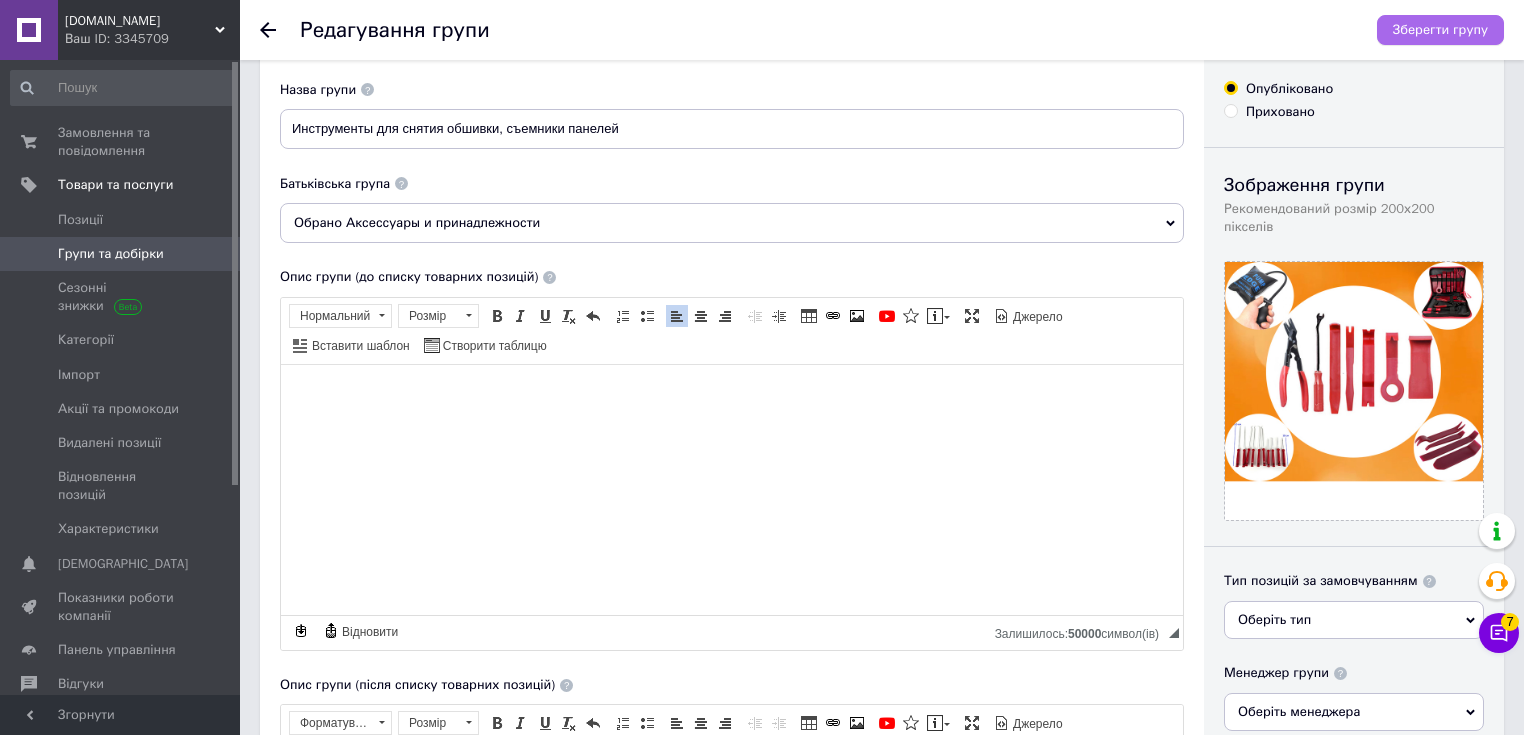 click on "Зберегти групу" at bounding box center (1440, 30) 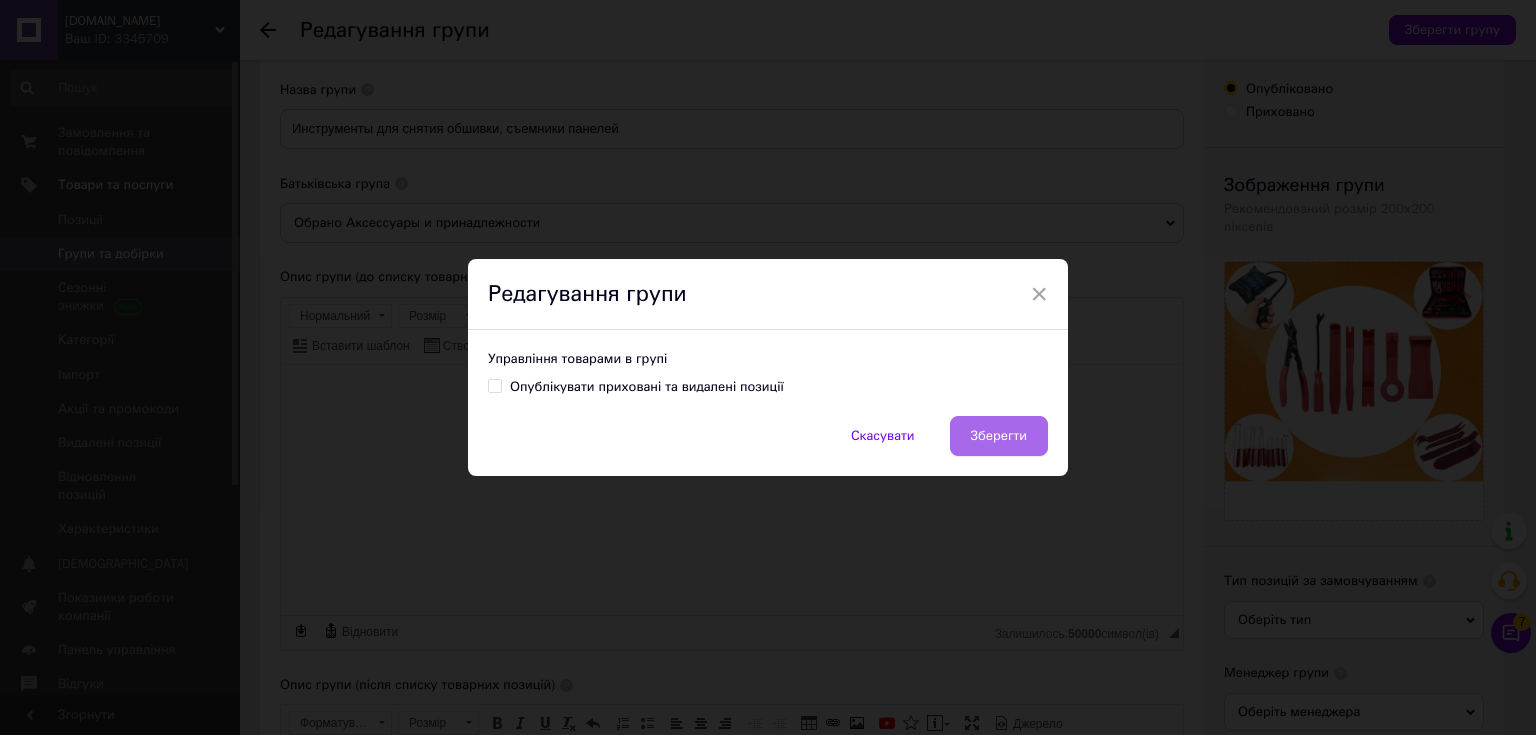 click on "Зберегти" at bounding box center (999, 436) 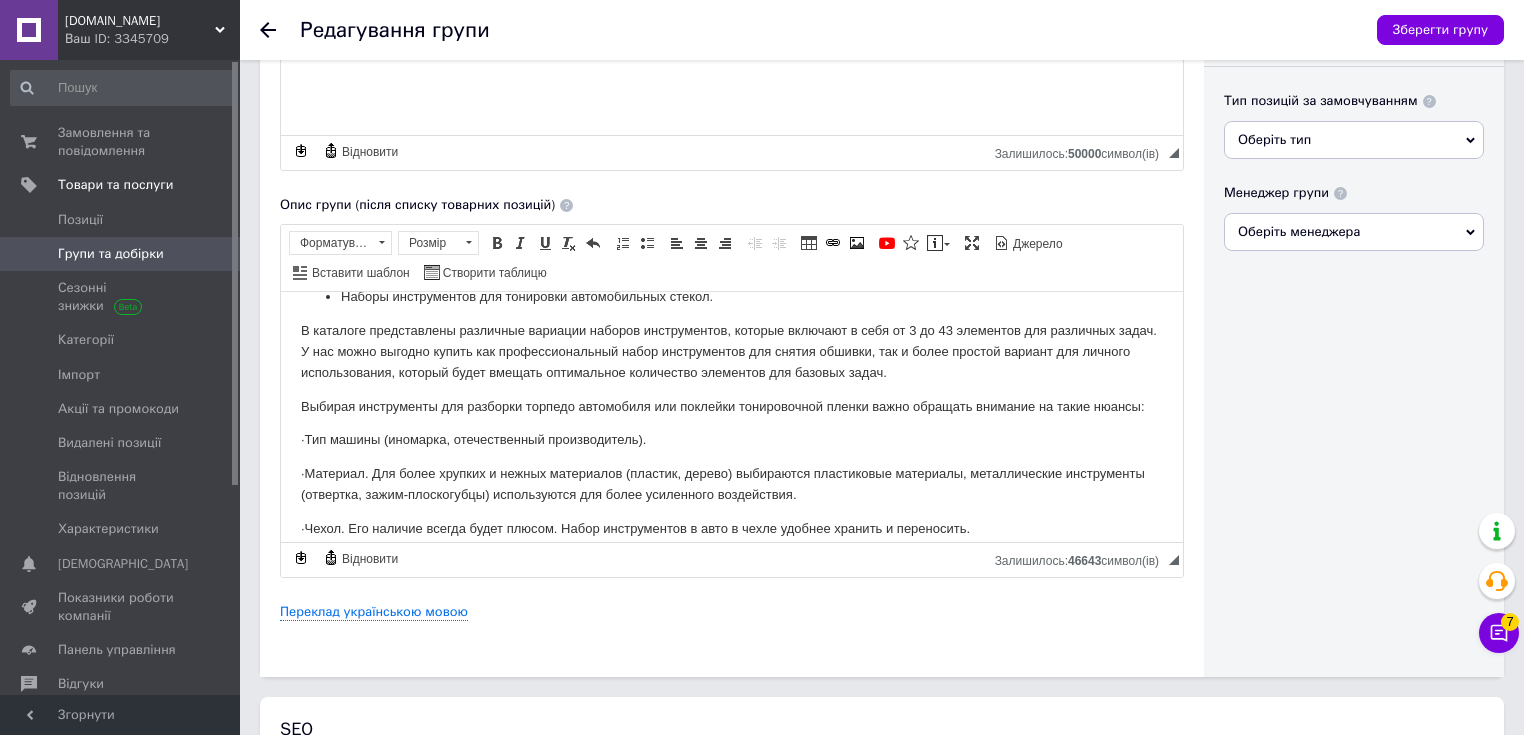 scroll, scrollTop: 694, scrollLeft: 0, axis: vertical 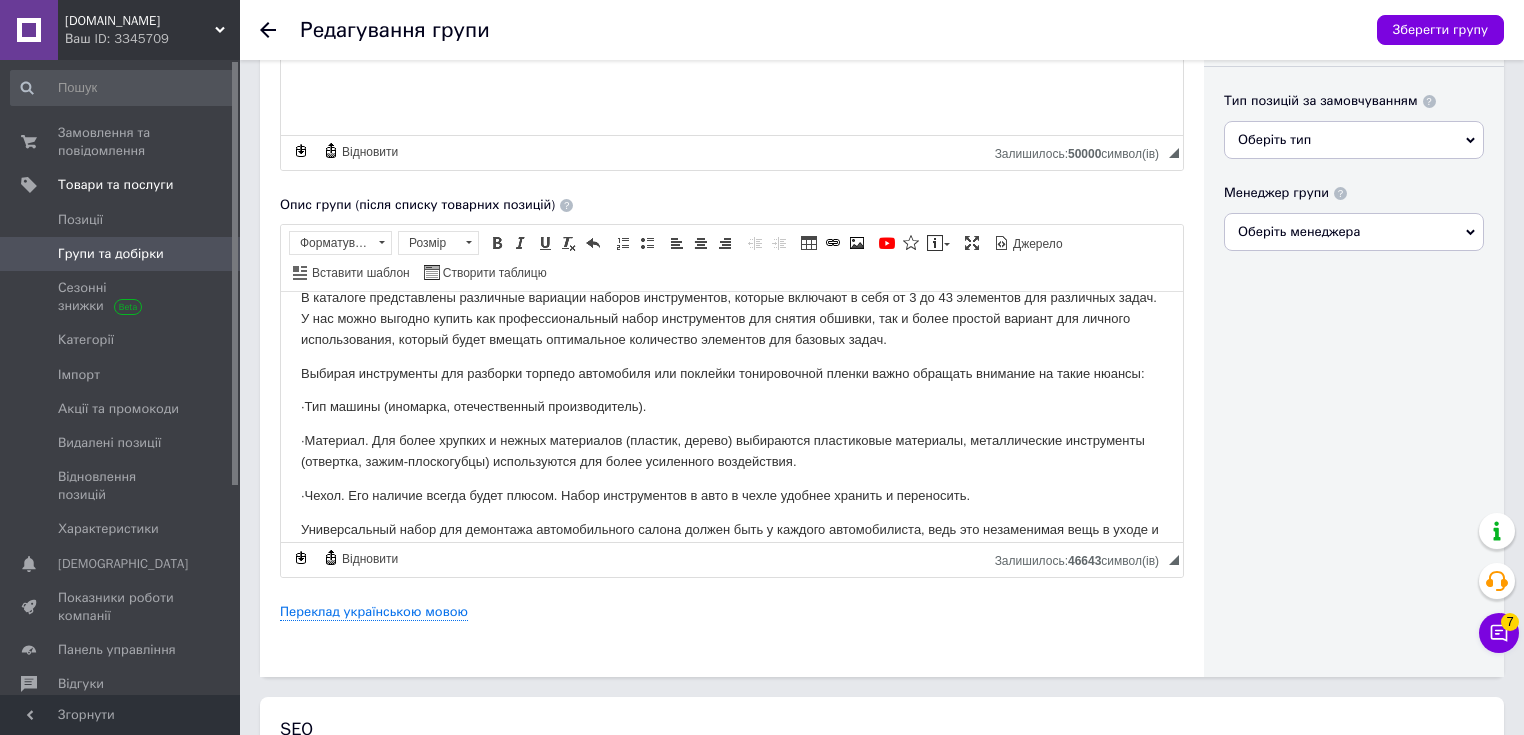 click on "·Тип машины (иномарка, отечественный производитель)." at bounding box center (732, 407) 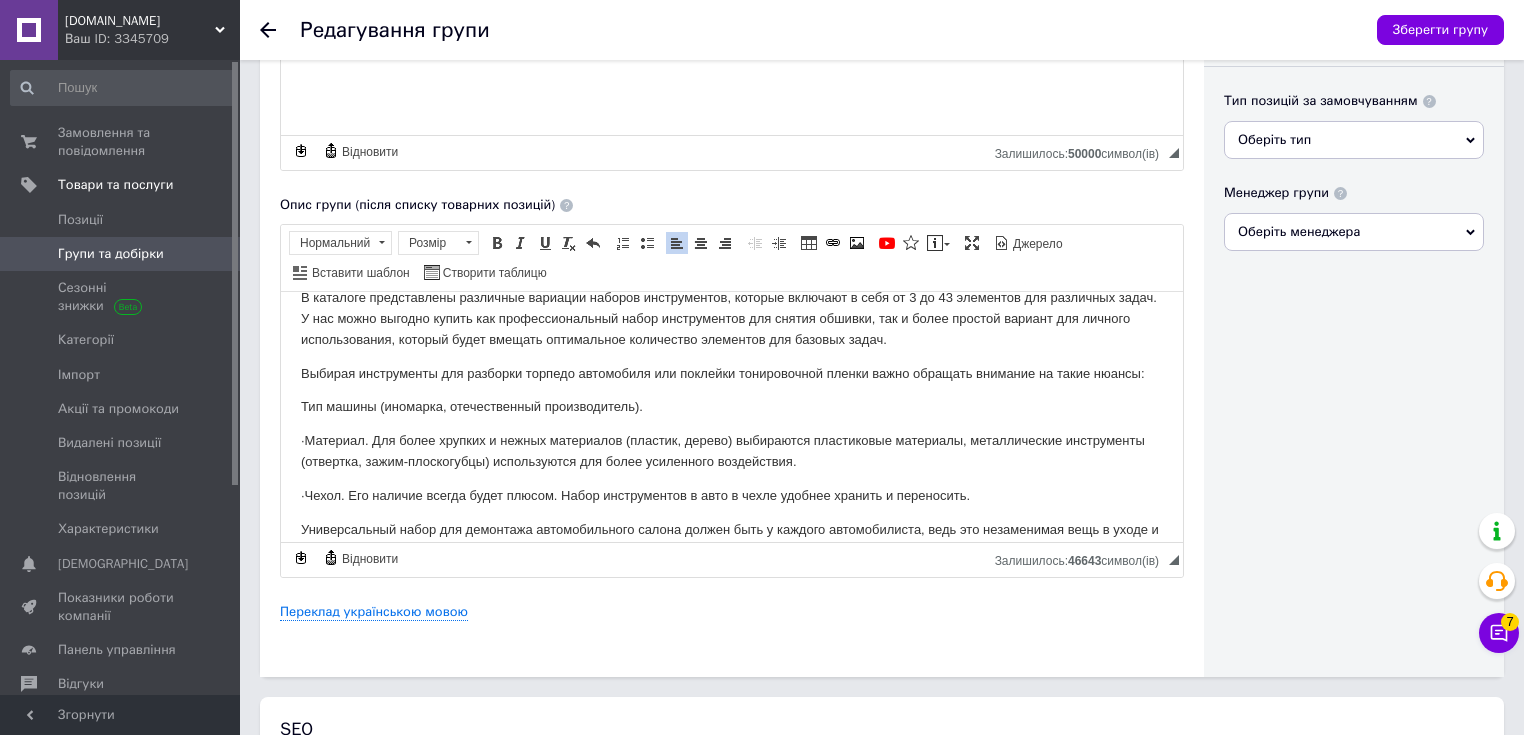 type 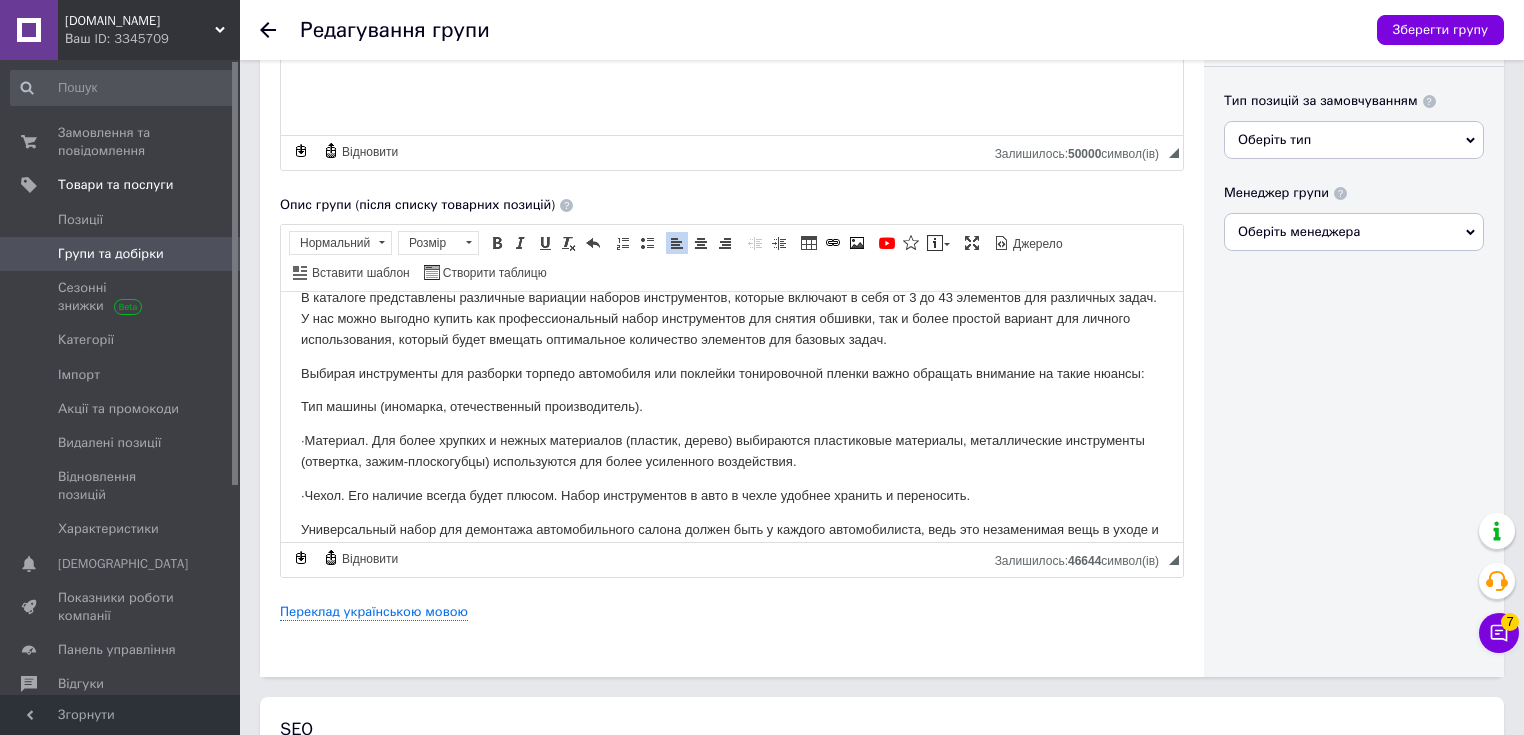 click on "·Материал. Для более хрупких и нежных материалов (пластик, дерево) выбираются пластиковые материалы, металлические инструменты (отвертка, зажим-плоскогубцы)   используются для более усиленного воздействия." at bounding box center [732, 452] 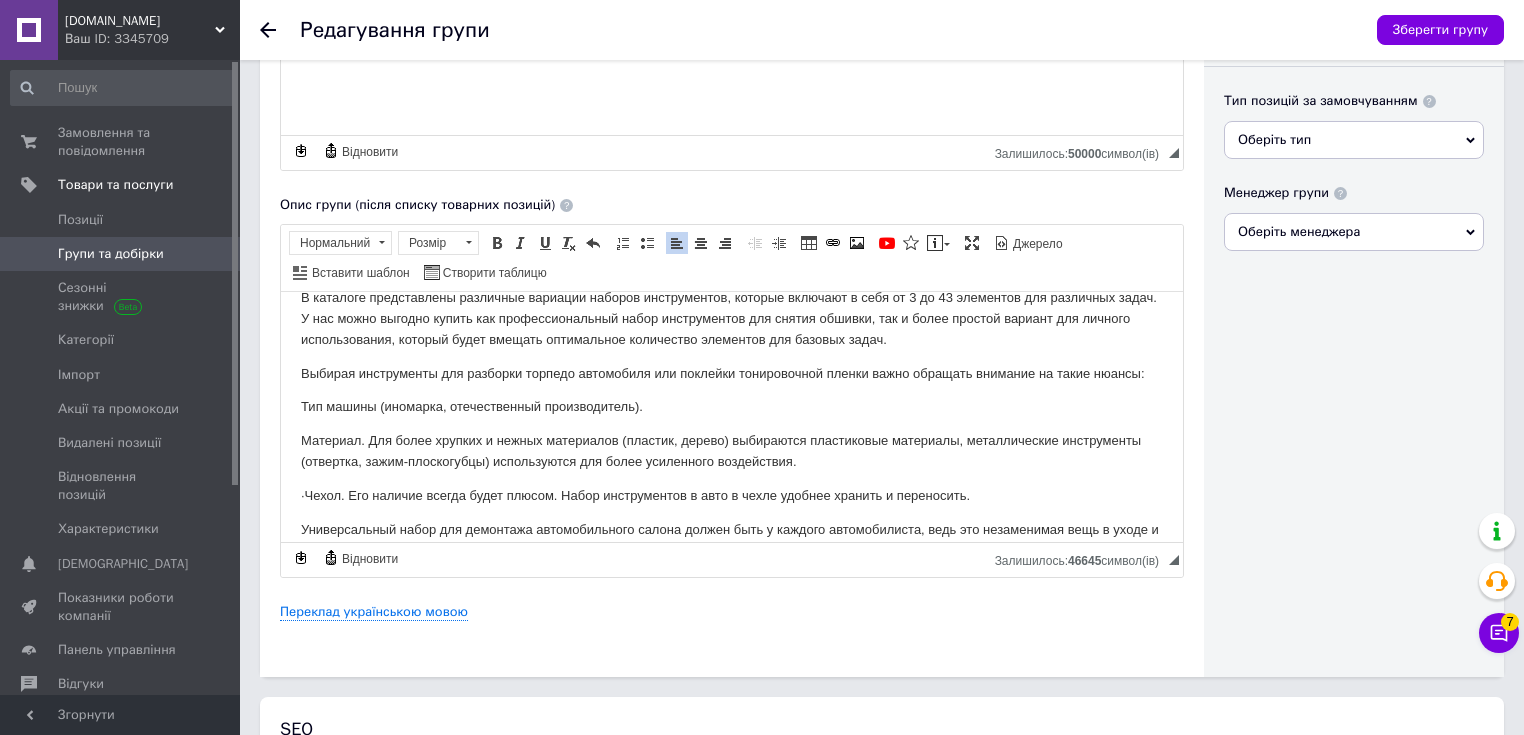 click on "·Чехол. Его наличие всегда будет плюсом. Набор инструментов в авто в чехле удобнее хранить и переносить." at bounding box center [732, 496] 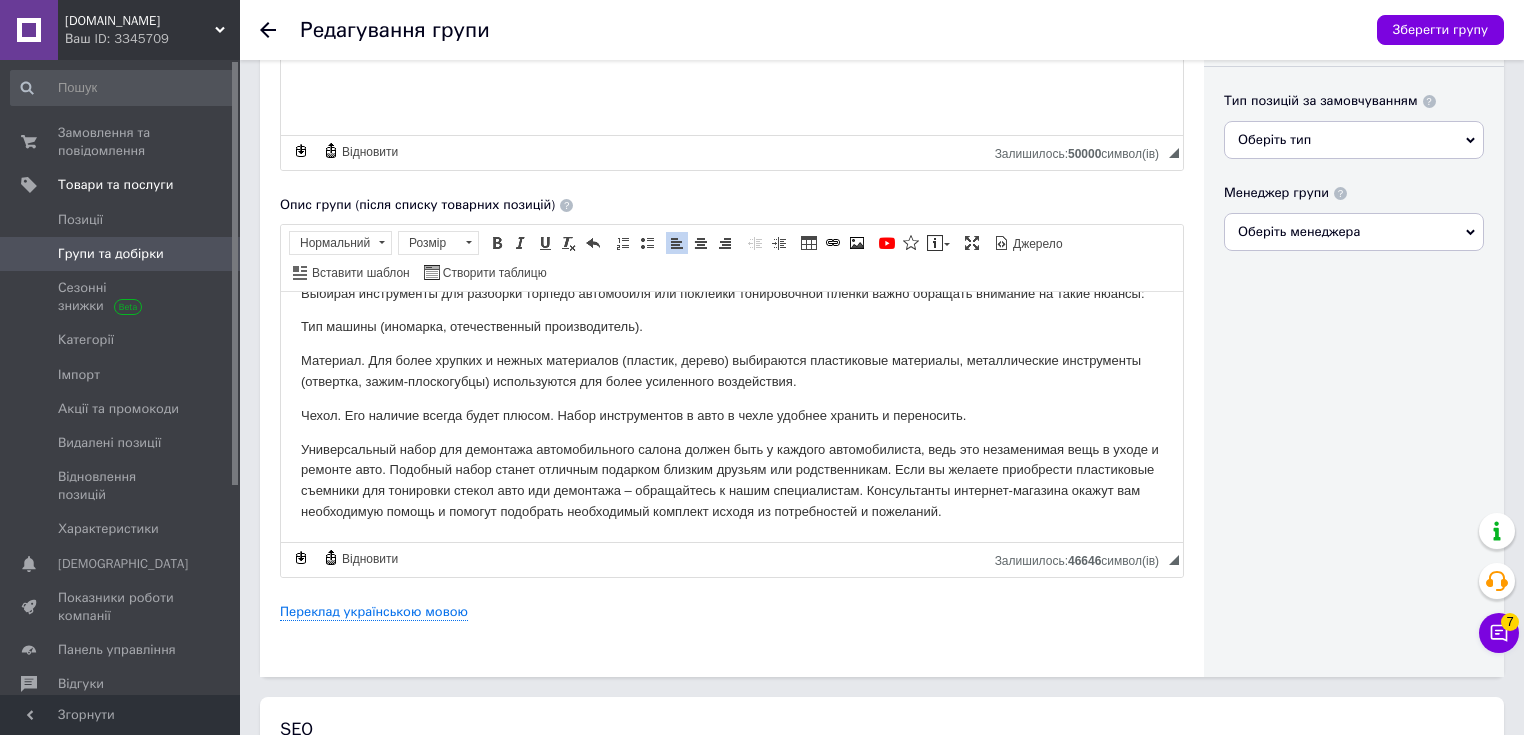 scroll, scrollTop: 694, scrollLeft: 0, axis: vertical 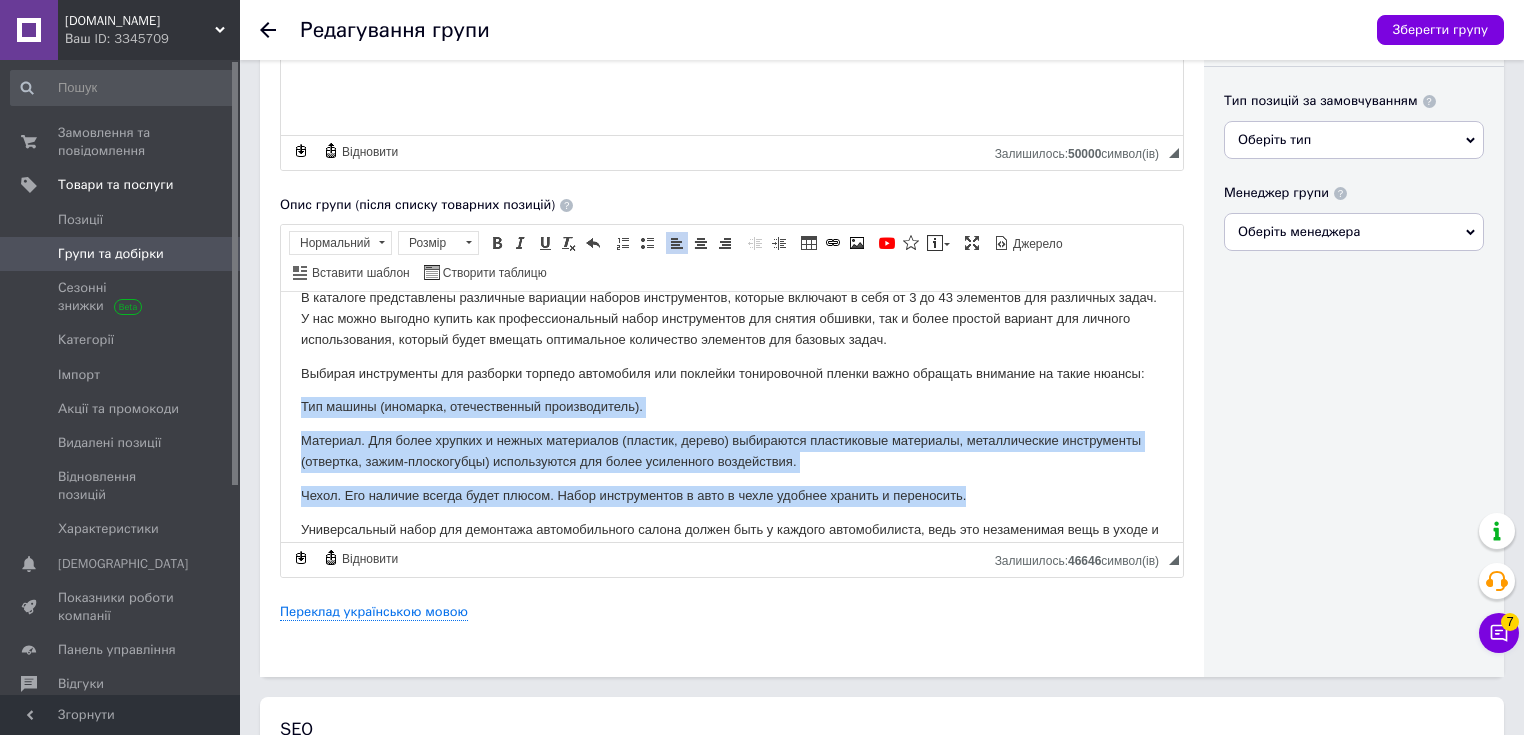 drag, startPoint x: 303, startPoint y: 407, endPoint x: 1024, endPoint y: 496, distance: 726.4723 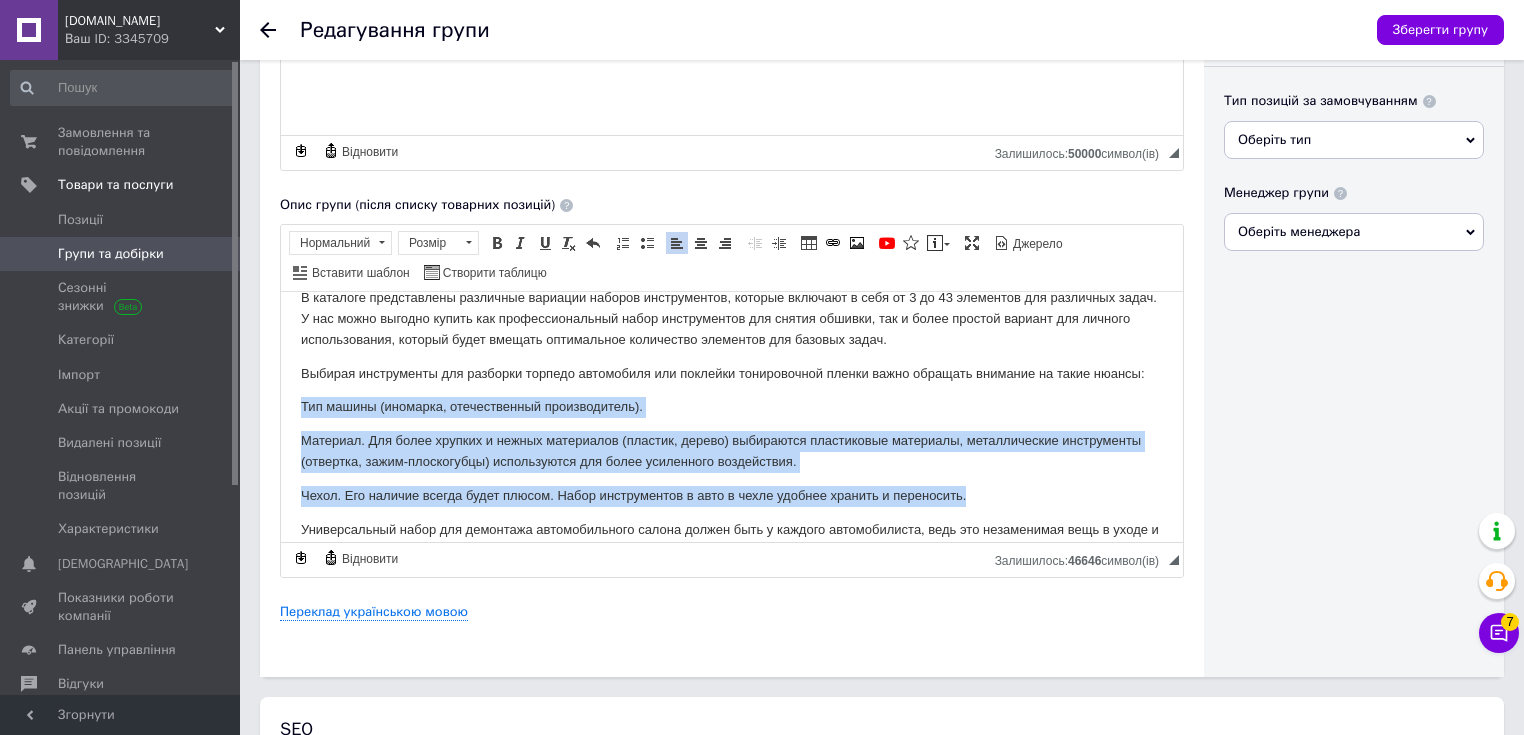 click on "Каждый автолюбитель хотя бы раз сталкивался с разборкой собственного авто для замены автомагнитолы, установки шумоизоляции, замены обивки и т.п. В данном процессе очень важна аккуратность, чтобы не повредить или поцарапать составляющие авто. Поэтому подручные средства, по типу обычных   Почему важно использовать специальные инструменты Где используются наборы съемников панелей и обшивки: ·Бережное снятие консоли без повреждения креплений.   Пластиковые съемники не оставляют царапин и [PERSON_NAME]. ·Оклейка тонировочной пленки на стекла авто." at bounding box center (732, 110) 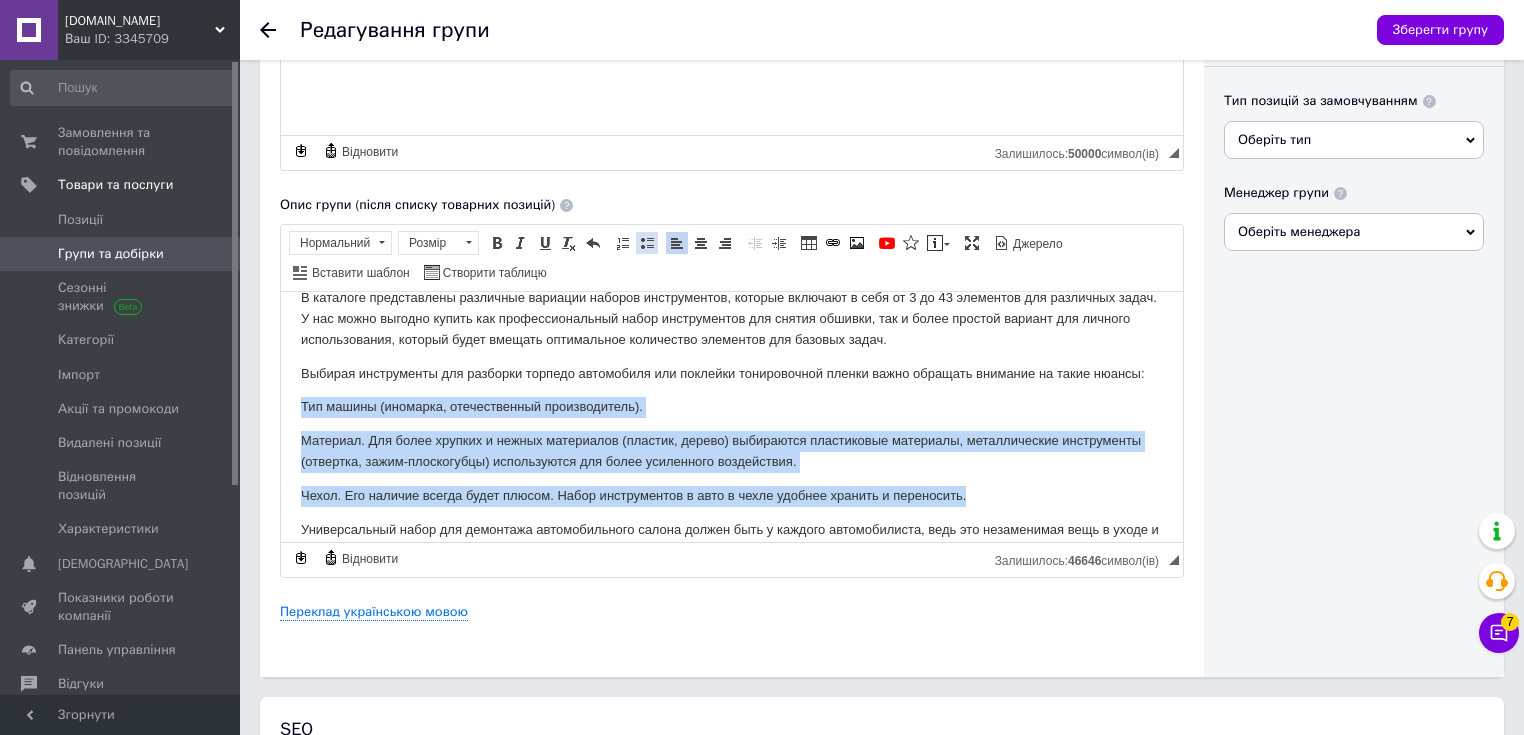 click at bounding box center (647, 243) 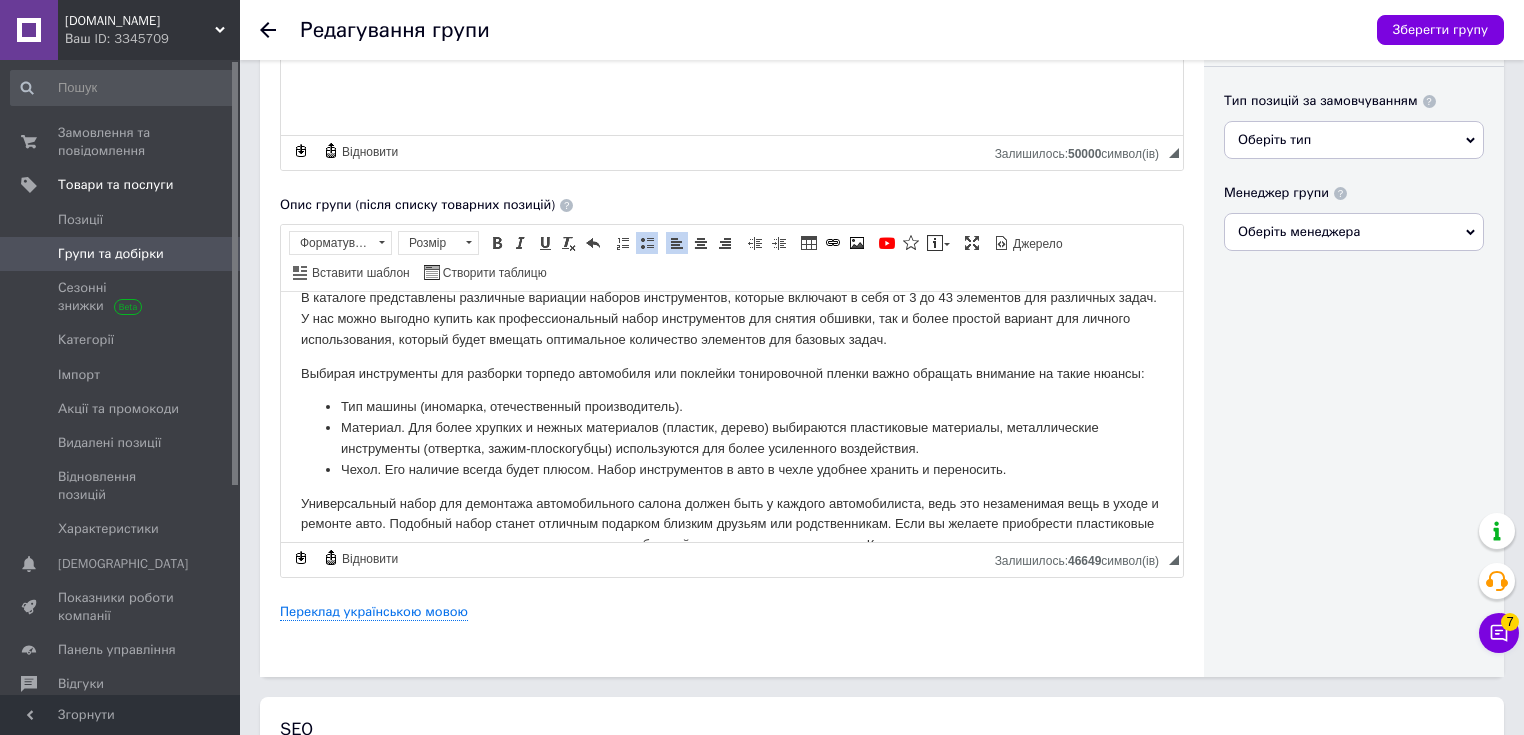 click on "Материал. Для более хрупких и нежных материалов (пластик, дерево) выбираются пластиковые материалы, металлические инструменты (отвертка, зажим-плоскогубцы)   используются для более усиленного воздействия." at bounding box center (732, 439) 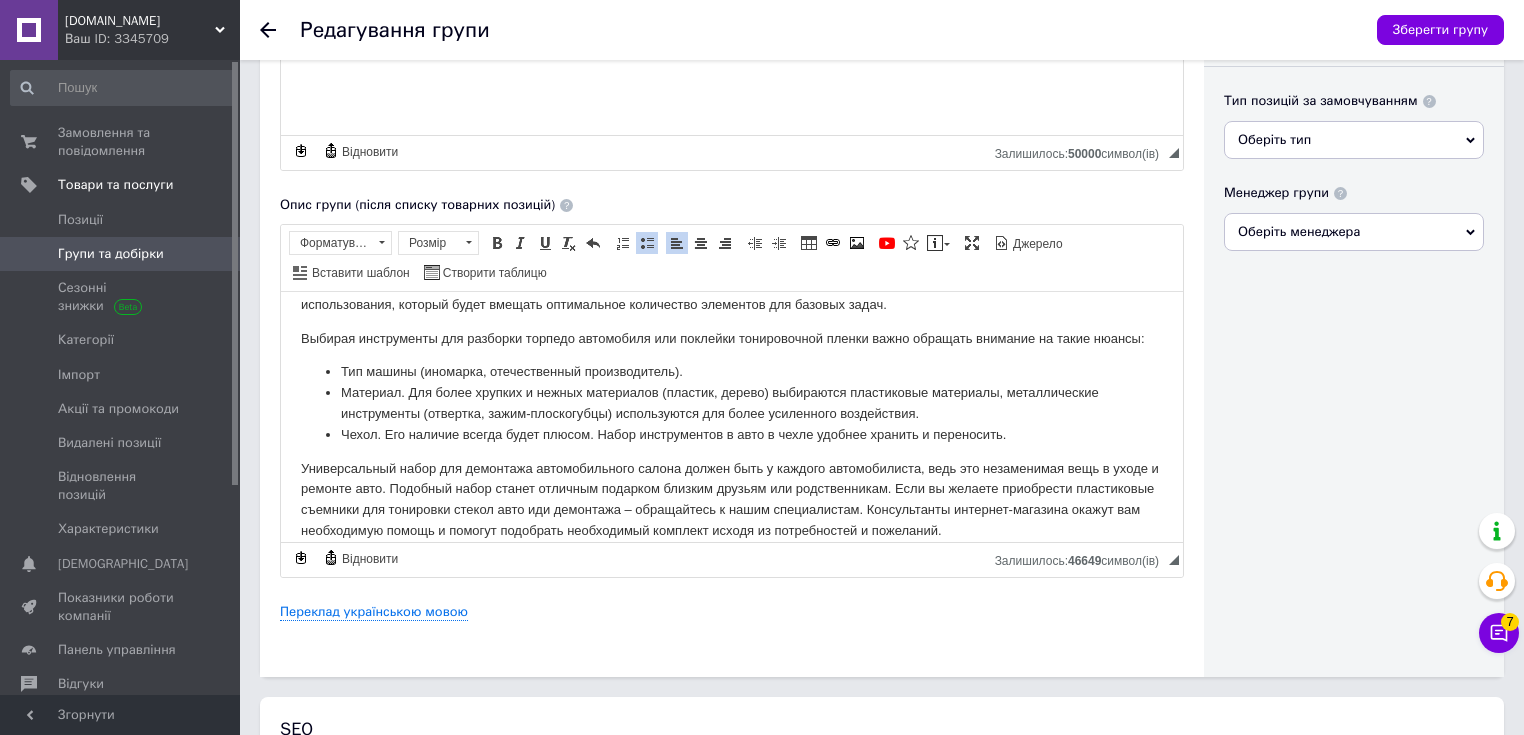 scroll, scrollTop: 748, scrollLeft: 0, axis: vertical 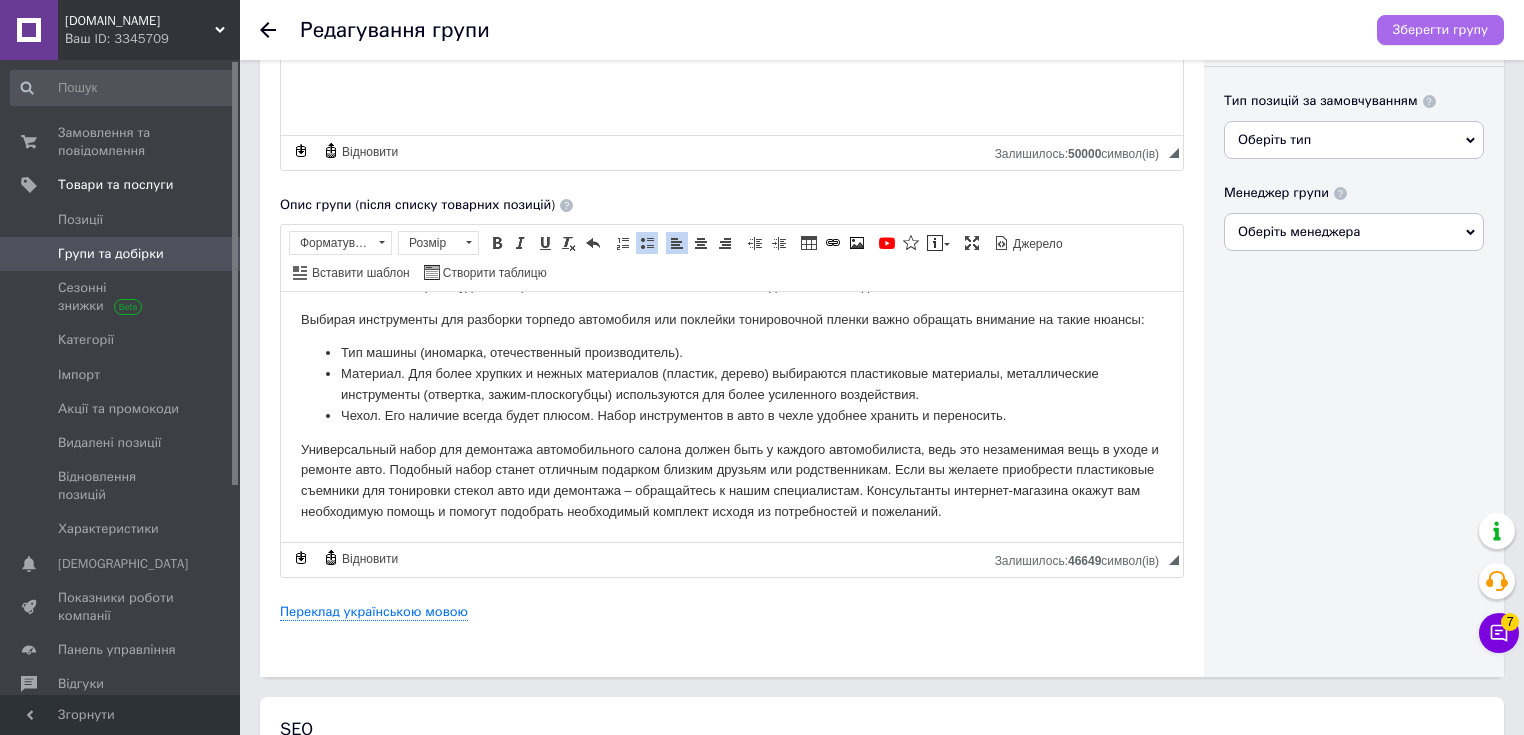 click on "Зберегти групу" at bounding box center (1440, 30) 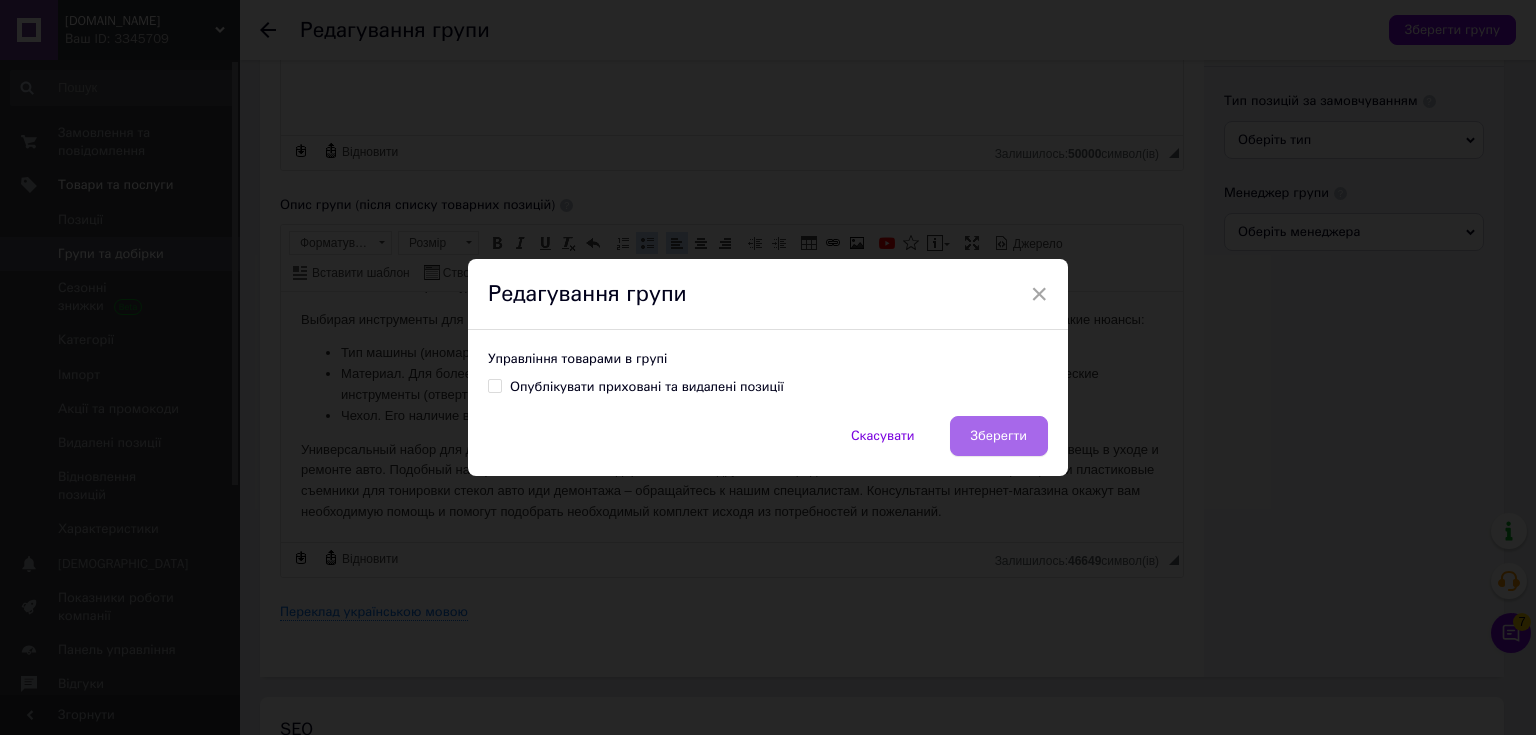 click on "Зберегти" at bounding box center [999, 436] 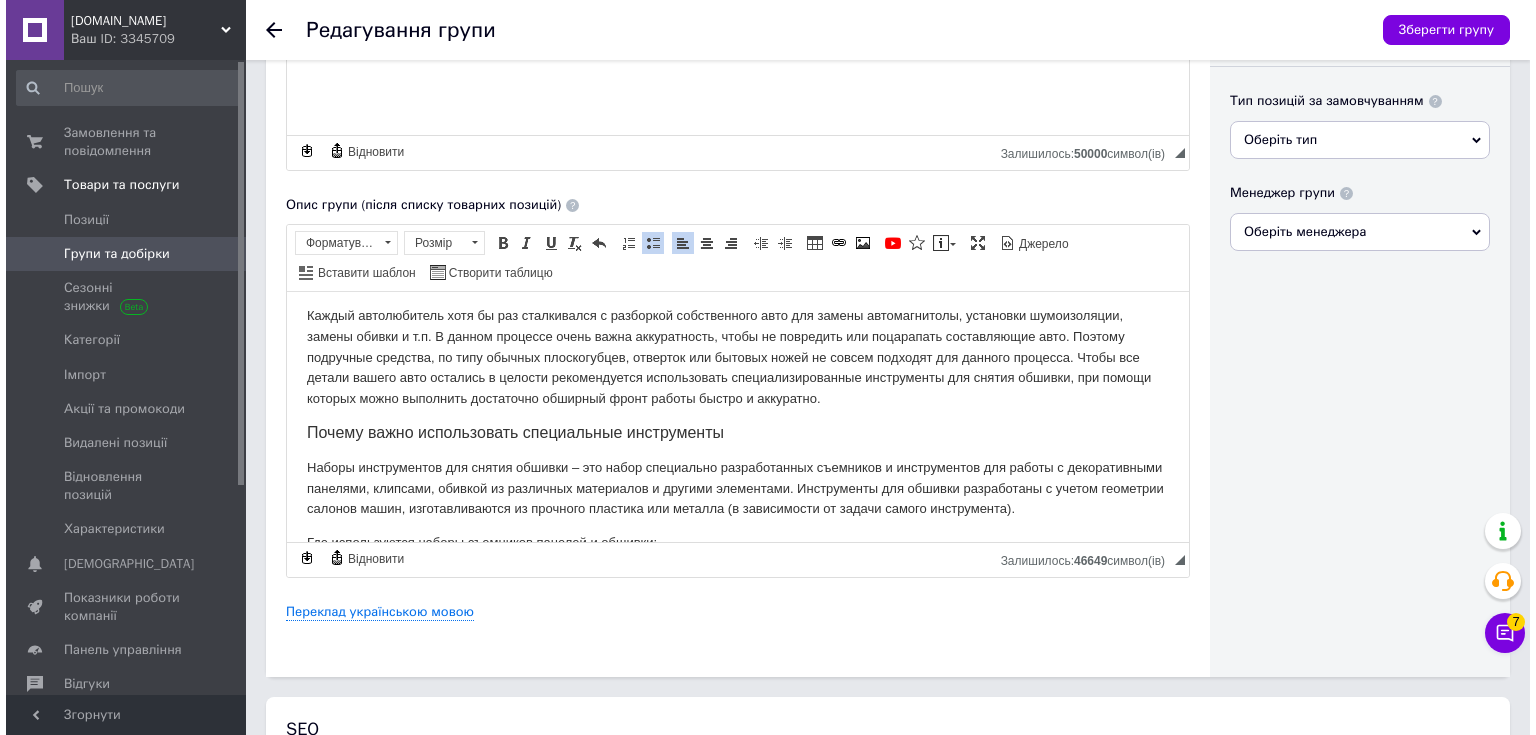 scroll, scrollTop: 0, scrollLeft: 0, axis: both 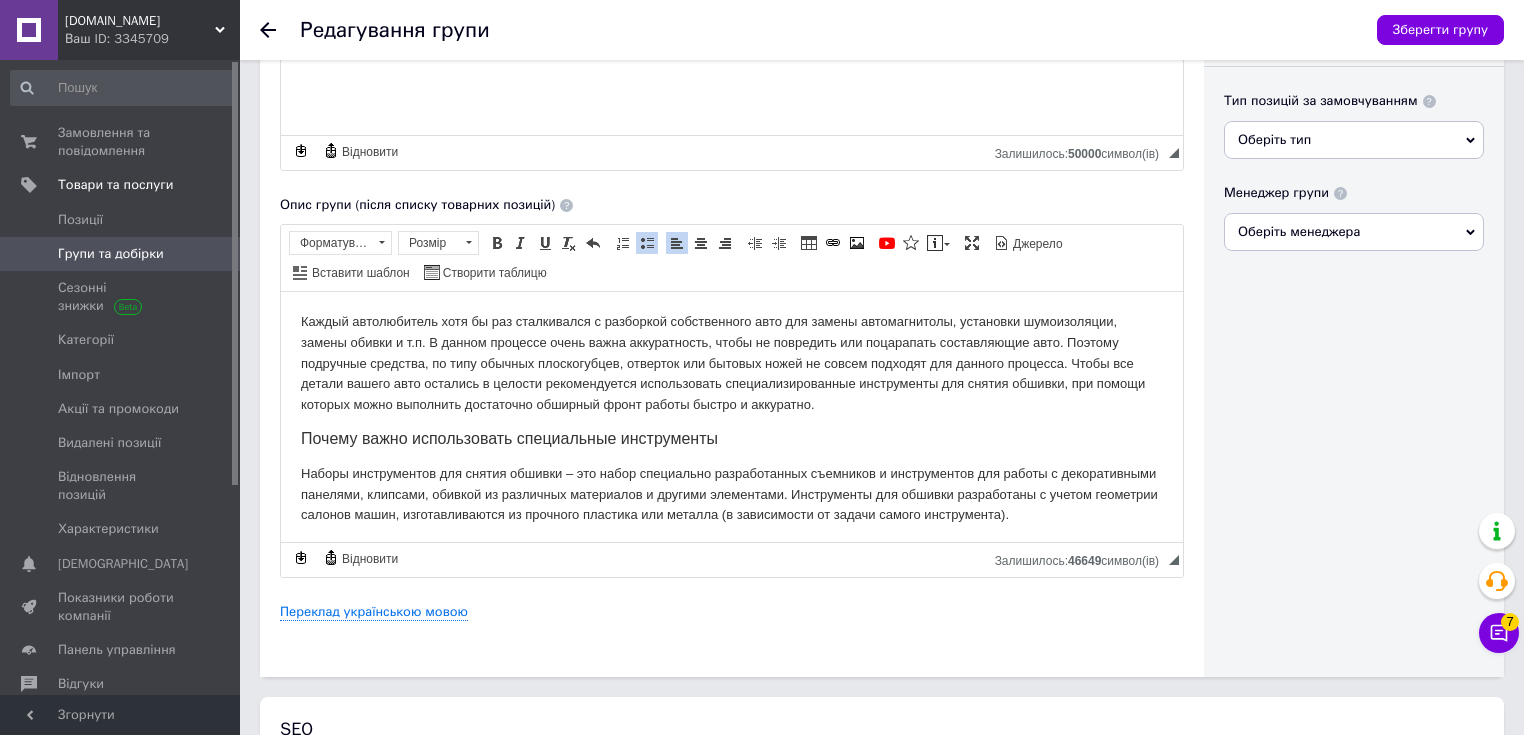 click on "Каждый автолюбитель хотя бы раз сталкивался с разборкой собственного авто для замены автомагнитолы, установки шумоизоляции, замены обивки и т.п. В данном процессе очень важна аккуратность, чтобы не повредить или поцарапать составляющие авто. Поэтому подручные средства, по типу обычных   Почему важно использовать специальные инструменты Где используются наборы съемников панелей и обшивки: ·Бережное снятие консоли без повреждения креплений.   Пластиковые съемники не оставляют царапин и [PERSON_NAME]. ·Оклейка тонировочной пленки на стекла авто." at bounding box center [732, 791] 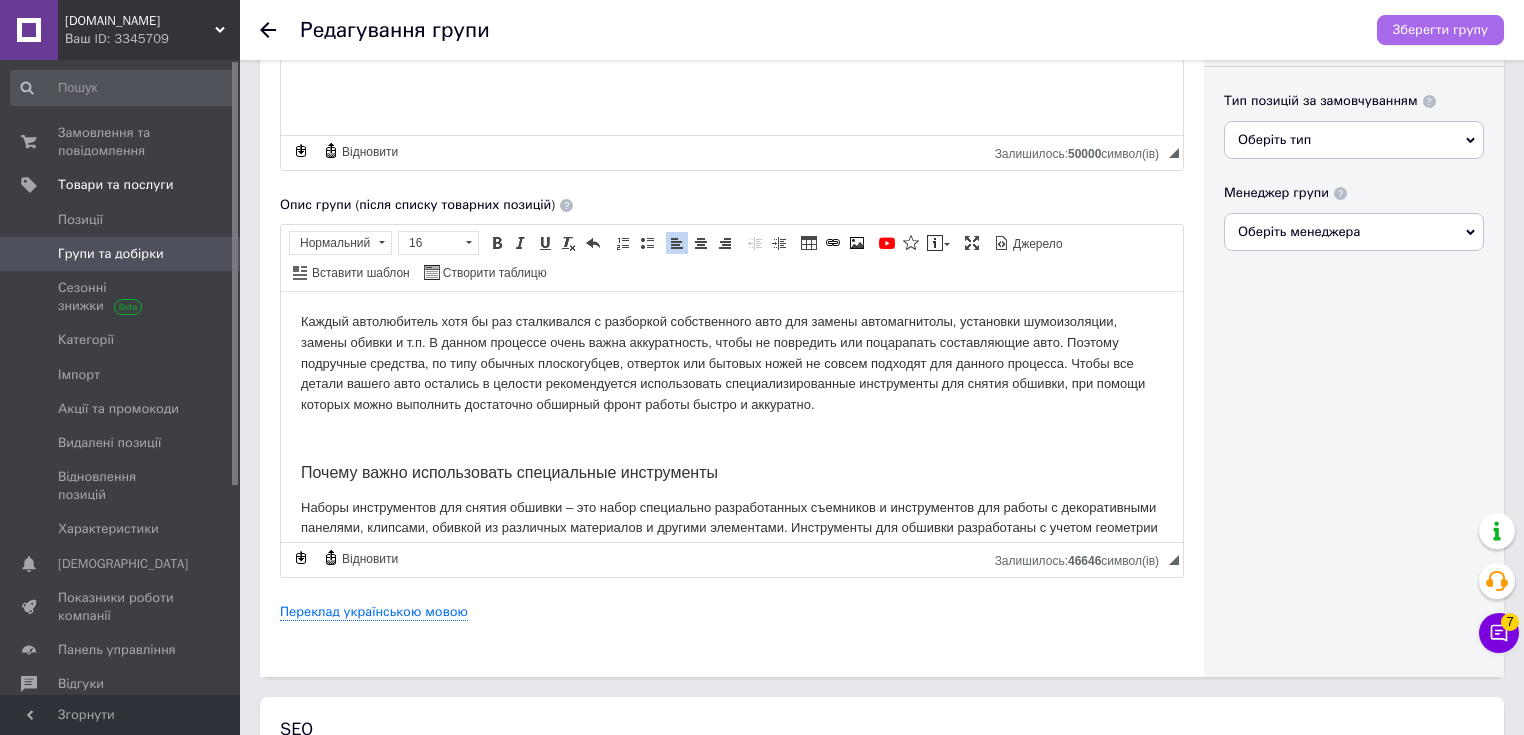 click on "Зберегти групу" at bounding box center (1440, 30) 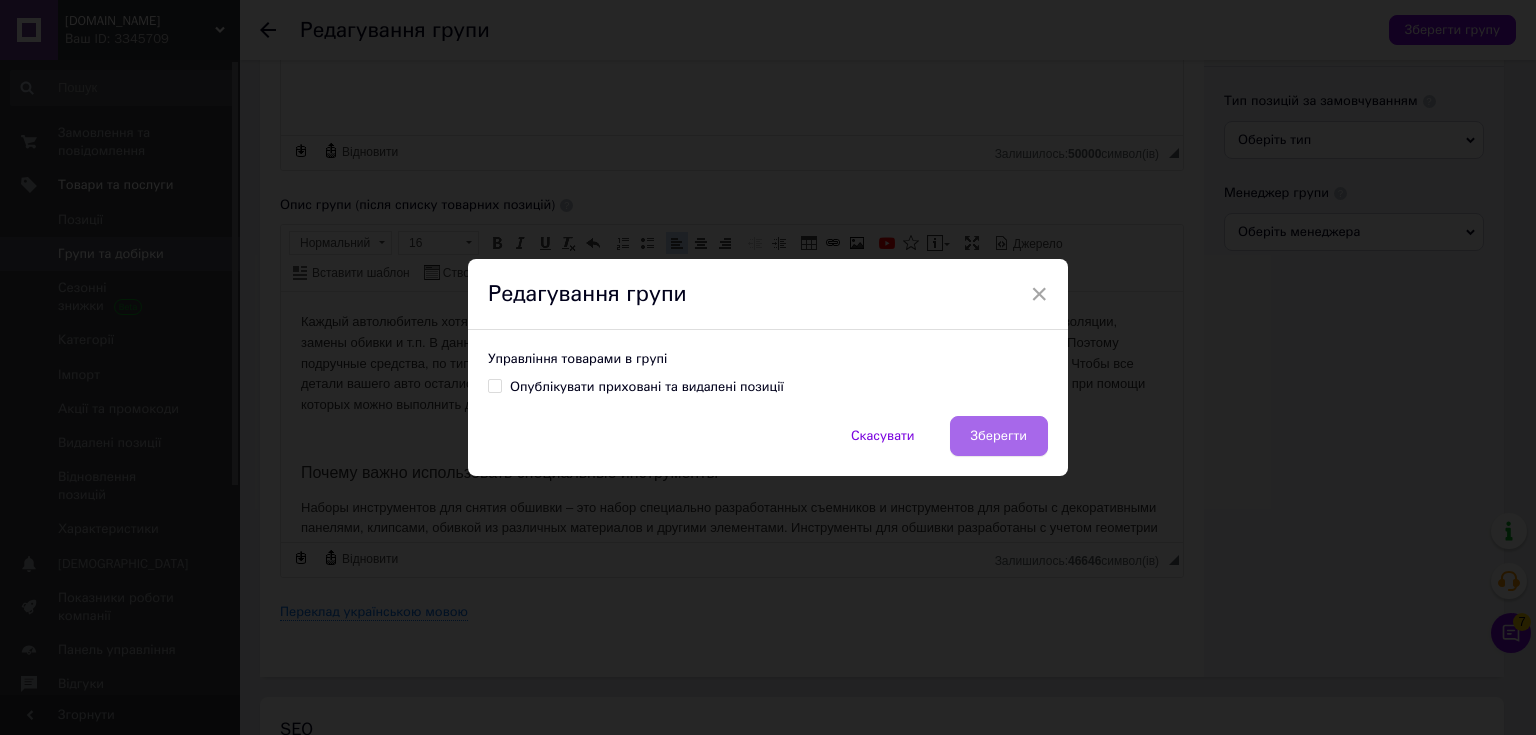 click on "Зберегти" at bounding box center (999, 436) 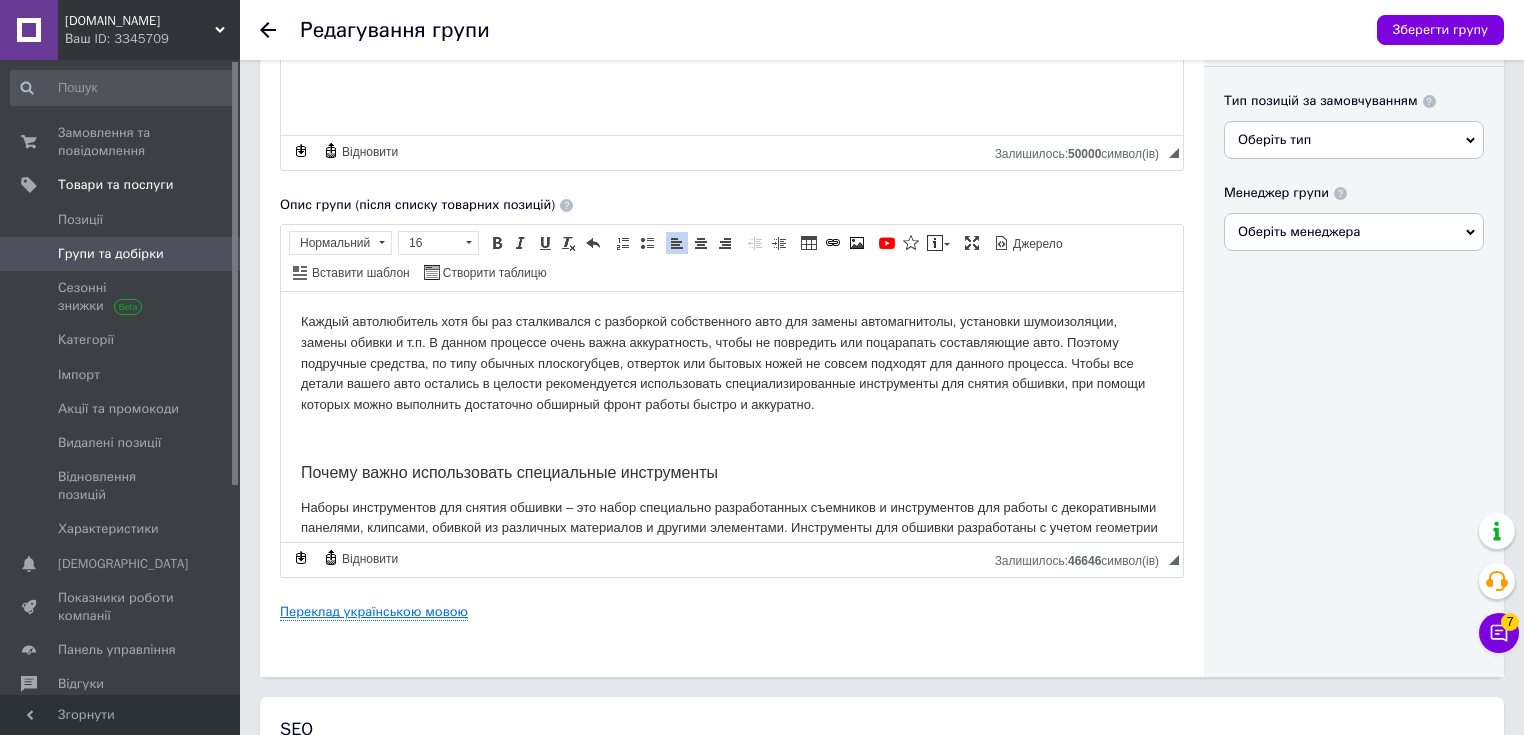 click on "Переклад українською мовою" at bounding box center [374, 612] 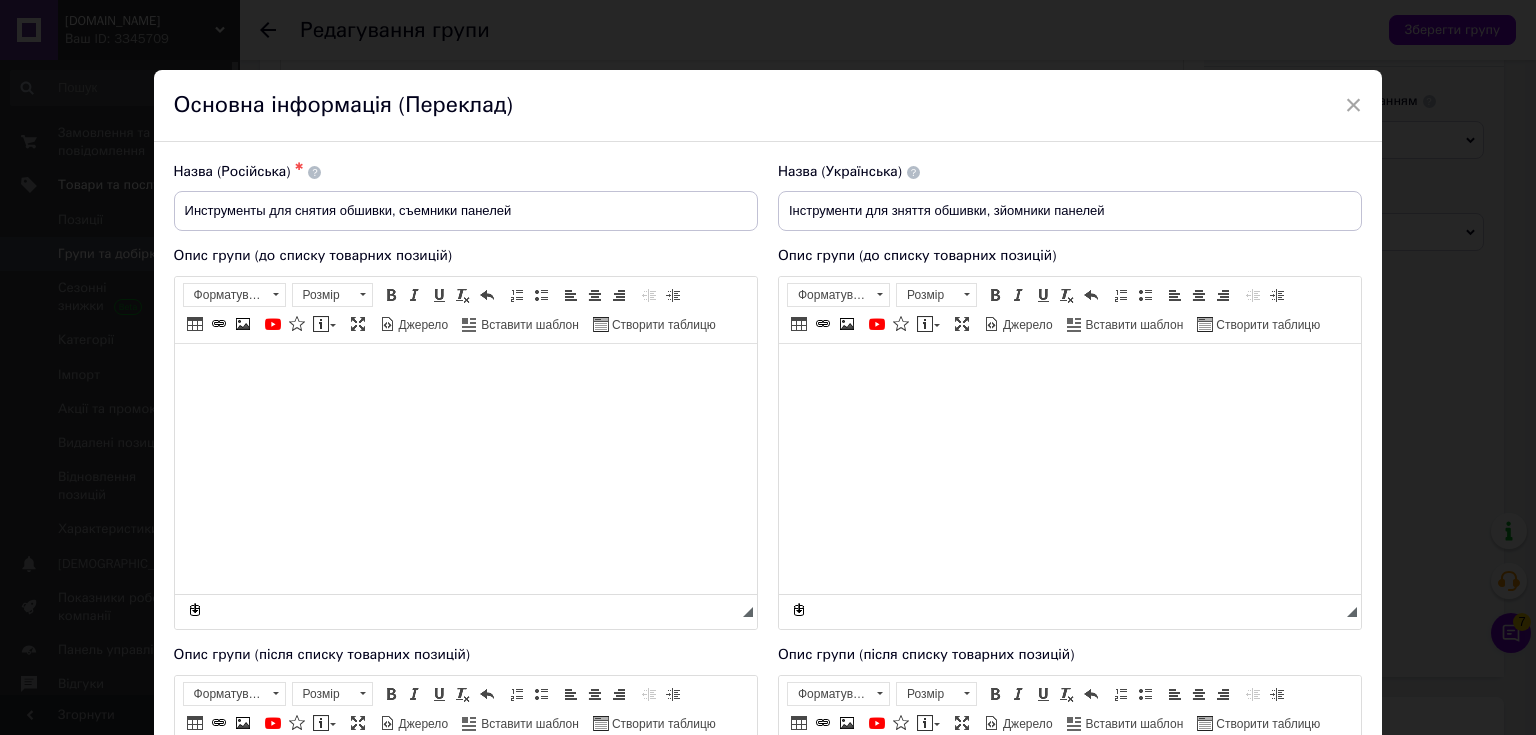 scroll, scrollTop: 0, scrollLeft: 0, axis: both 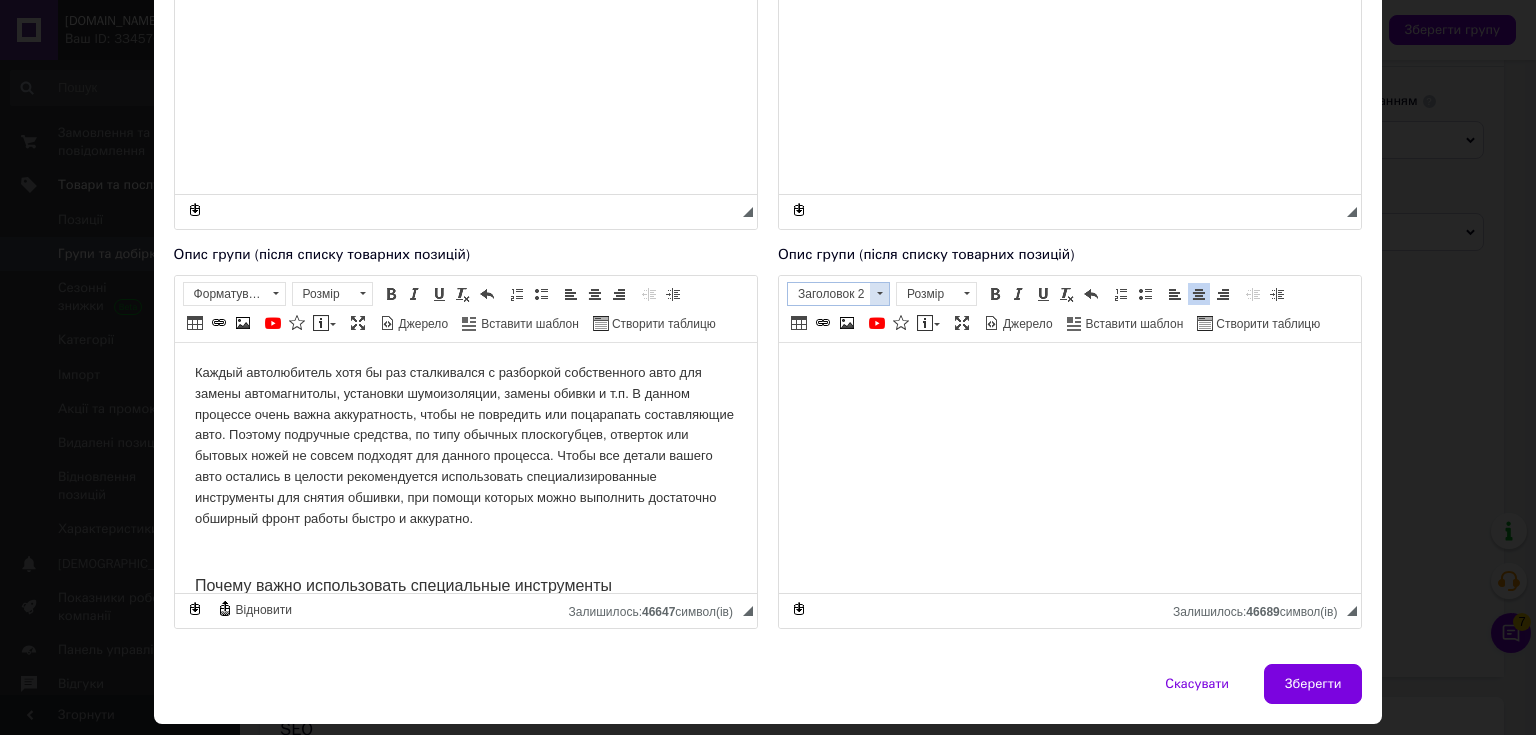 click at bounding box center [879, 294] 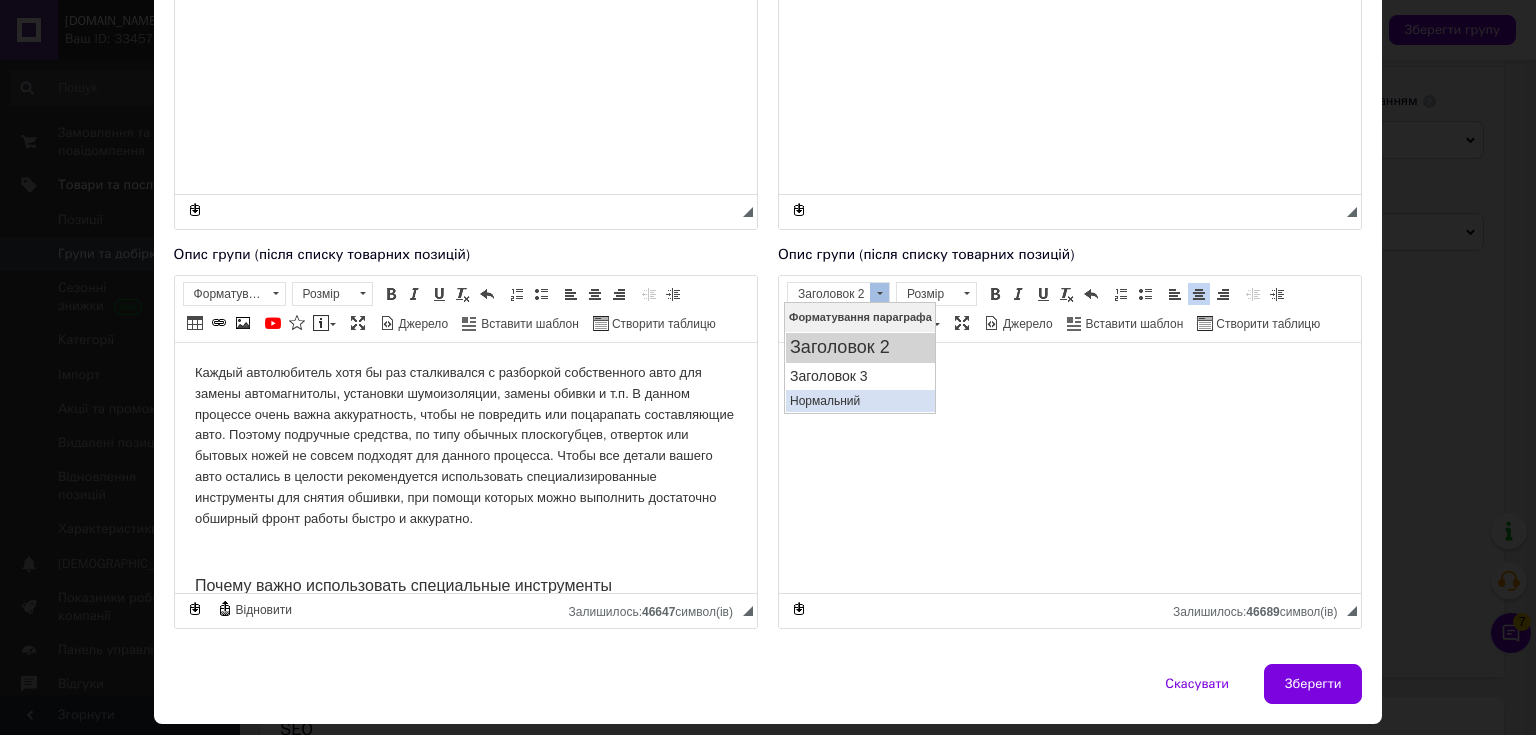 click on "Нормальний" at bounding box center [859, 400] 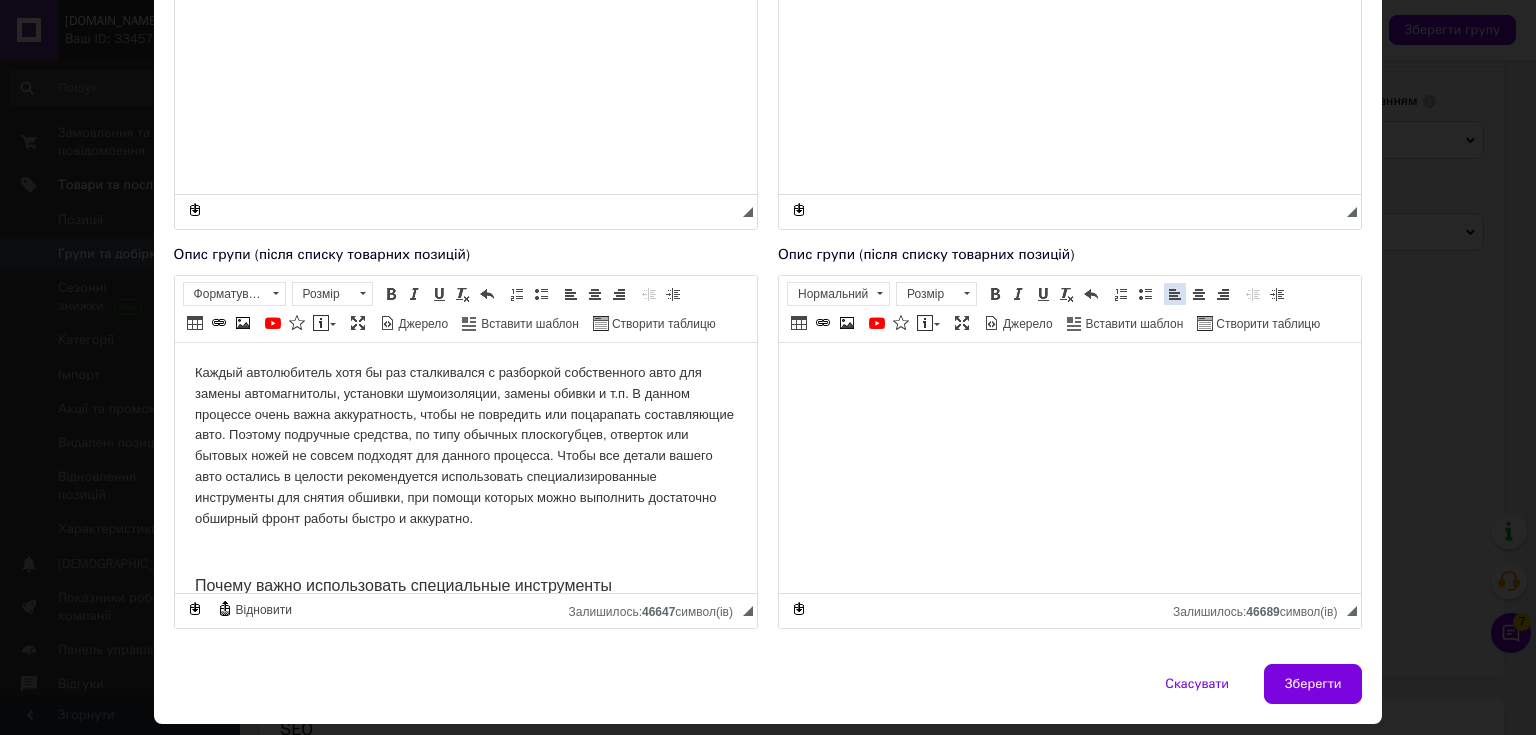 click at bounding box center (1175, 294) 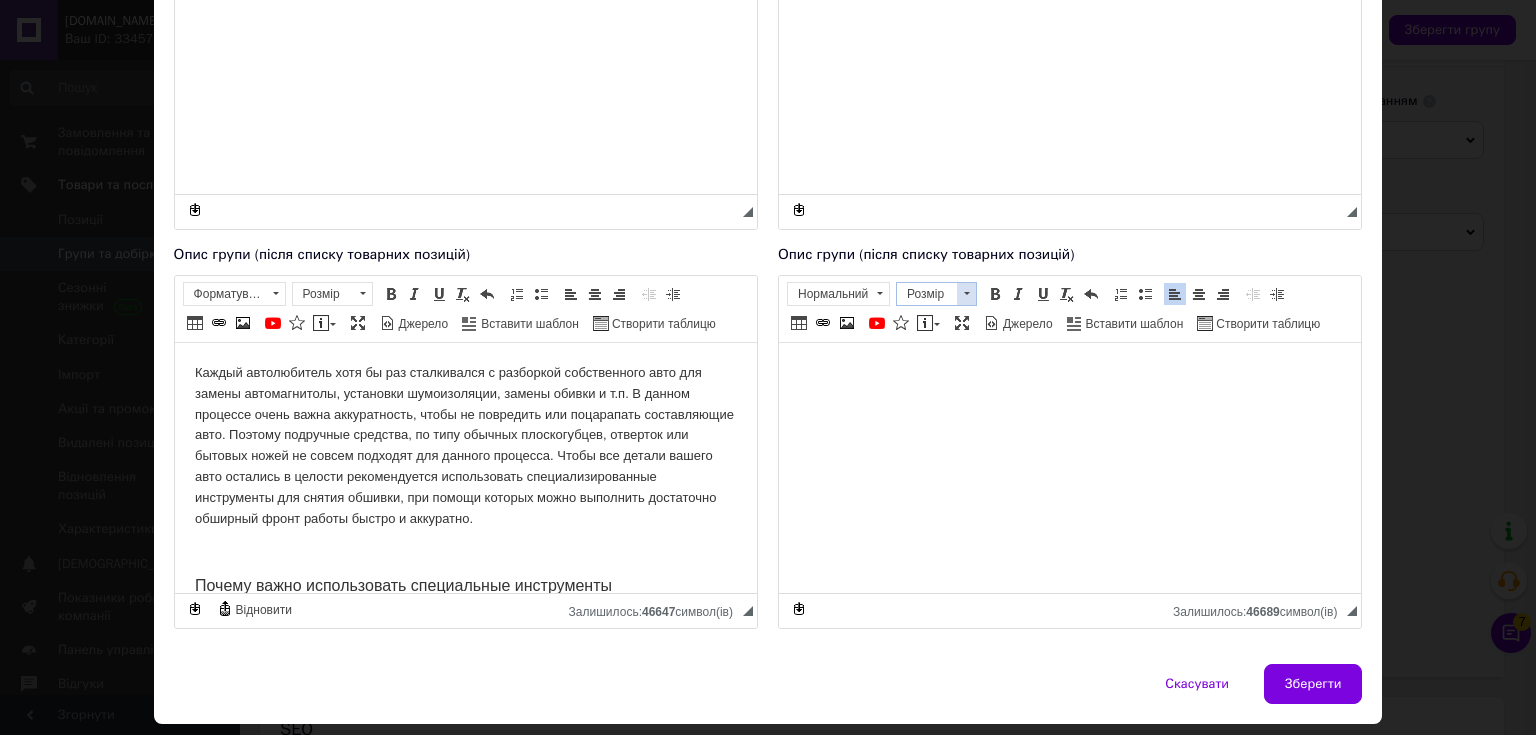 click at bounding box center (967, 293) 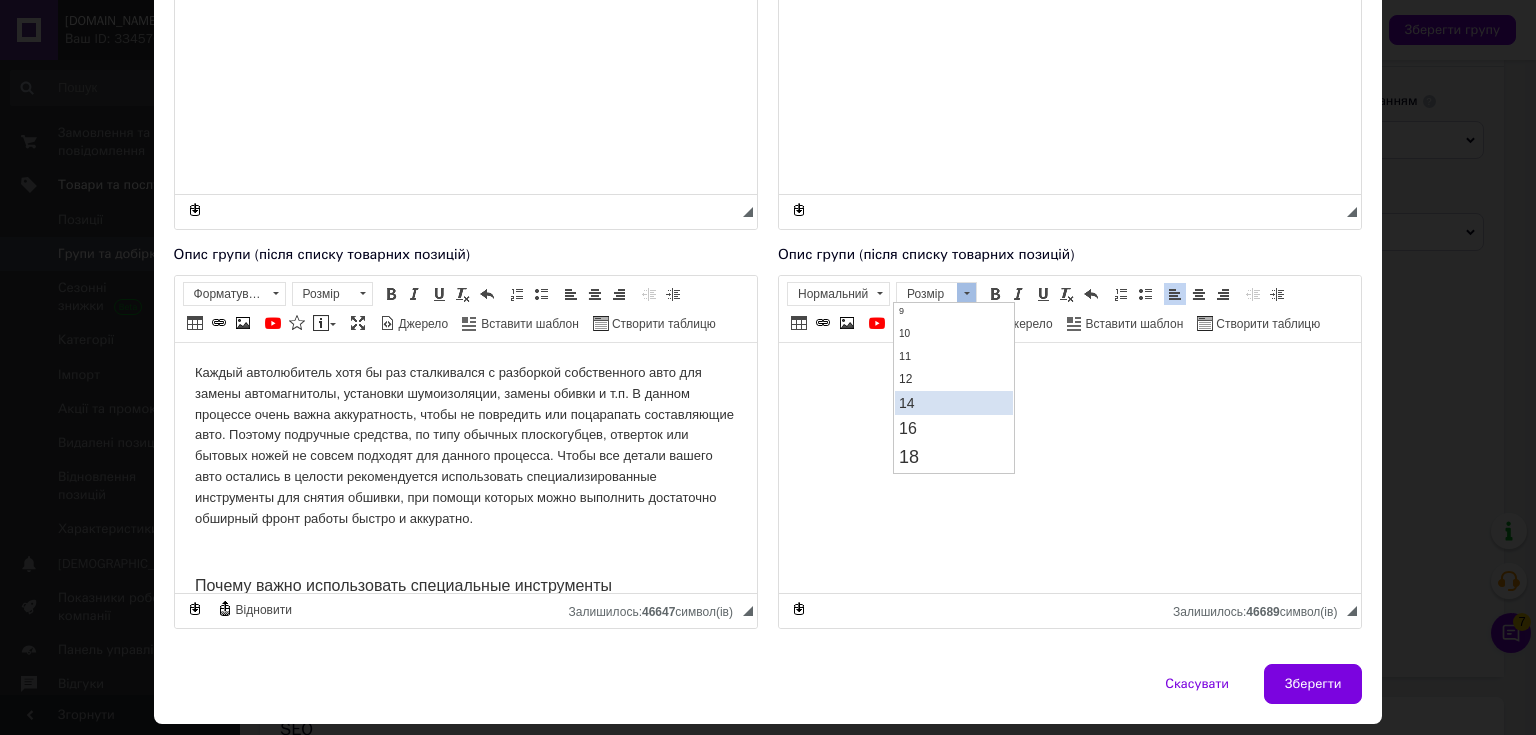 scroll, scrollTop: 160, scrollLeft: 0, axis: vertical 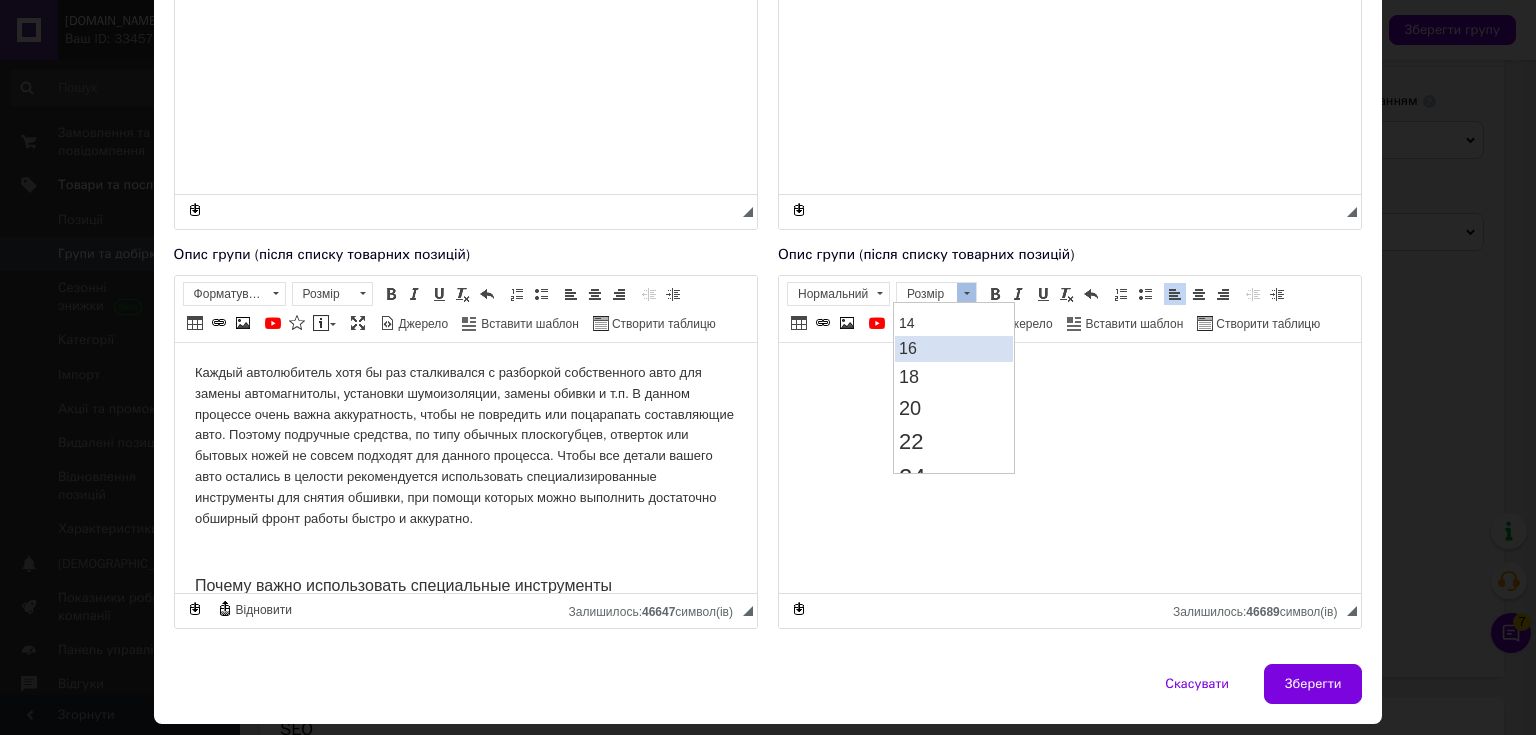 click on "16" at bounding box center [953, 348] 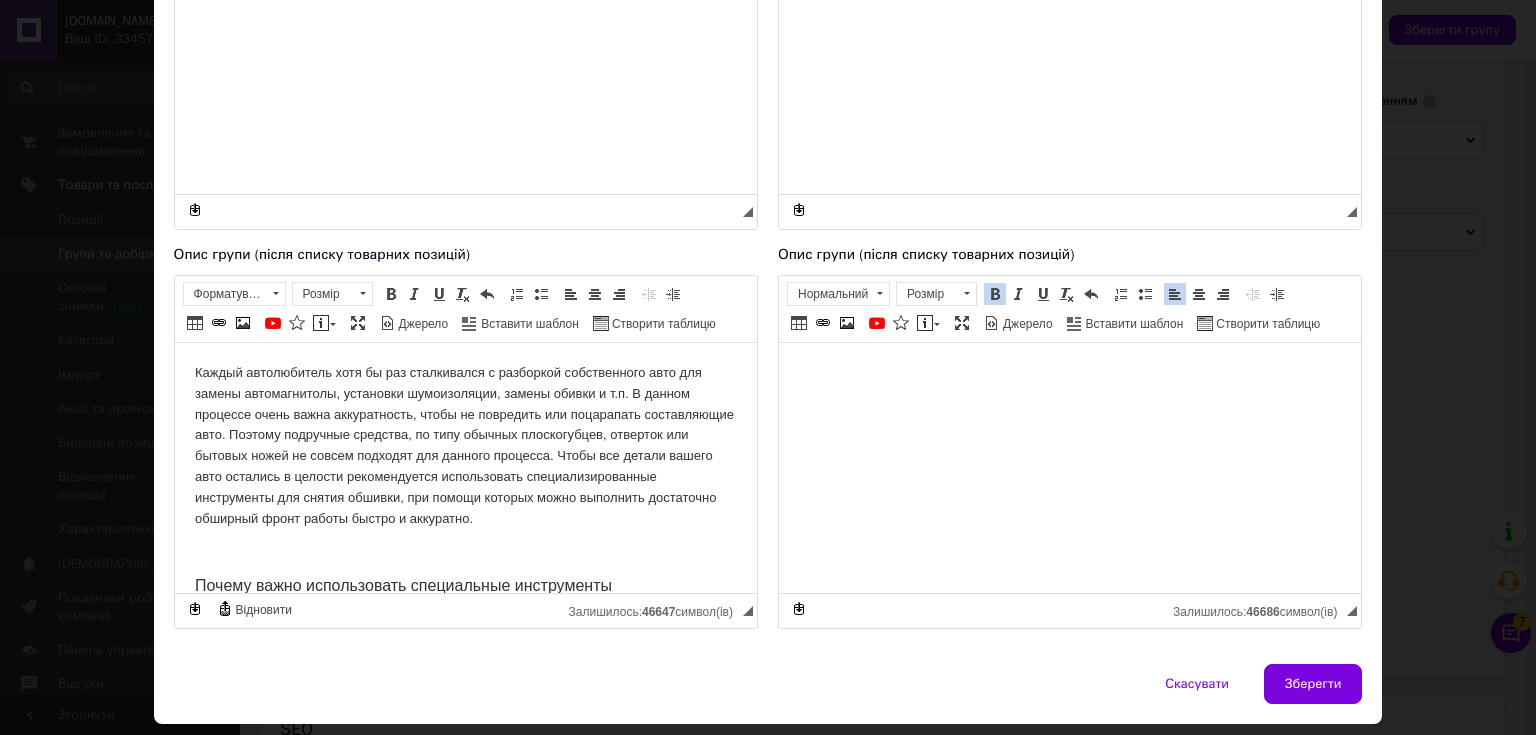 click at bounding box center (995, 294) 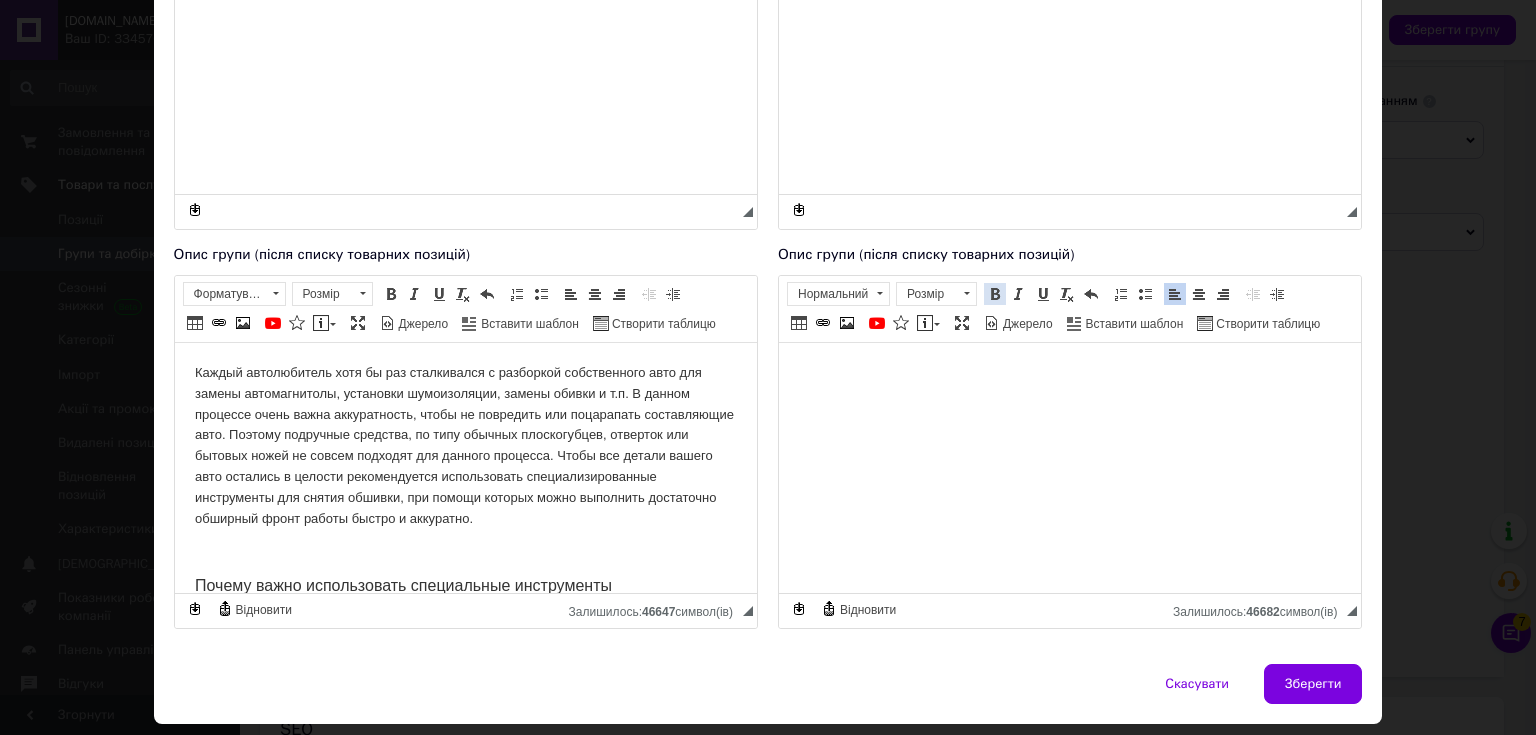 click at bounding box center (995, 294) 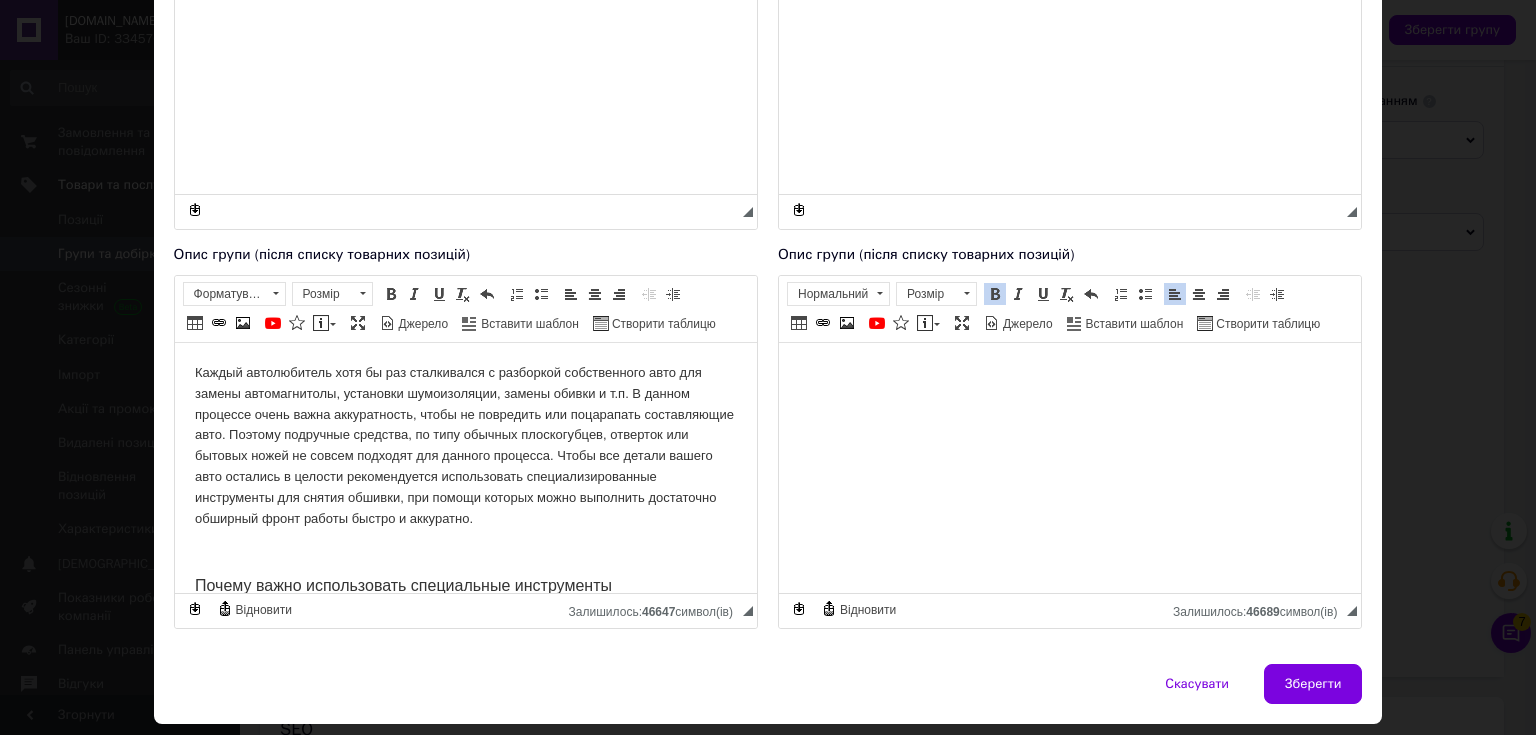 click at bounding box center (995, 294) 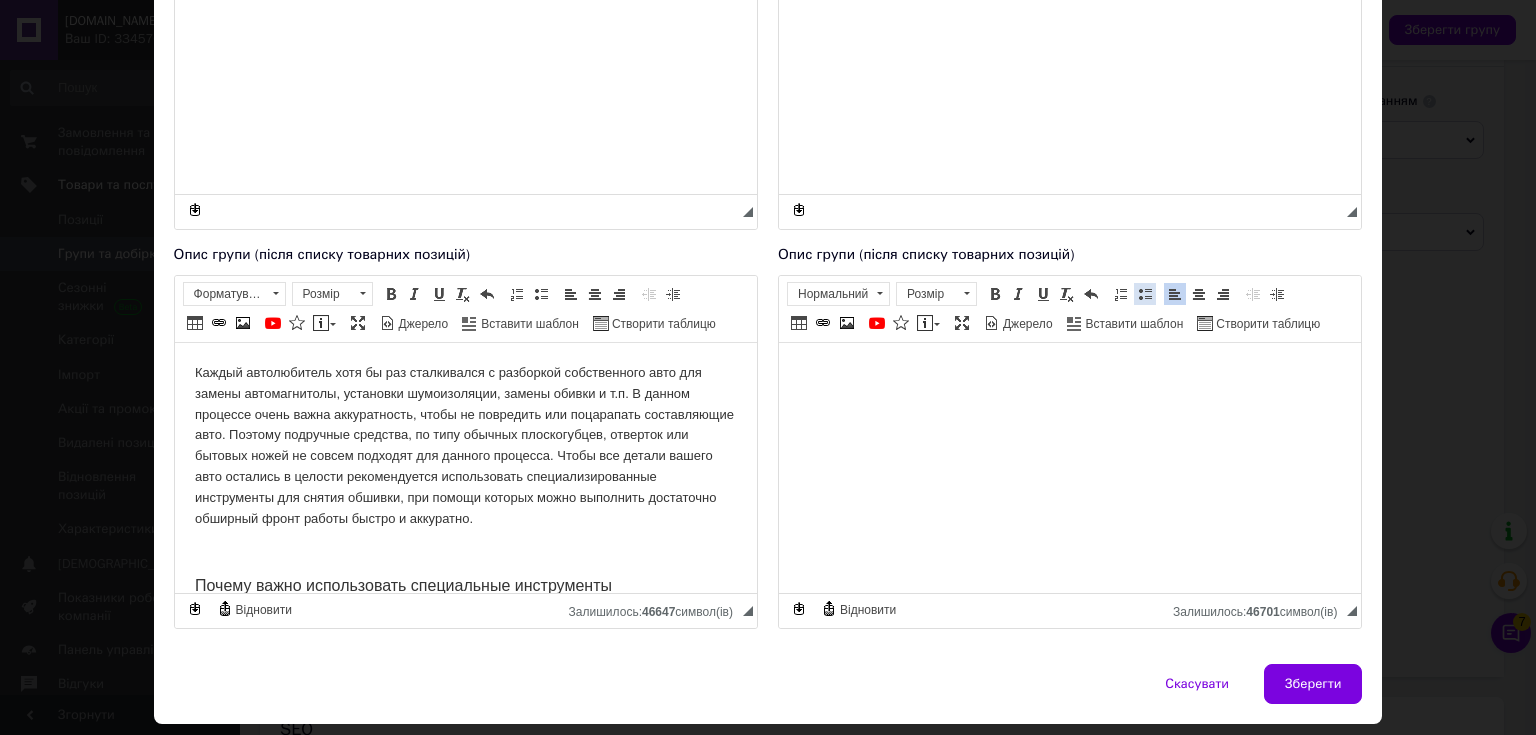 click at bounding box center [1145, 294] 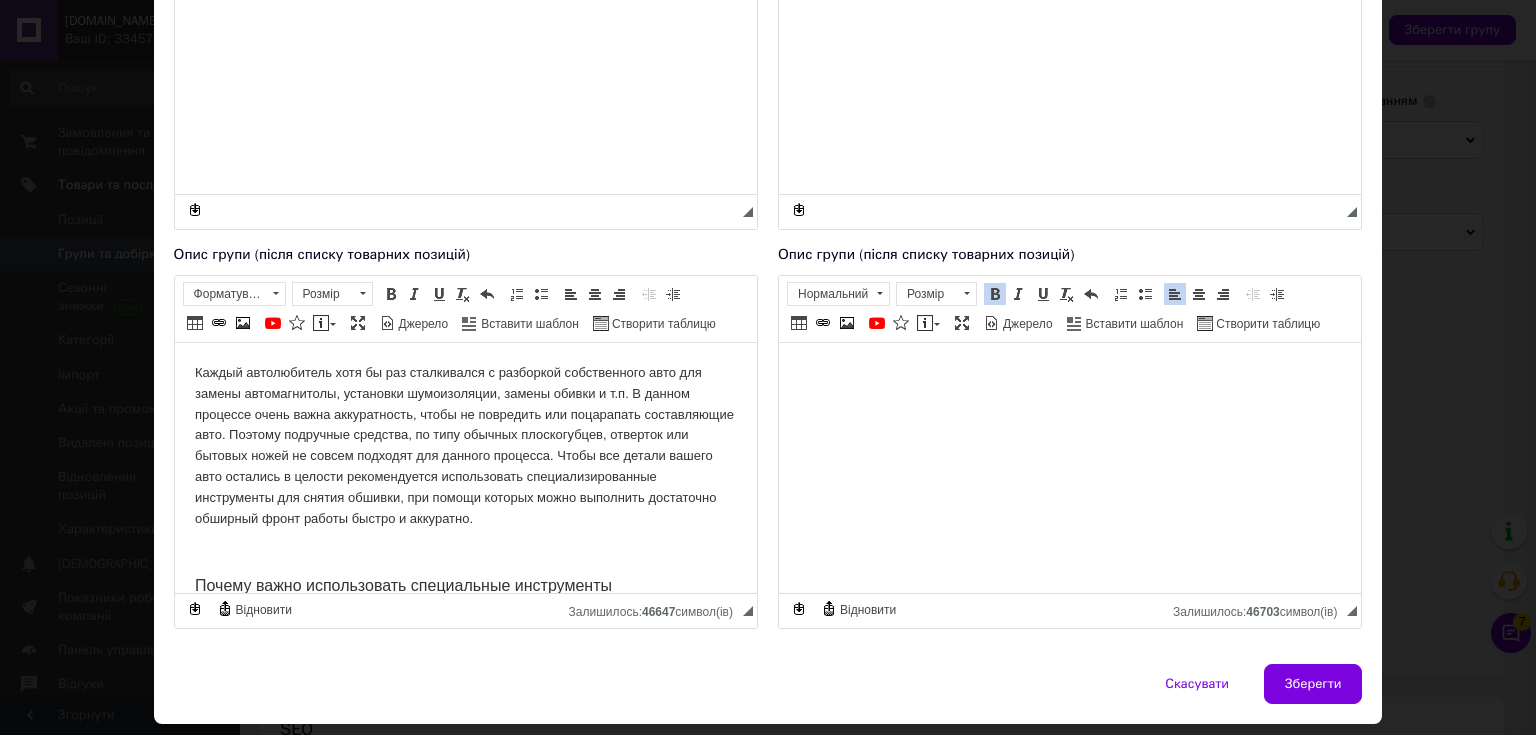 click at bounding box center (995, 294) 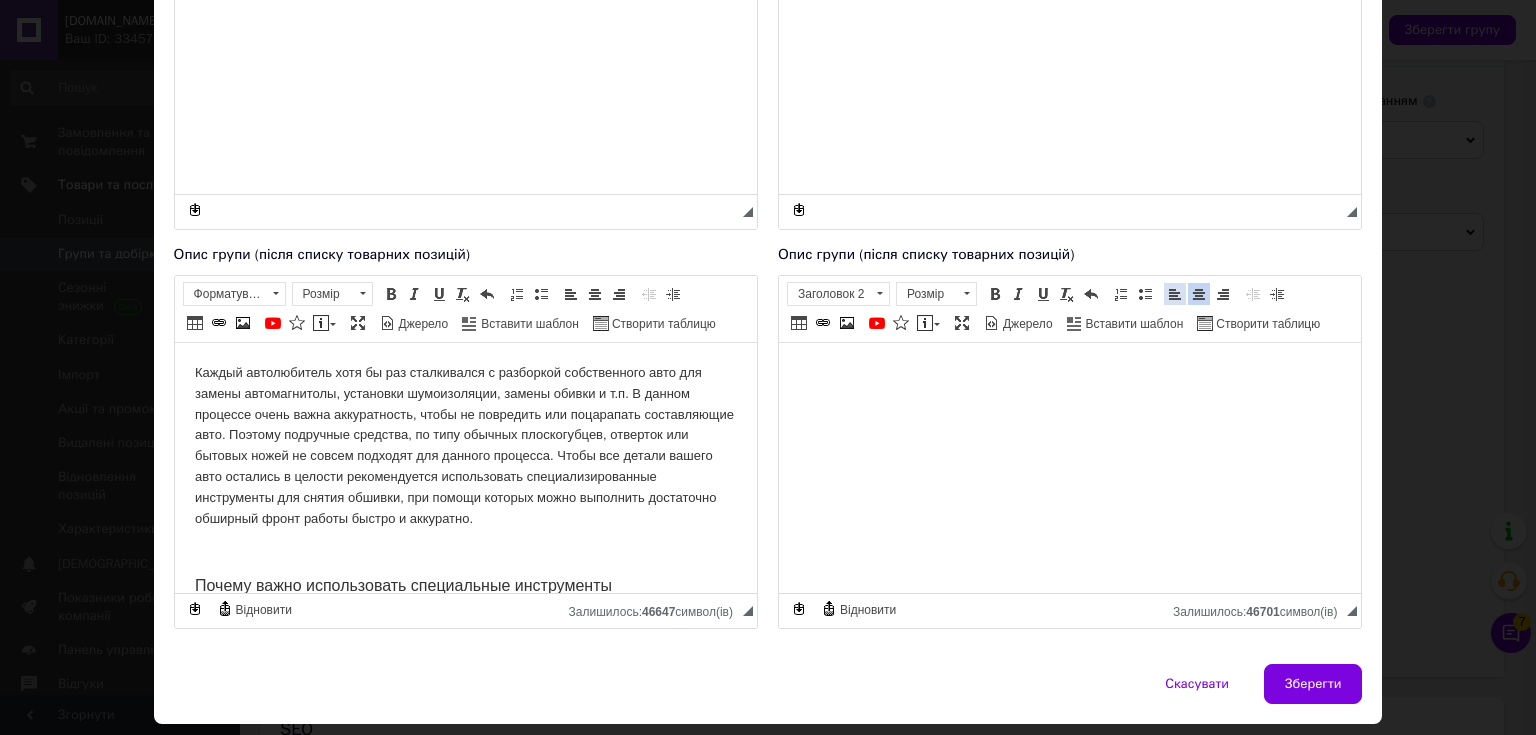 click at bounding box center [1175, 294] 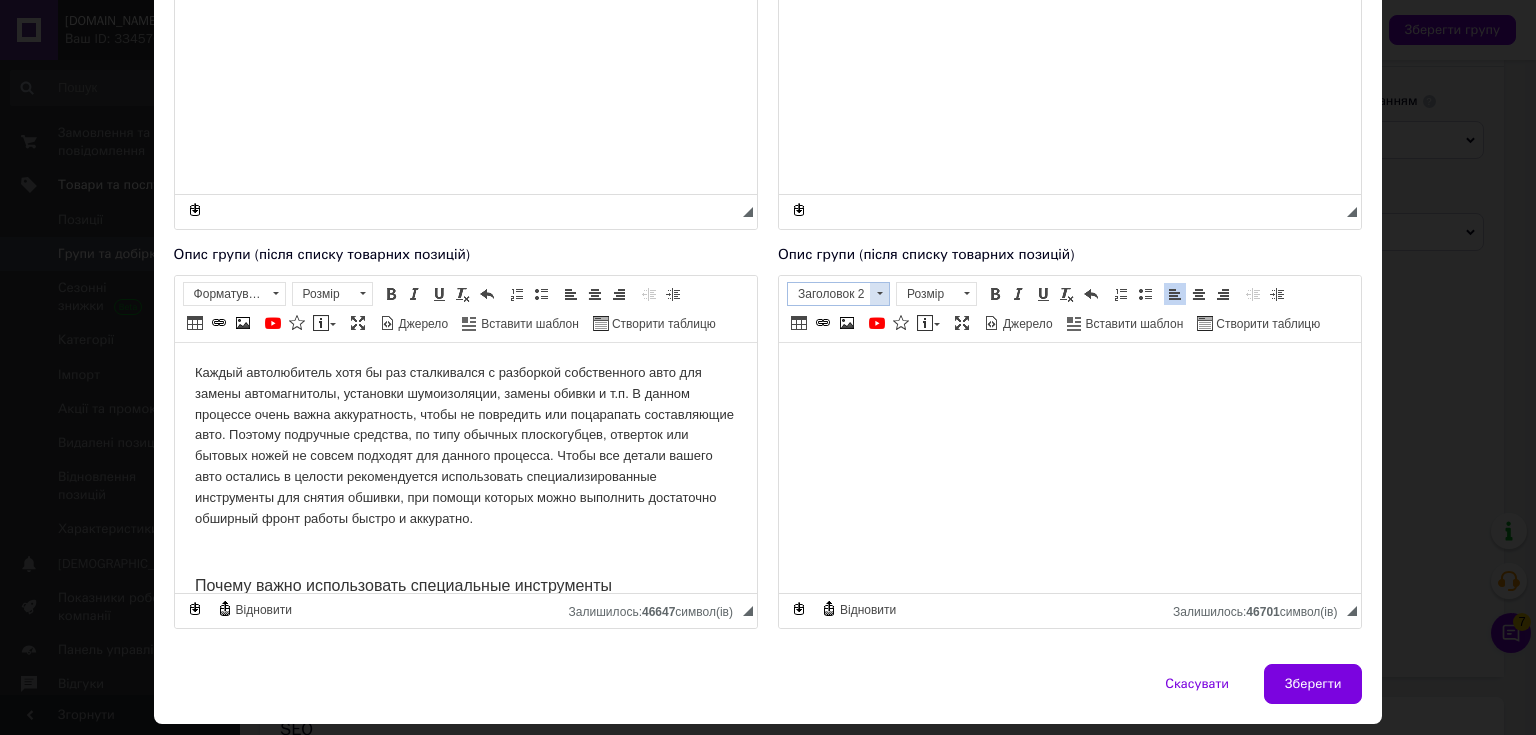 click at bounding box center (879, 294) 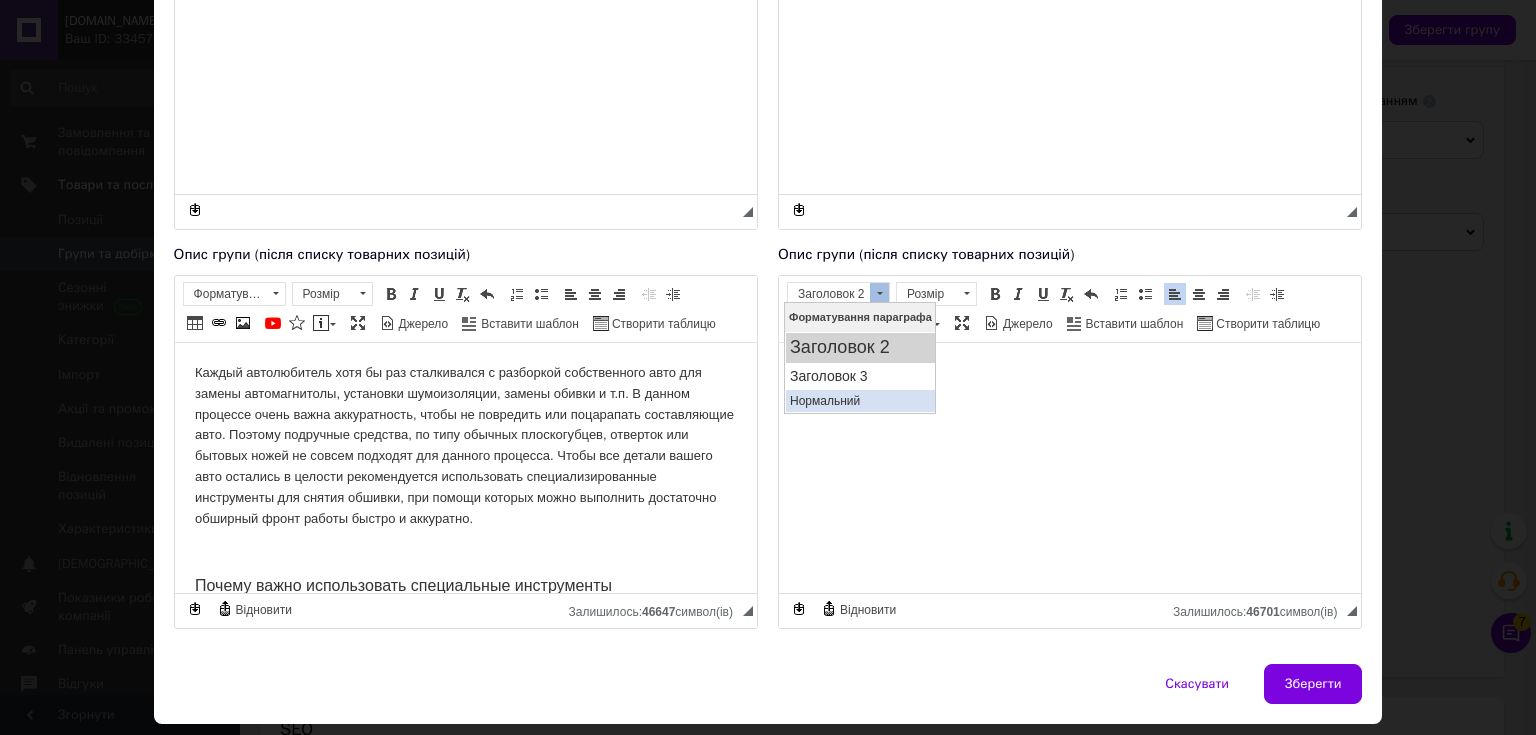 click on "Нормальний" at bounding box center [859, 400] 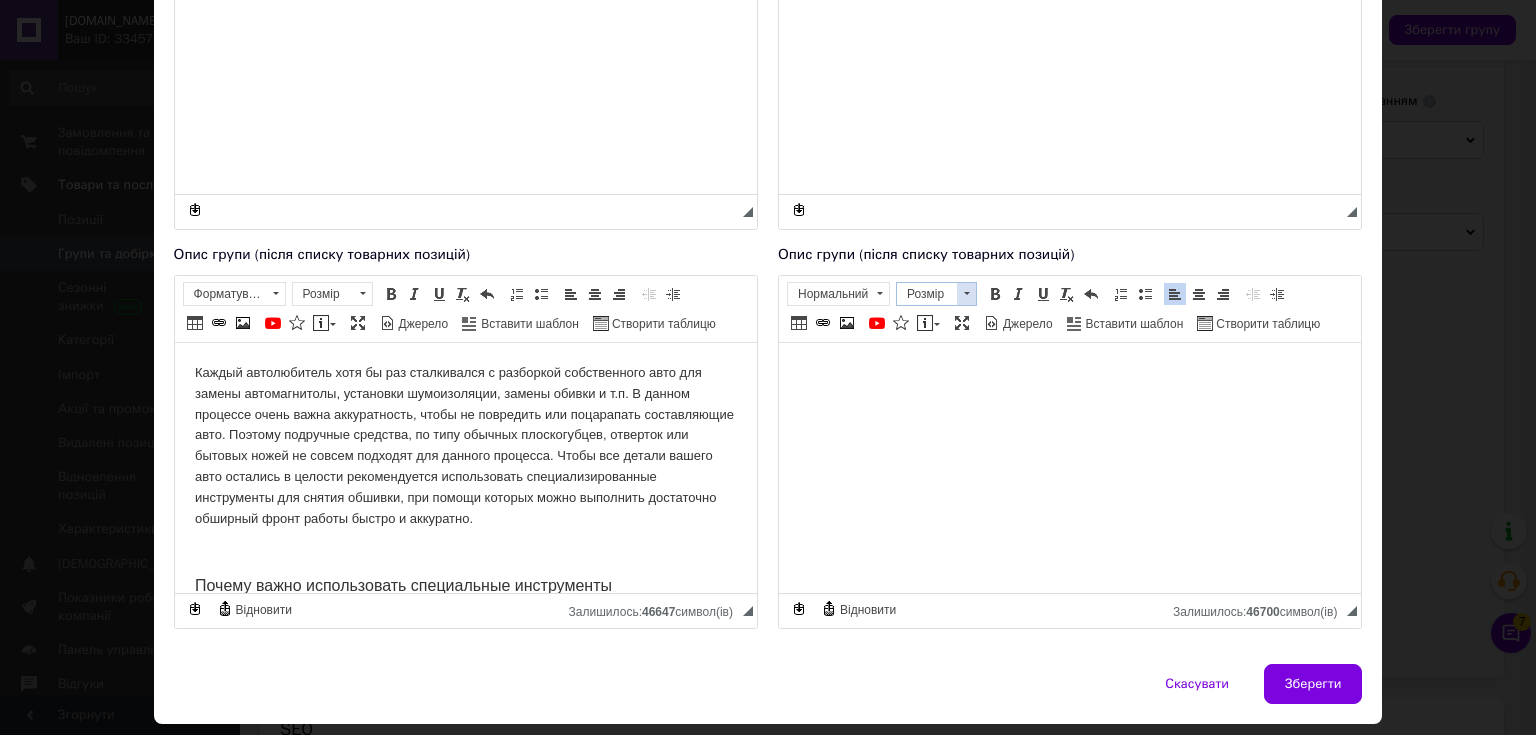 click at bounding box center (966, 294) 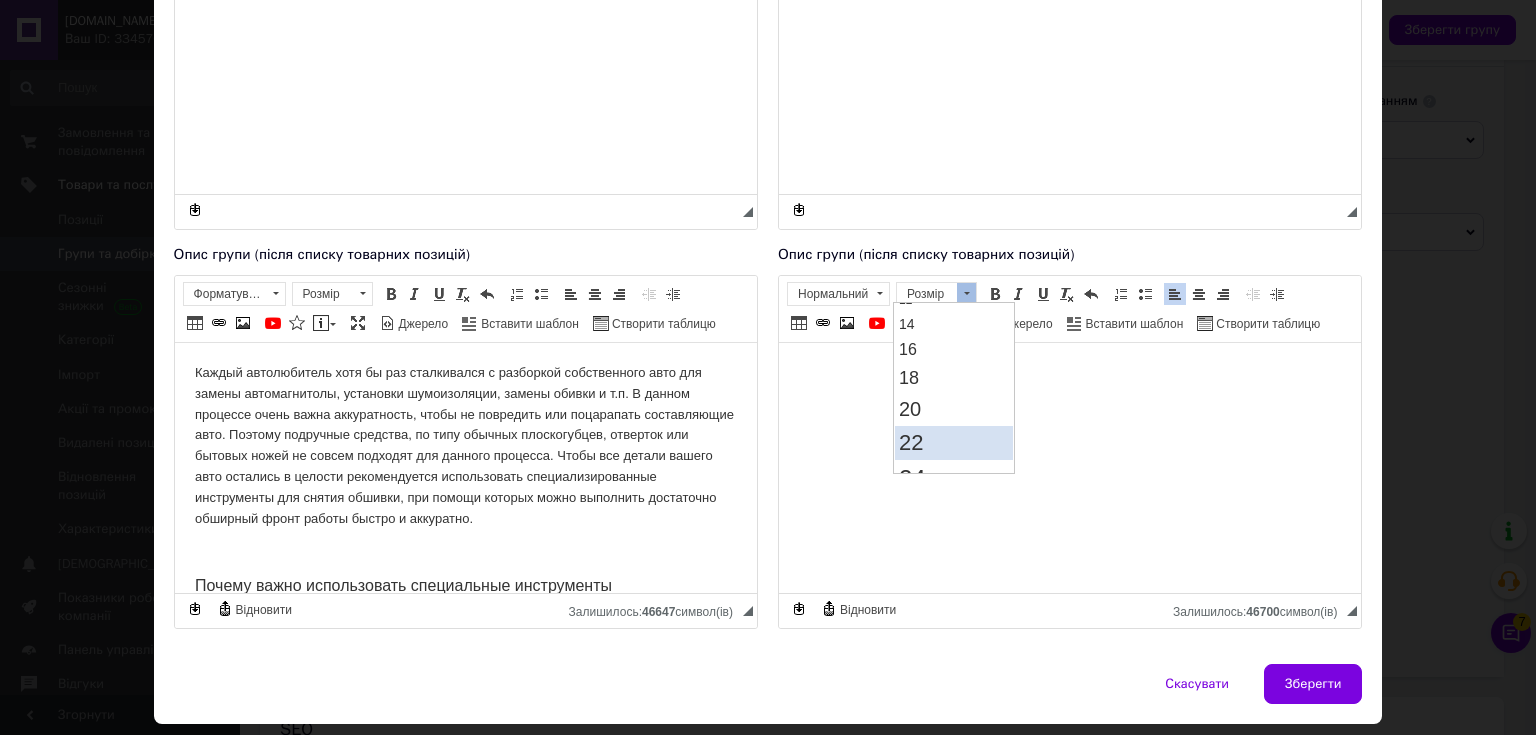 scroll, scrollTop: 160, scrollLeft: 0, axis: vertical 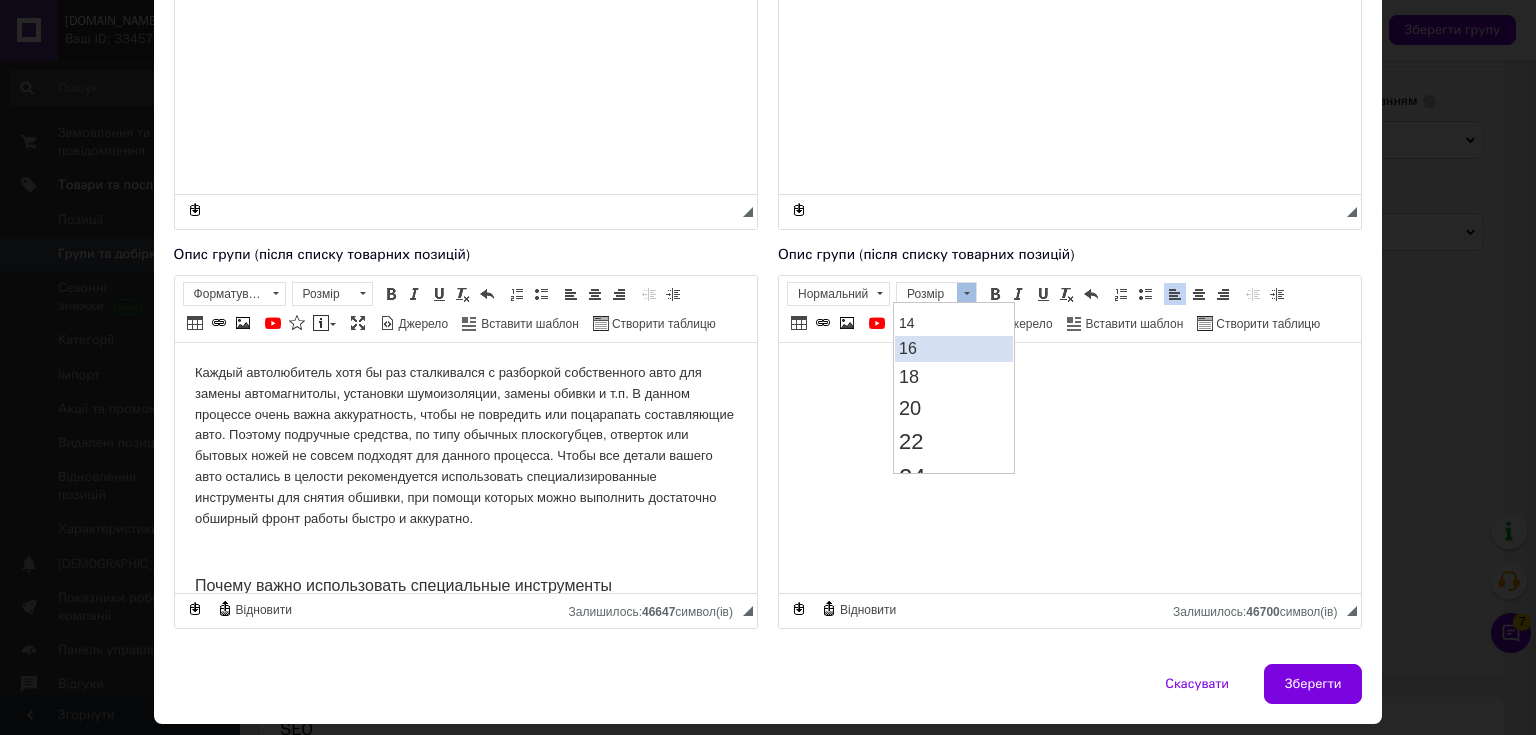 click on "16" at bounding box center (953, 348) 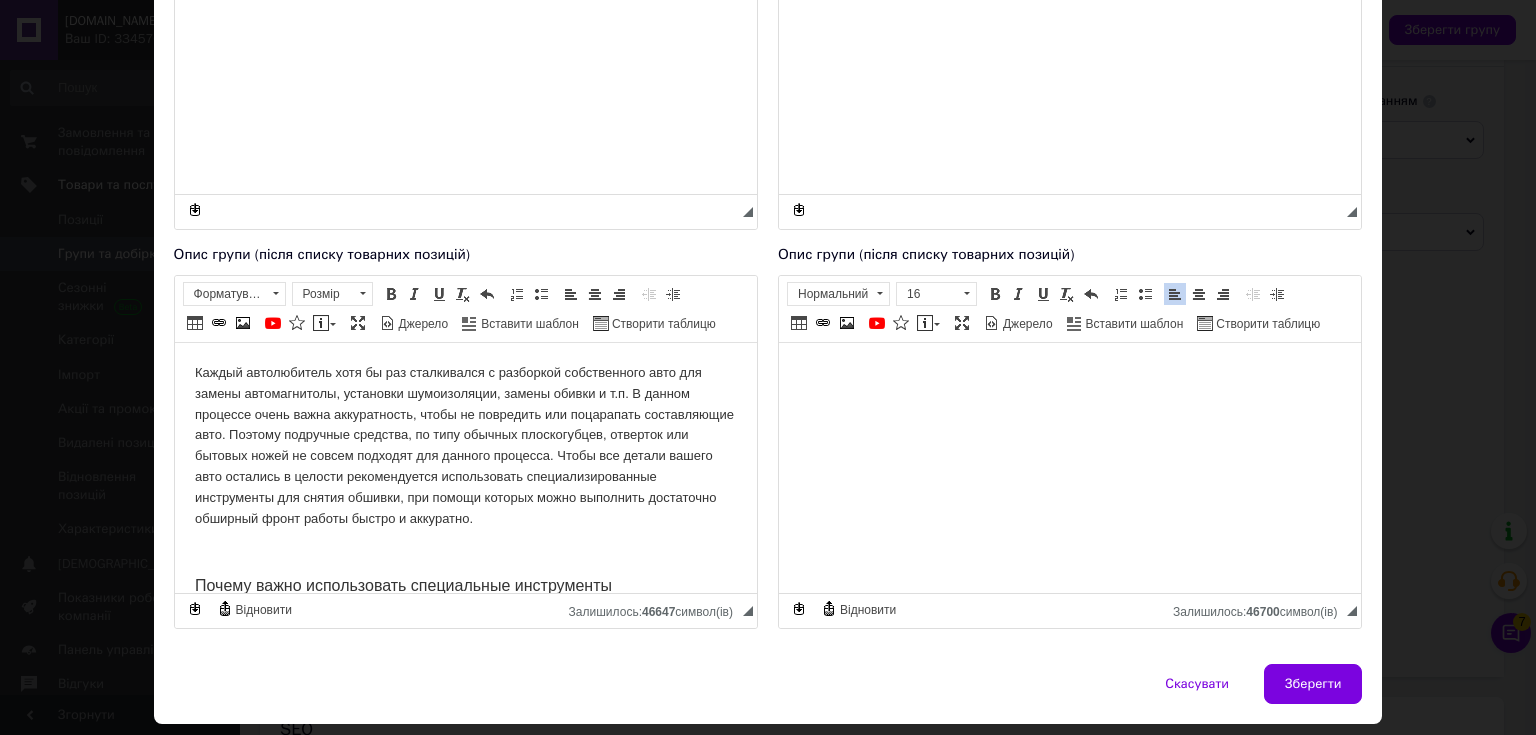 scroll, scrollTop: 0, scrollLeft: 0, axis: both 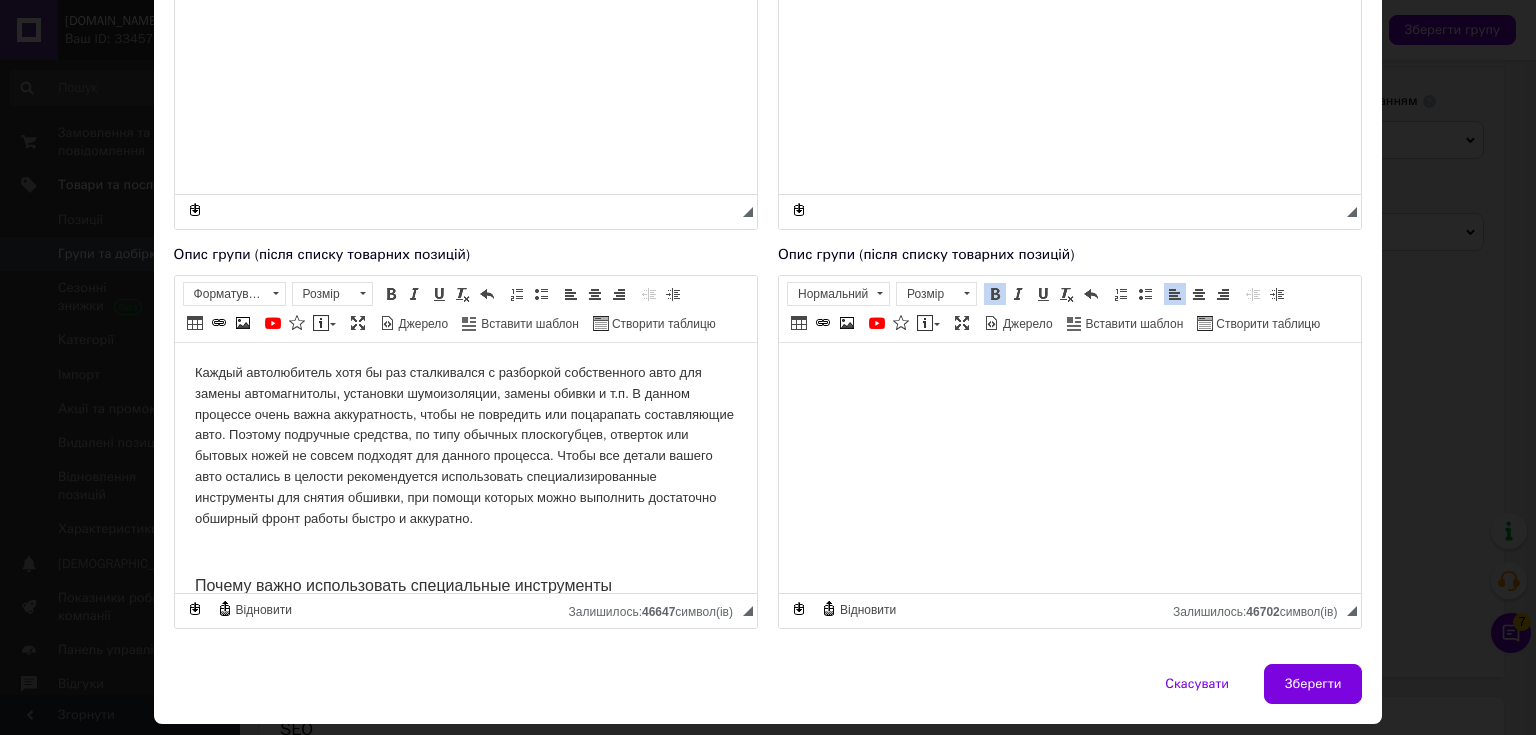 click at bounding box center (995, 294) 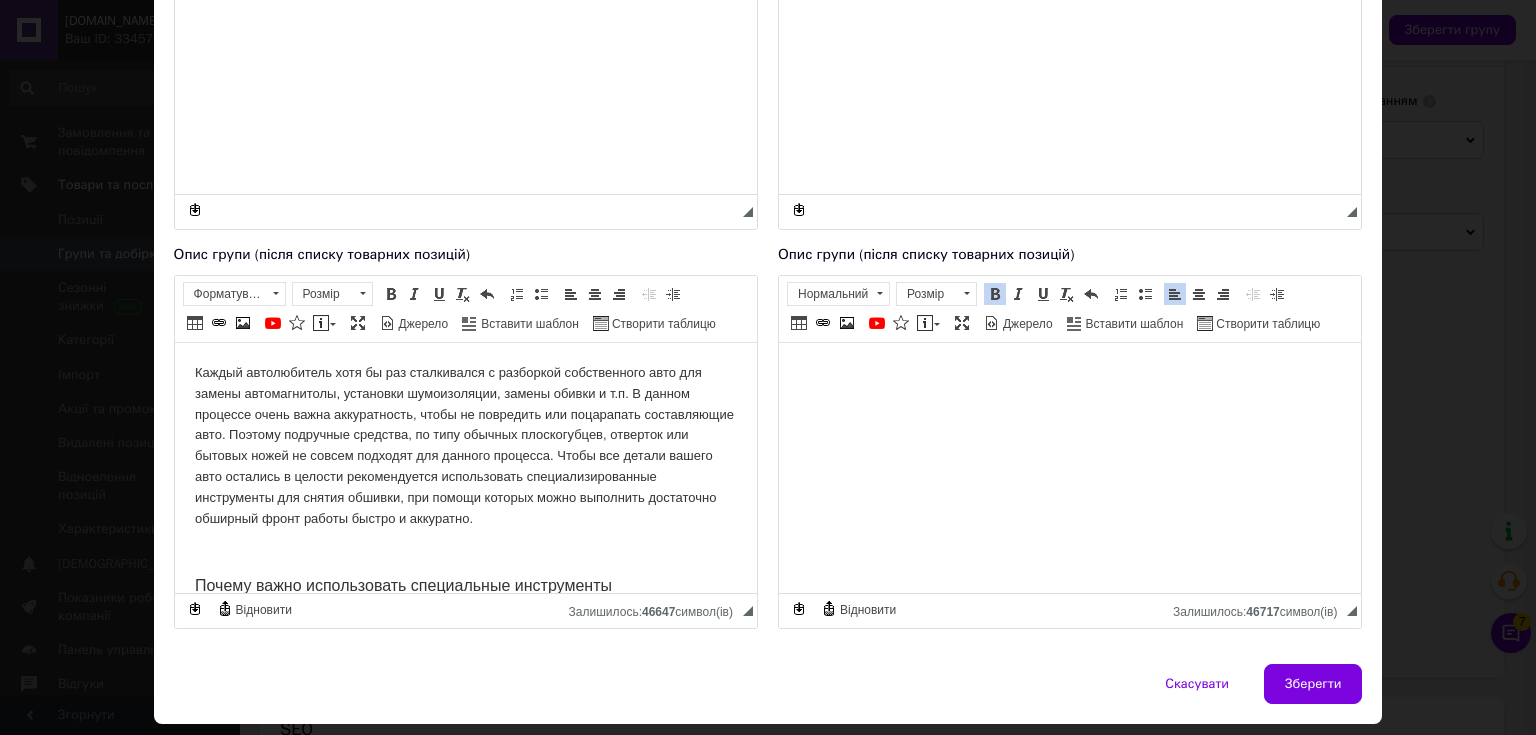 click at bounding box center [995, 294] 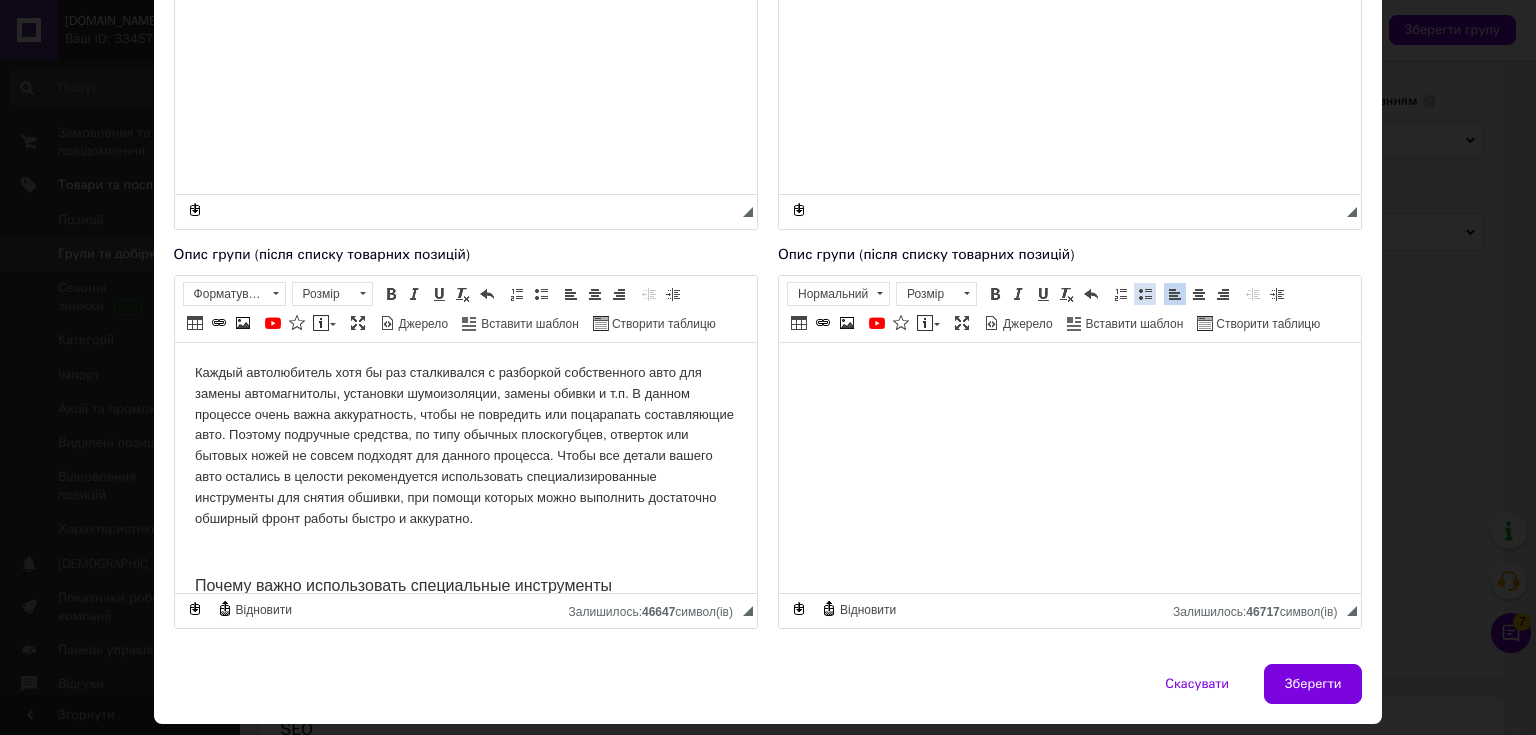 click at bounding box center (1145, 294) 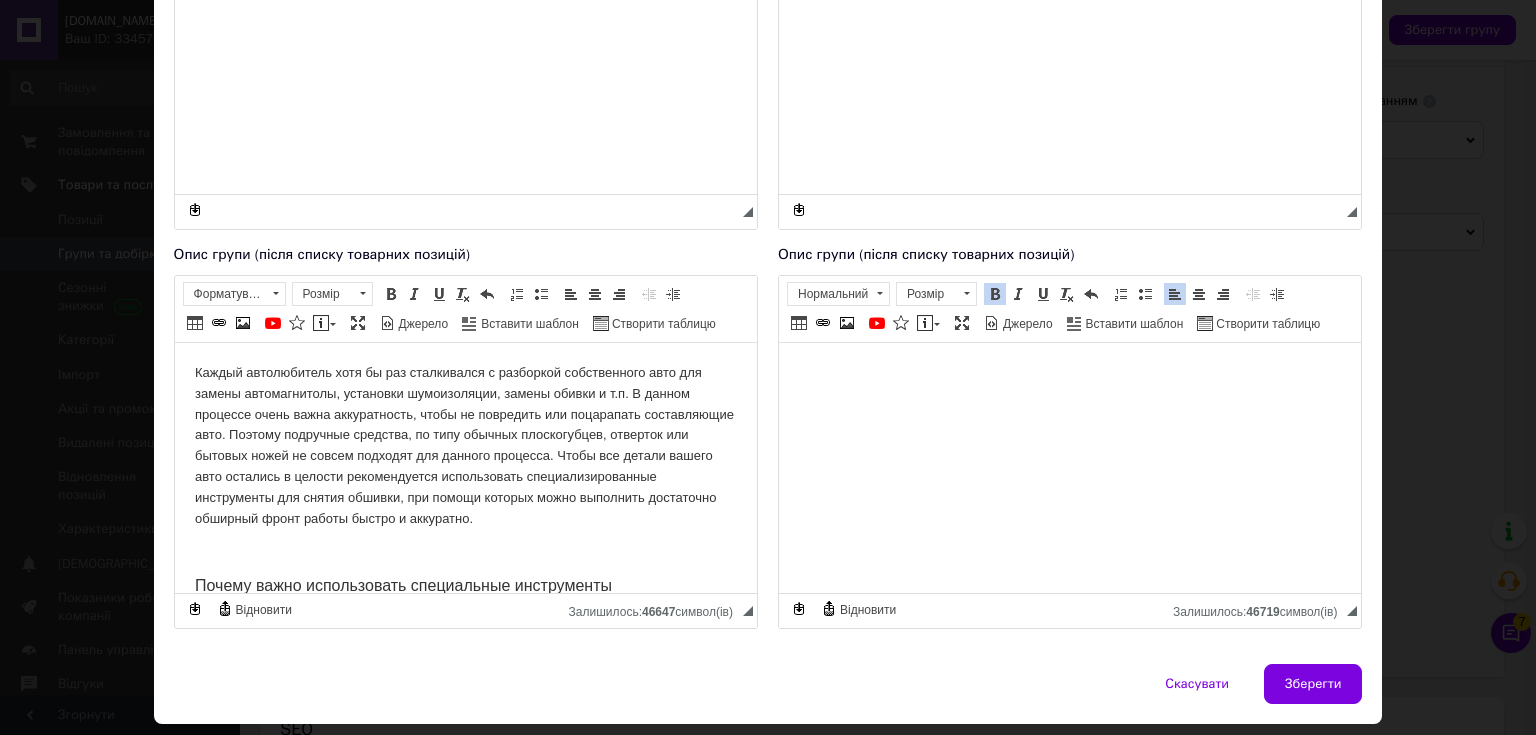 click at bounding box center (995, 294) 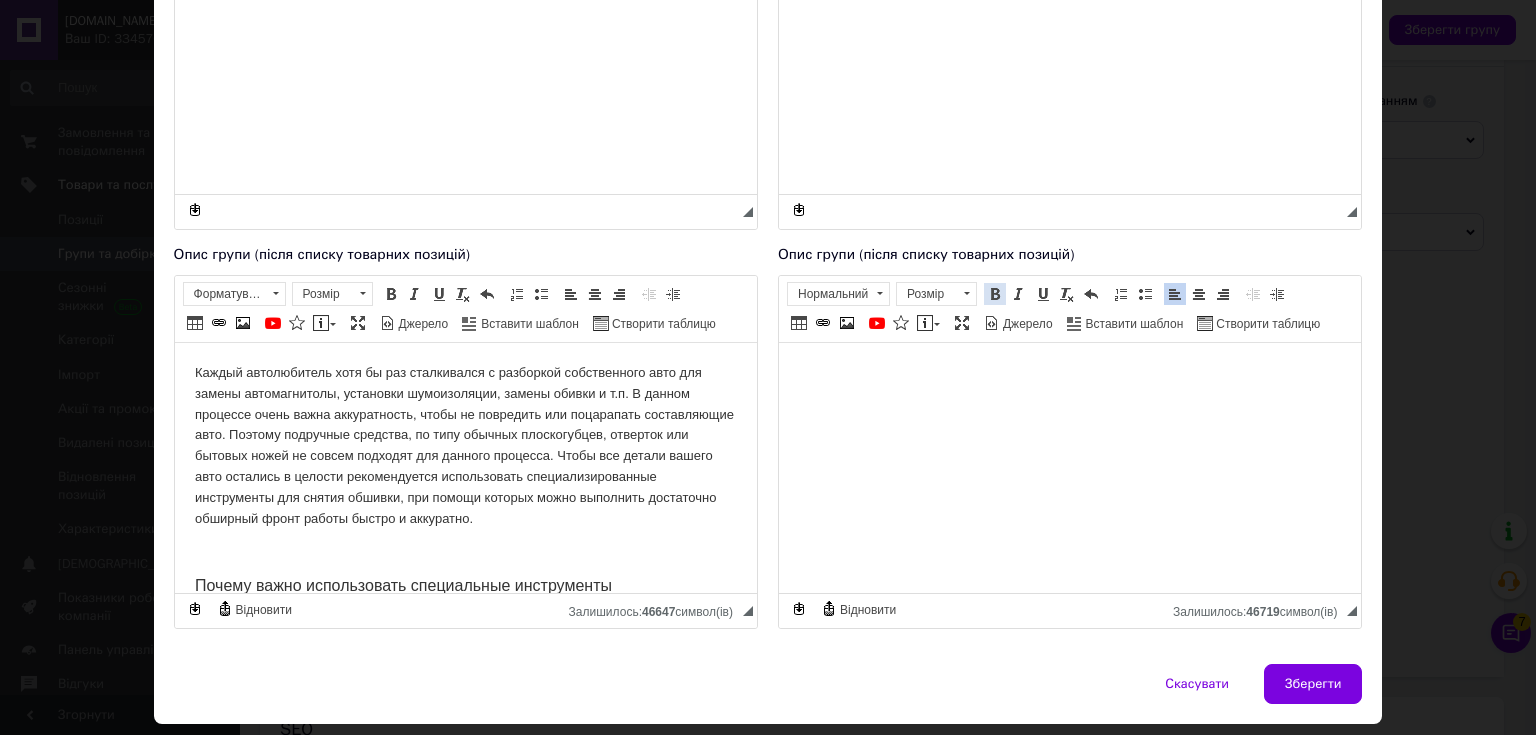 click at bounding box center [995, 294] 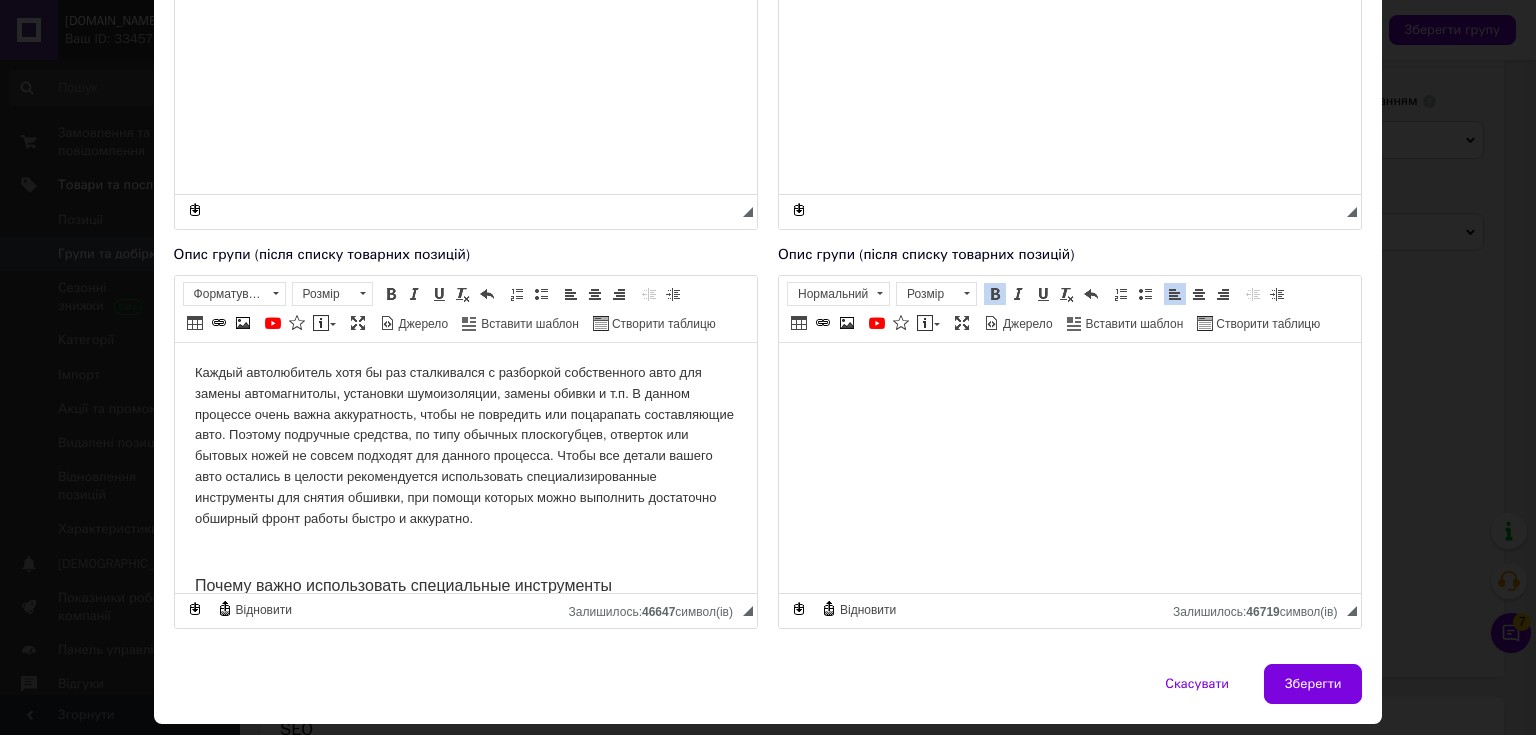 click at bounding box center [995, 294] 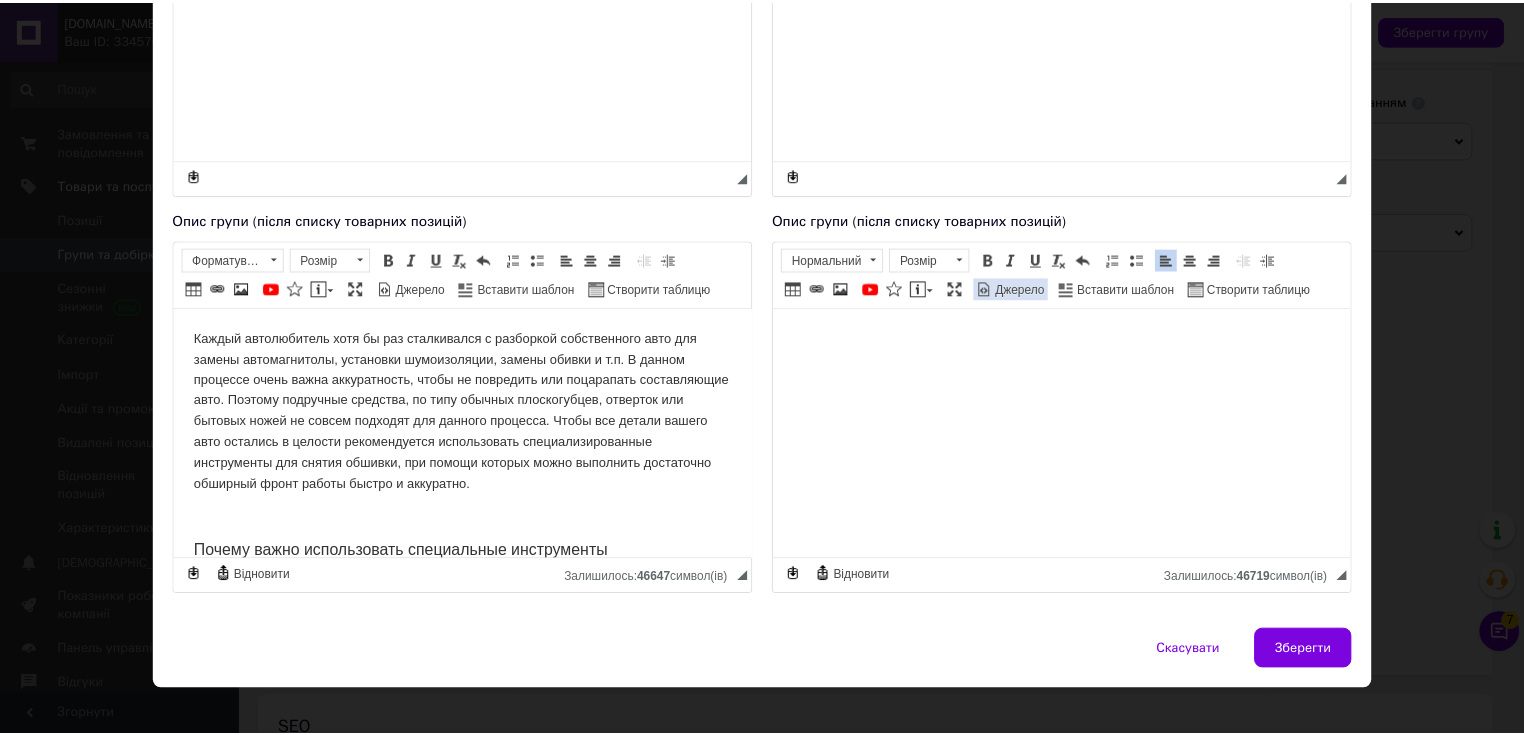 scroll, scrollTop: 453, scrollLeft: 0, axis: vertical 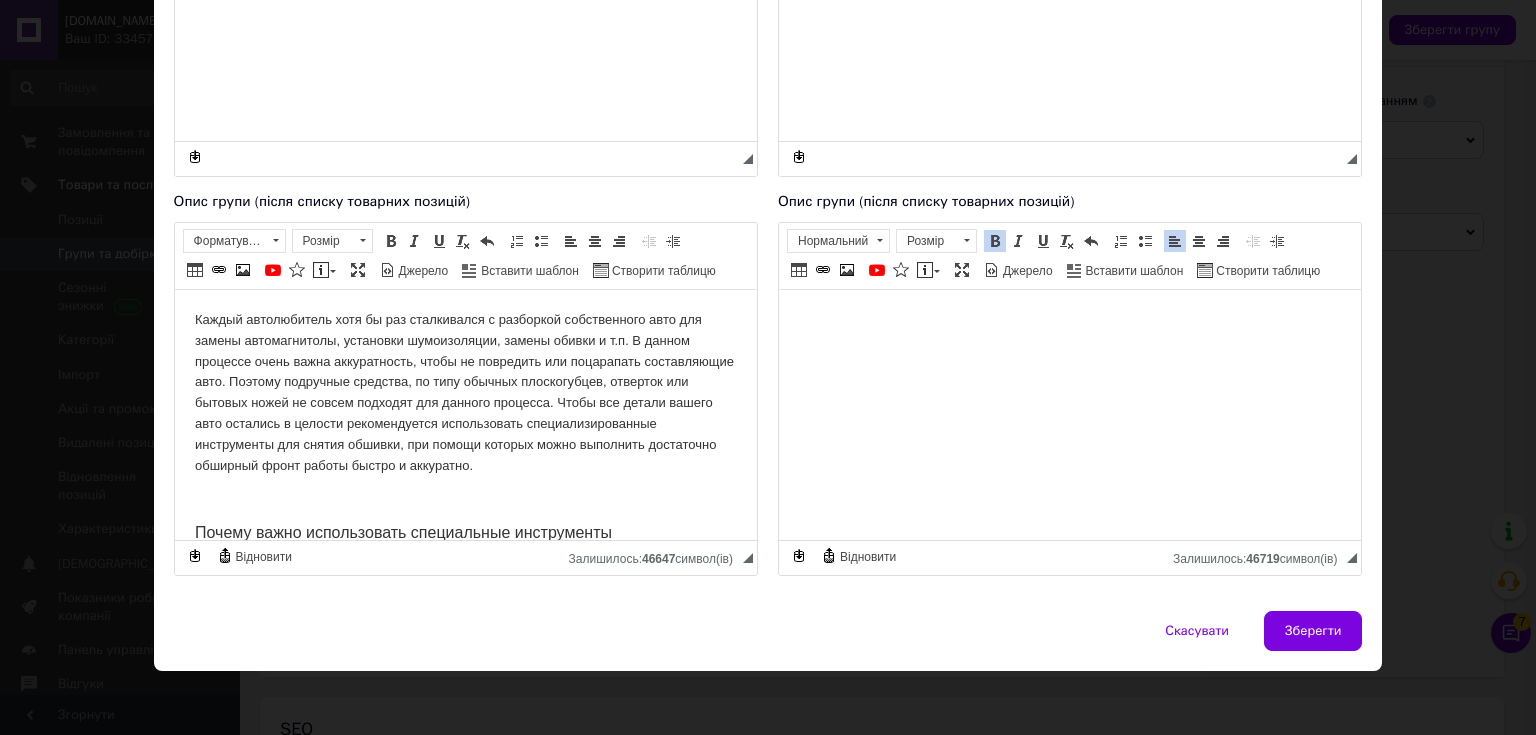 click at bounding box center (995, 241) 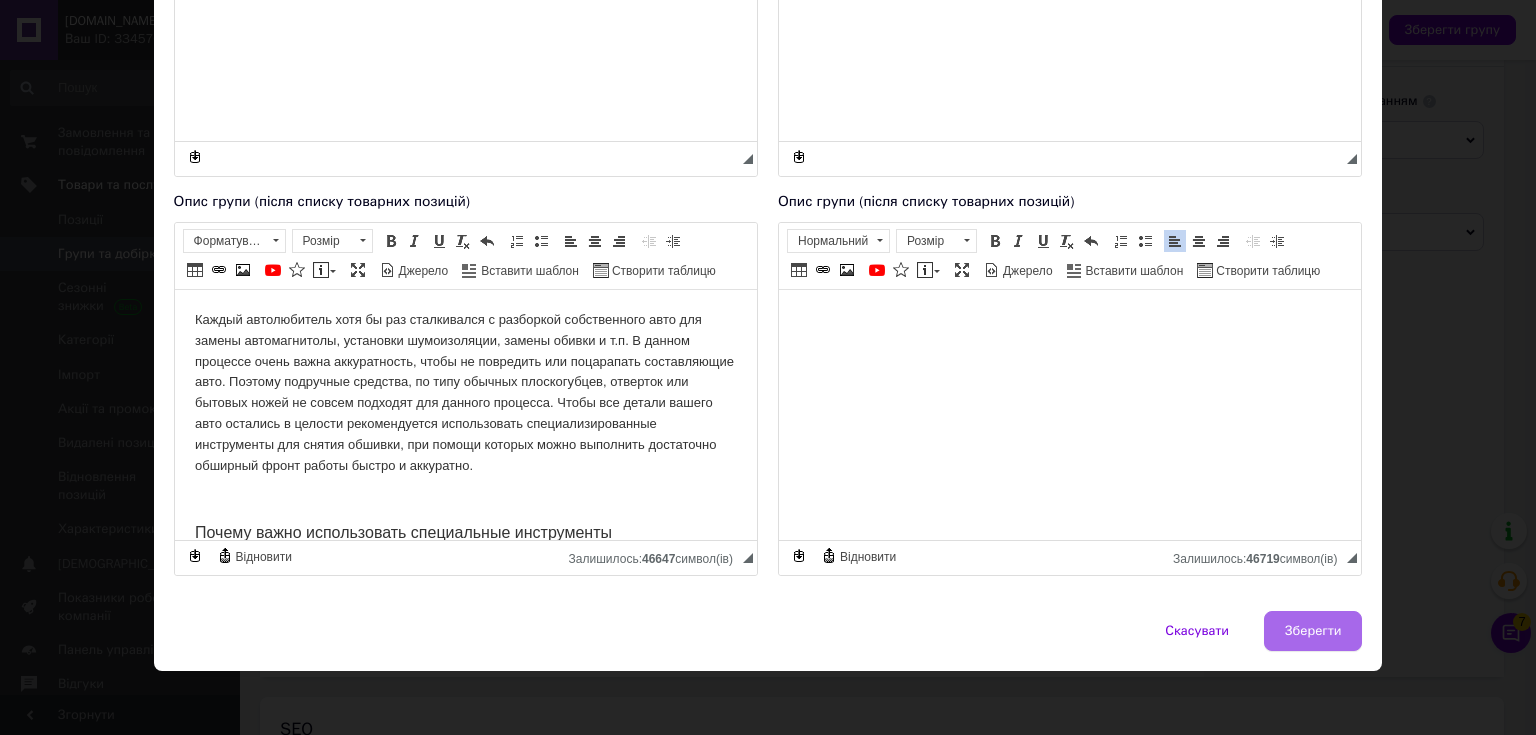 click on "Зберегти" at bounding box center (1313, 631) 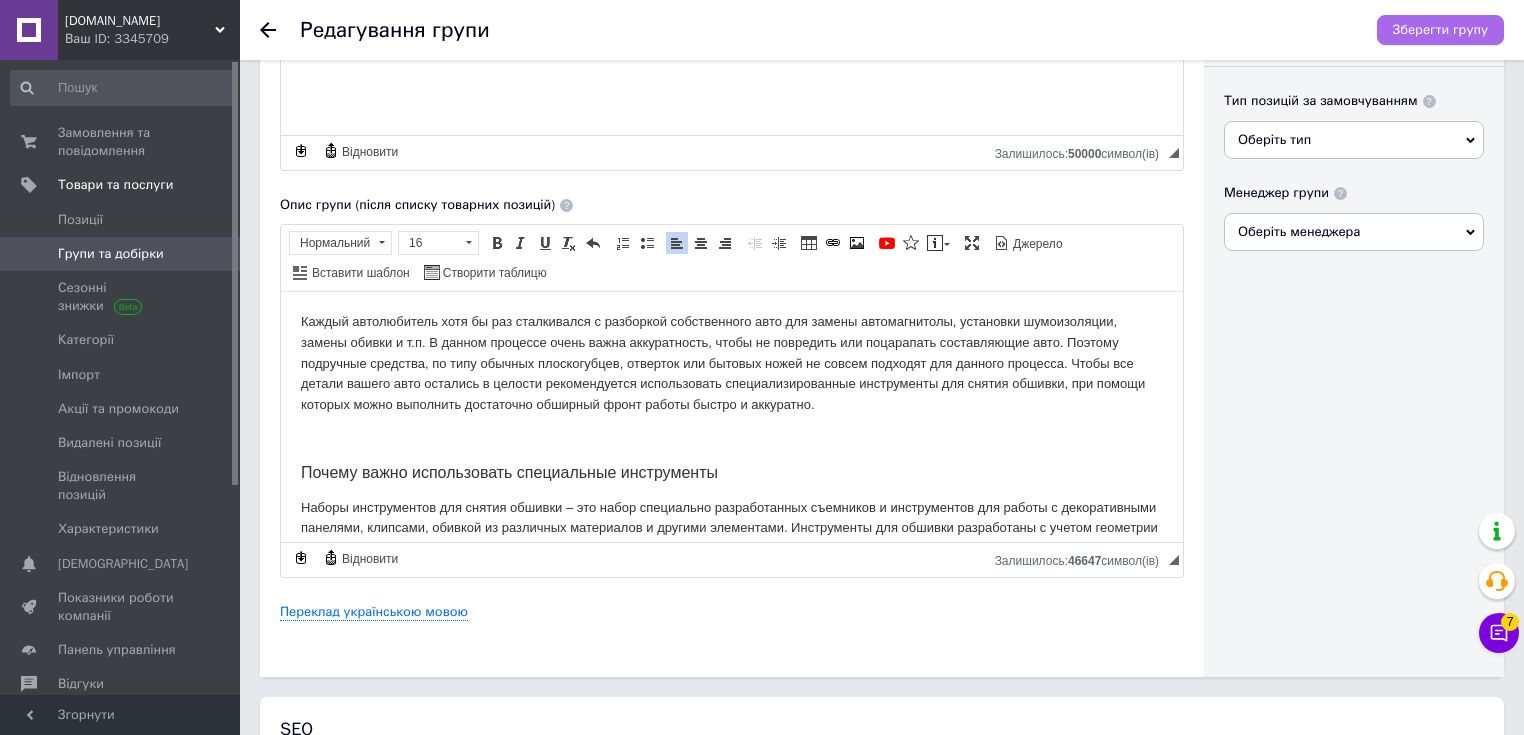 click on "Зберегти групу" at bounding box center [1440, 30] 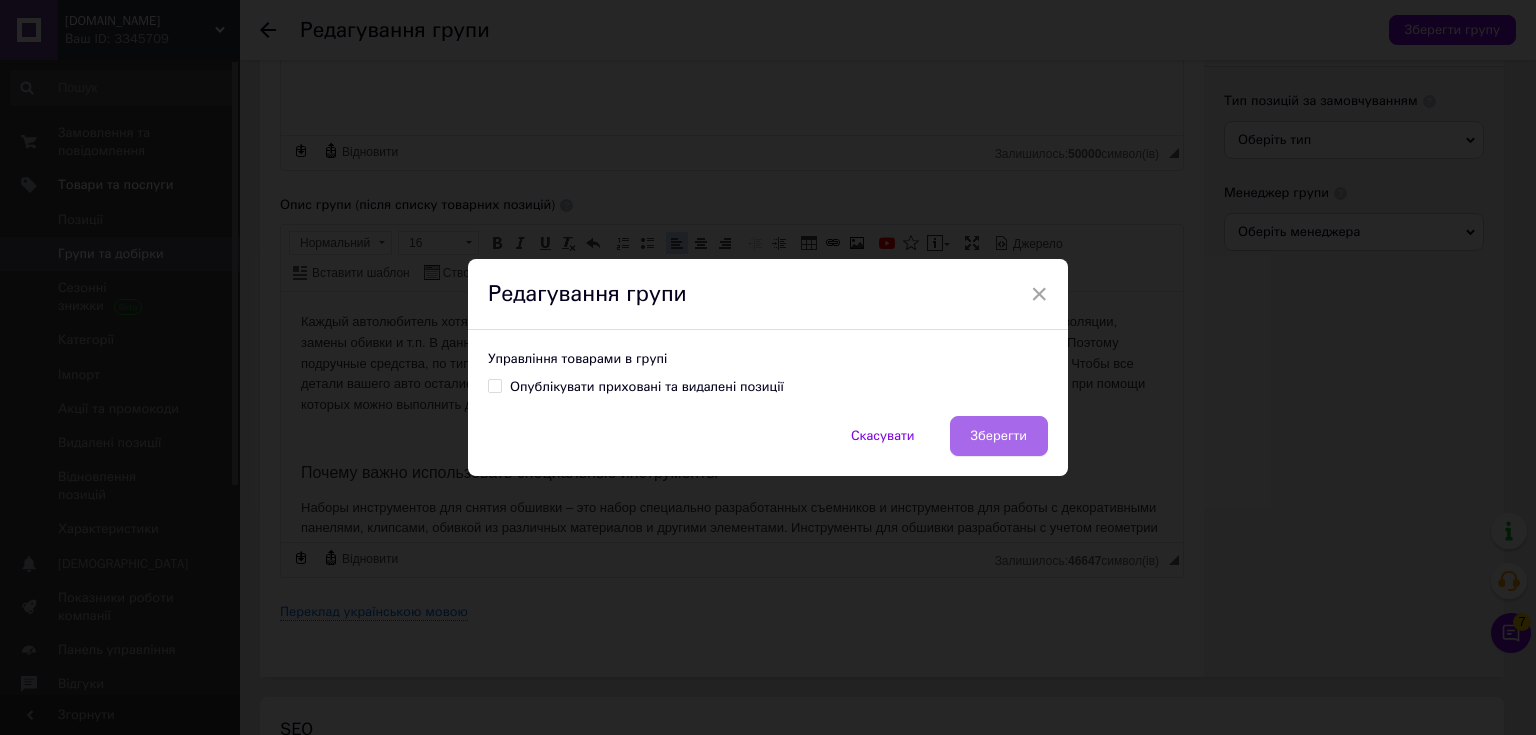 click on "Зберегти" at bounding box center (999, 436) 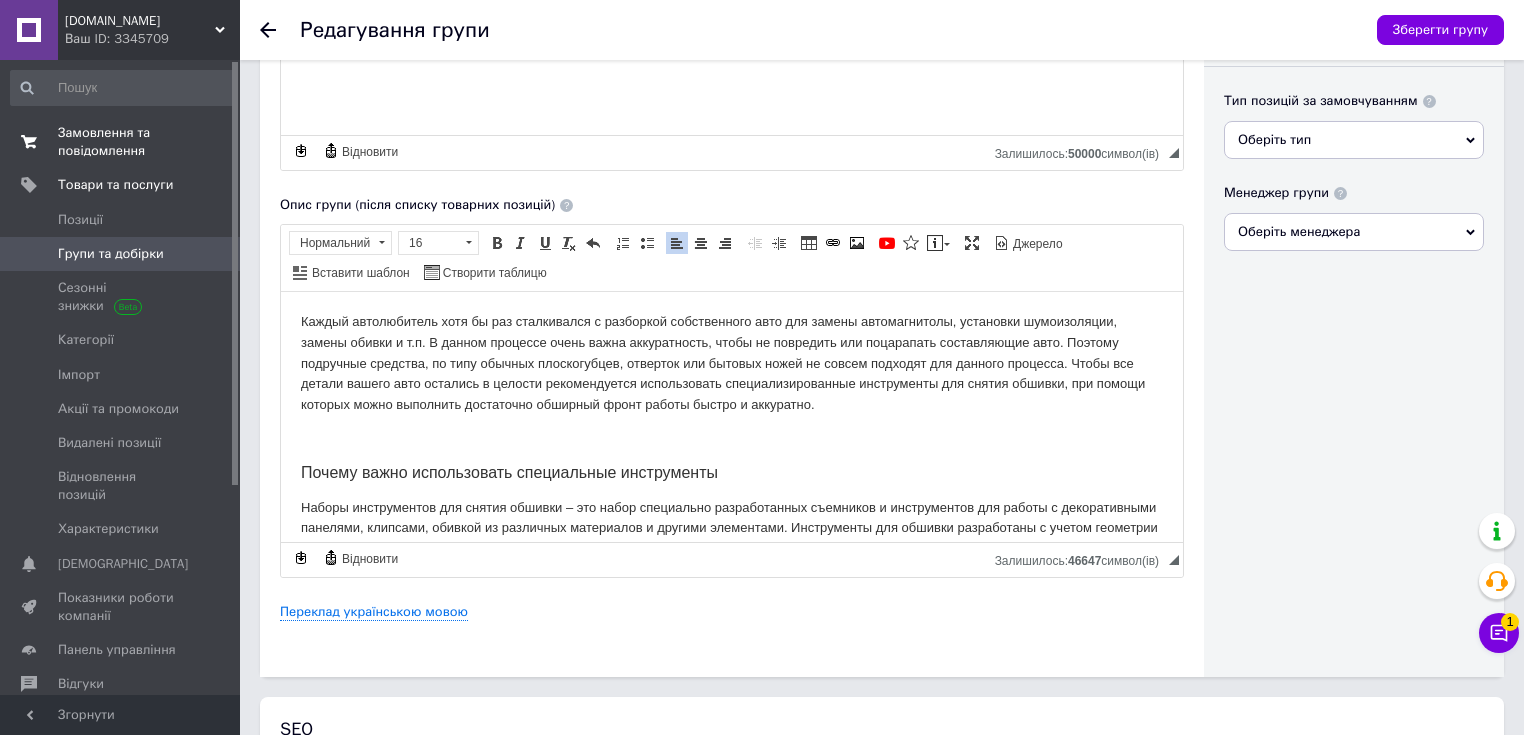 click on "Замовлення та повідомлення" at bounding box center [121, 142] 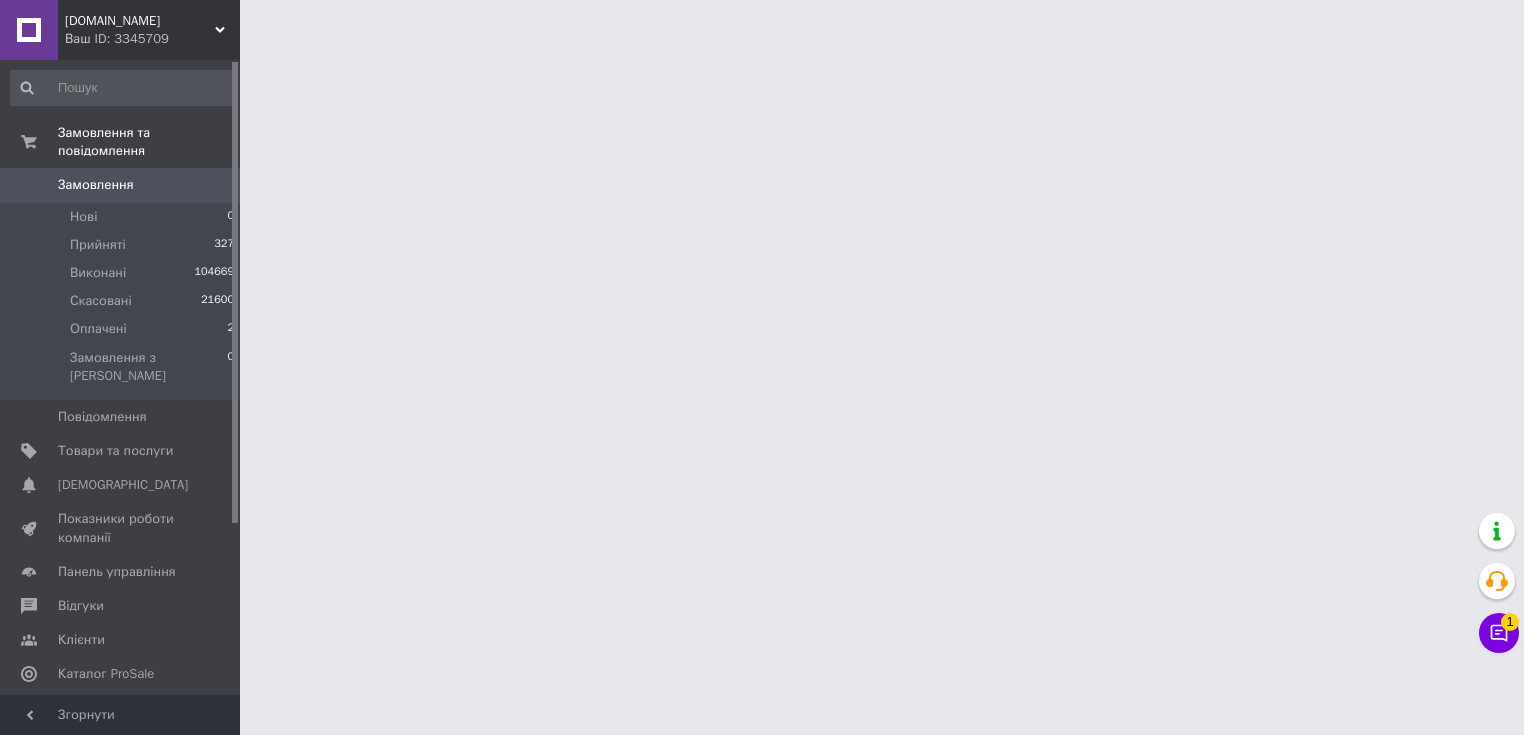 scroll, scrollTop: 0, scrollLeft: 0, axis: both 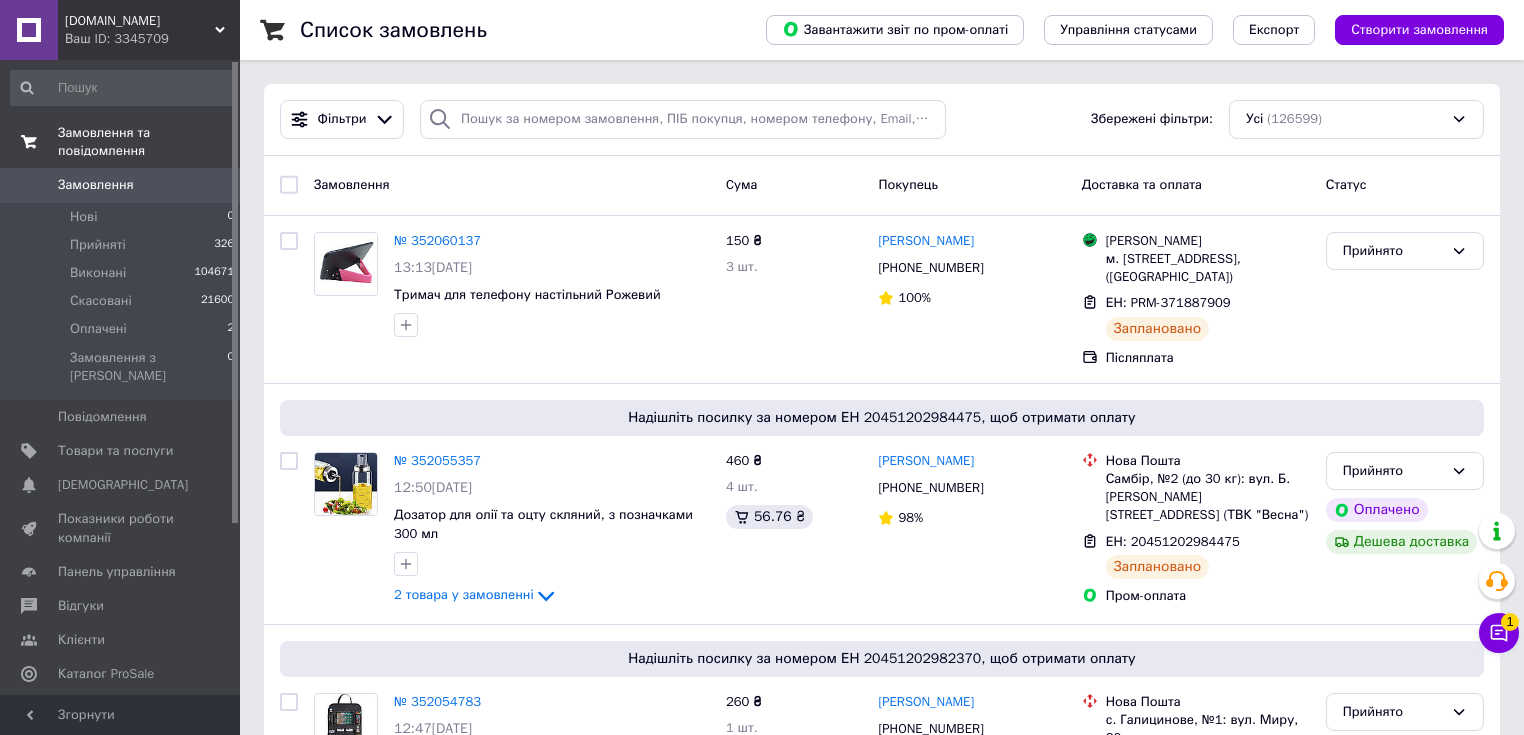 click on "Замовлення та повідомлення" at bounding box center [149, 142] 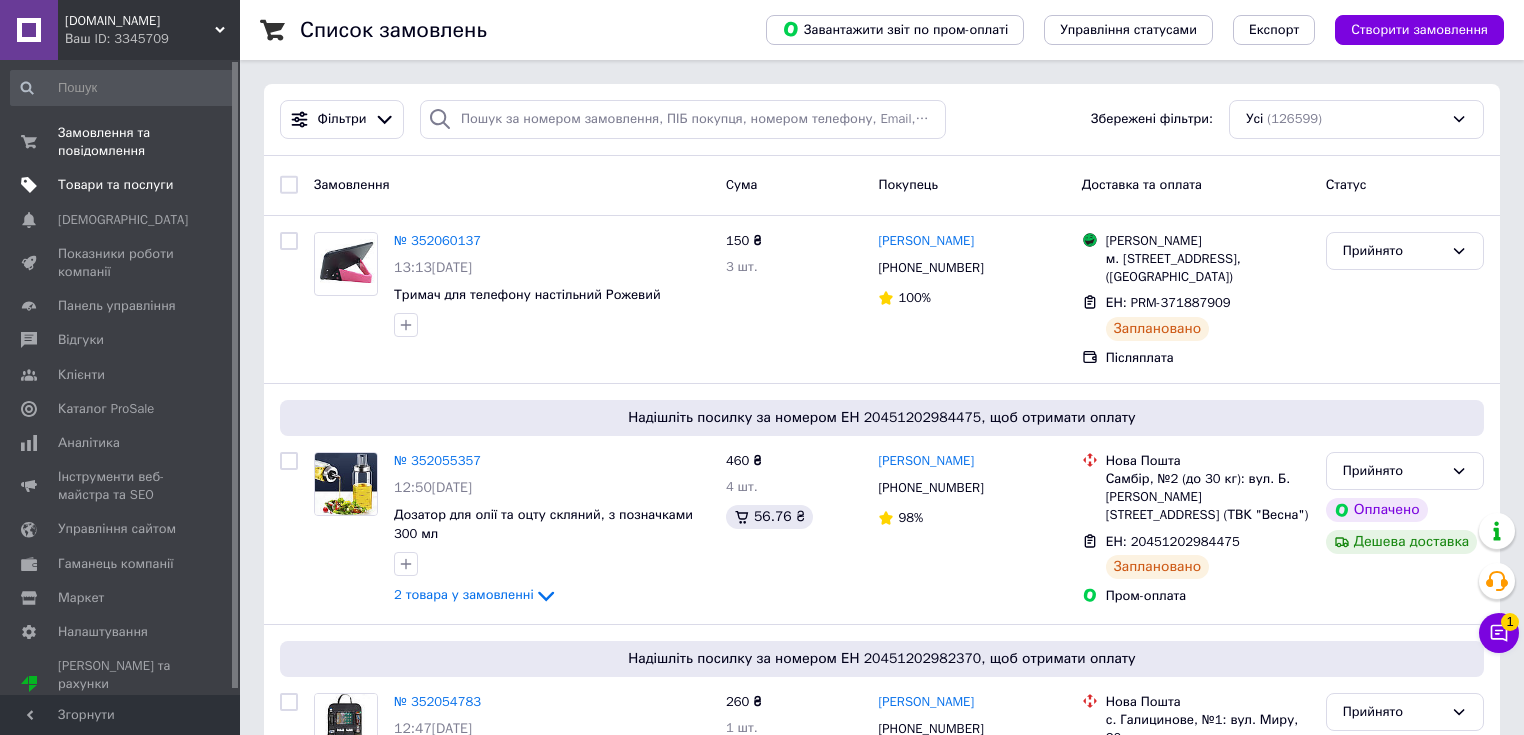 click on "Товари та послуги" at bounding box center [115, 185] 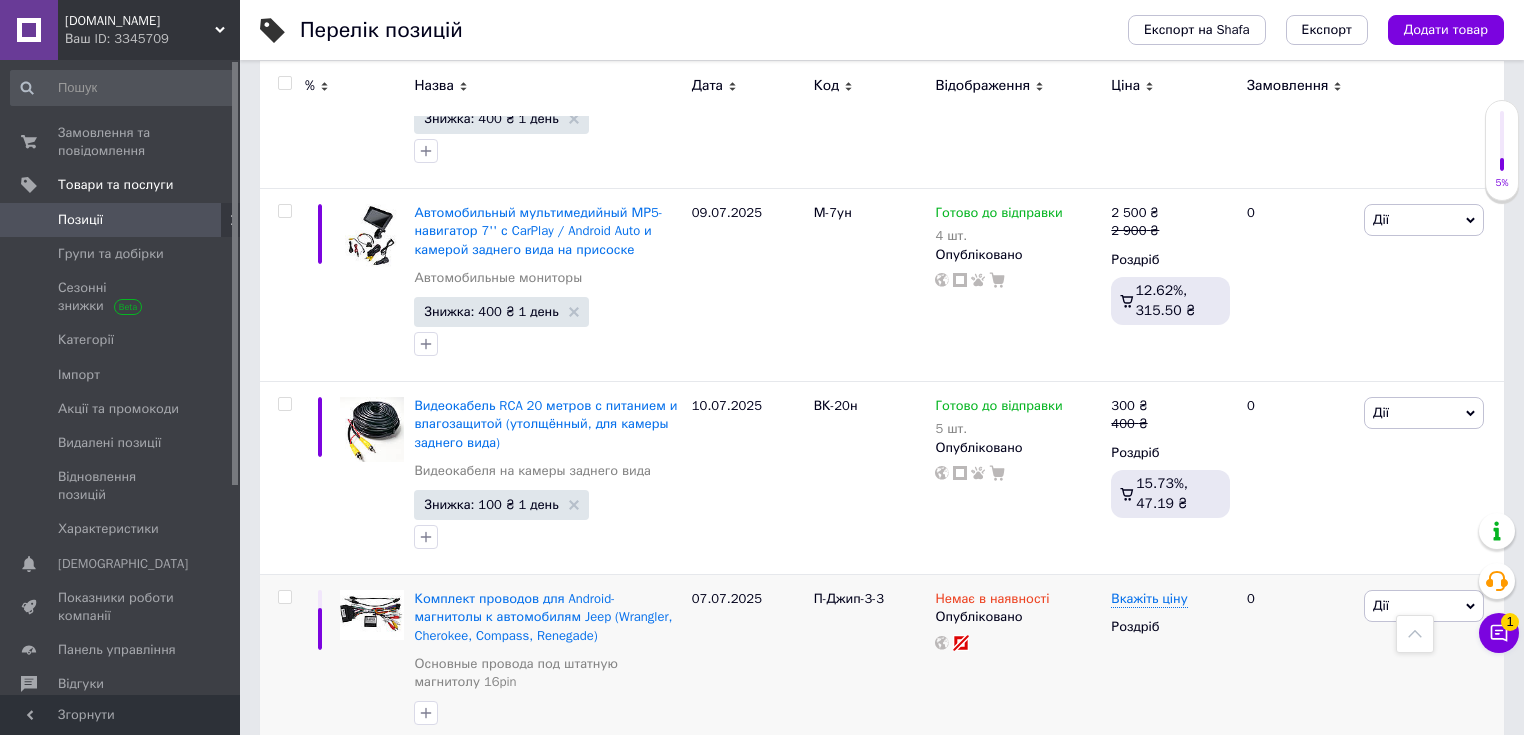 scroll, scrollTop: 640, scrollLeft: 0, axis: vertical 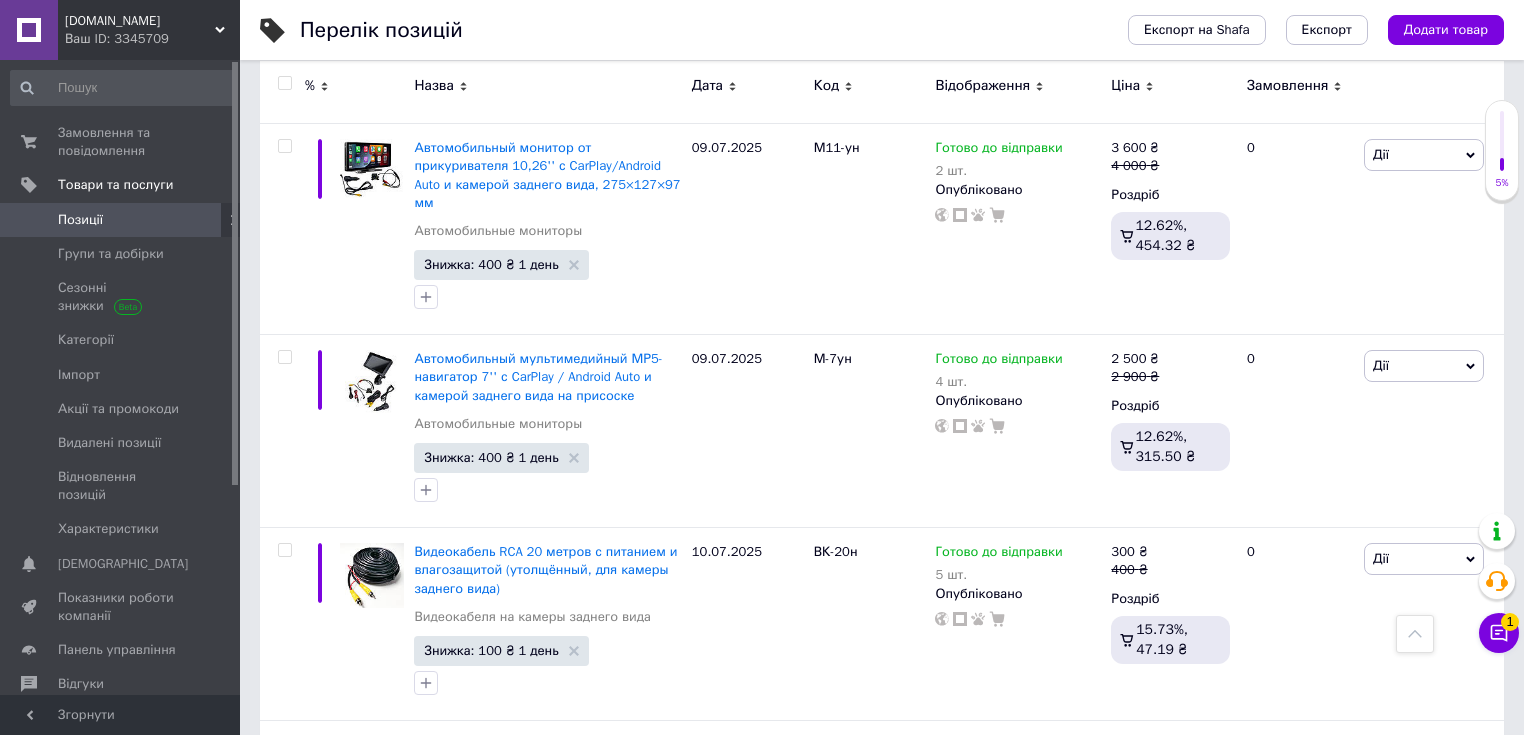 drag, startPoint x: 216, startPoint y: 21, endPoint x: 195, endPoint y: 38, distance: 27.018513 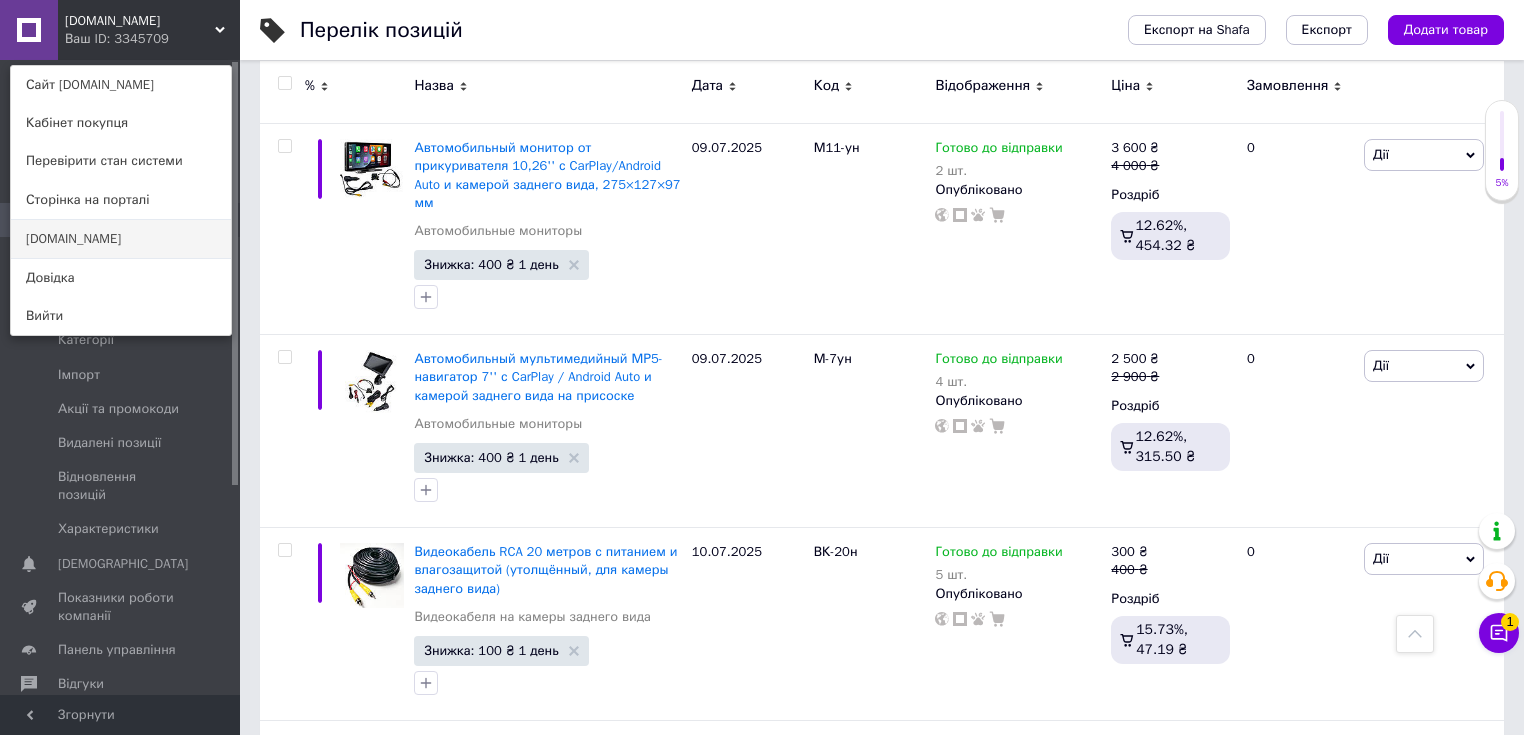 click on "[DOMAIN_NAME]" at bounding box center (121, 239) 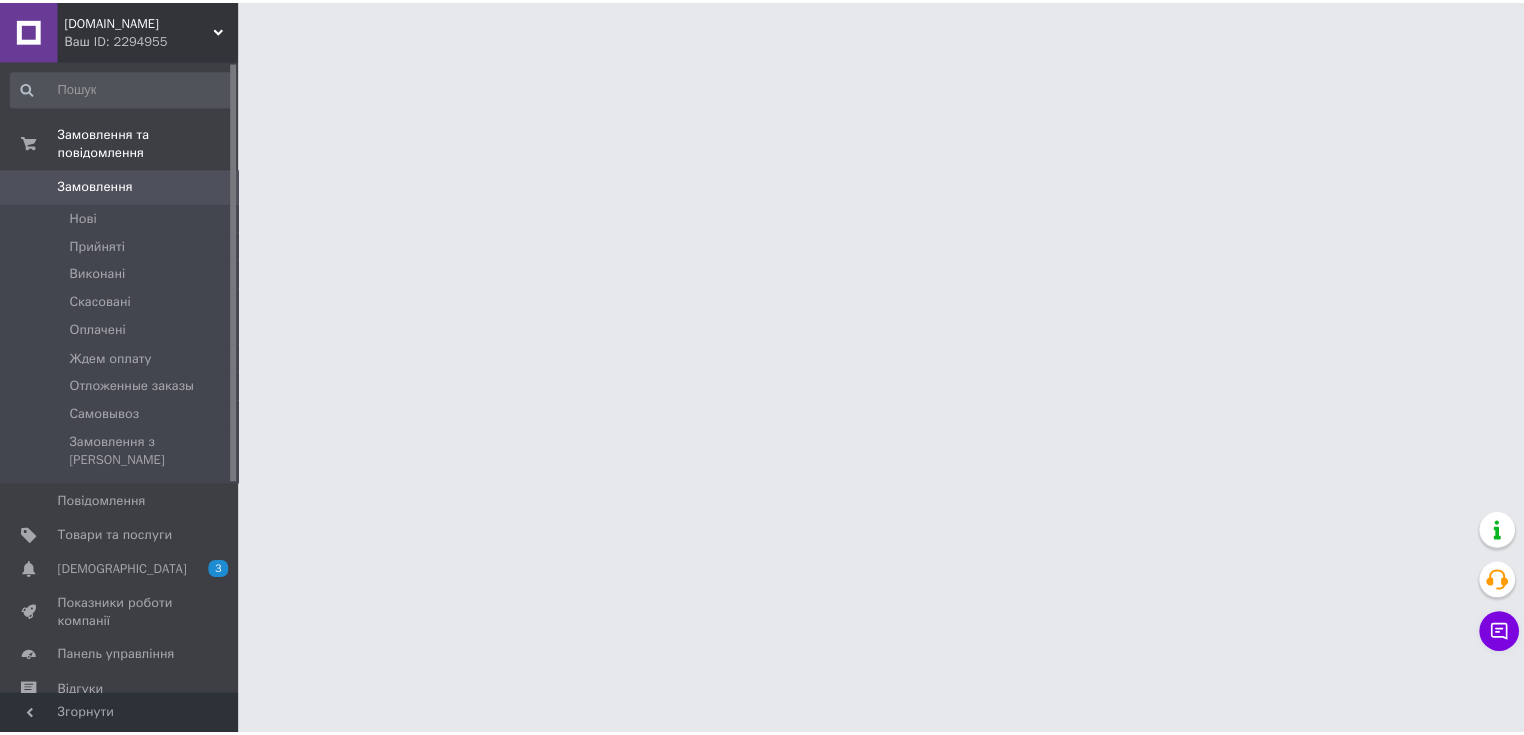 scroll, scrollTop: 0, scrollLeft: 0, axis: both 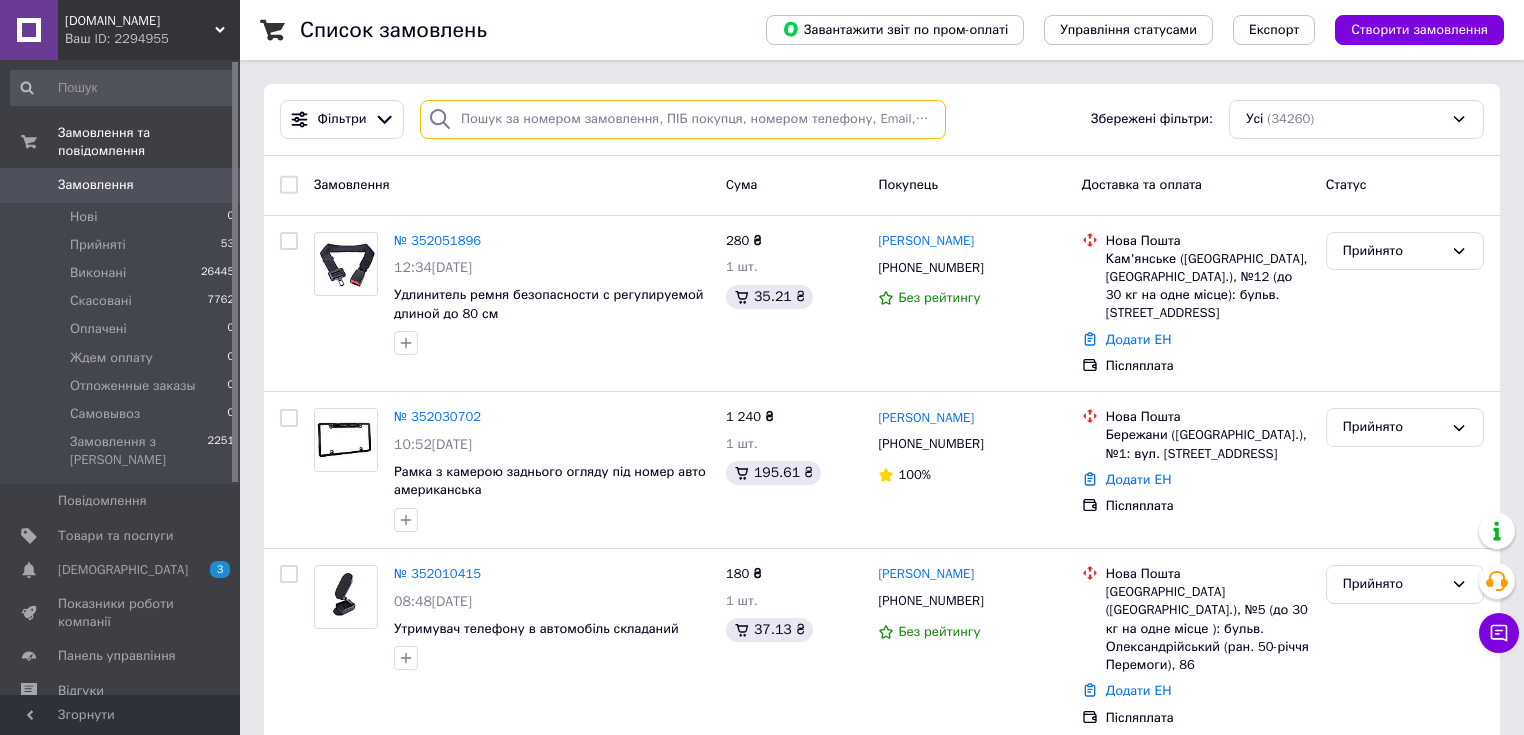 click at bounding box center [683, 119] 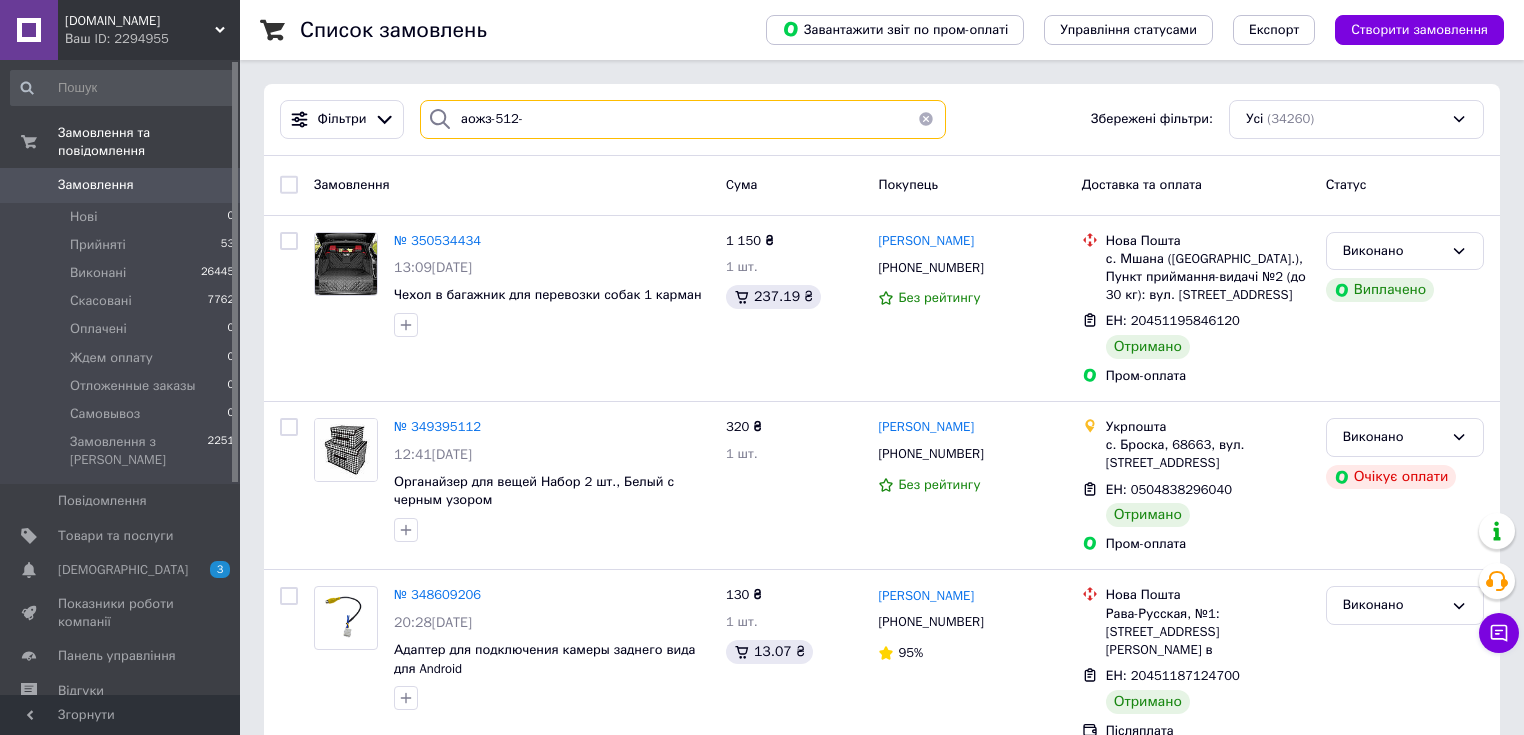 type on "аожз-512-" 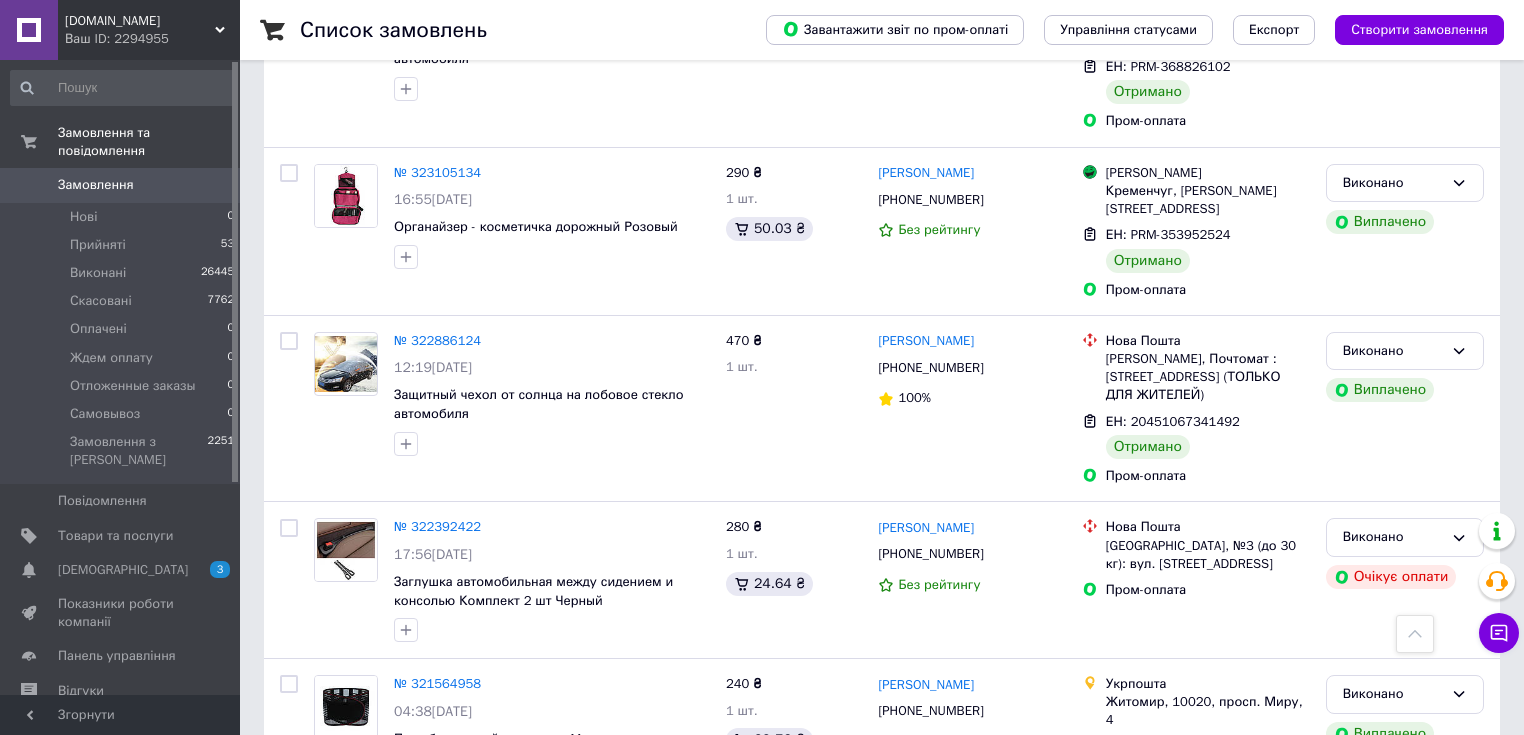 scroll, scrollTop: 2720, scrollLeft: 0, axis: vertical 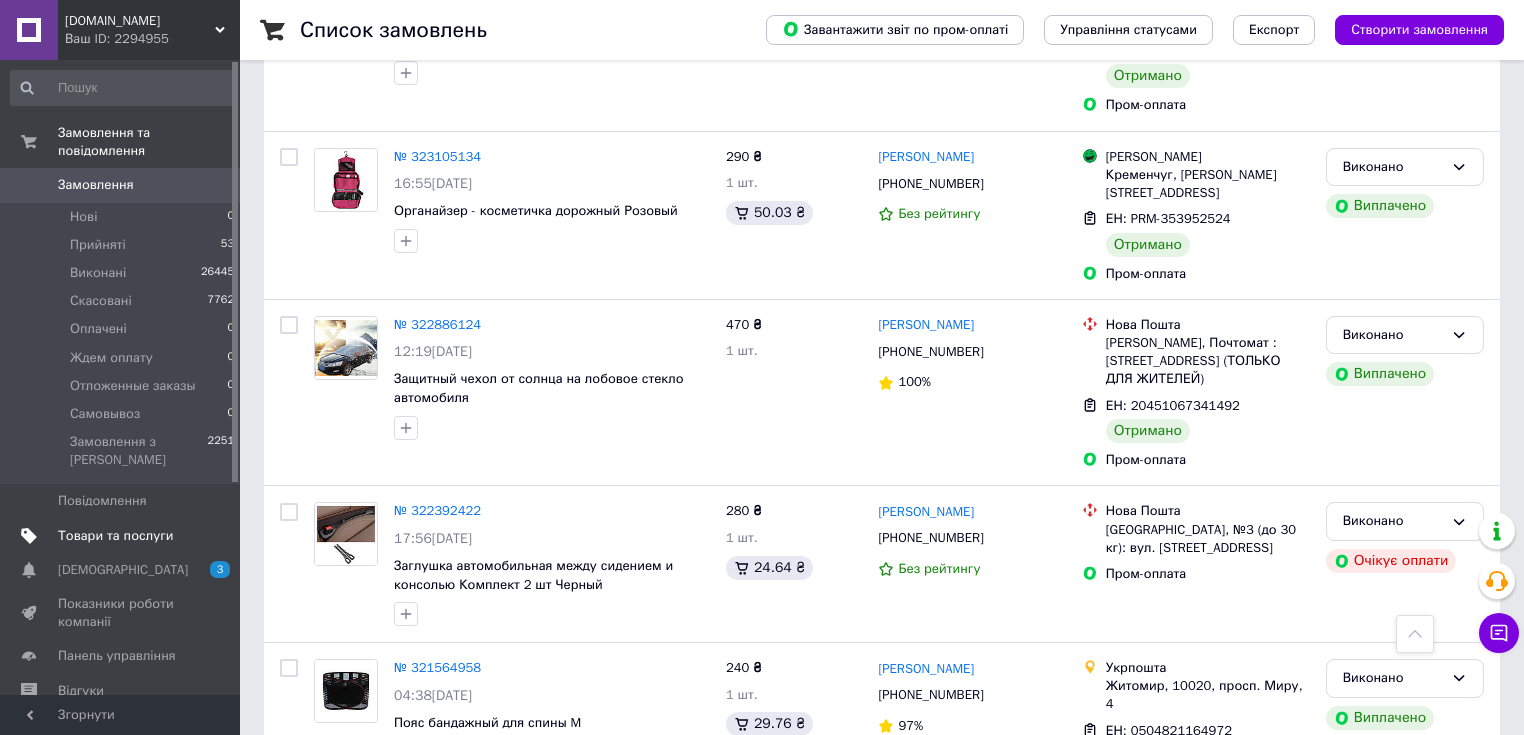 click on "Товари та послуги" at bounding box center (115, 536) 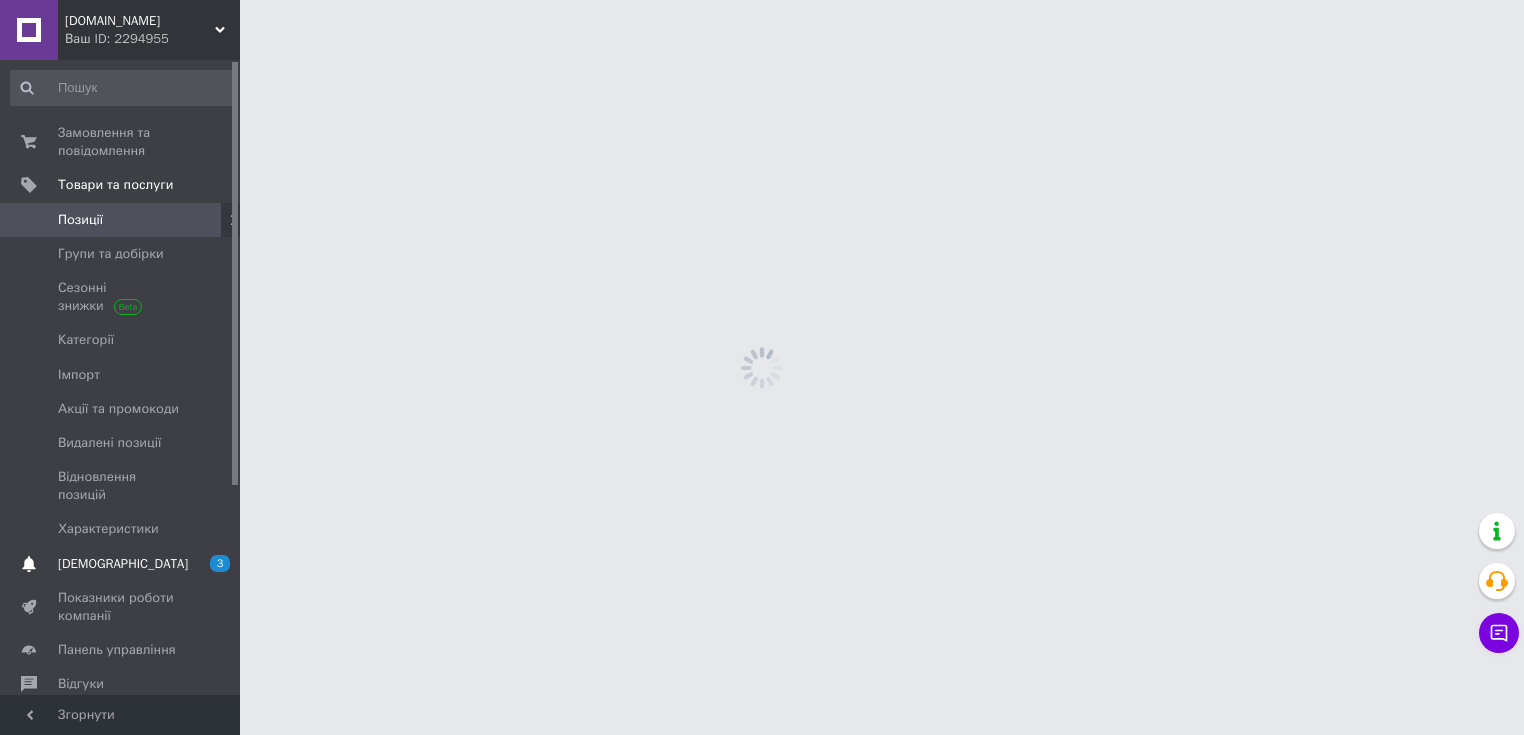 scroll, scrollTop: 0, scrollLeft: 0, axis: both 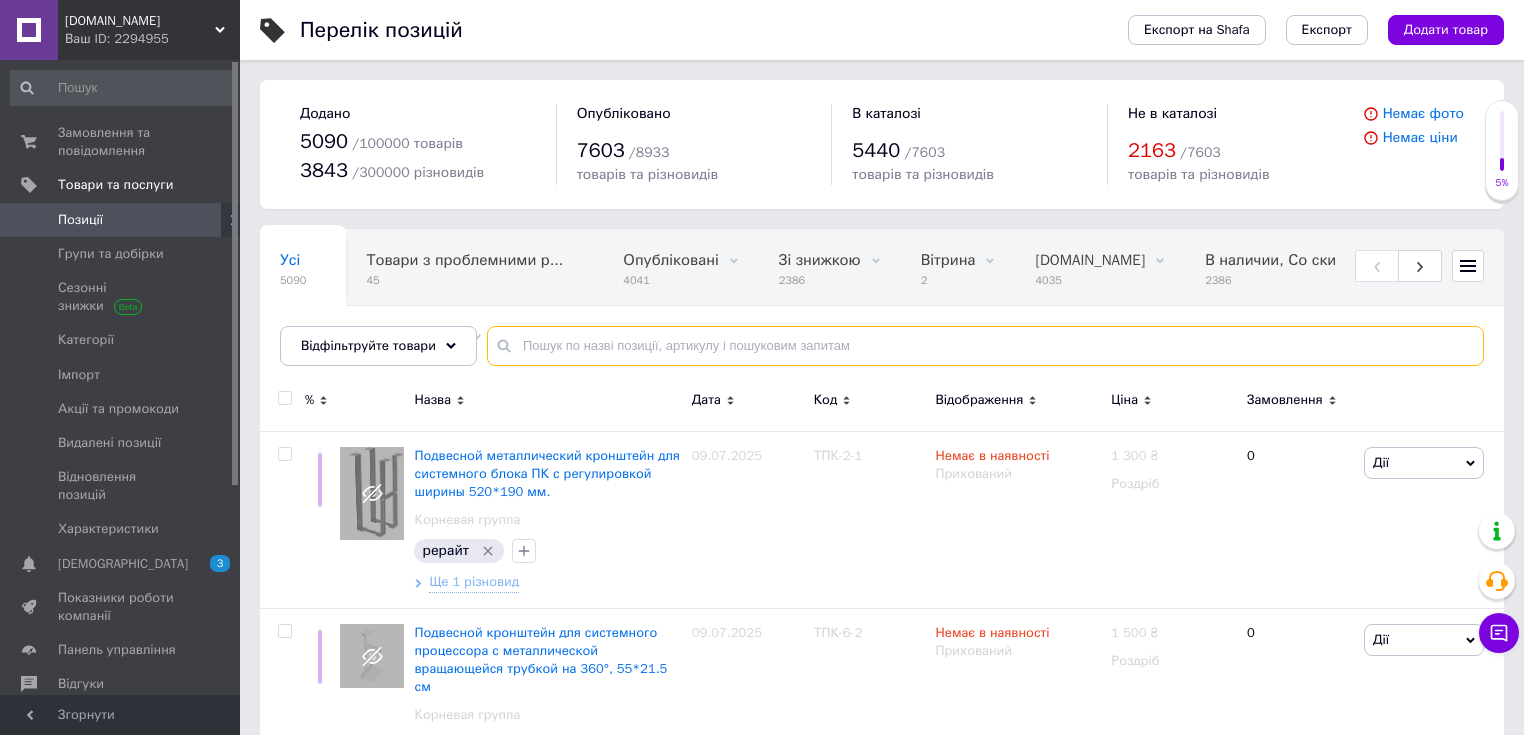 click at bounding box center [985, 346] 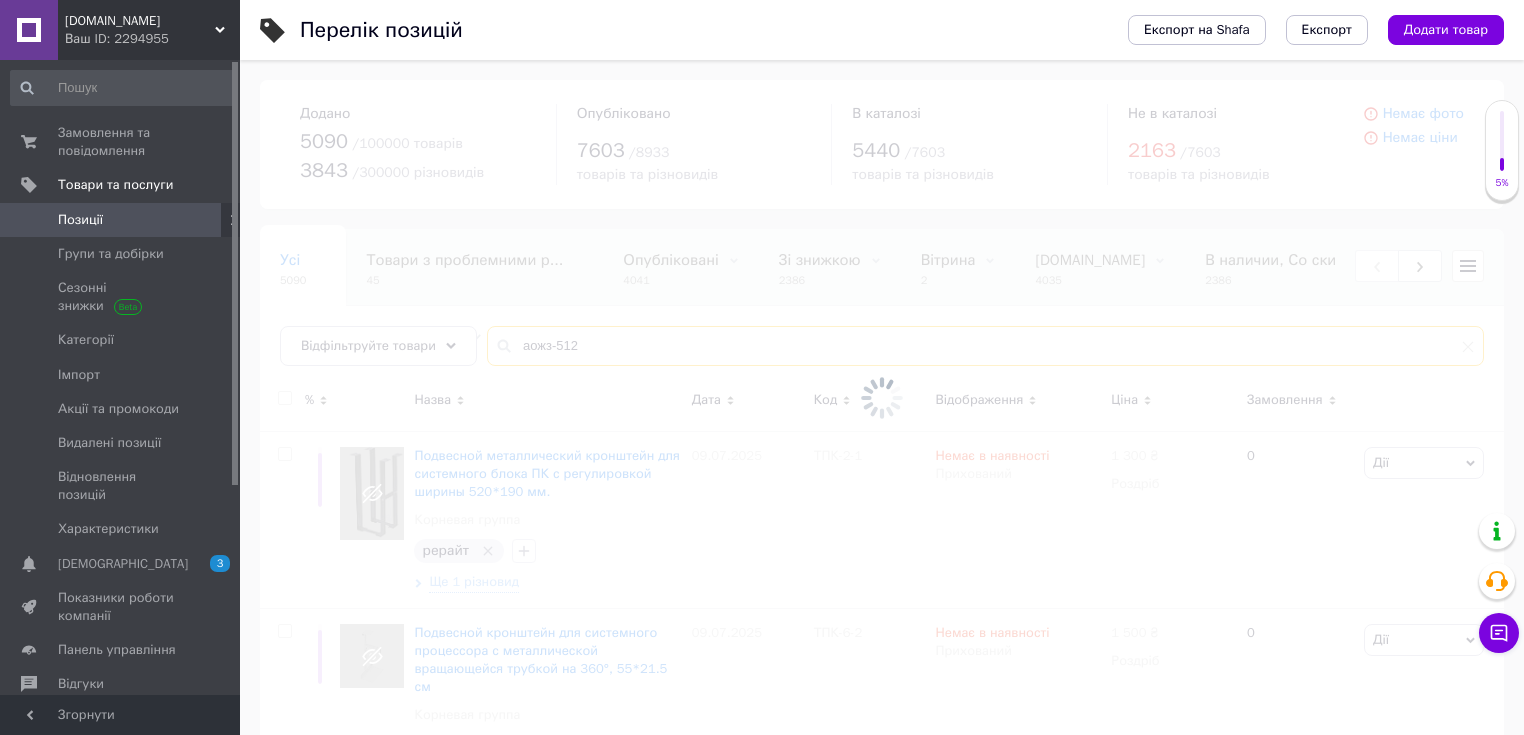 type on "аожз-512" 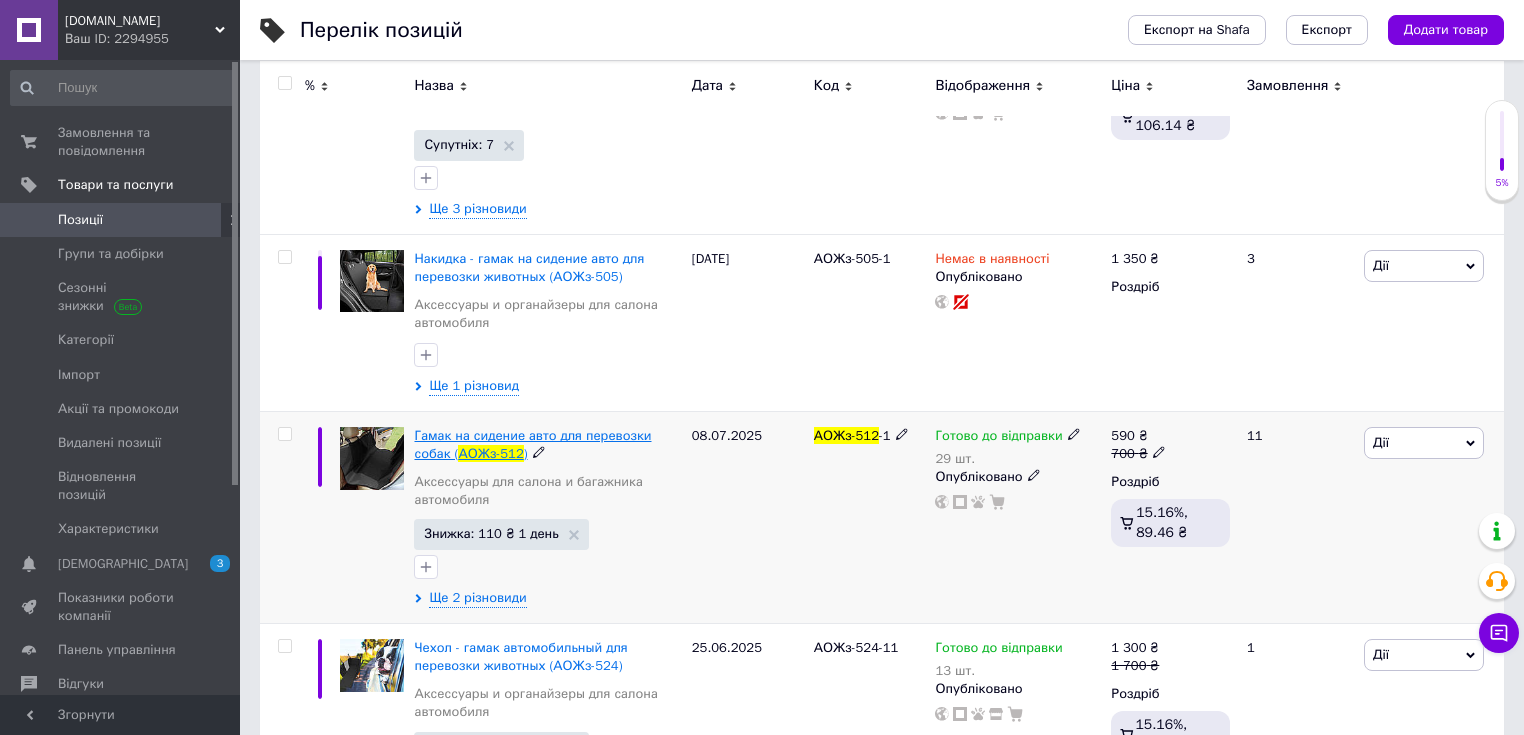 scroll, scrollTop: 480, scrollLeft: 0, axis: vertical 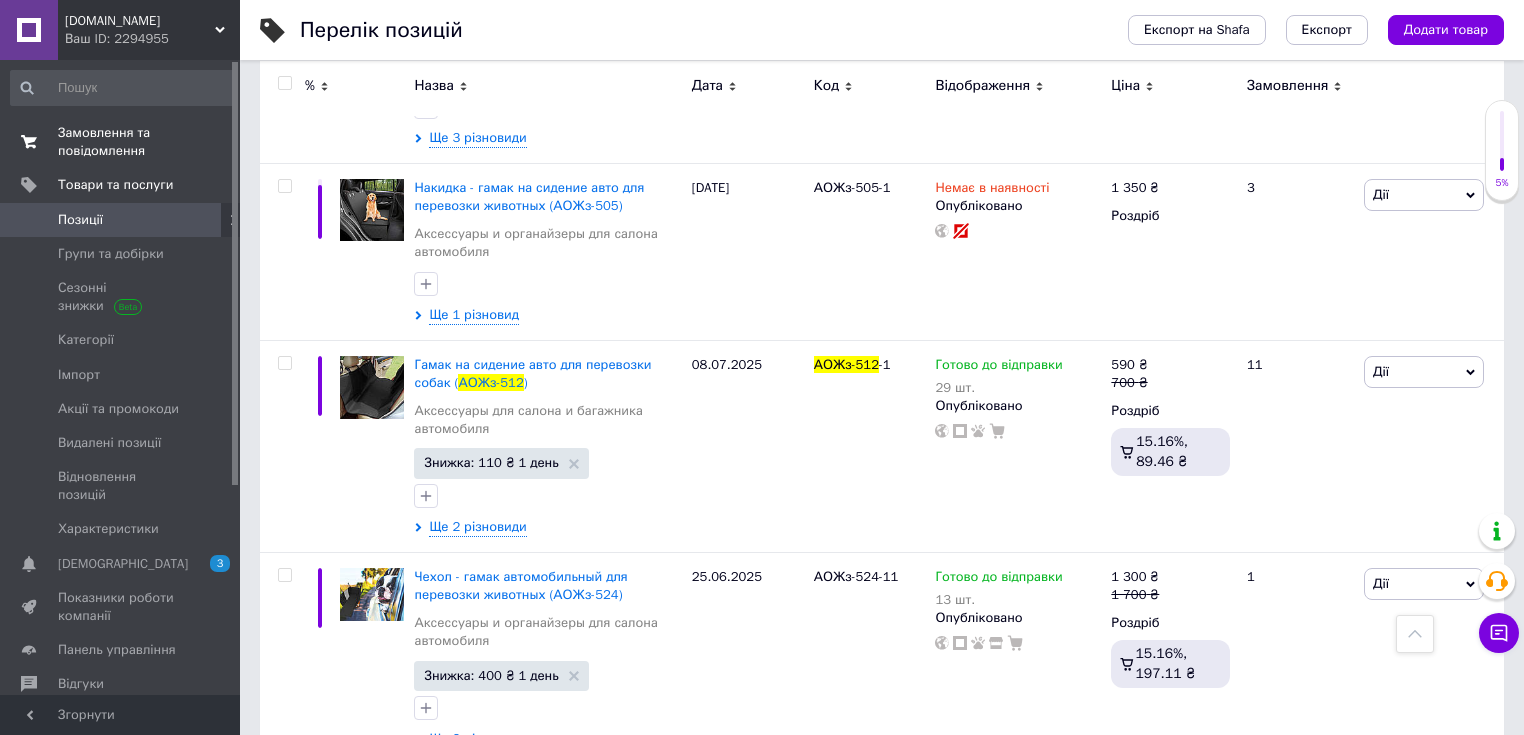 click on "Замовлення та повідомлення" at bounding box center (121, 142) 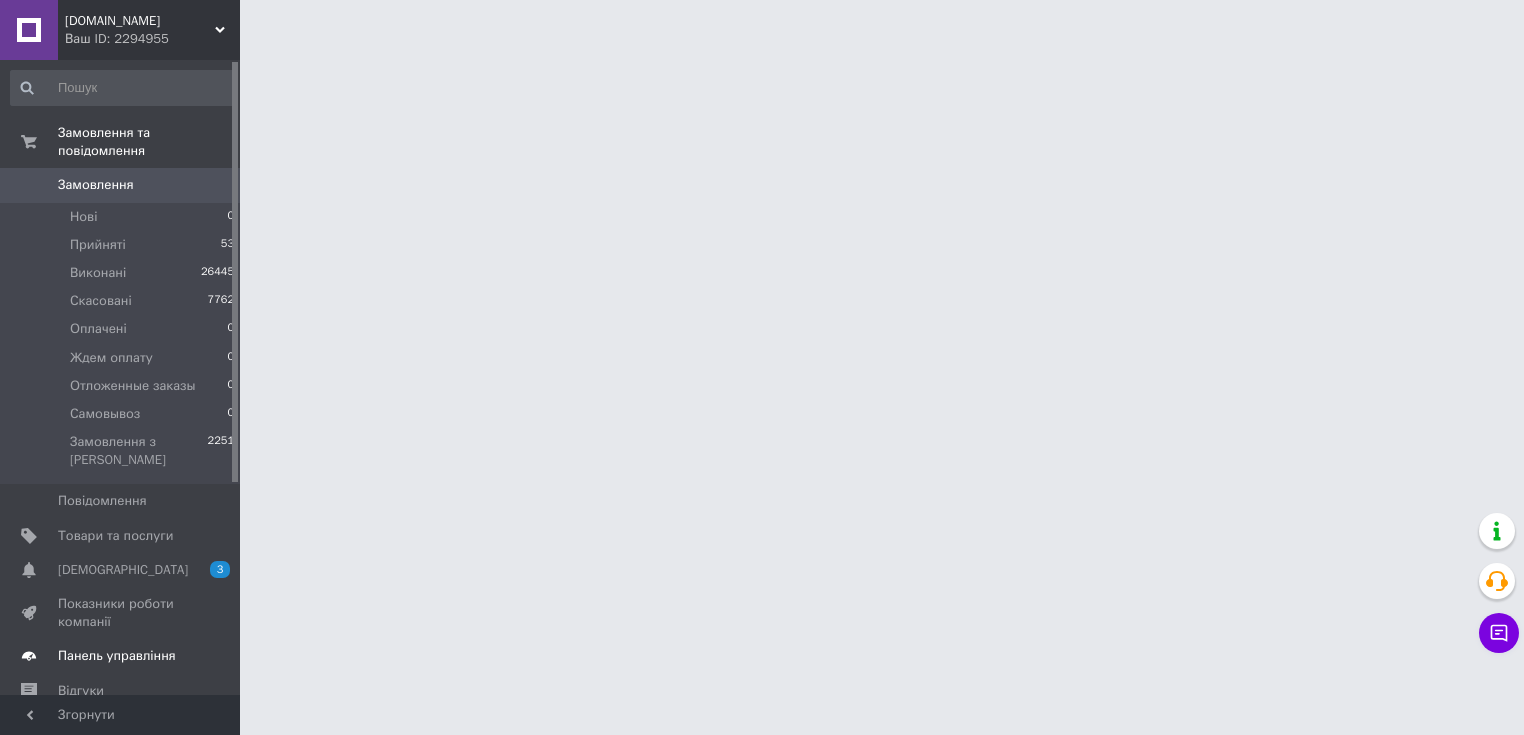 scroll, scrollTop: 0, scrollLeft: 0, axis: both 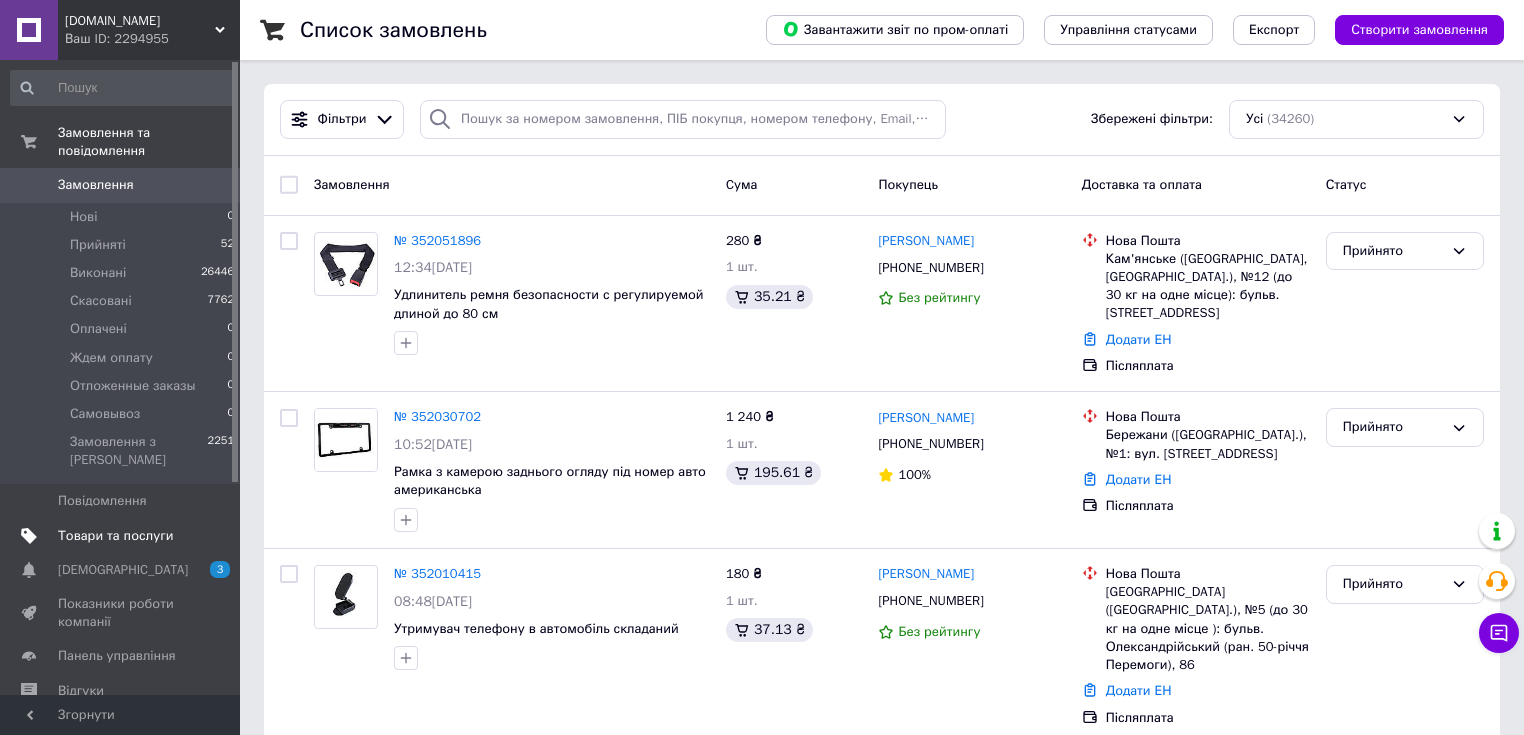 click on "Товари та послуги" at bounding box center (115, 536) 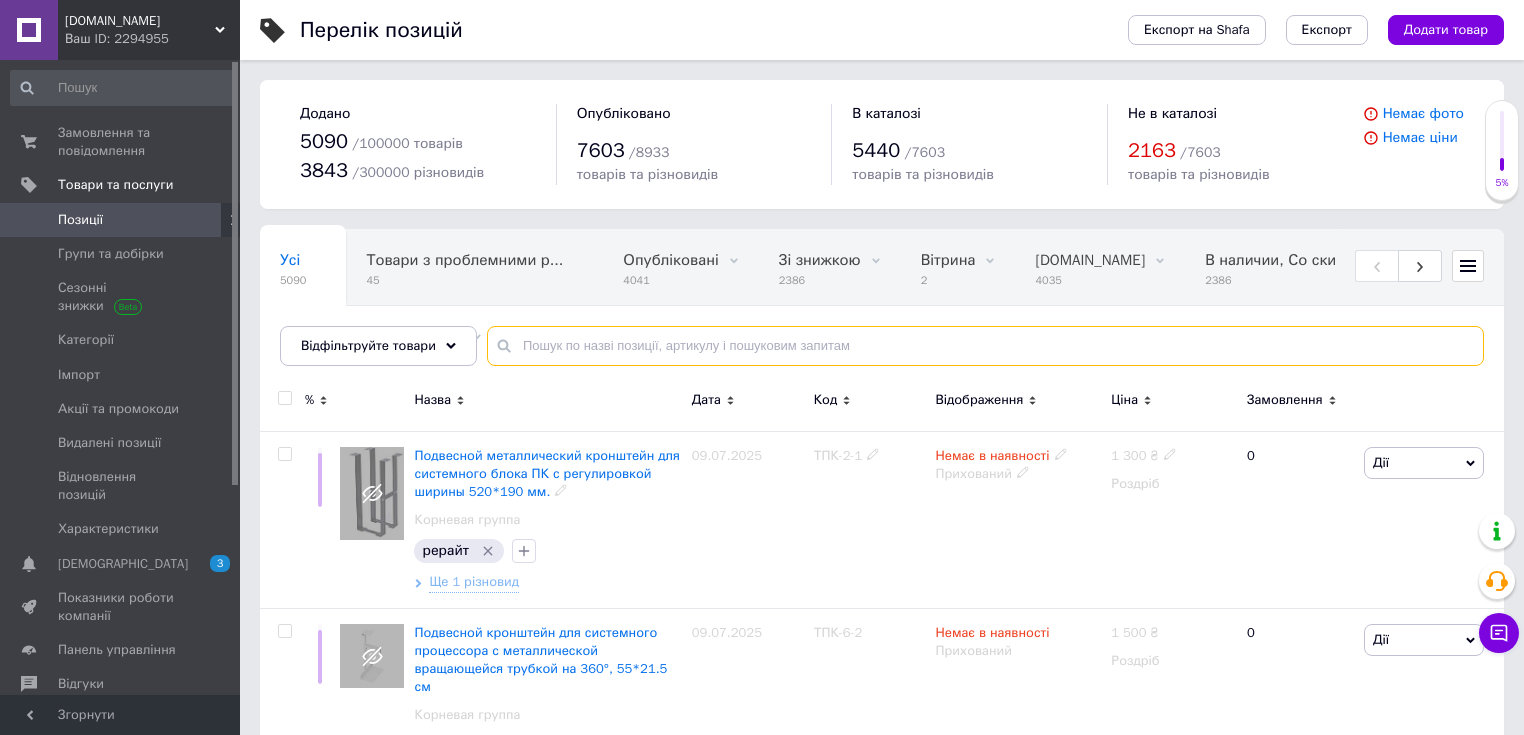 drag, startPoint x: 640, startPoint y: 449, endPoint x: 652, endPoint y: 344, distance: 105.68349 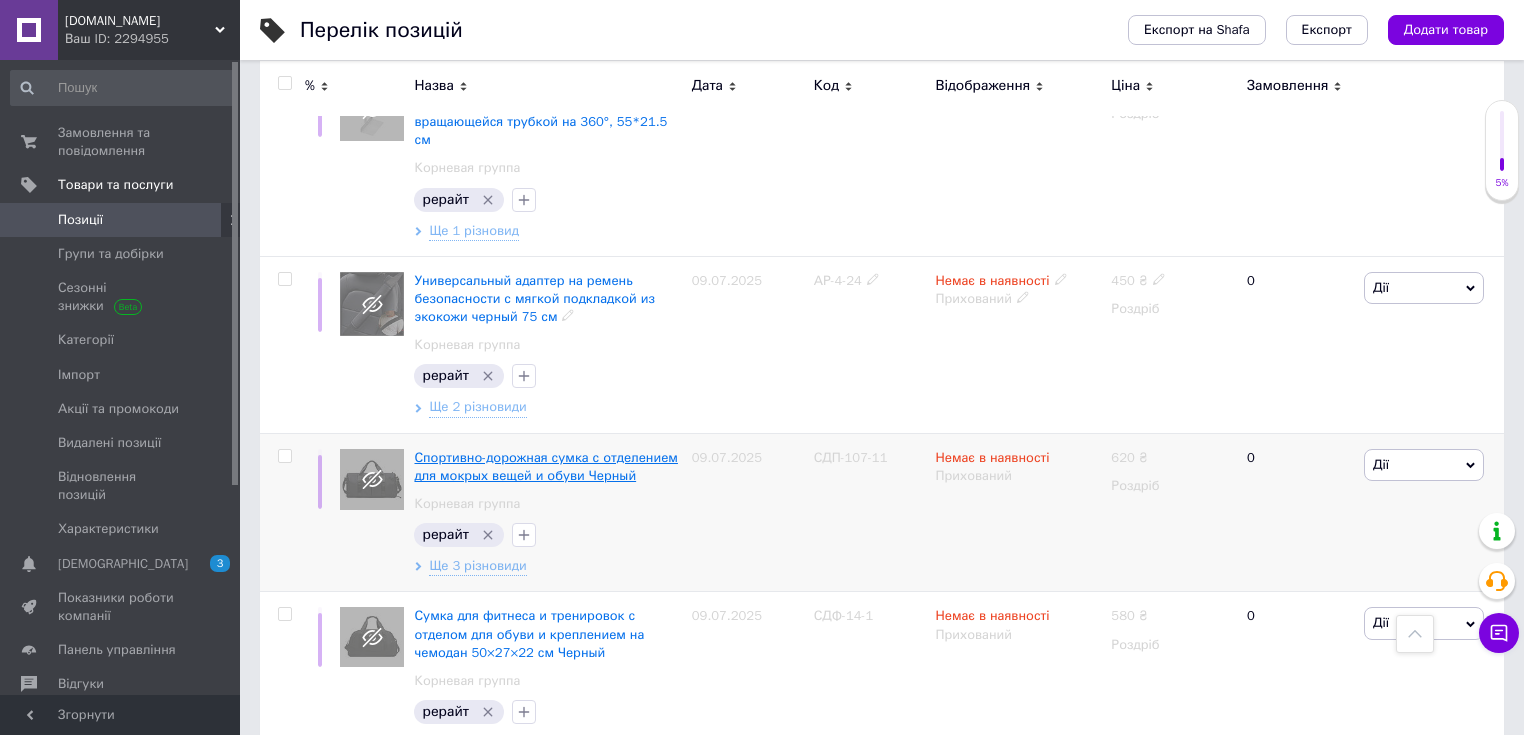 scroll, scrollTop: 560, scrollLeft: 0, axis: vertical 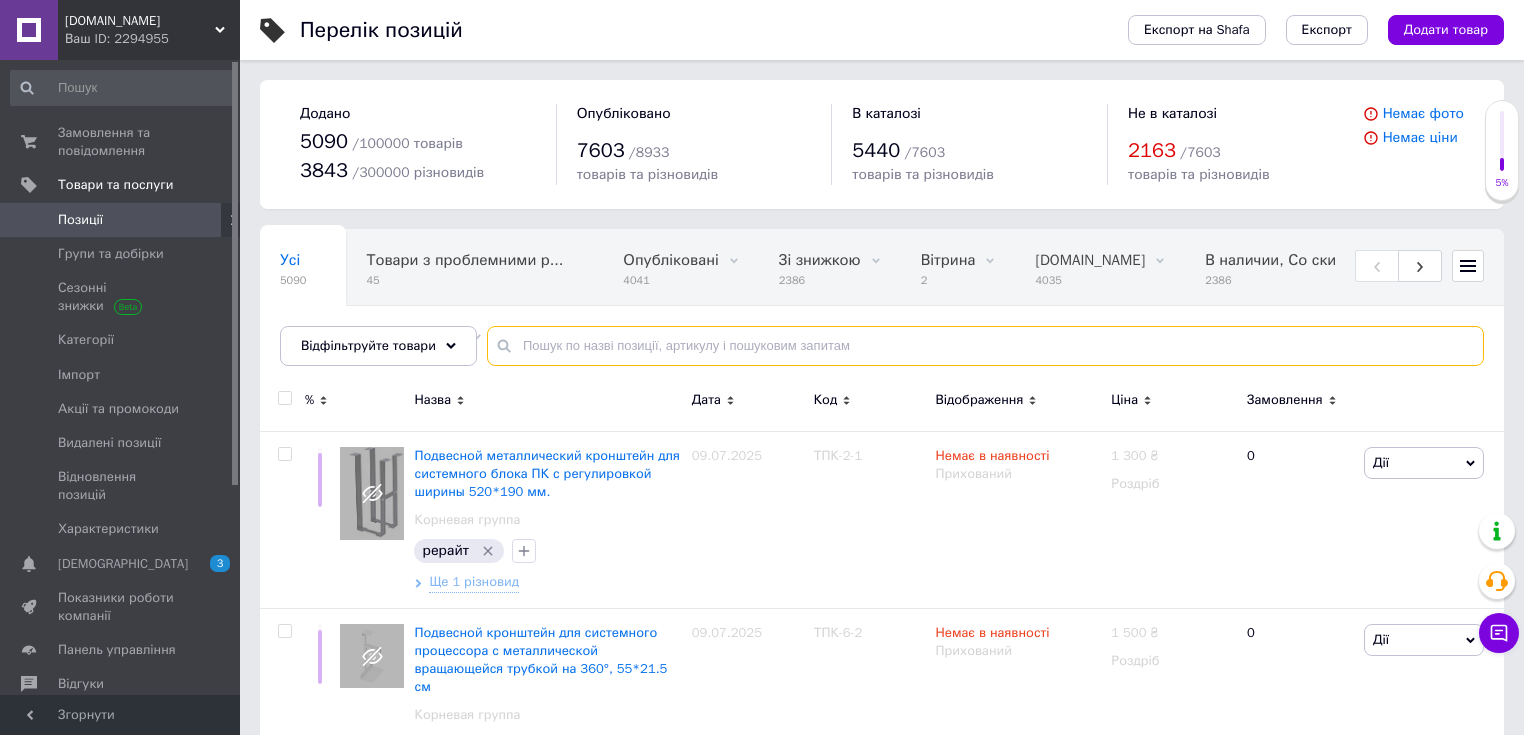 click at bounding box center (985, 346) 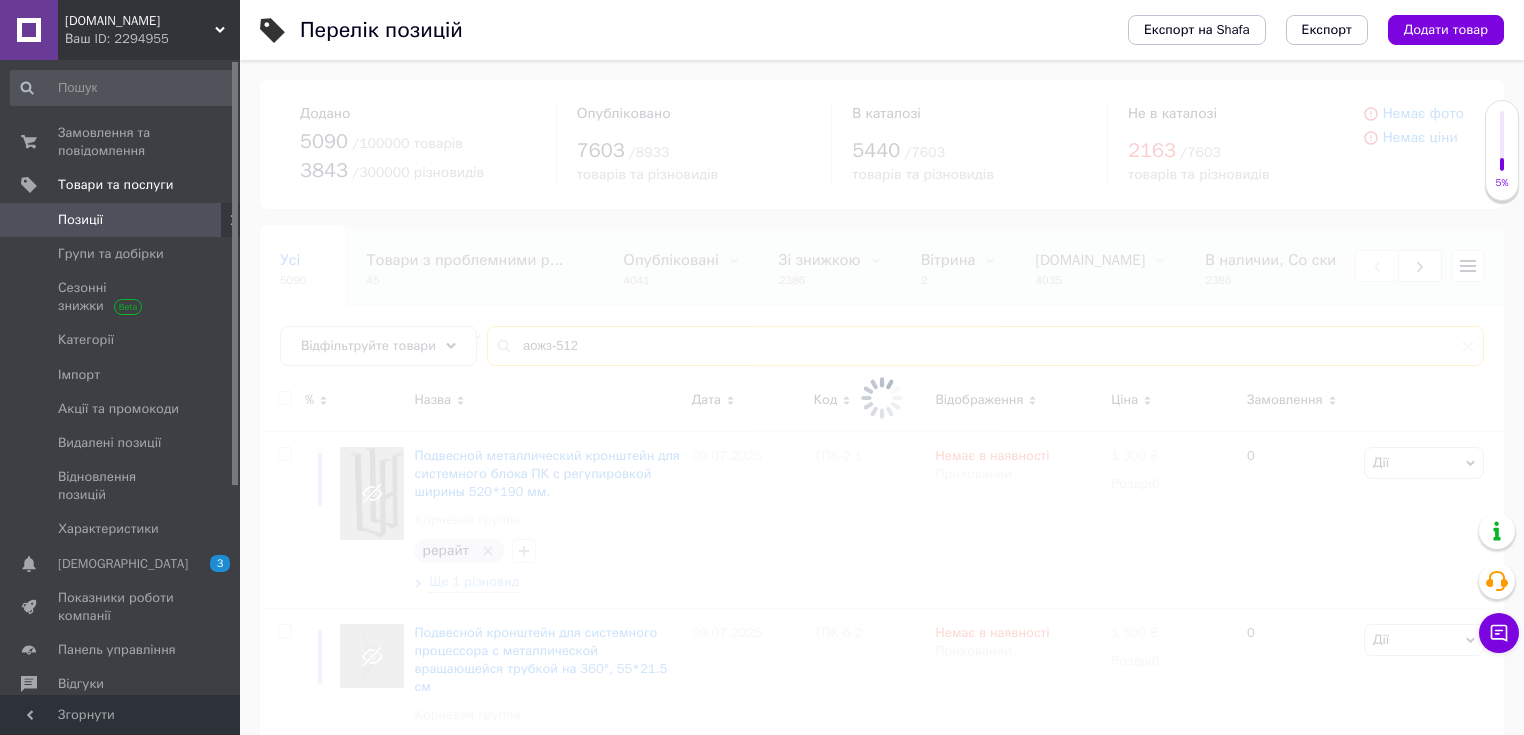 type on "аожз-512" 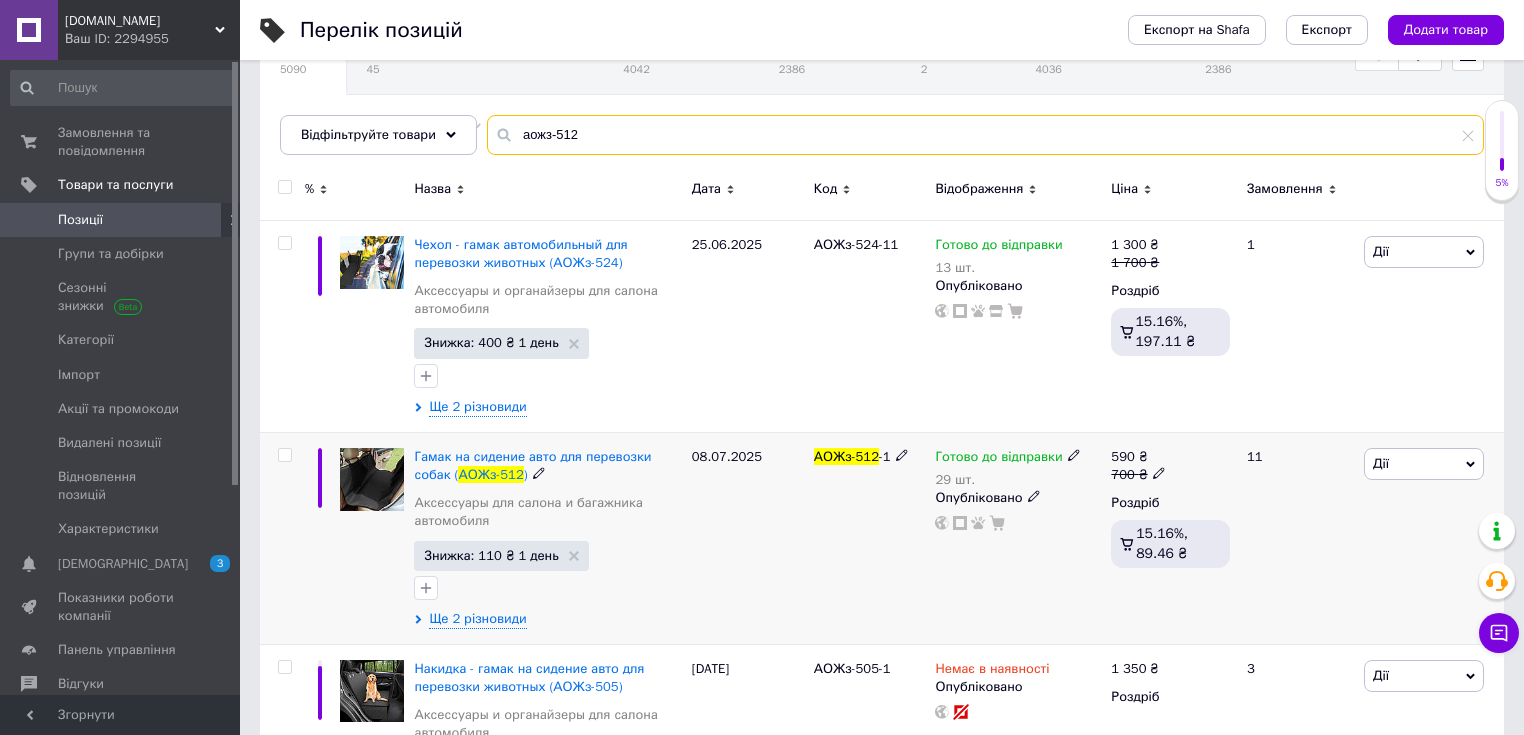 scroll, scrollTop: 240, scrollLeft: 0, axis: vertical 